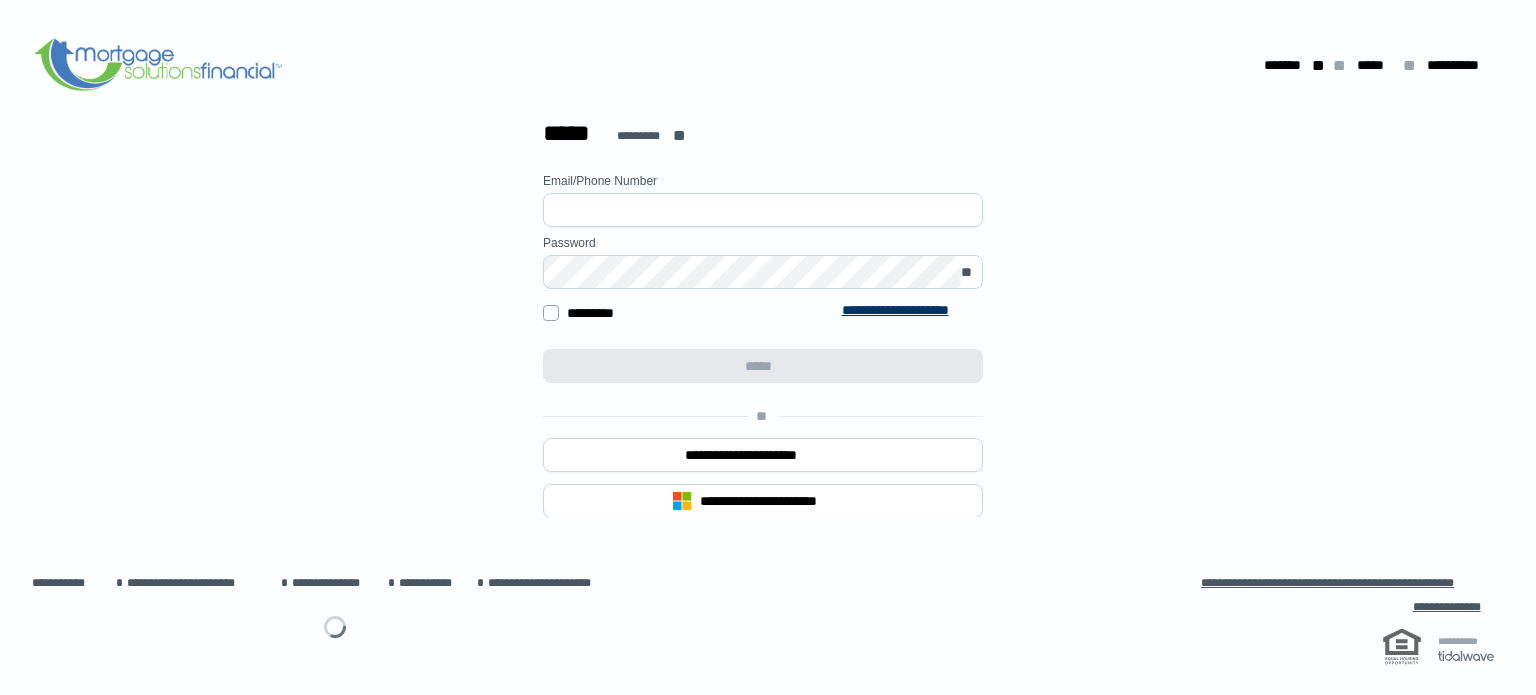scroll, scrollTop: 0, scrollLeft: 0, axis: both 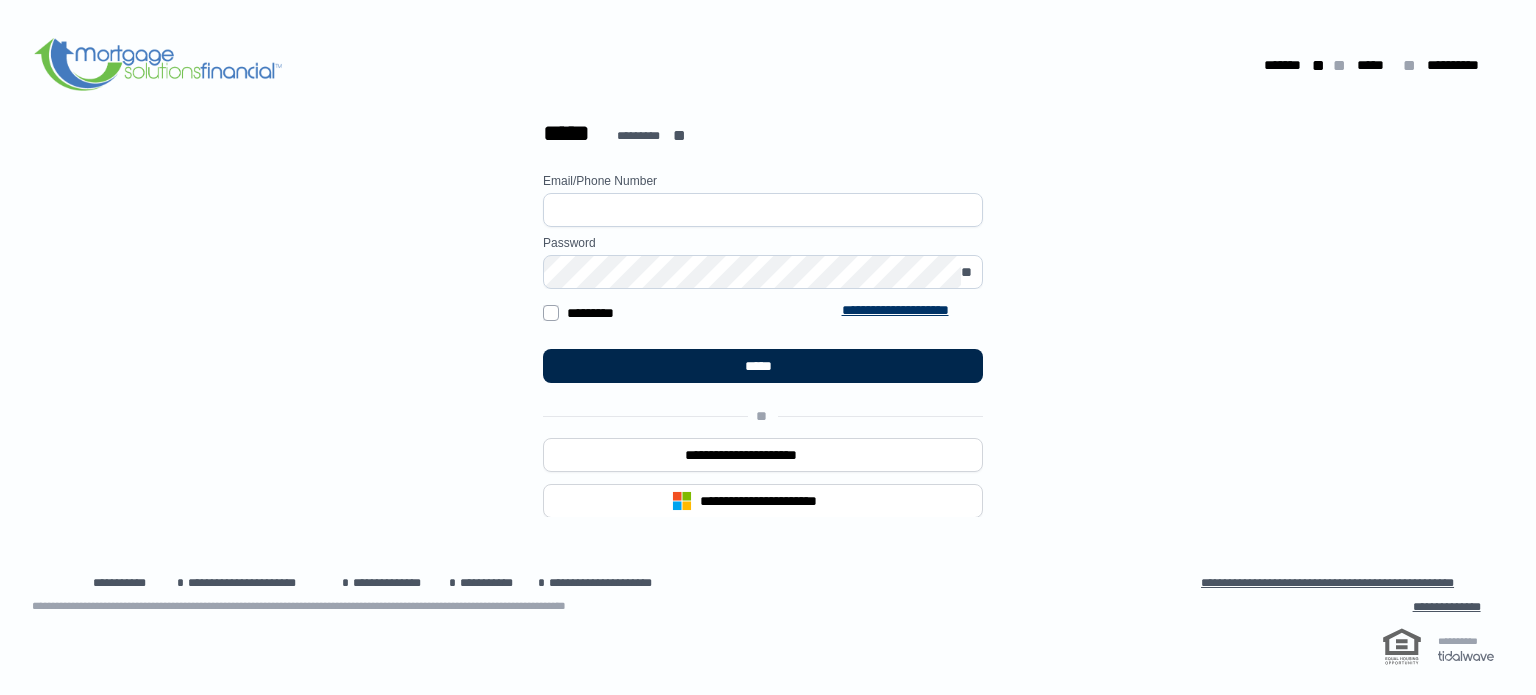 type on "**********" 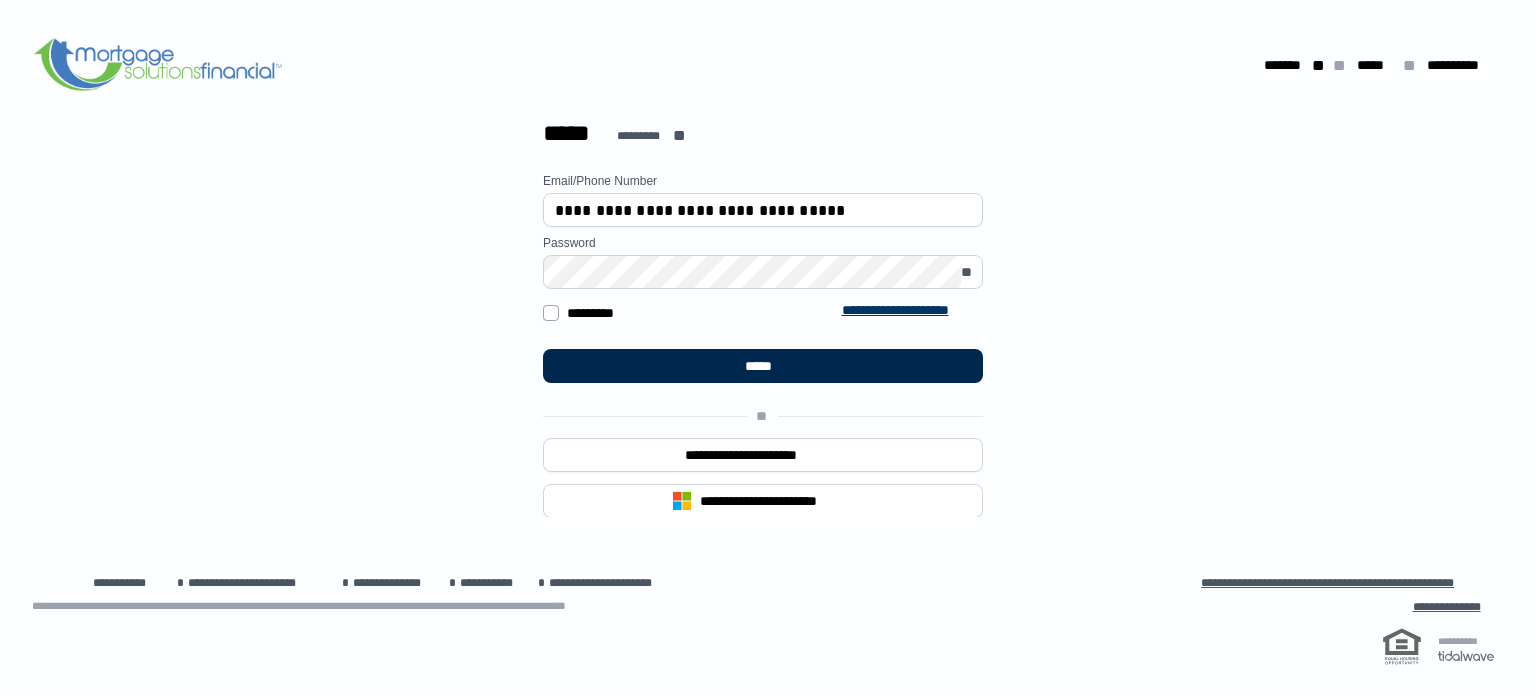 click on "*****" at bounding box center [763, 366] 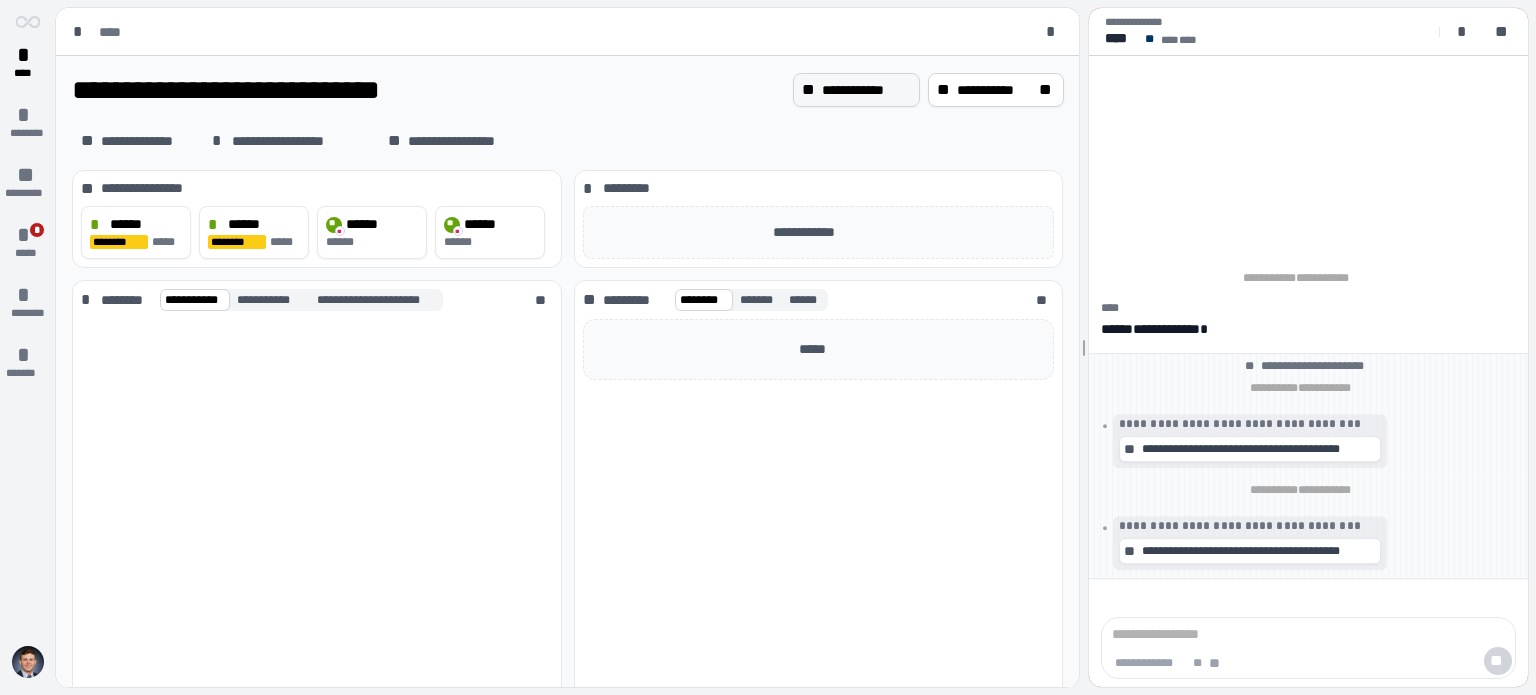 click on "**********" at bounding box center [866, 90] 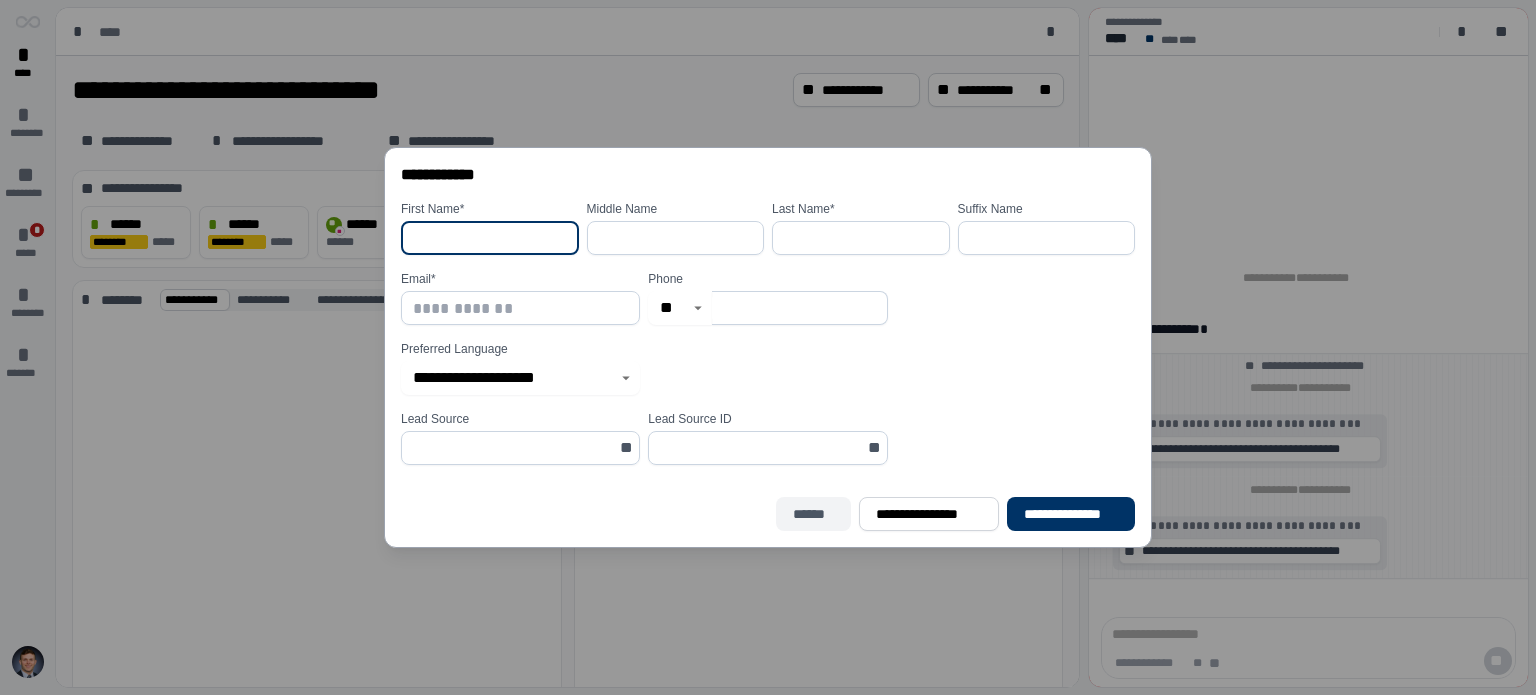 click on "******" at bounding box center [814, 514] 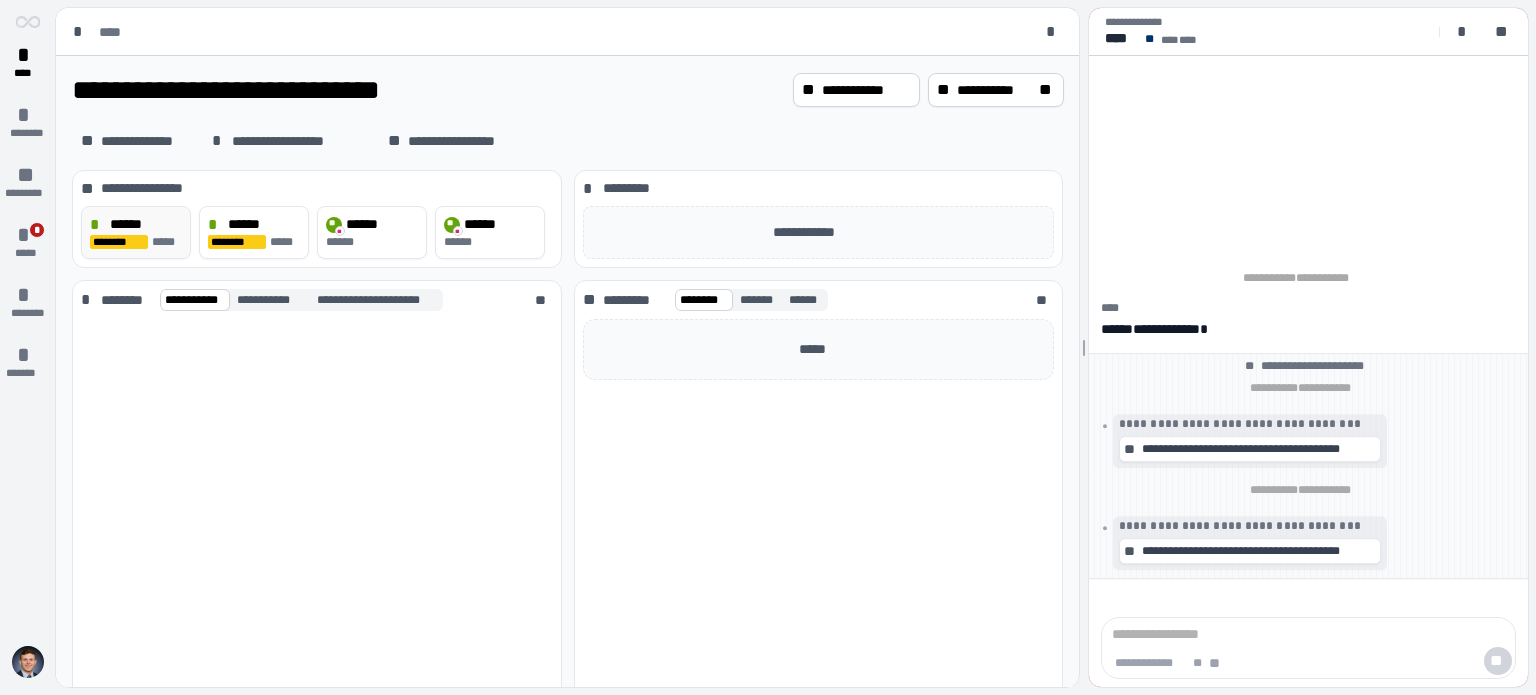 click on "********" at bounding box center (119, 242) 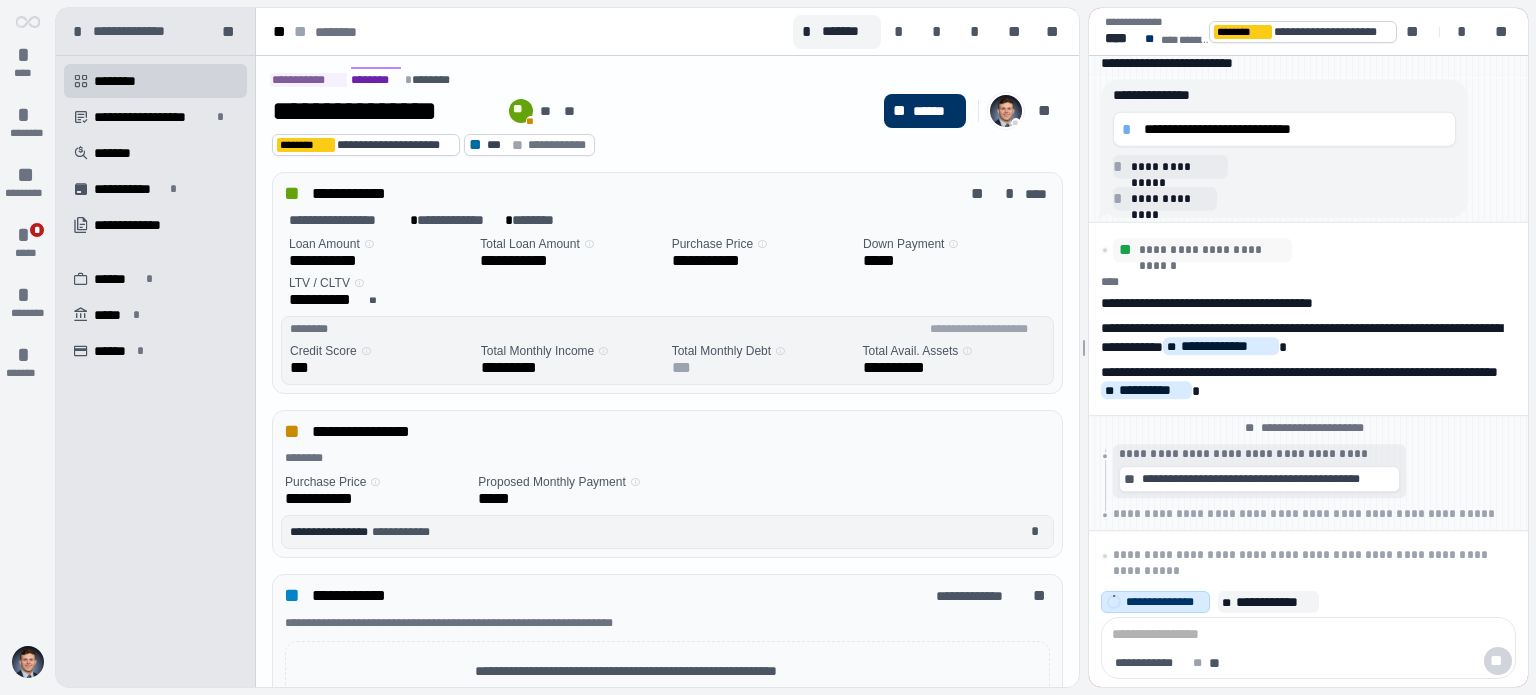 click at bounding box center (1006, 111) 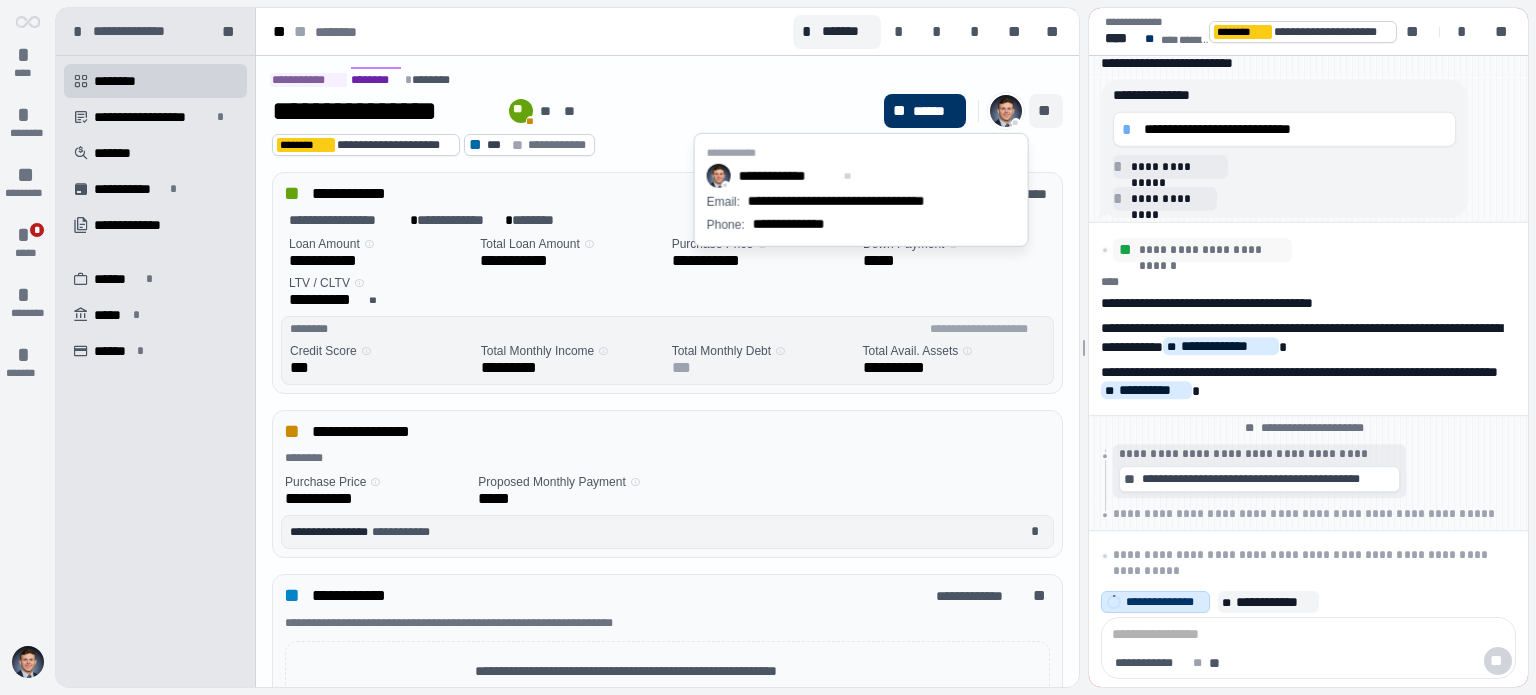 click on "**" at bounding box center (1046, 111) 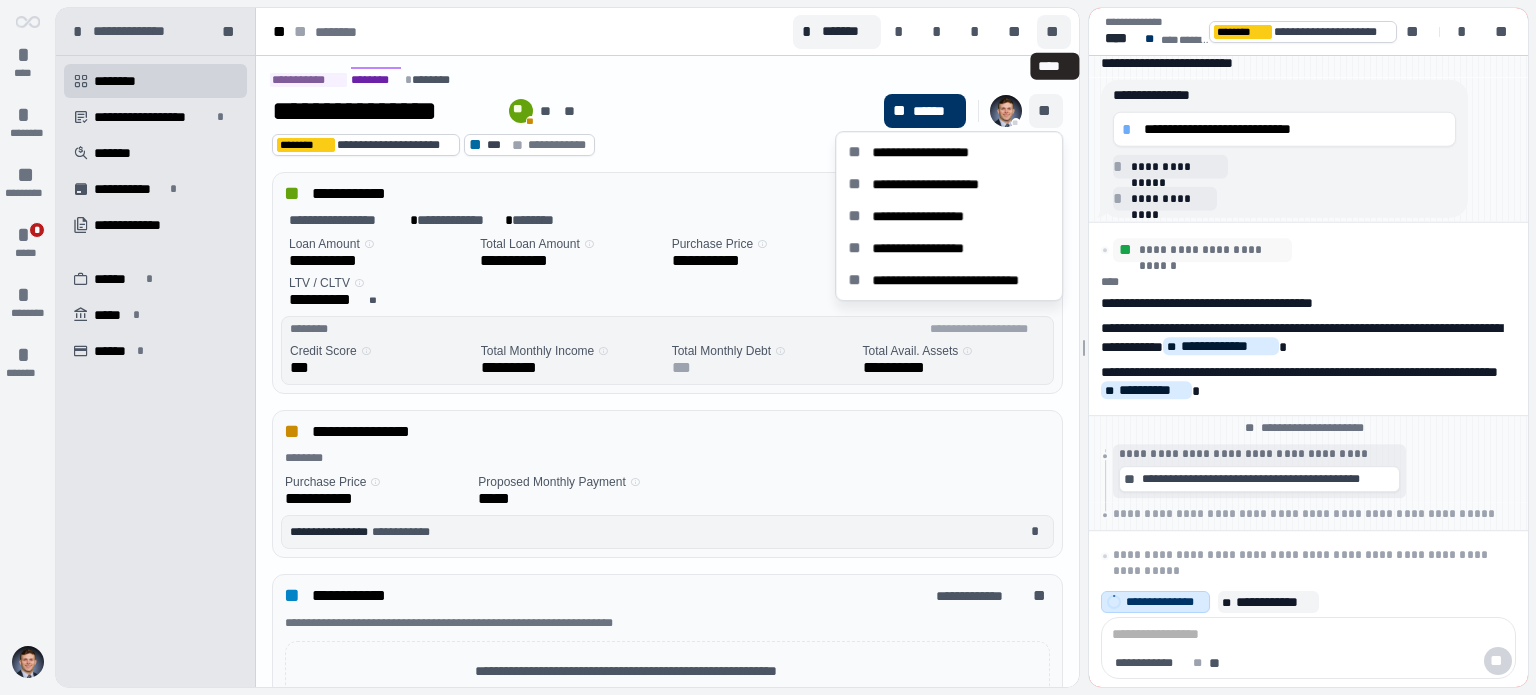 click on "**" at bounding box center [1054, 32] 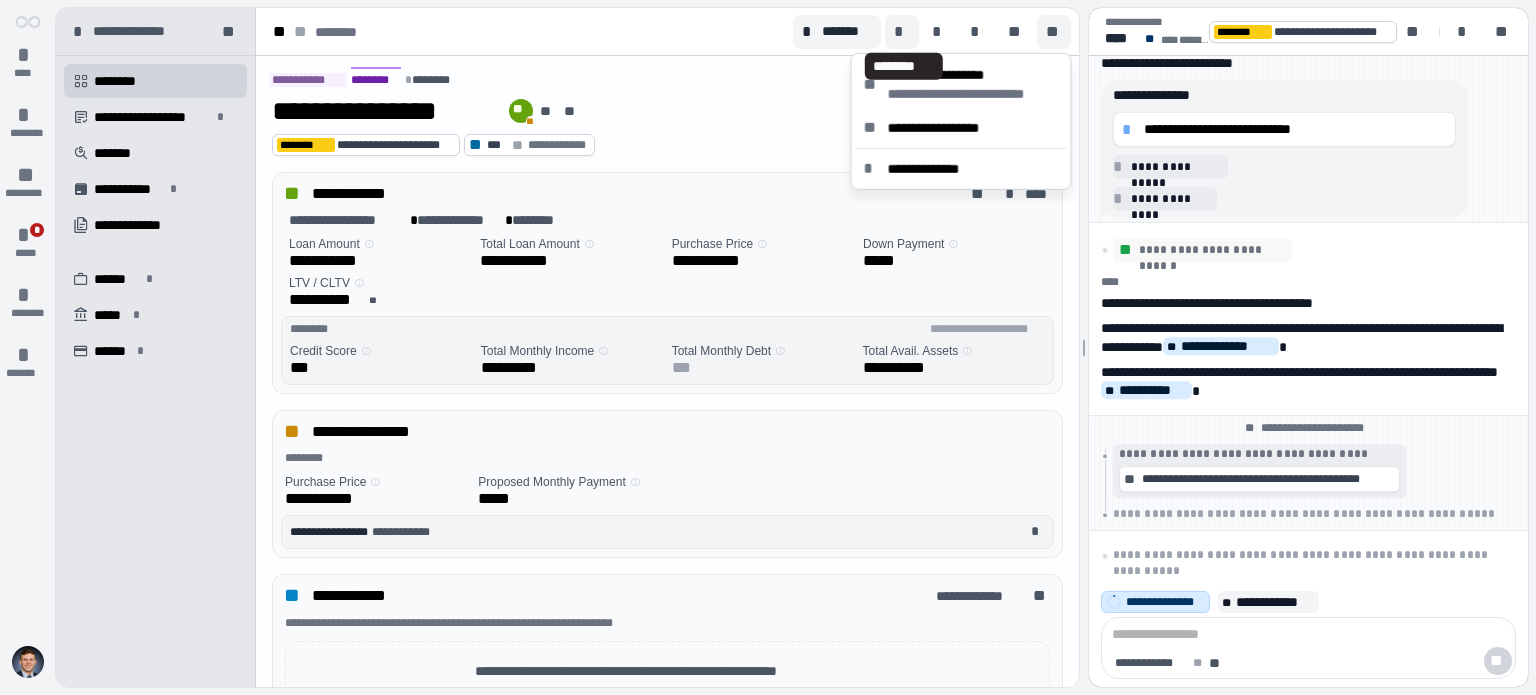 click on "*" at bounding box center [902, 32] 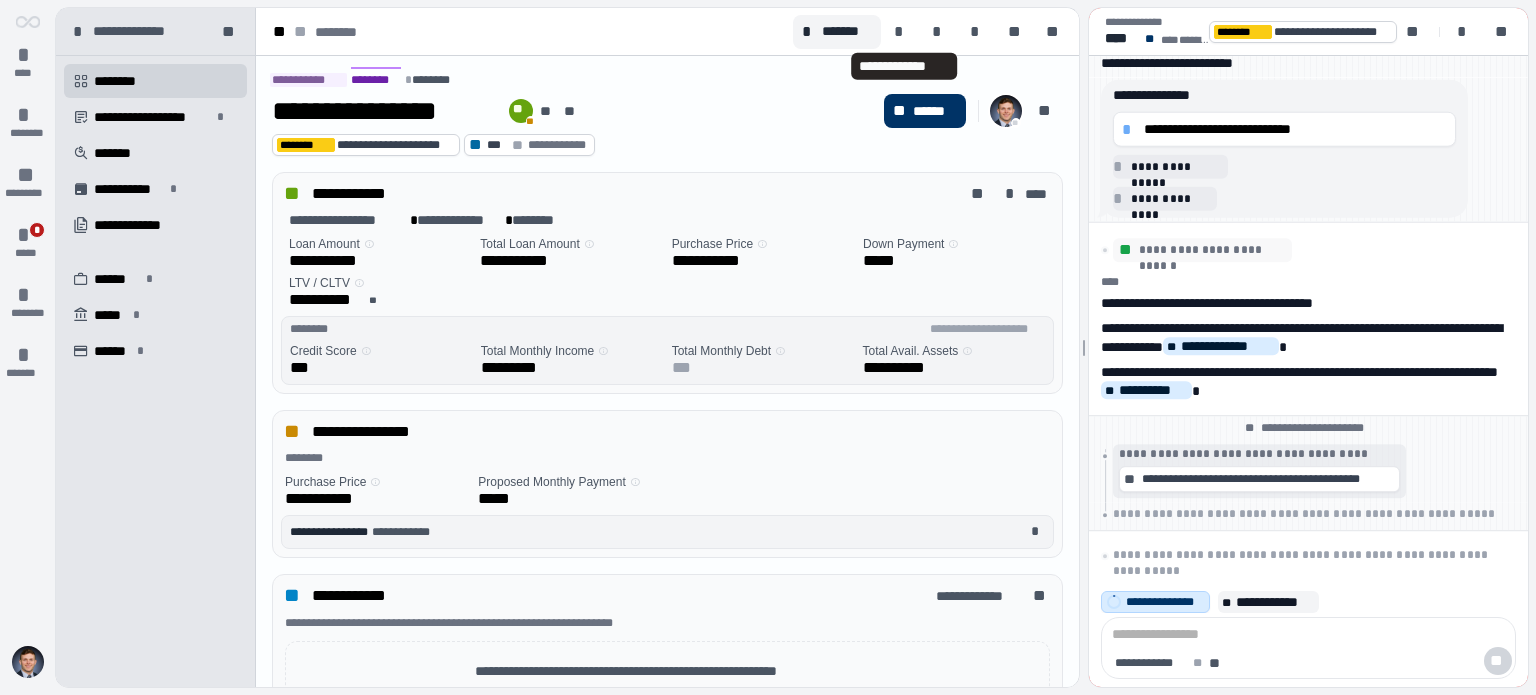 click on "*" at bounding box center (902, 32) 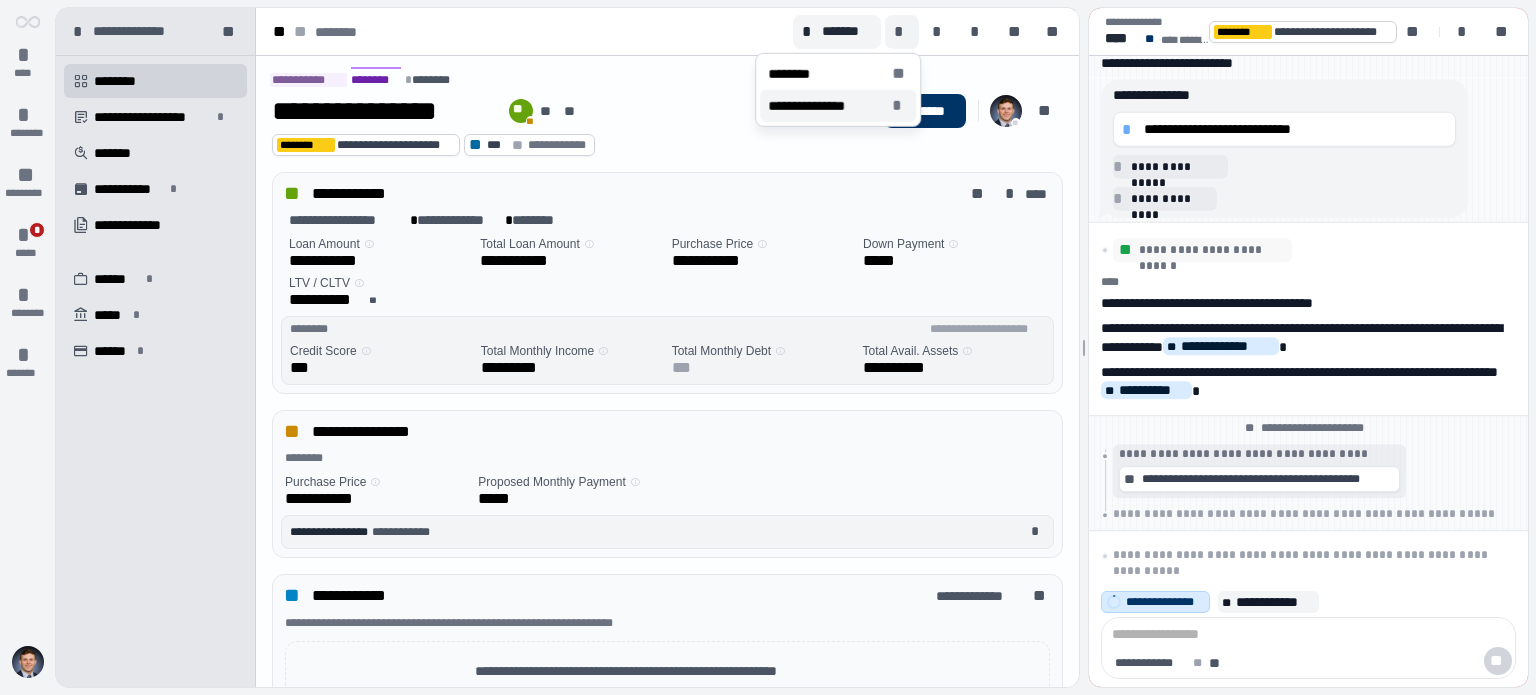 click on "**********" at bounding box center (838, 106) 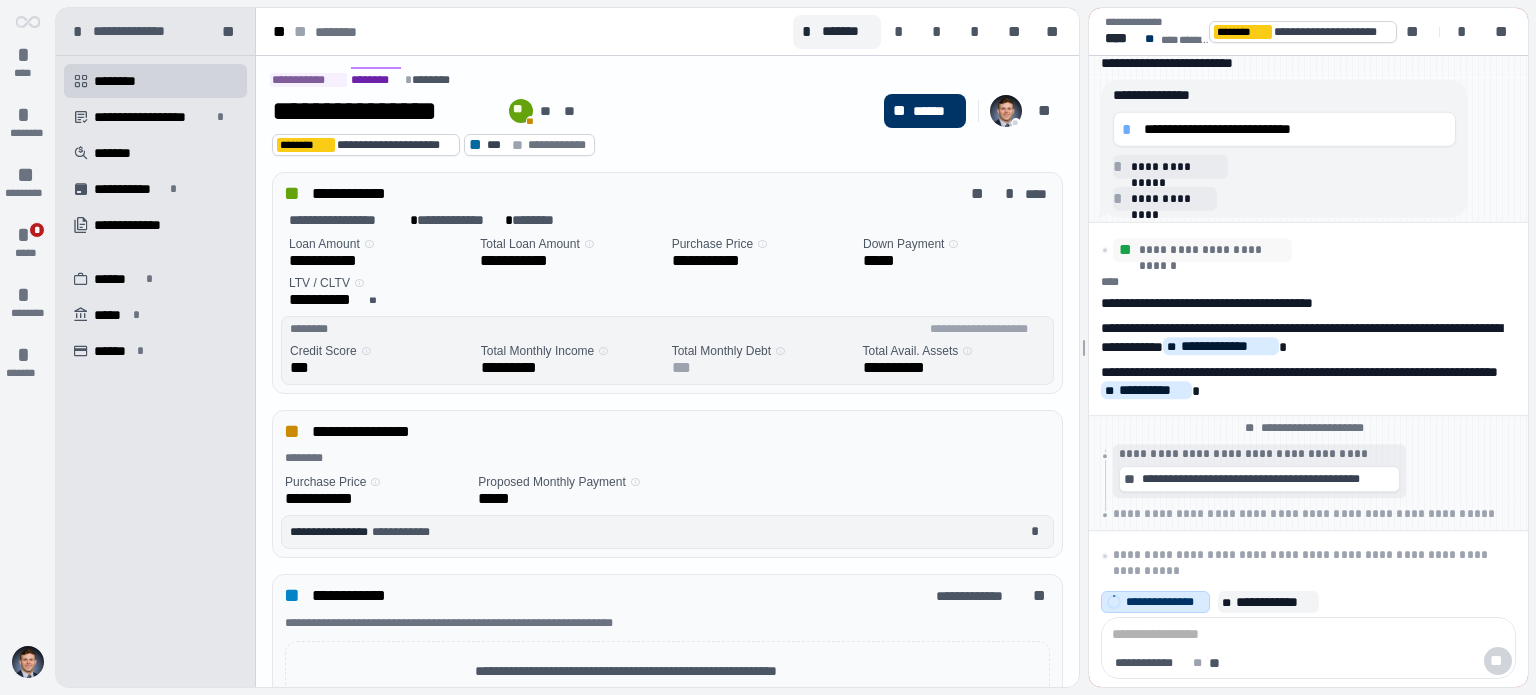 click on "* **** * ******** ** ********* * * ***** * ******** * *******" at bounding box center [28, 200] 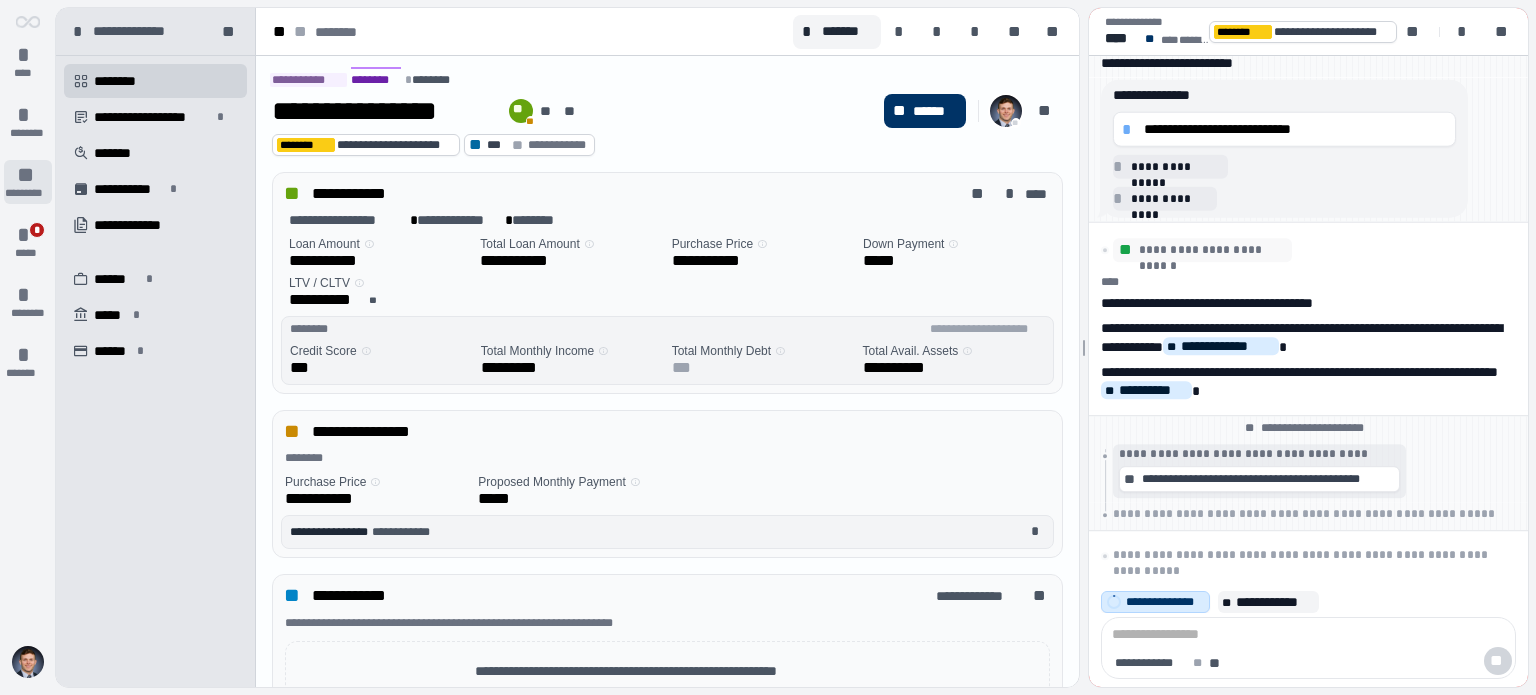 click on "*********" at bounding box center [28, 193] 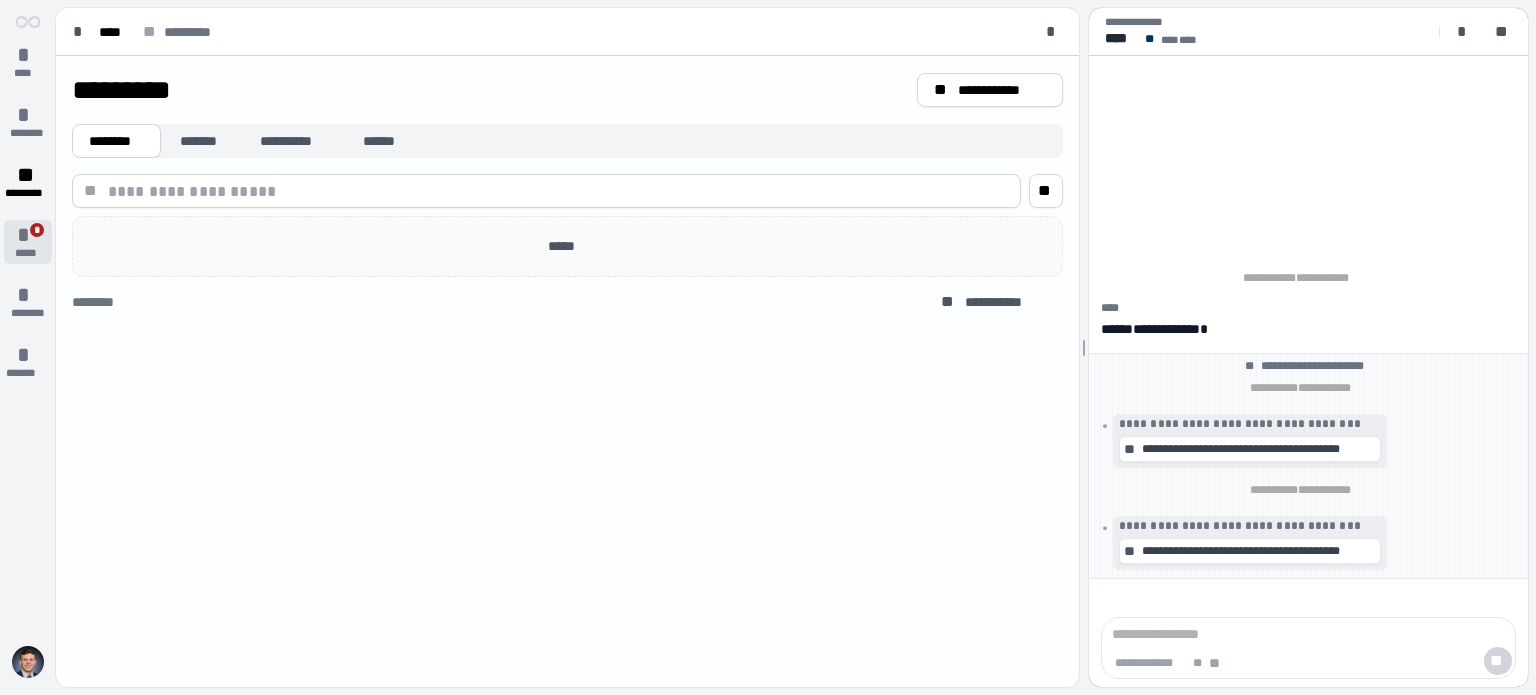 click on "* * *****" at bounding box center [28, 242] 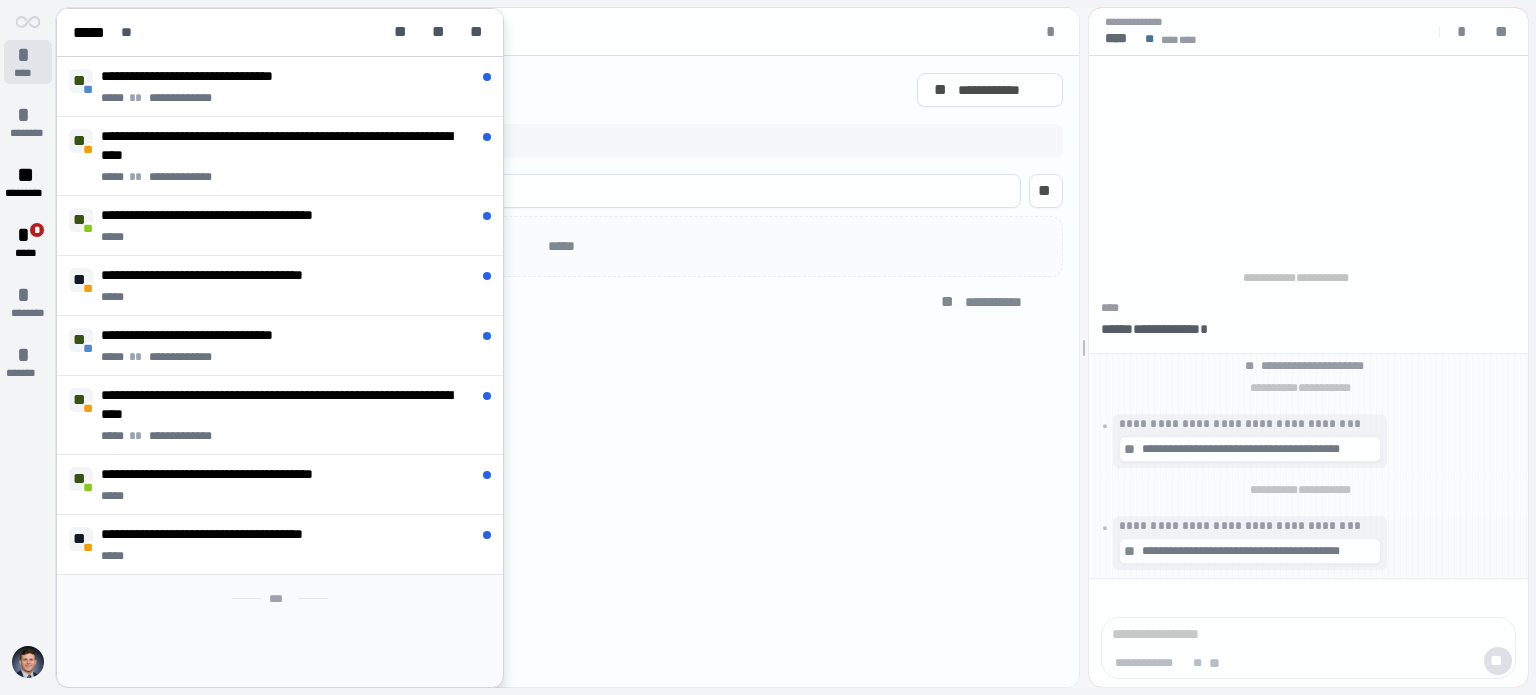 click on "****" at bounding box center (28, 73) 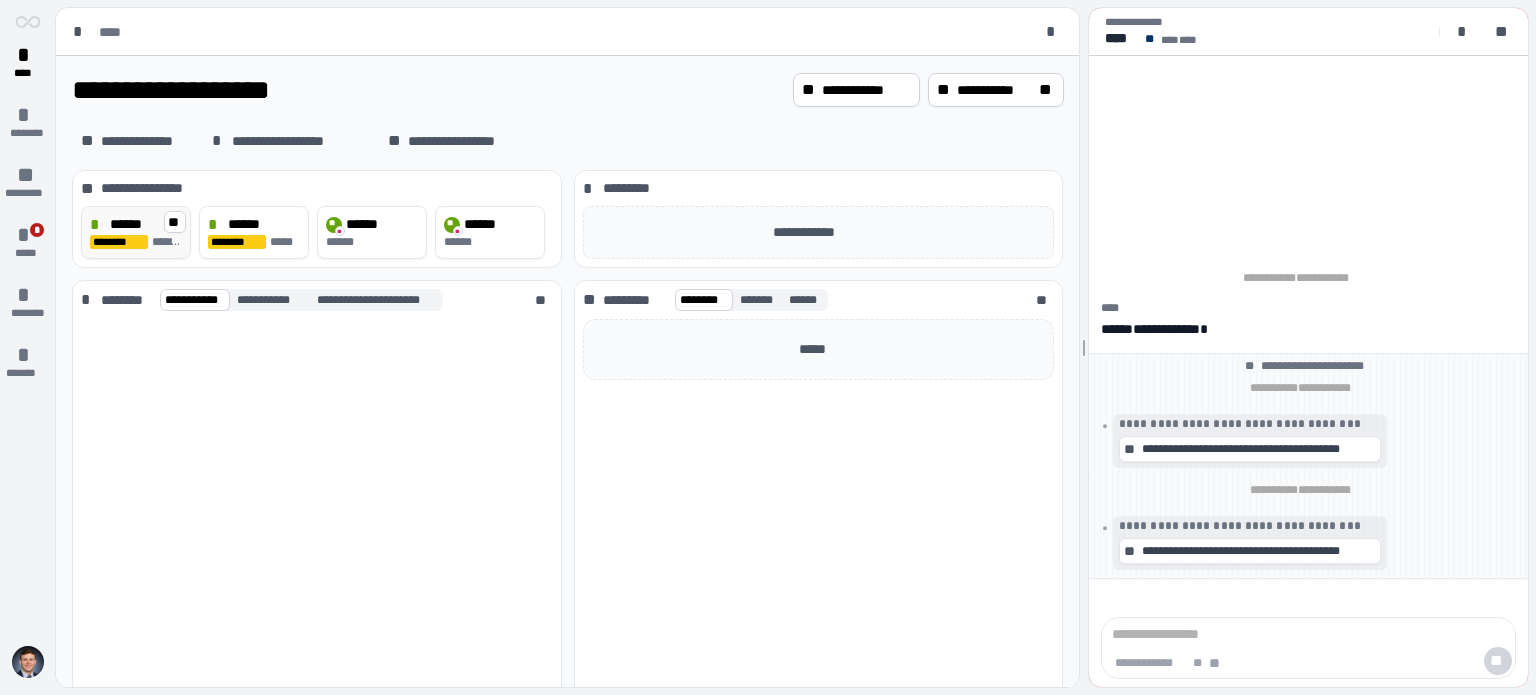 click on "* ******" at bounding box center [136, 224] 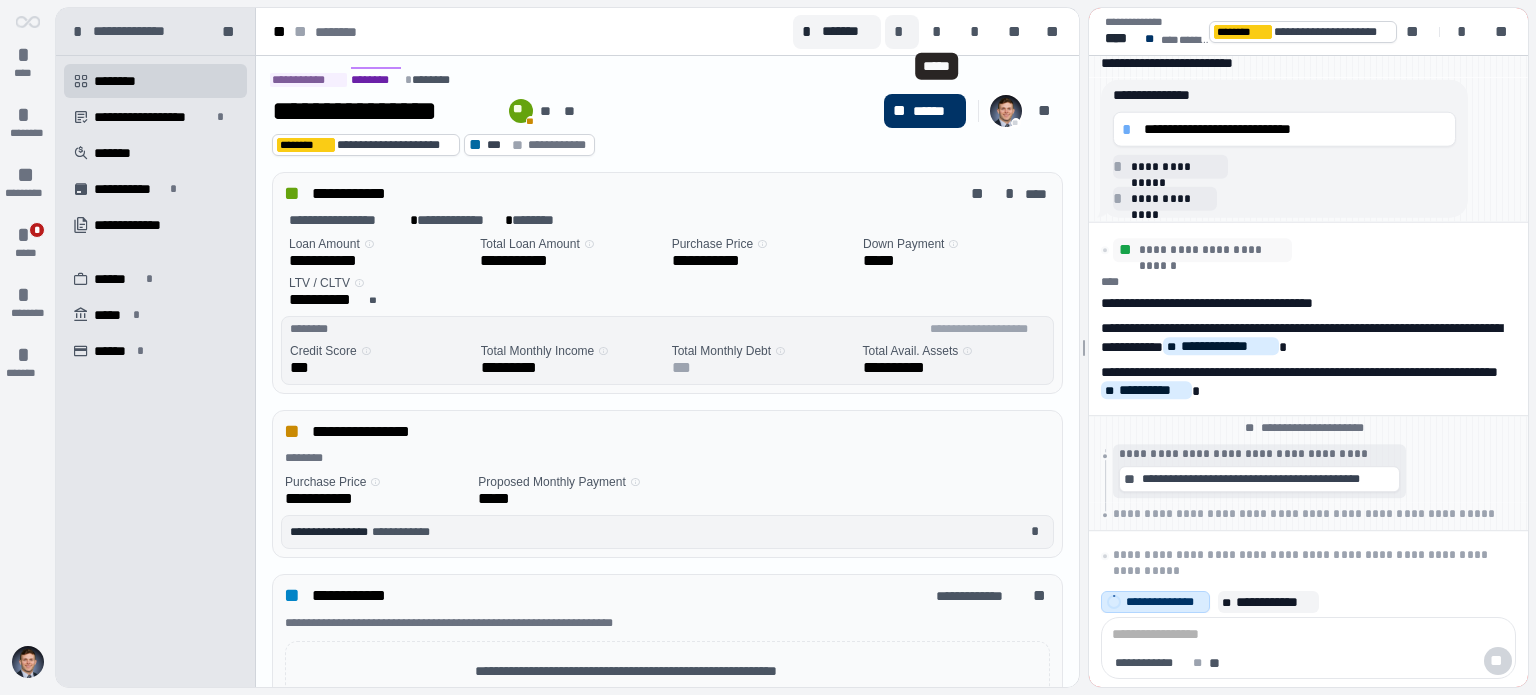 click on "*" at bounding box center [902, 32] 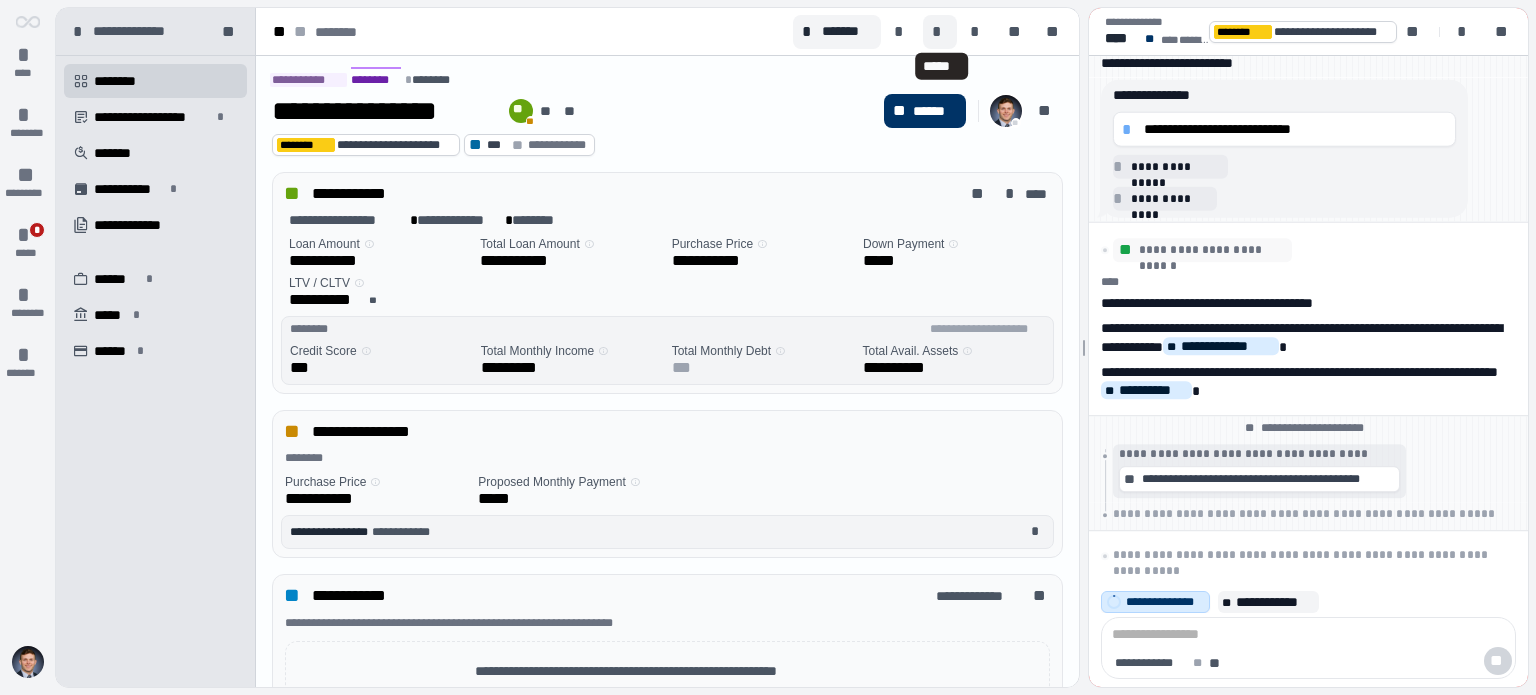 click on "*" at bounding box center [940, 32] 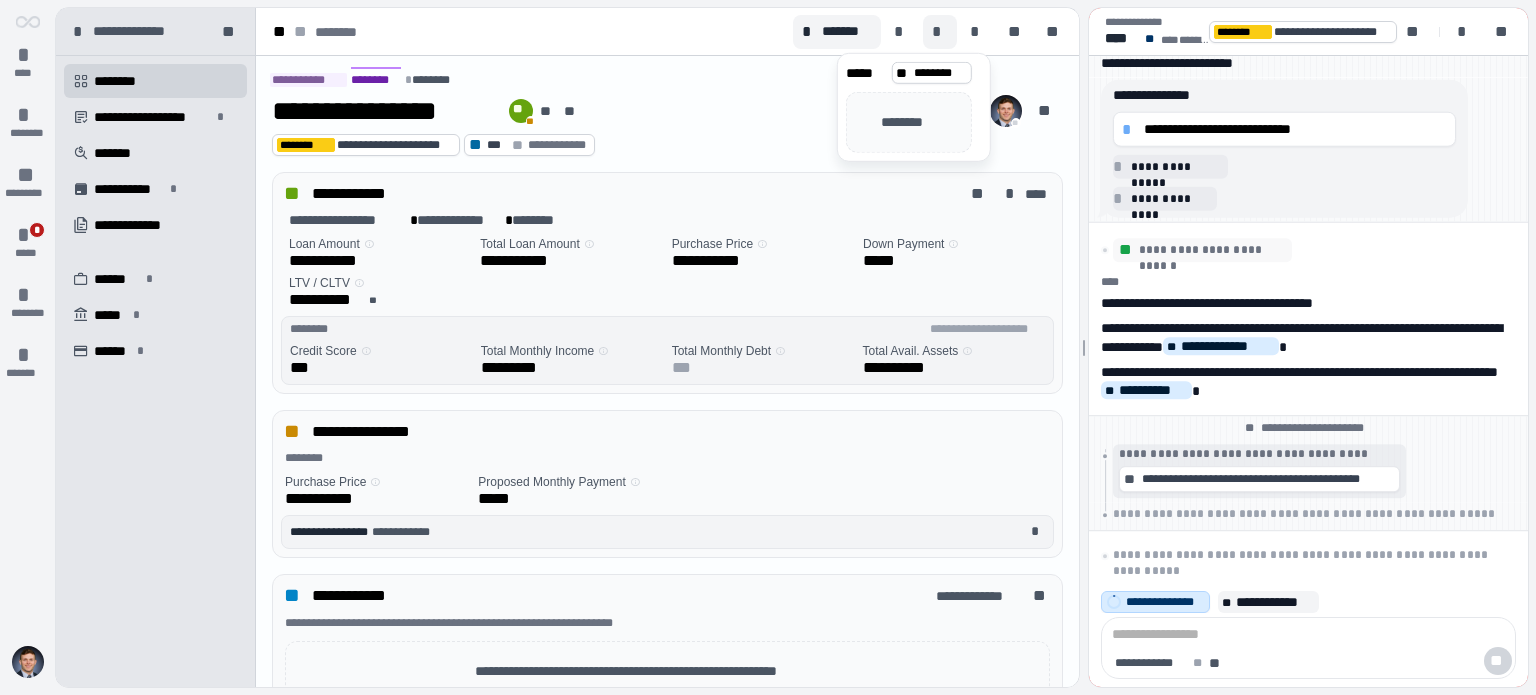 click on "********" at bounding box center (909, 122) 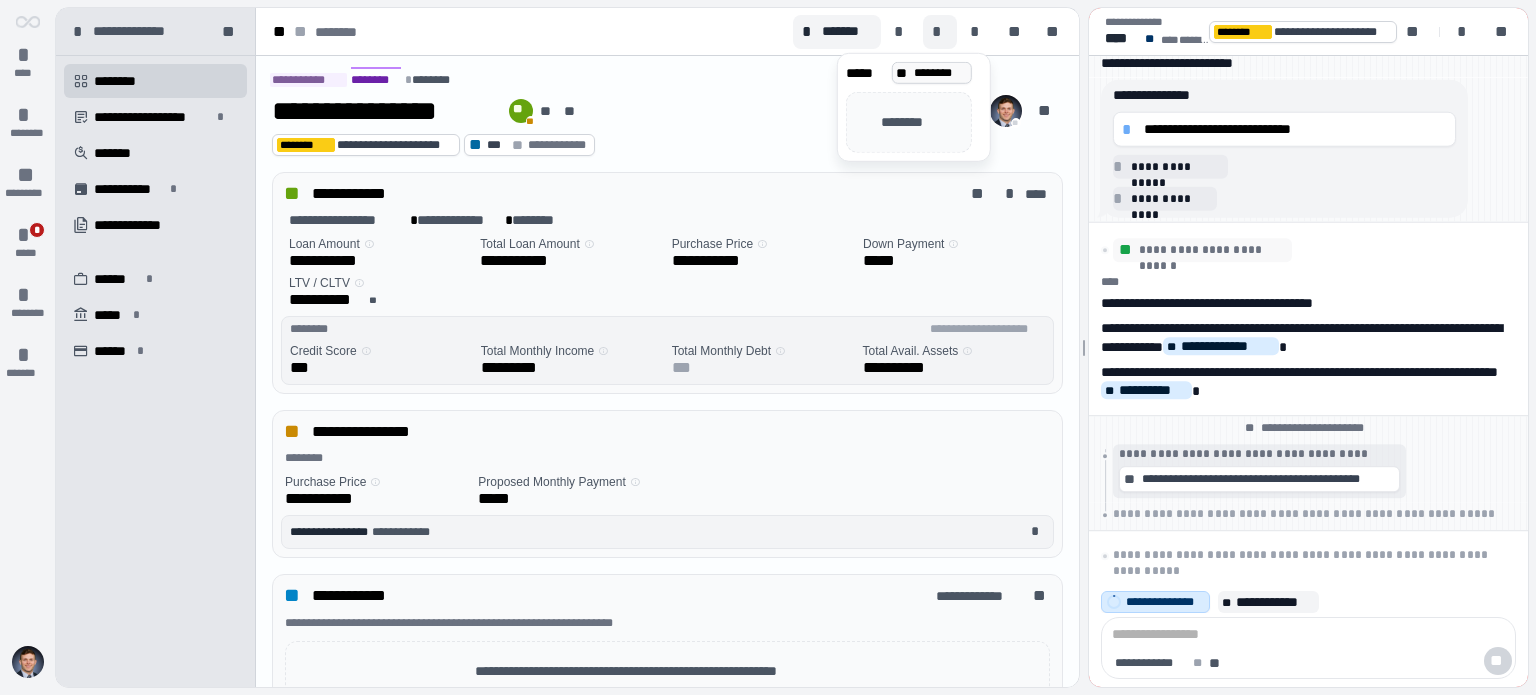 click on "********" at bounding box center [940, 72] 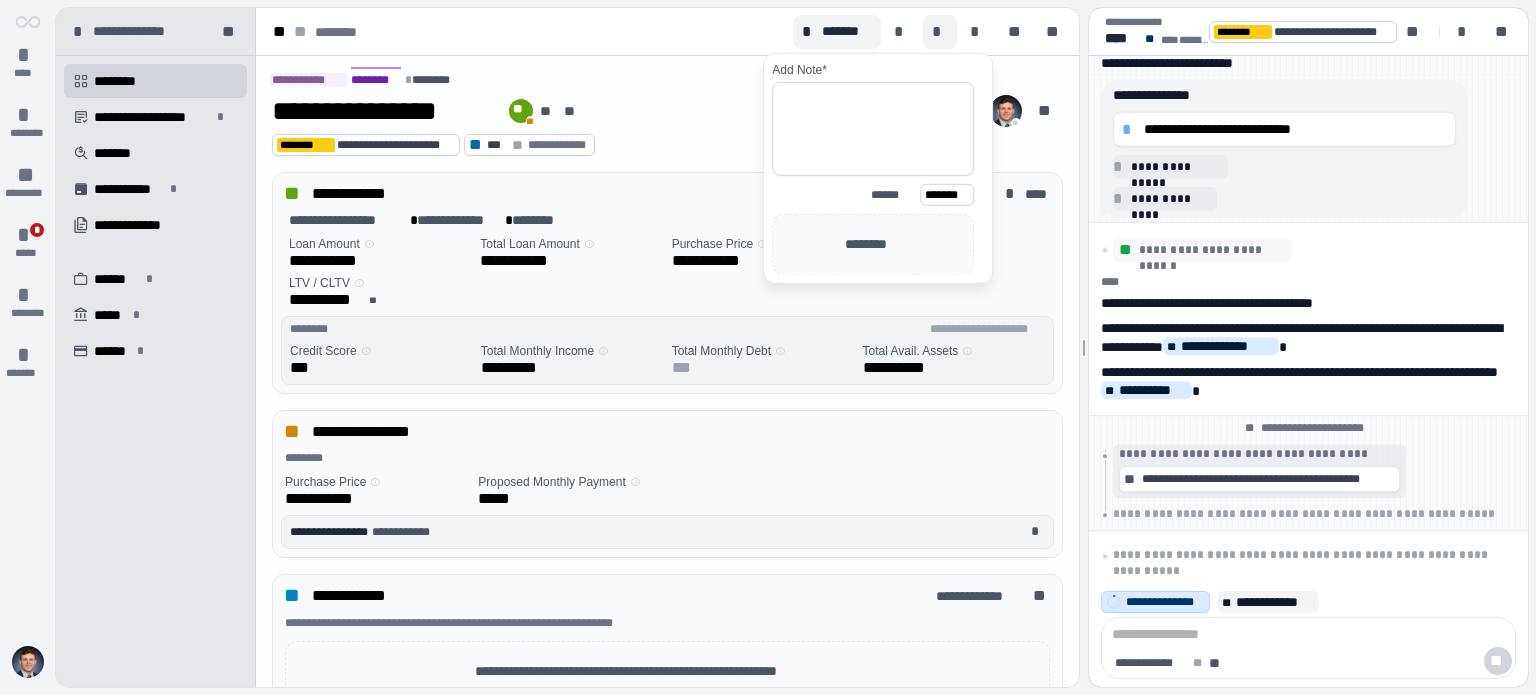 click at bounding box center [873, 129] 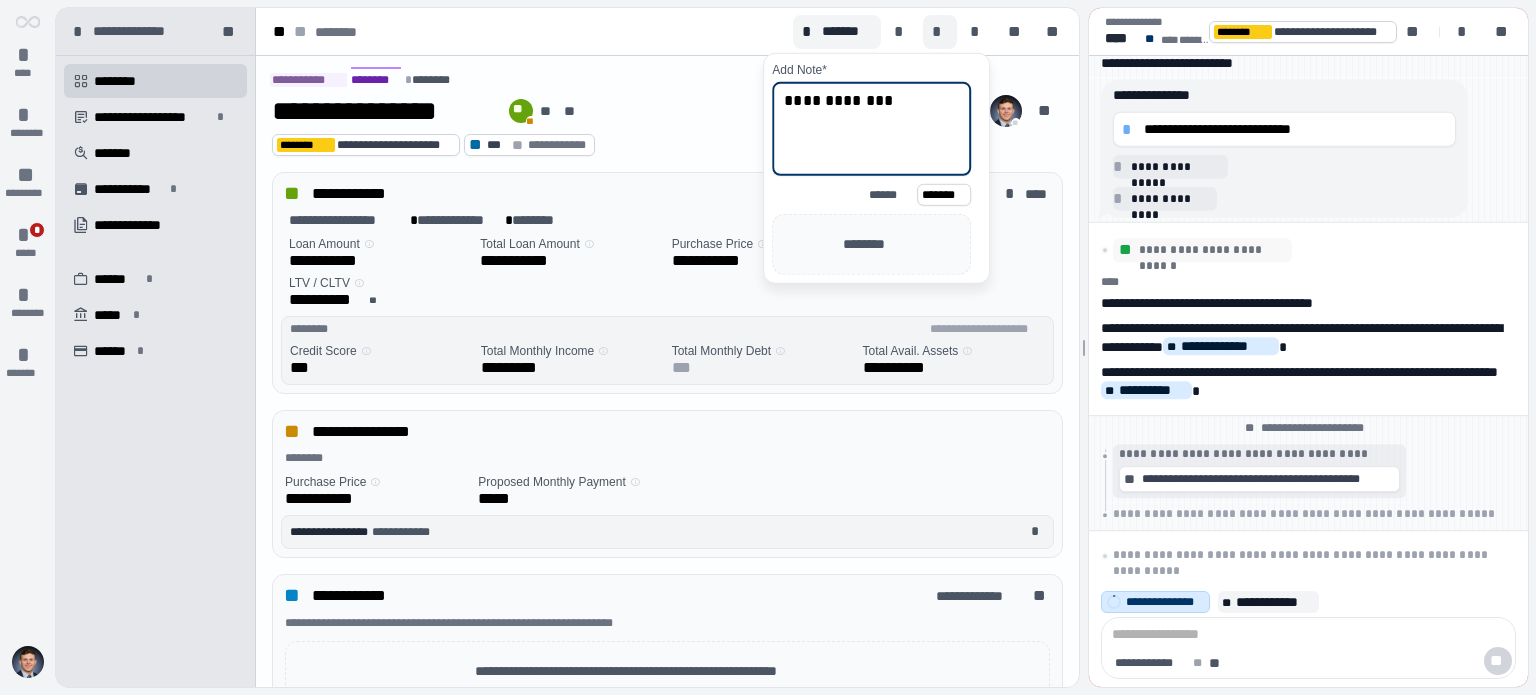 type on "**********" 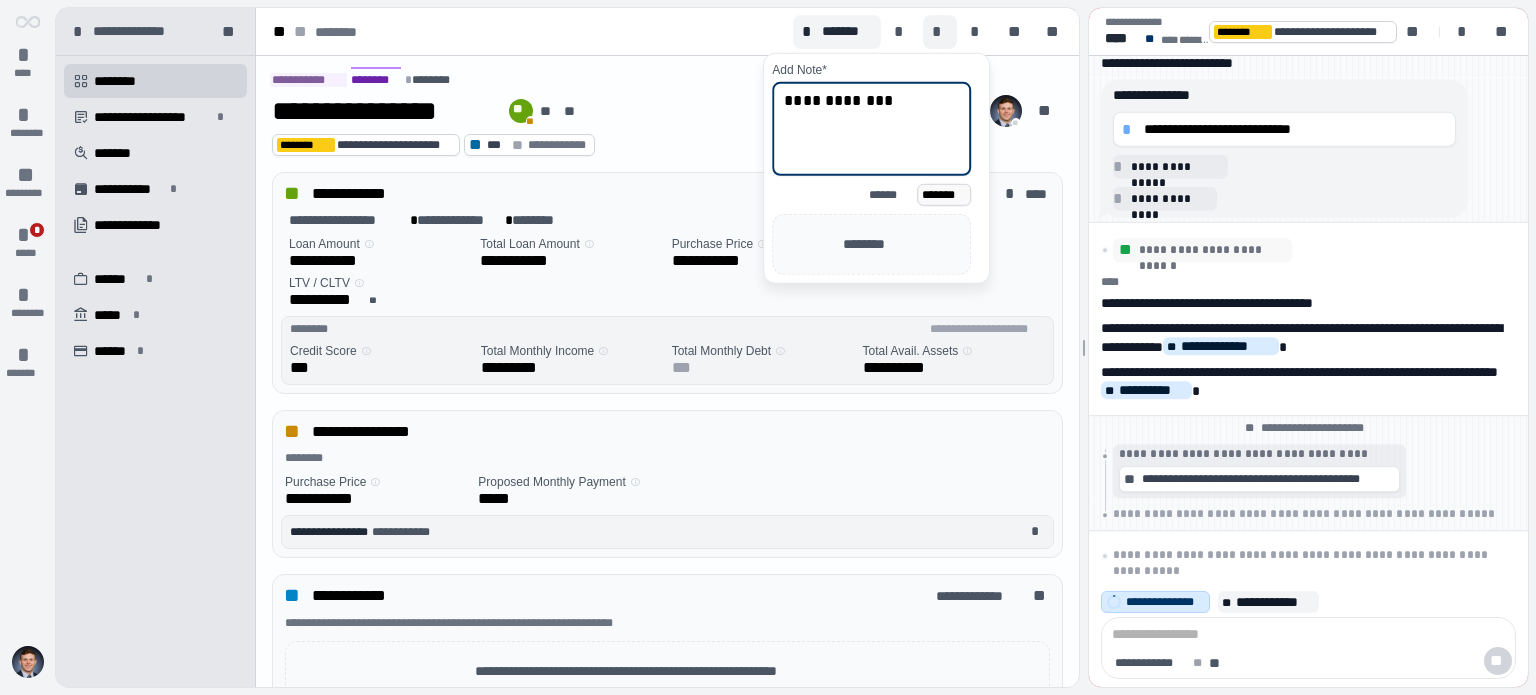 drag, startPoint x: 971, startPoint y: 191, endPoint x: 944, endPoint y: 188, distance: 27.166155 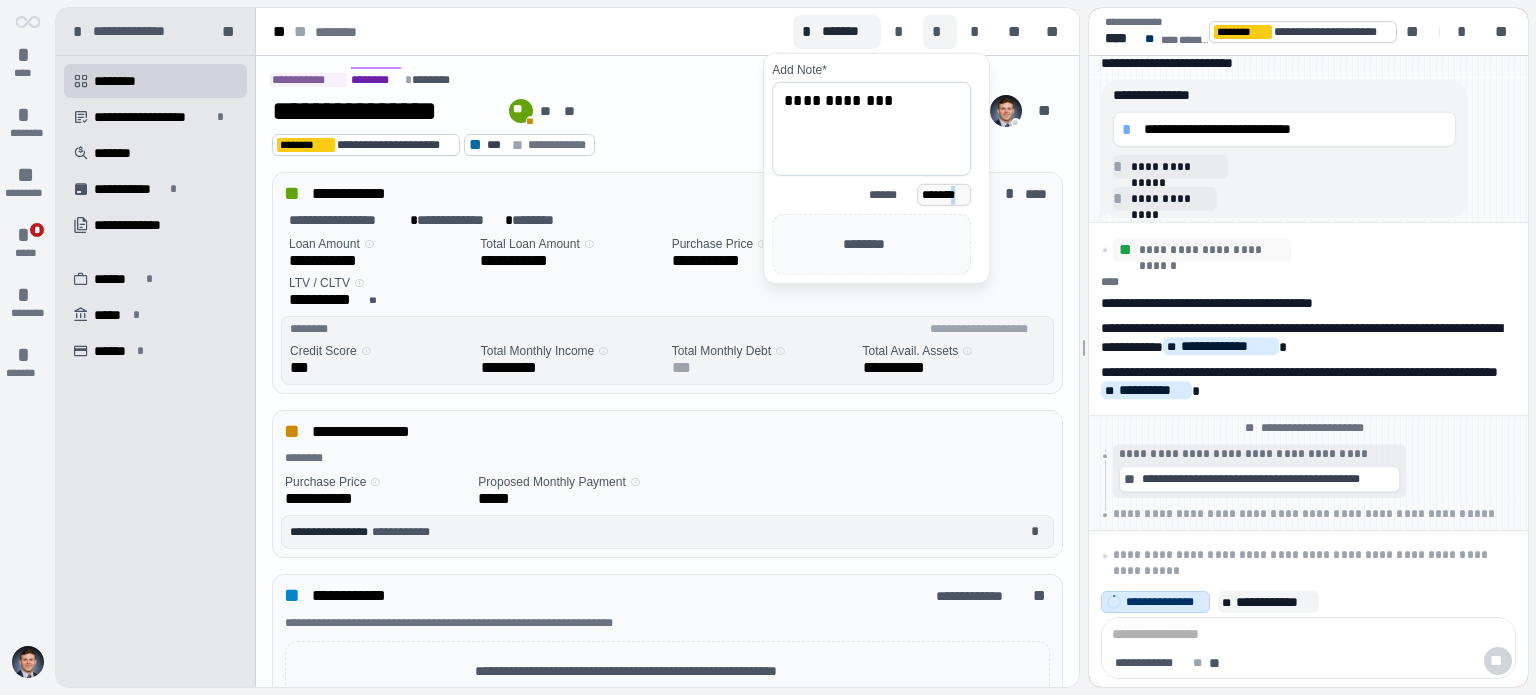 click on "*******" at bounding box center (944, 194) 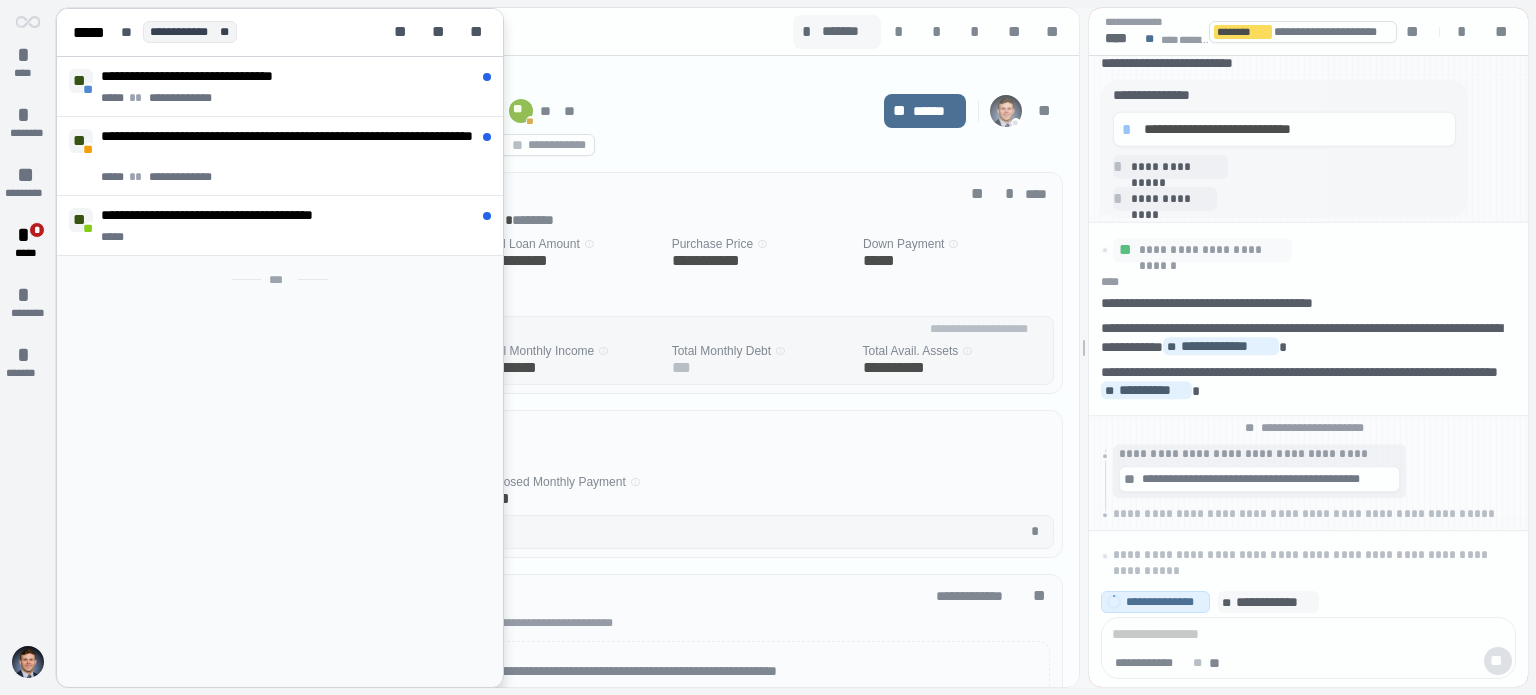 click at bounding box center [792, 348] 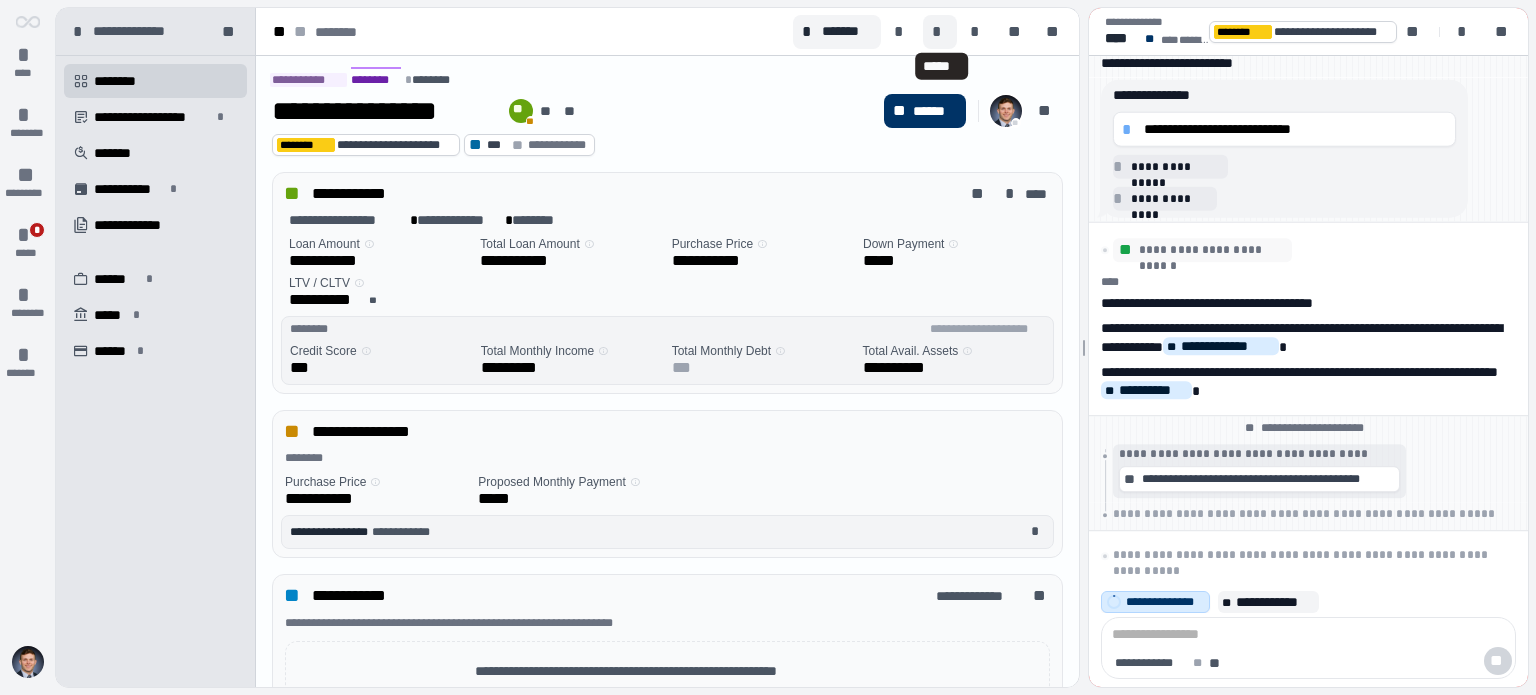 click on "*" at bounding box center [940, 32] 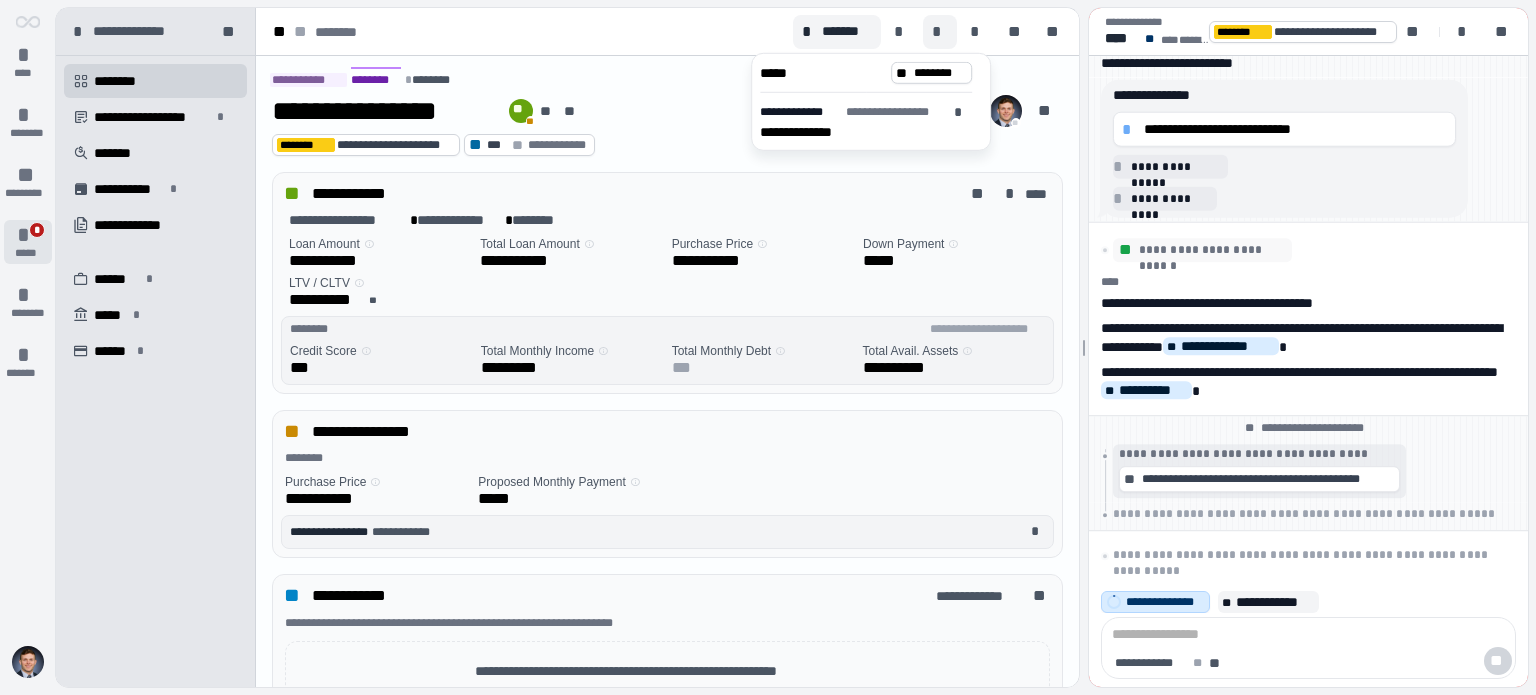 click on "* *" at bounding box center (28, 235) 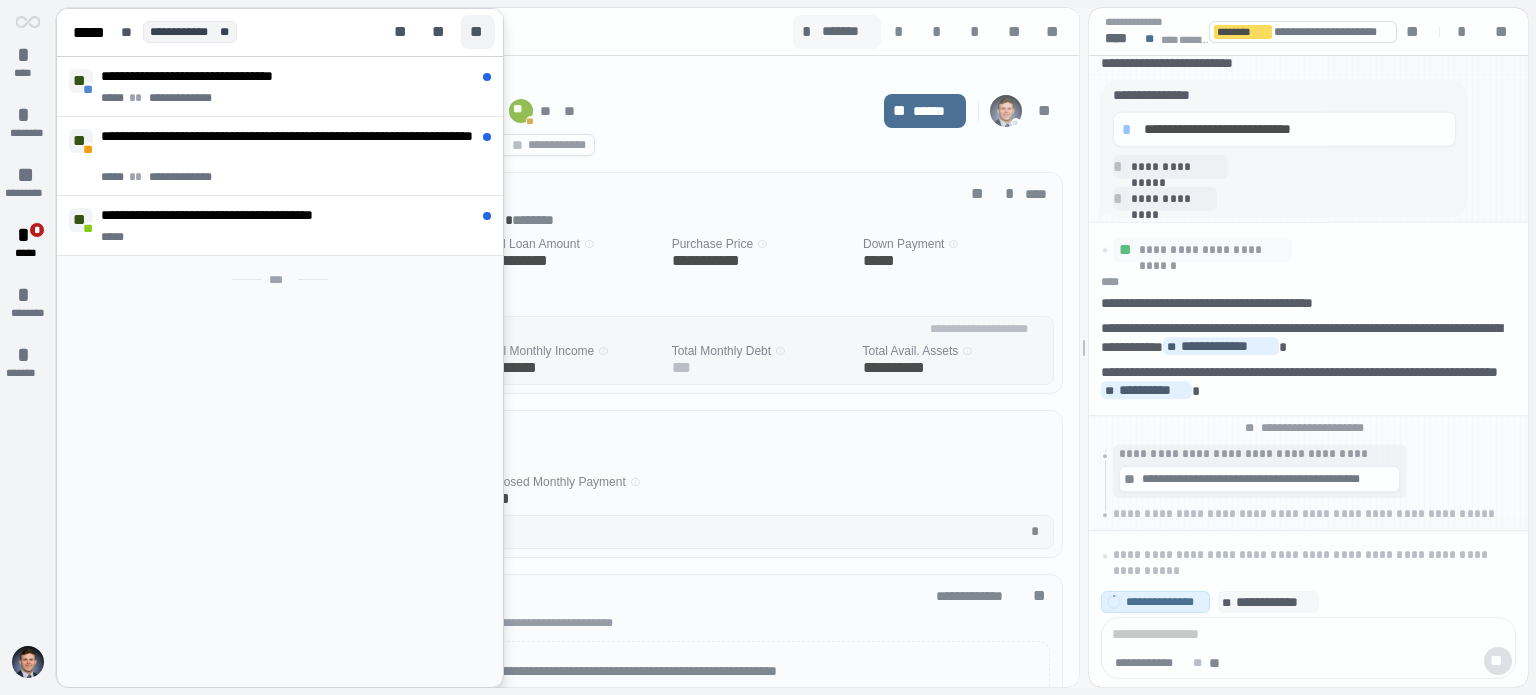 click on "**" at bounding box center (478, 32) 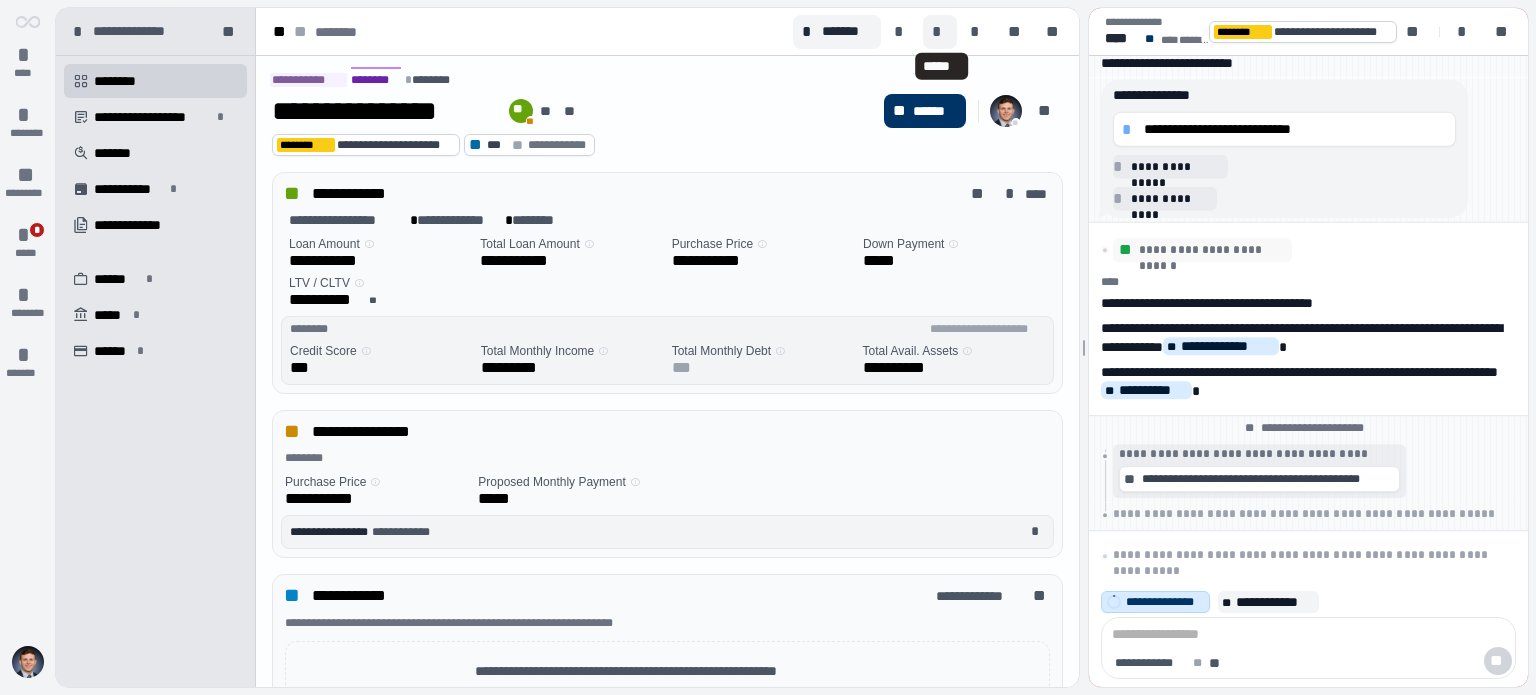 click on "*" at bounding box center (940, 32) 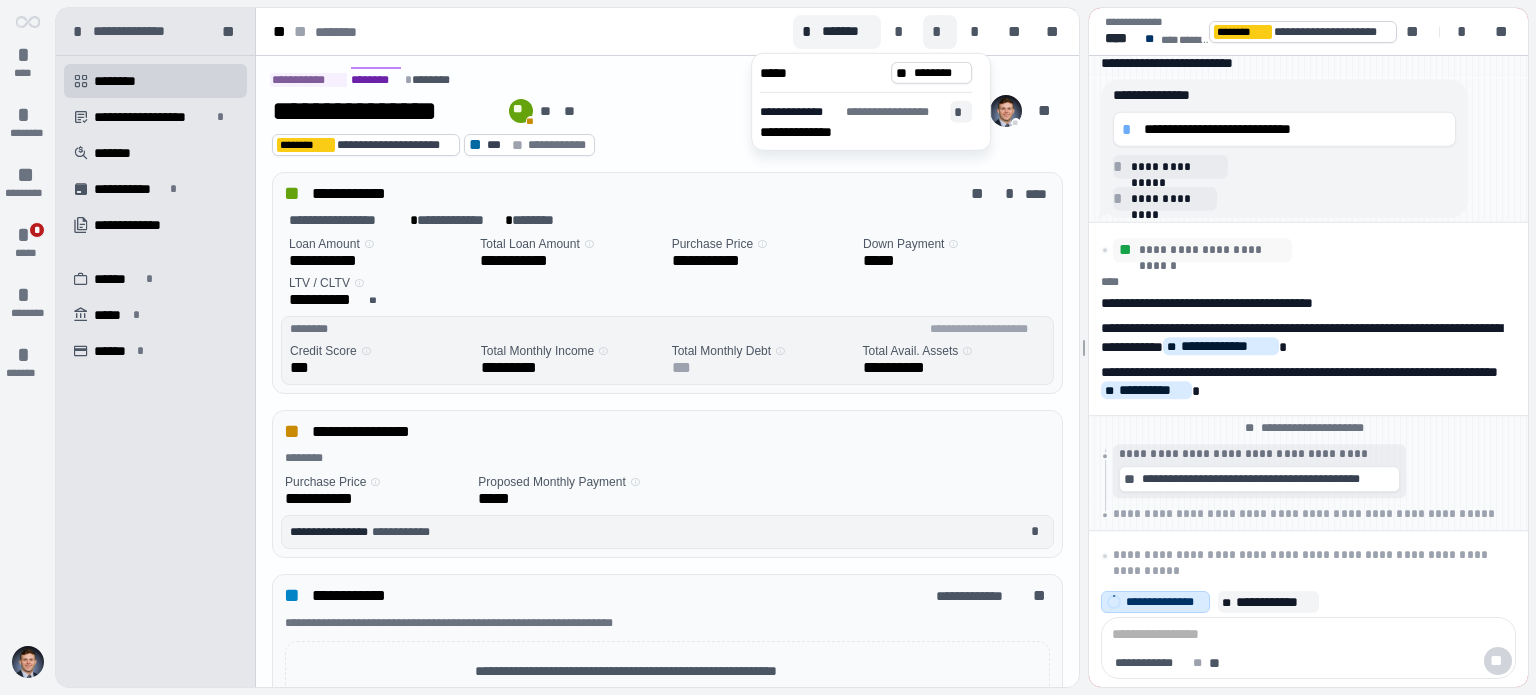click on "*" at bounding box center [961, 112] 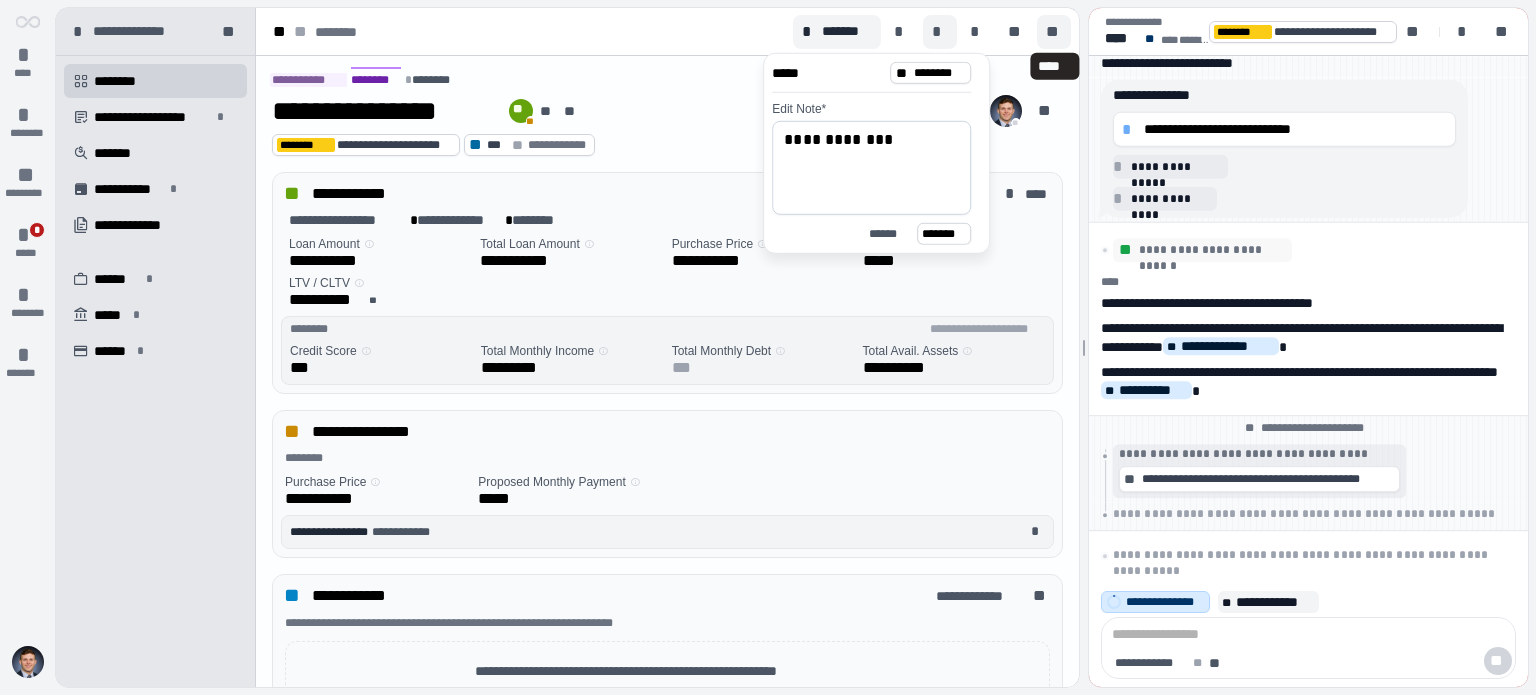 click on "**" at bounding box center [1054, 32] 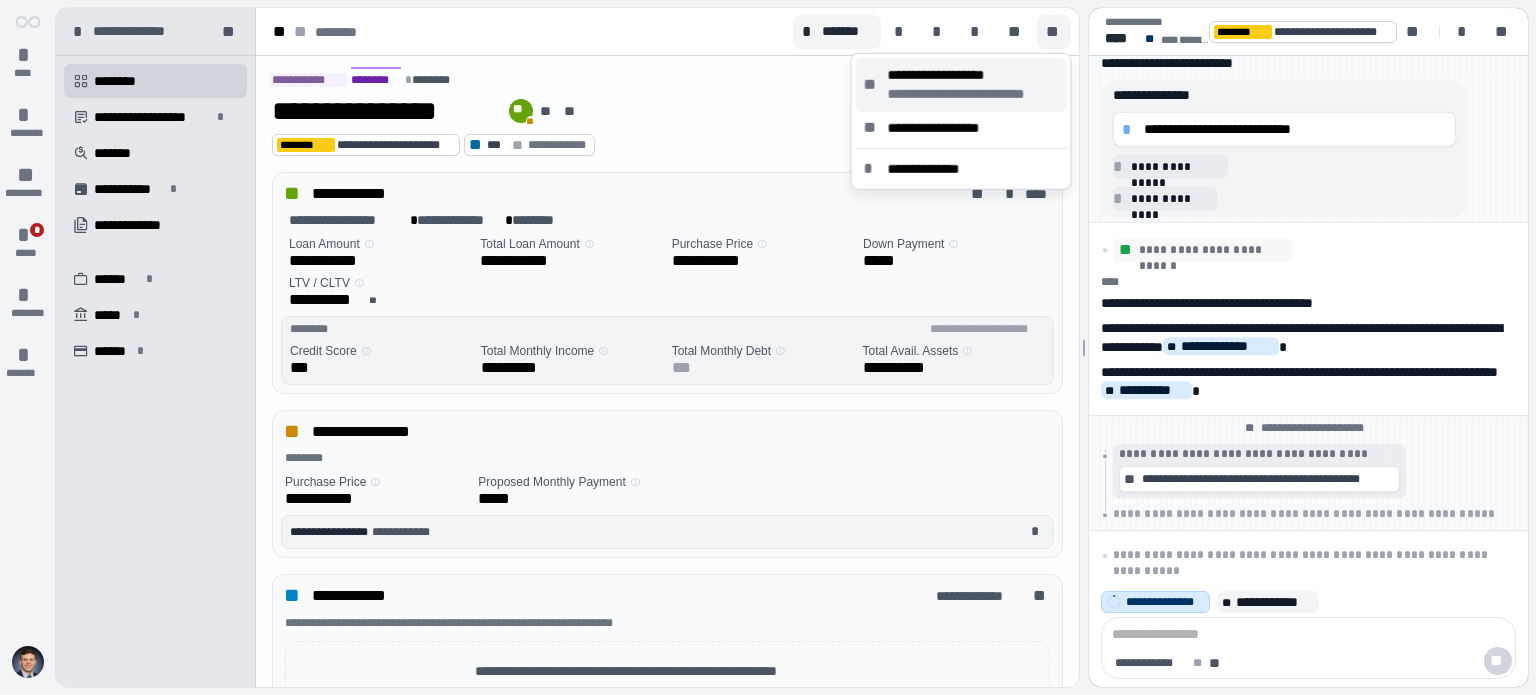 click on "**********" at bounding box center (972, 75) 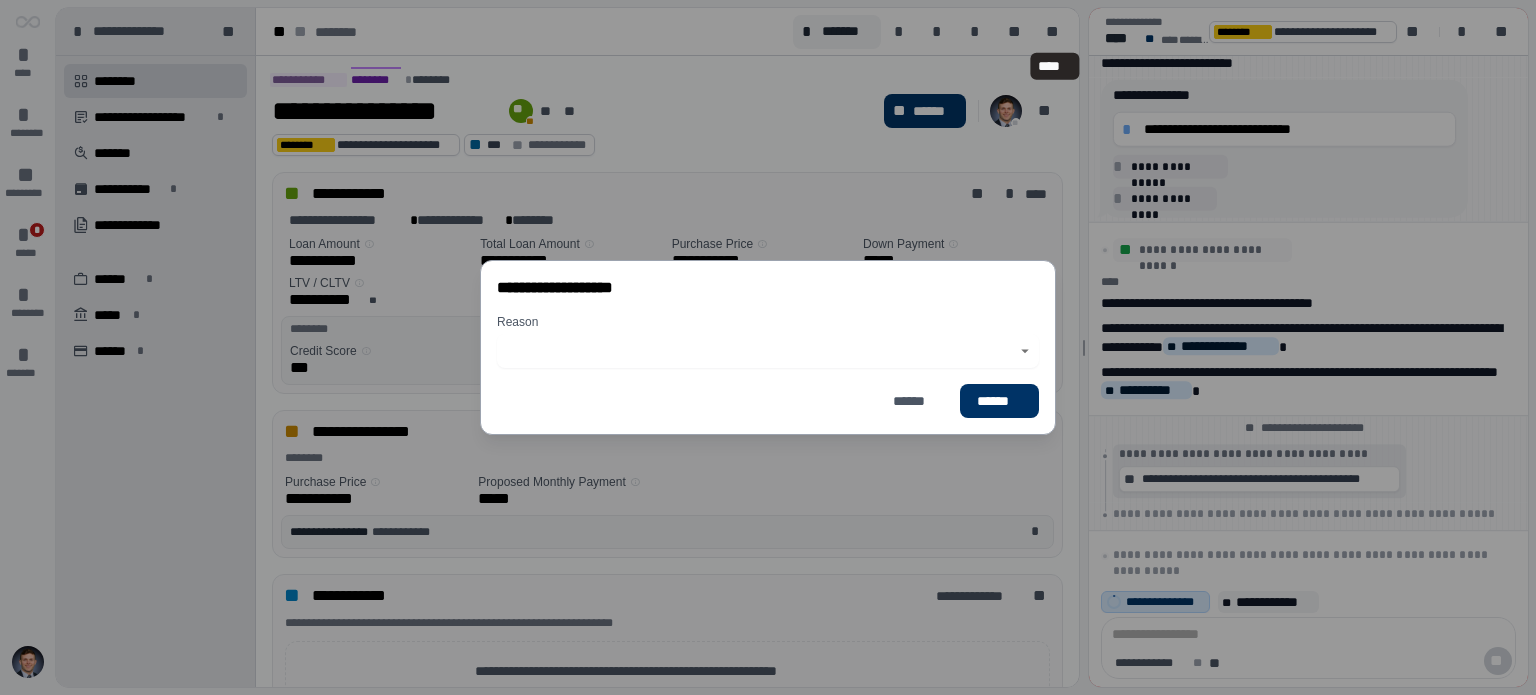 click on "Reason" at bounding box center [763, 341] 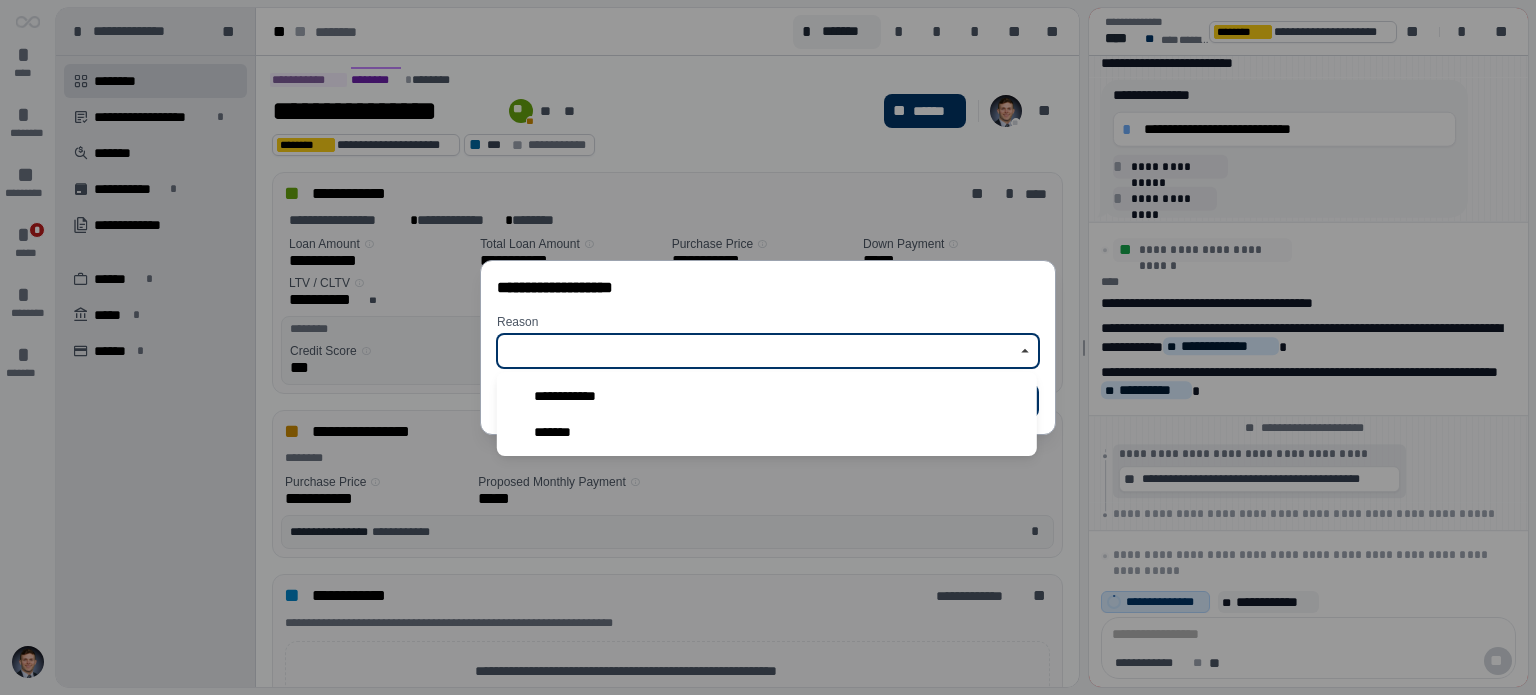click at bounding box center [757, 351] 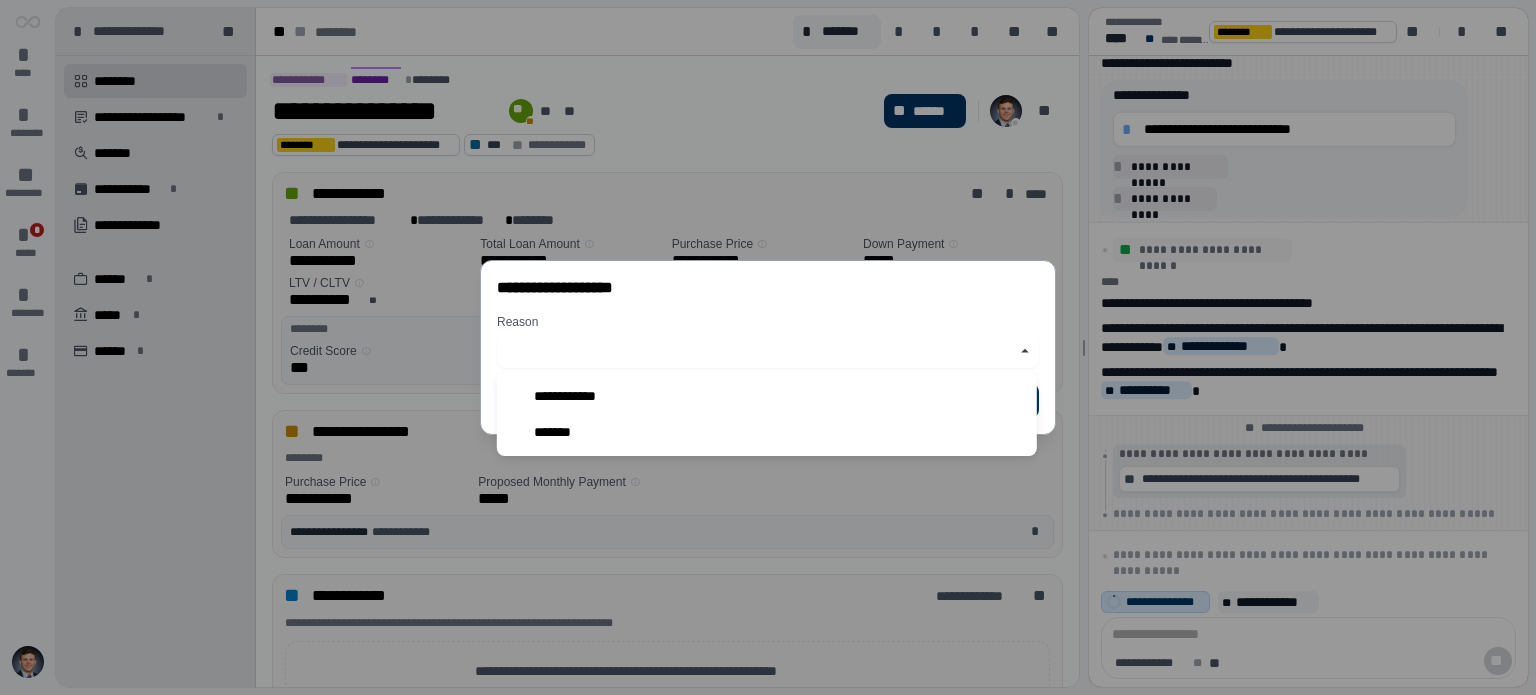 type on "**********" 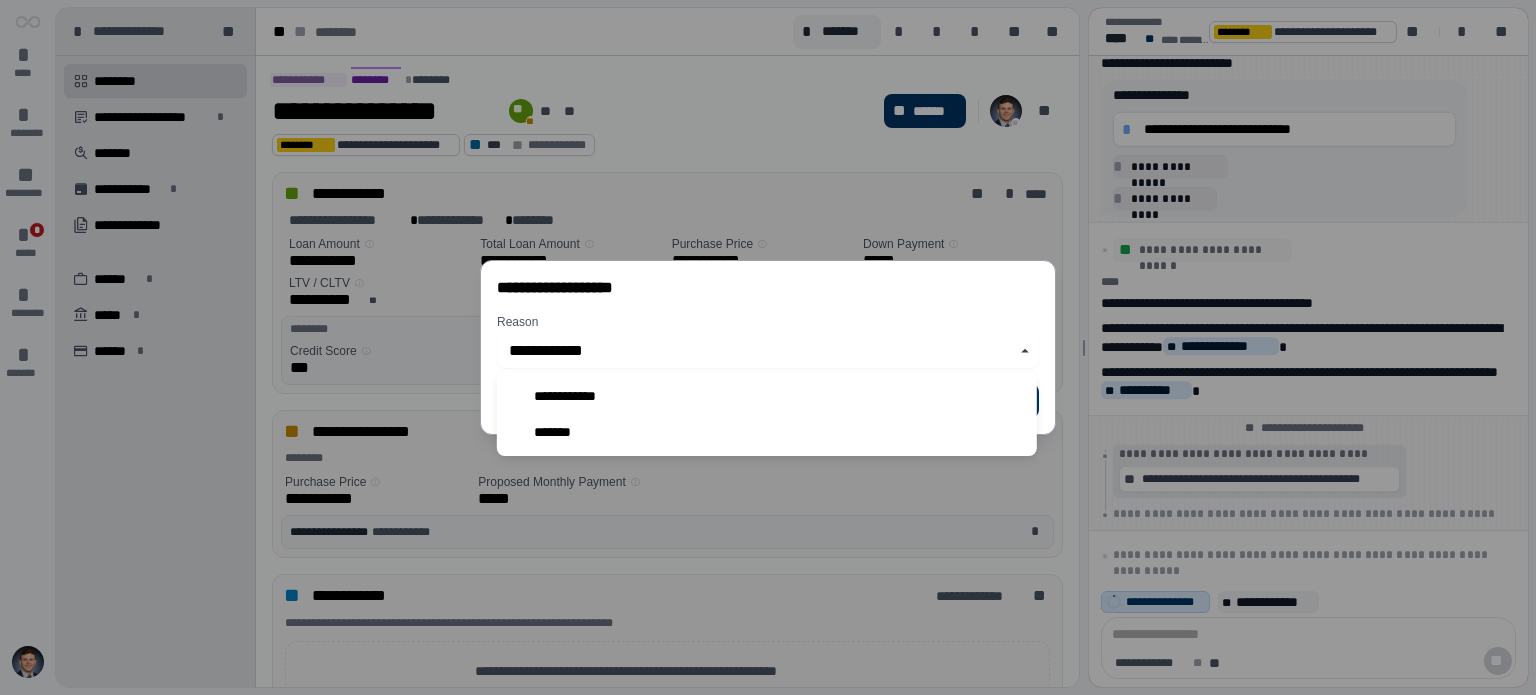 click on "Reason" at bounding box center [768, 322] 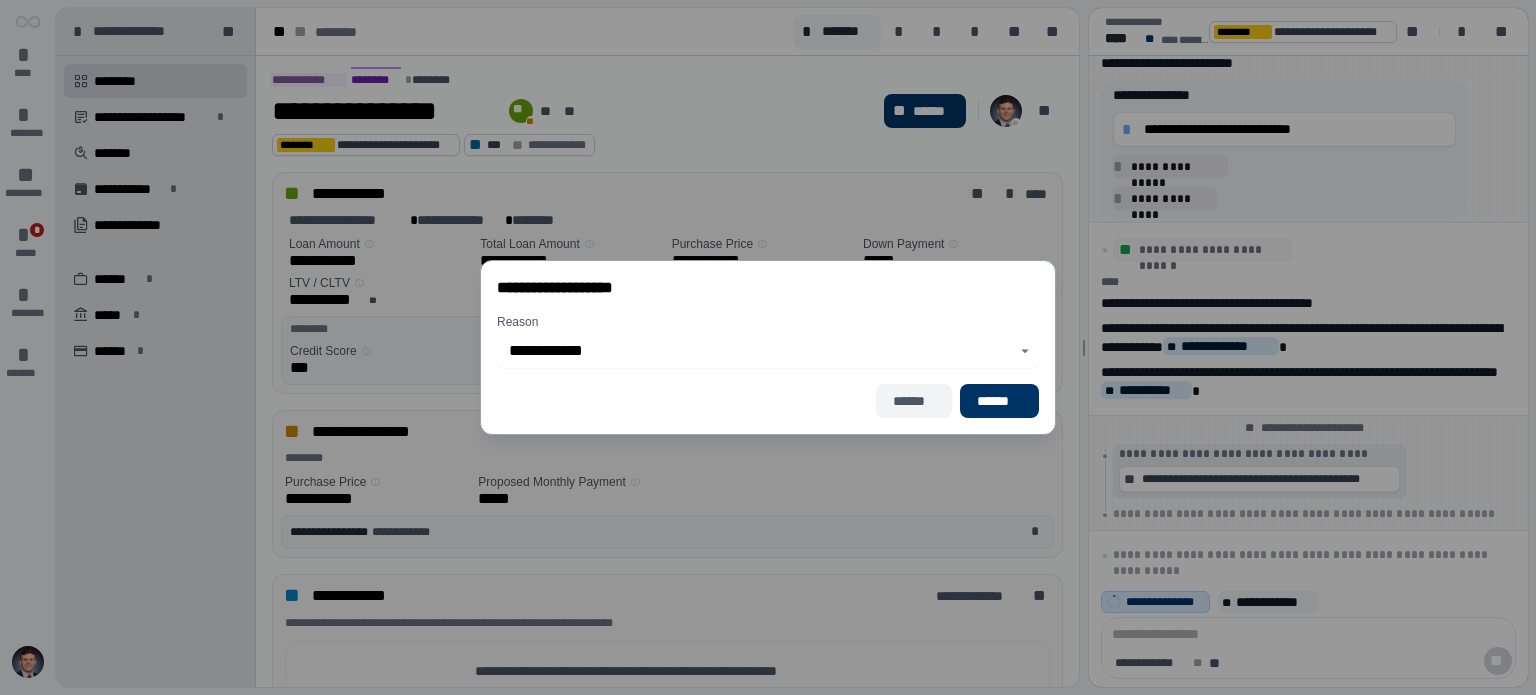 click on "******" at bounding box center [914, 401] 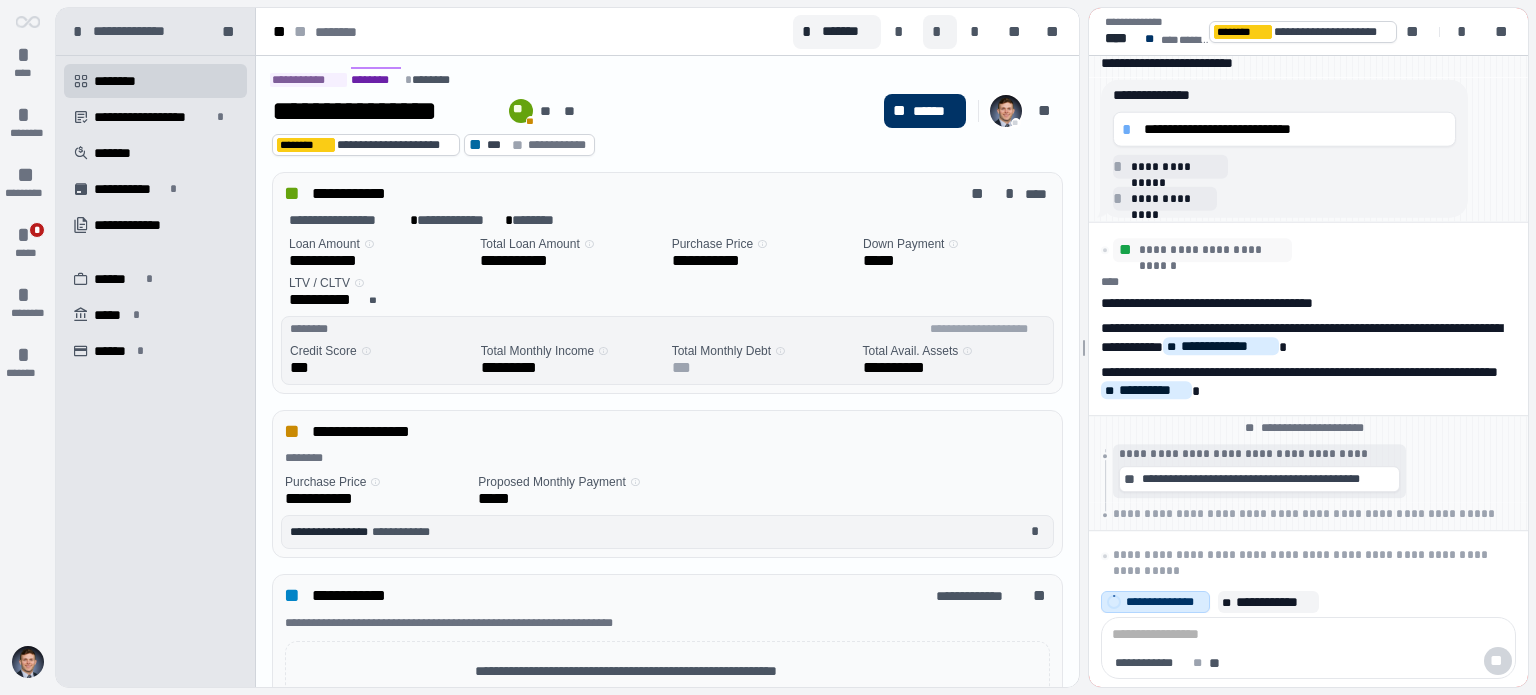 click on "*" at bounding box center [940, 32] 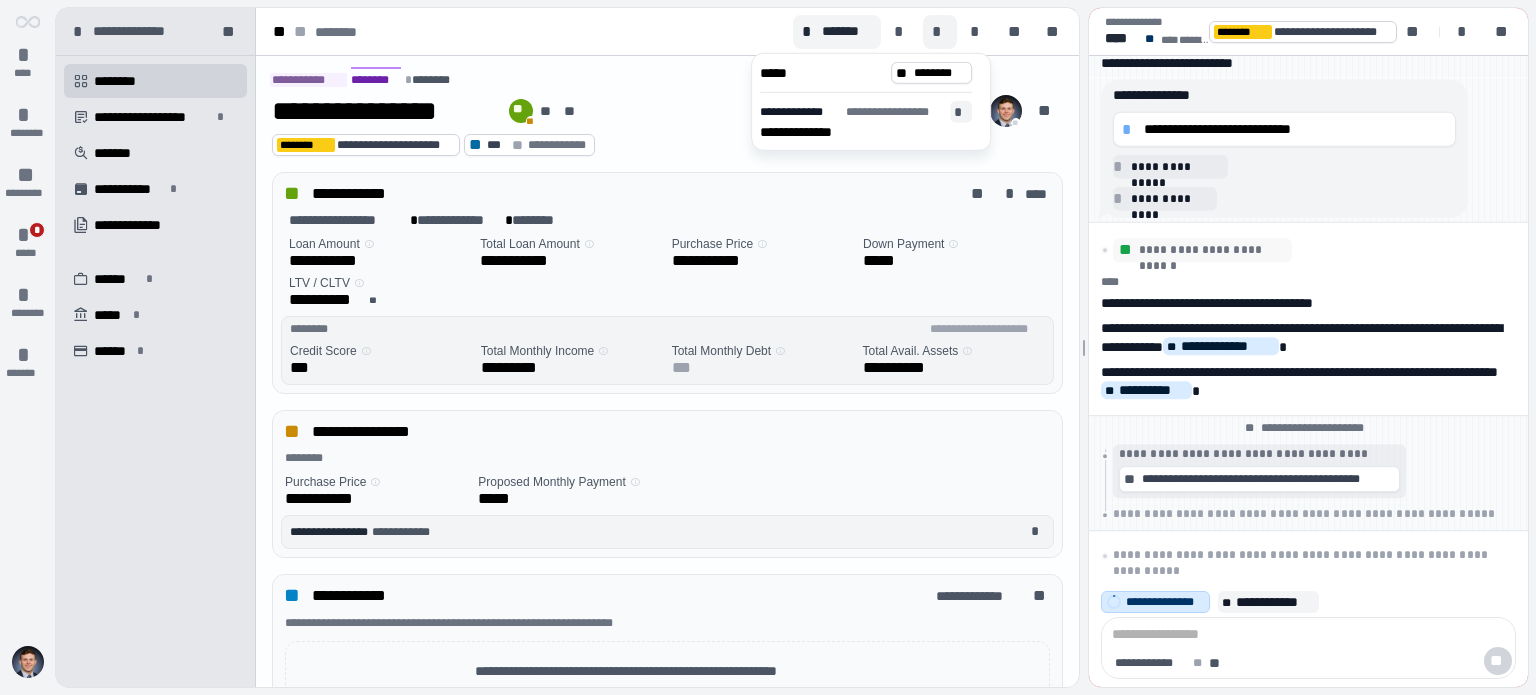 click on "*" at bounding box center (961, 112) 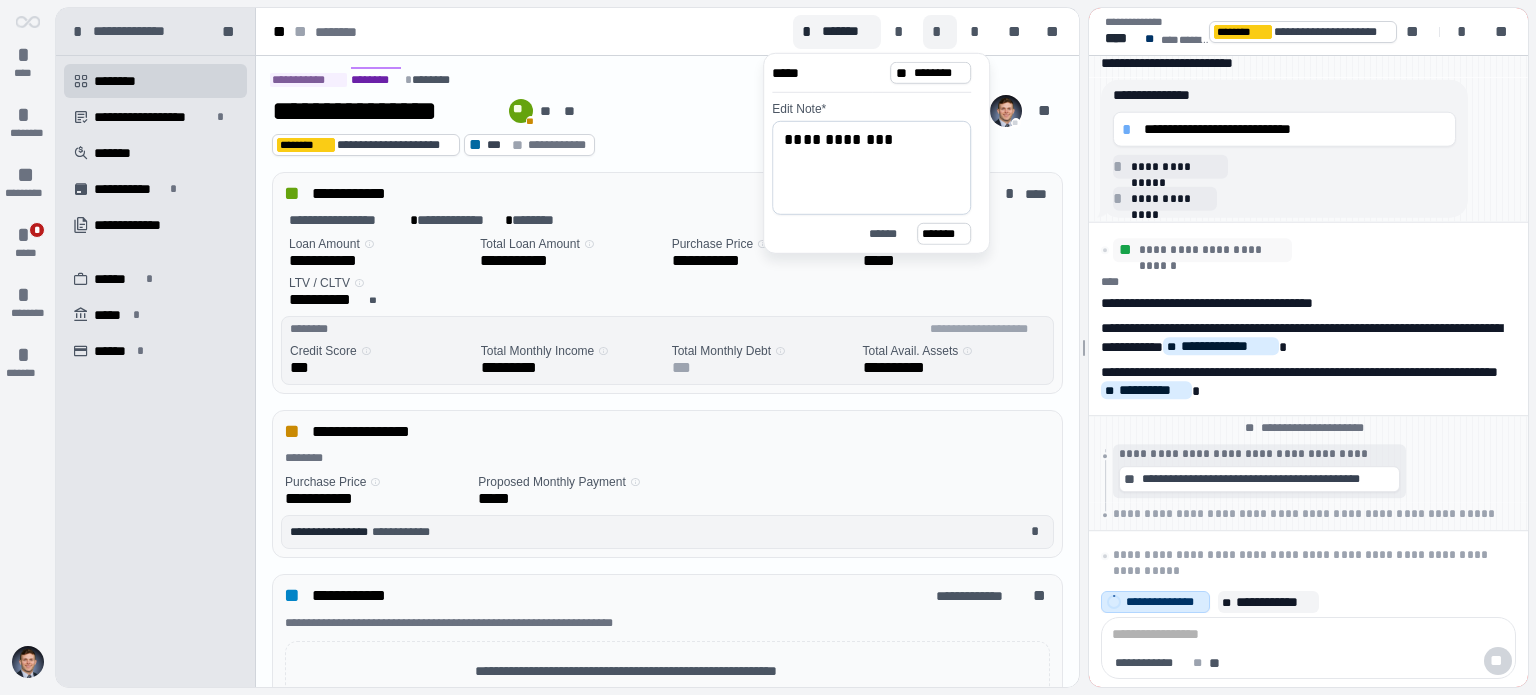 click on "**********" at bounding box center [871, 168] 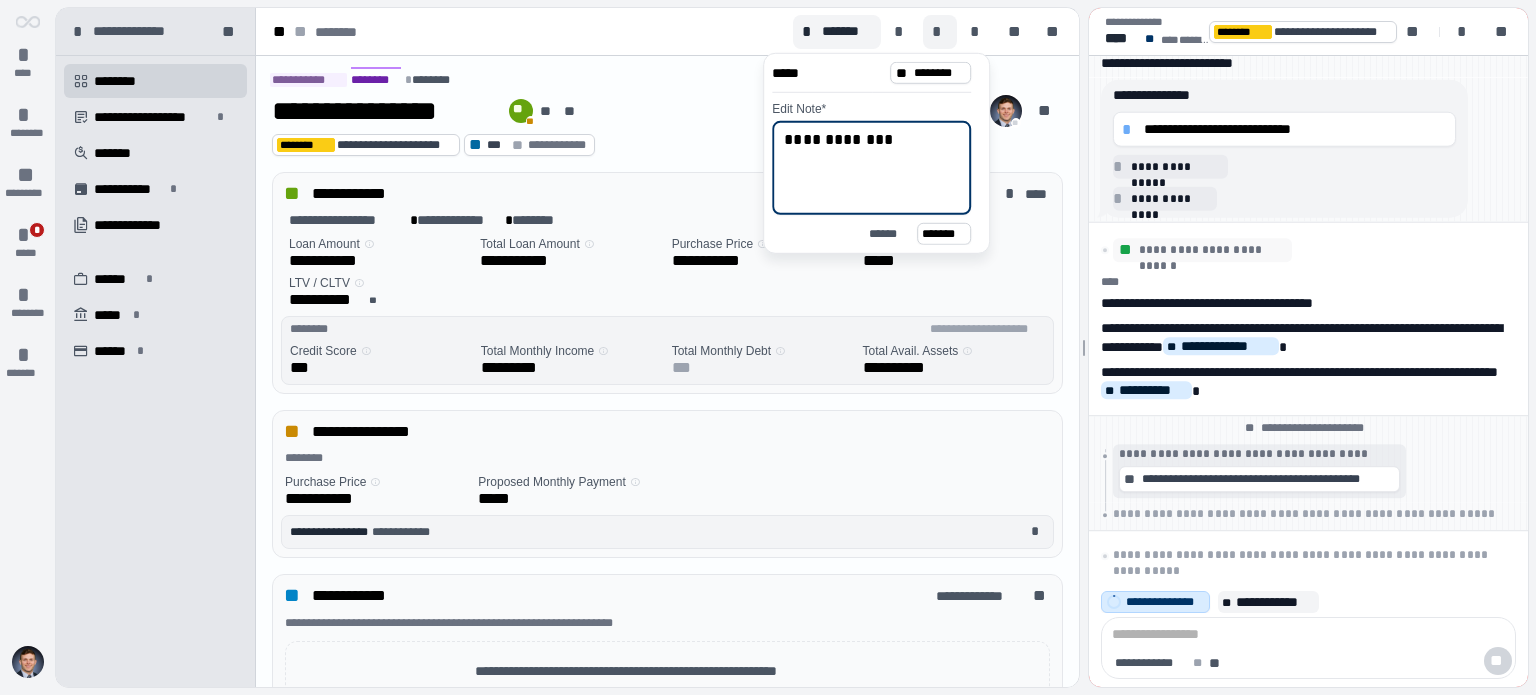 click on "**********" at bounding box center [871, 168] 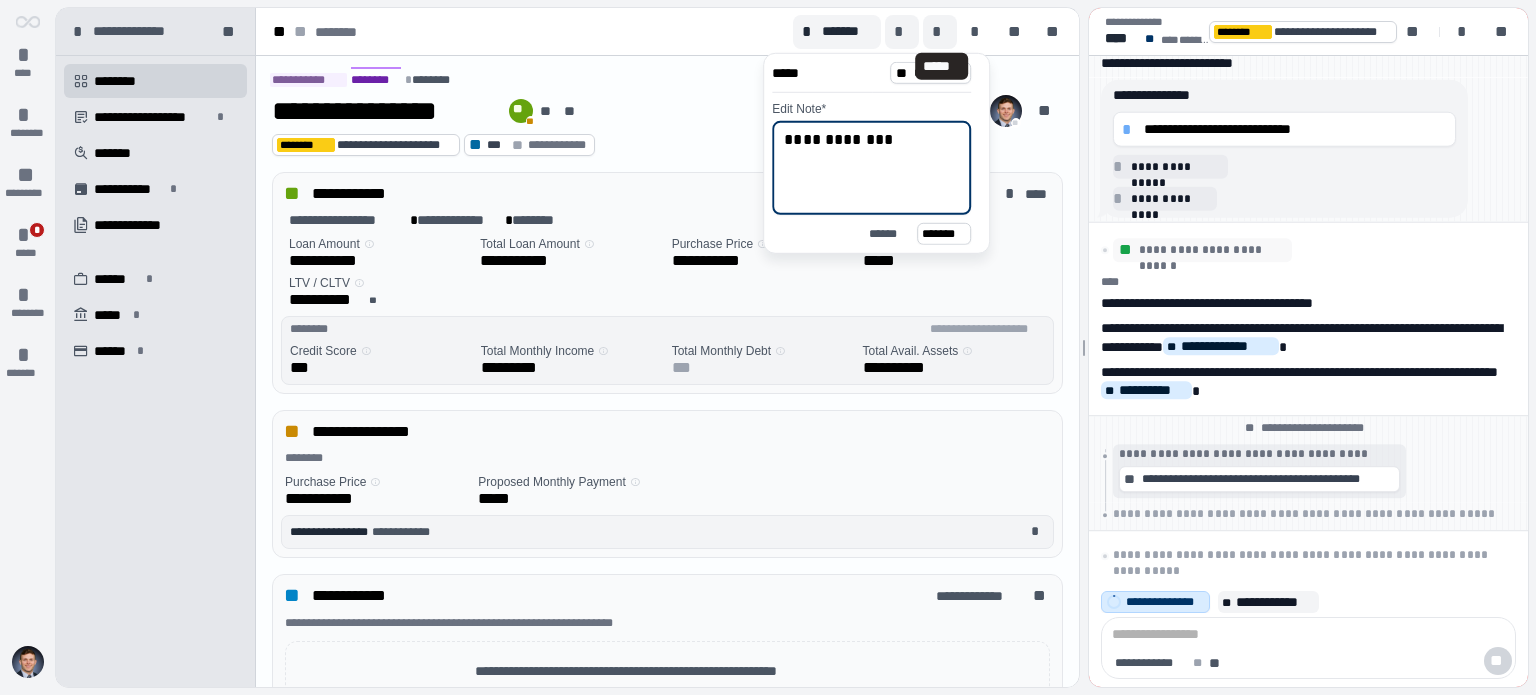 drag, startPoint x: 946, startPoint y: 28, endPoint x: 908, endPoint y: 25, distance: 38.118237 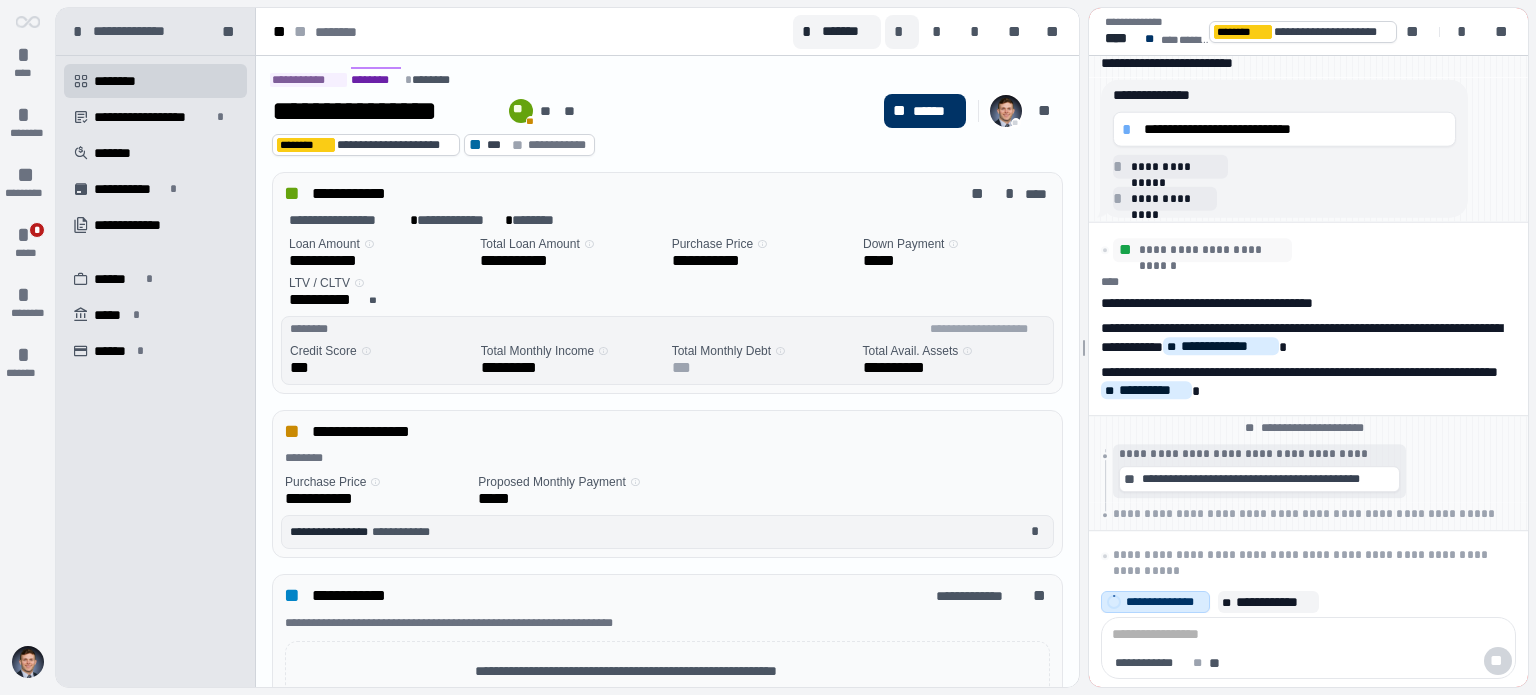 click on "*" at bounding box center (902, 32) 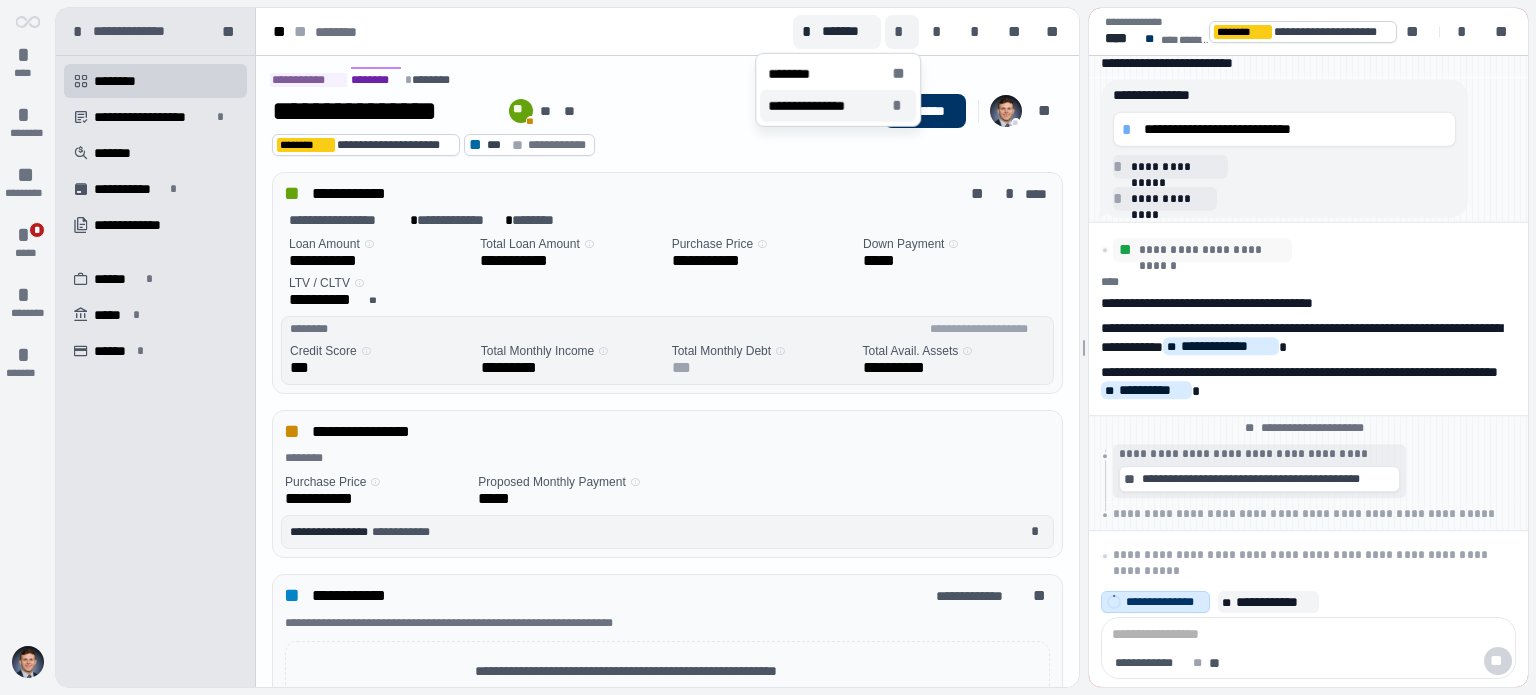click on "**********" at bounding box center (826, 106) 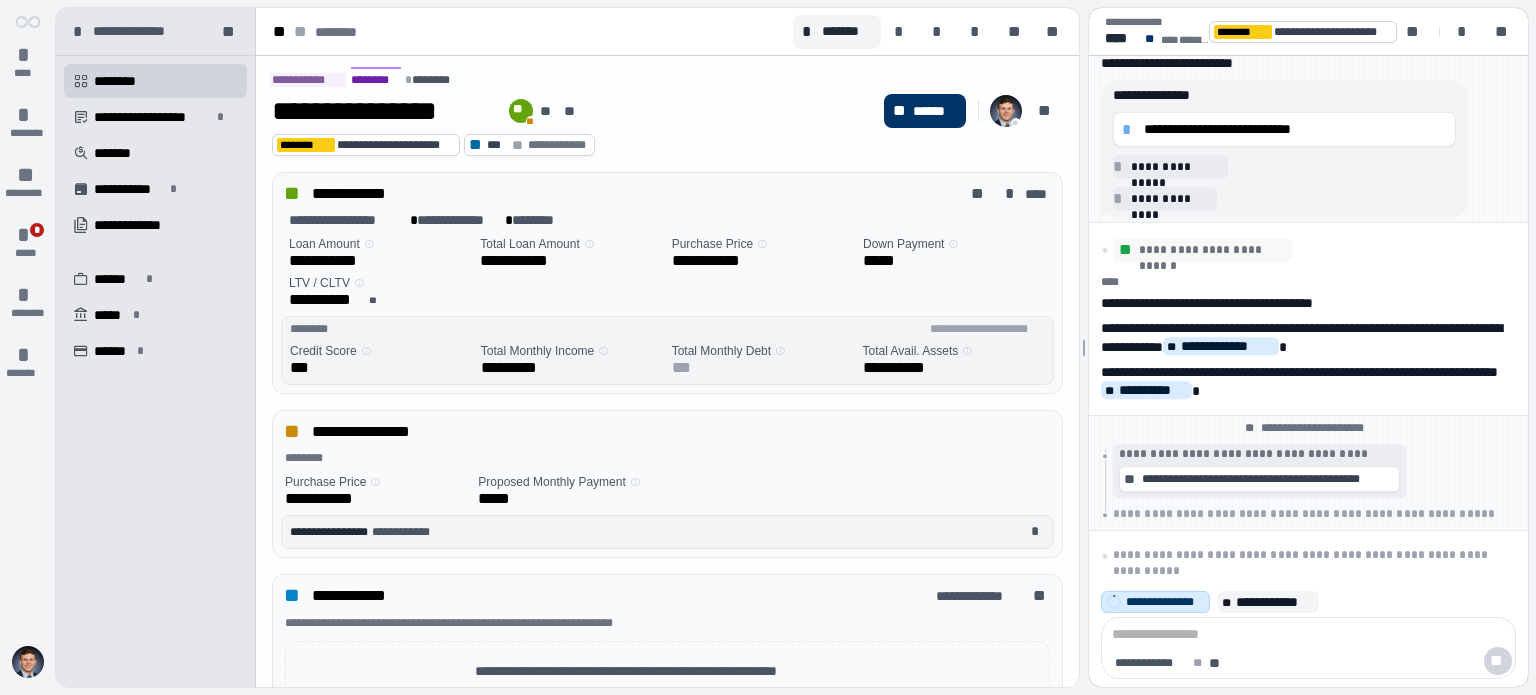 click on "**********" at bounding box center (574, 111) 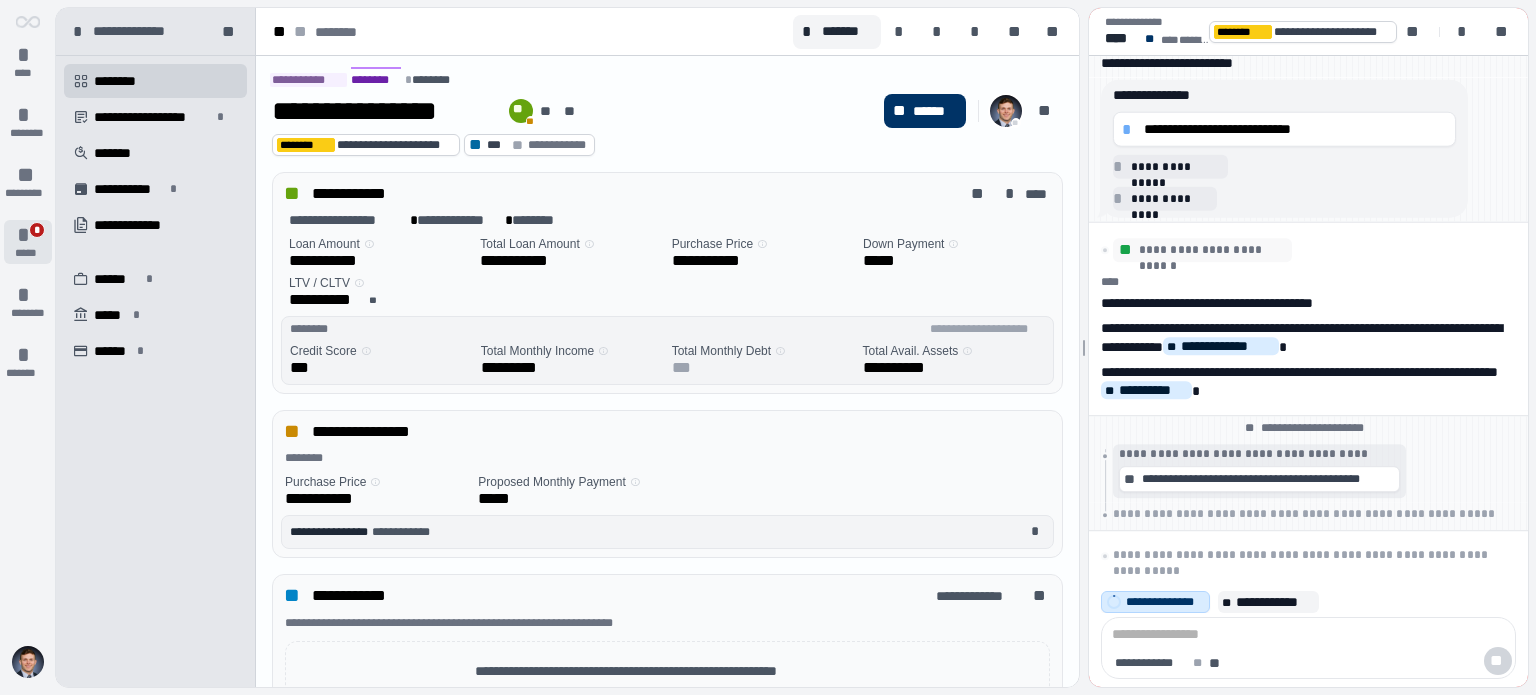 click on "*" at bounding box center [28, 235] 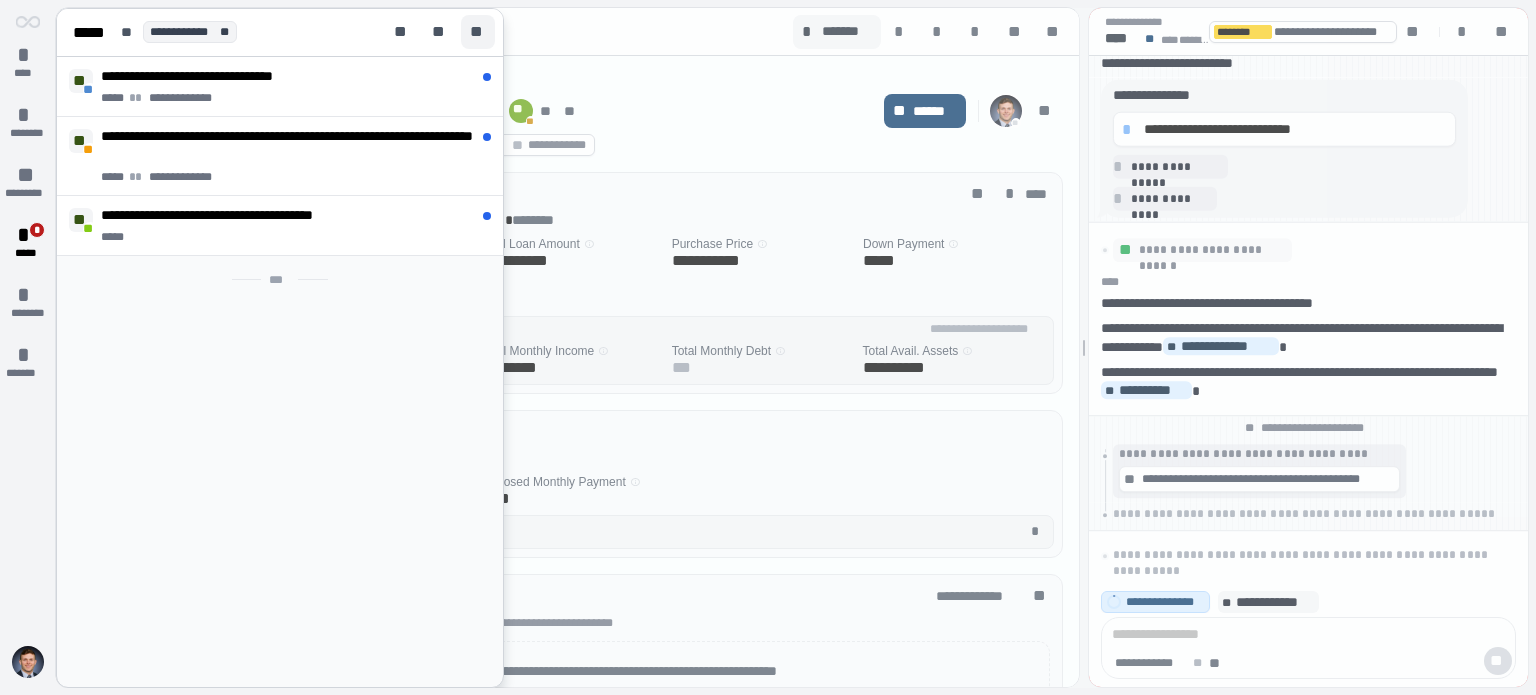 click on "**" at bounding box center [478, 32] 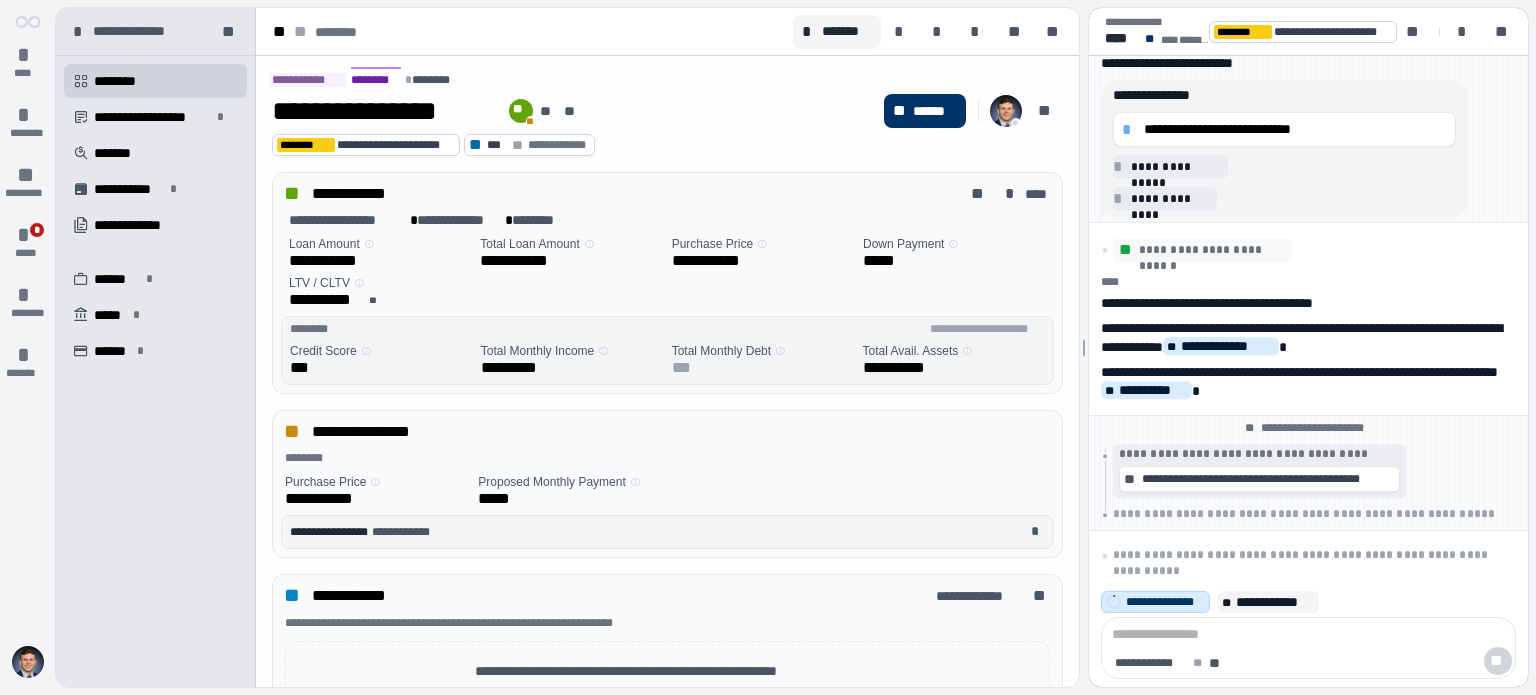 drag, startPoint x: 736, startPoint y: 84, endPoint x: 572, endPoint y: 13, distance: 178.70926 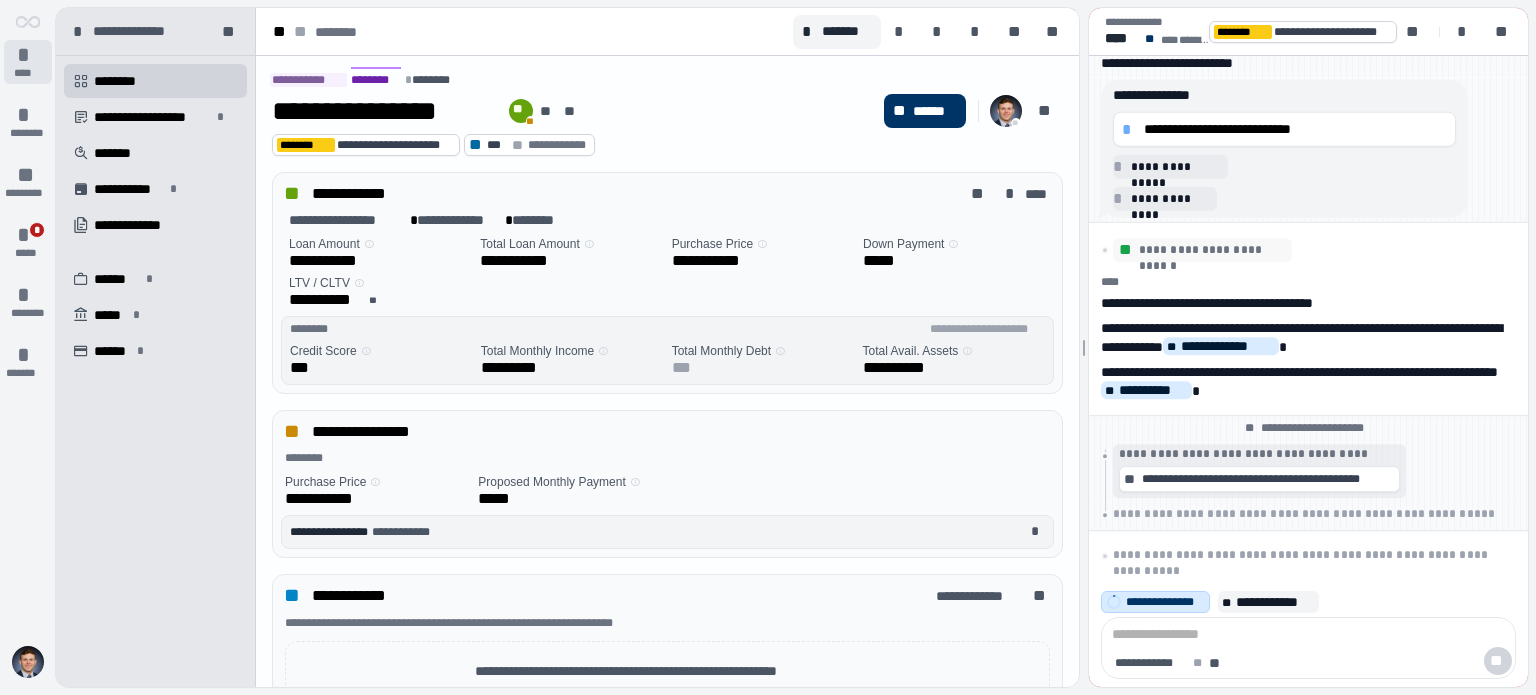 click on "* ****" at bounding box center (28, 62) 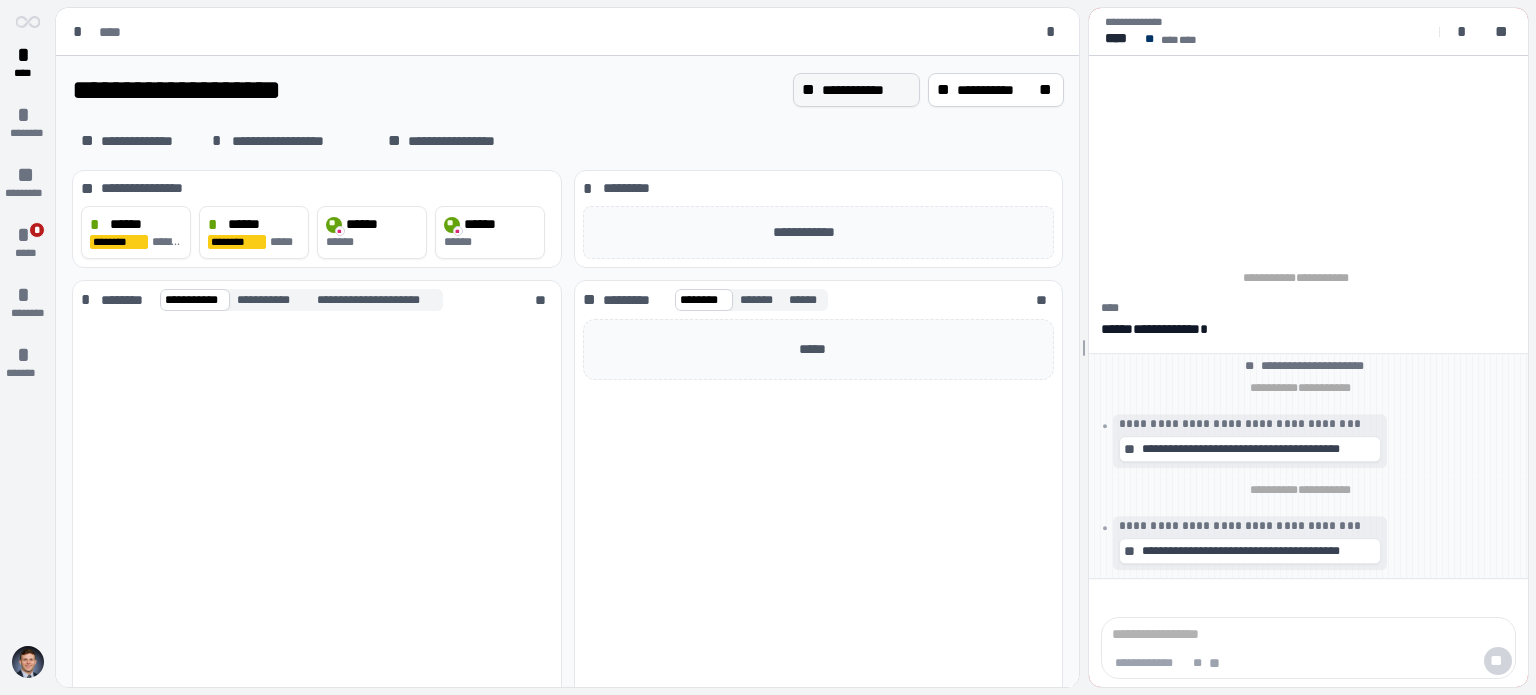 click on "**********" at bounding box center (866, 90) 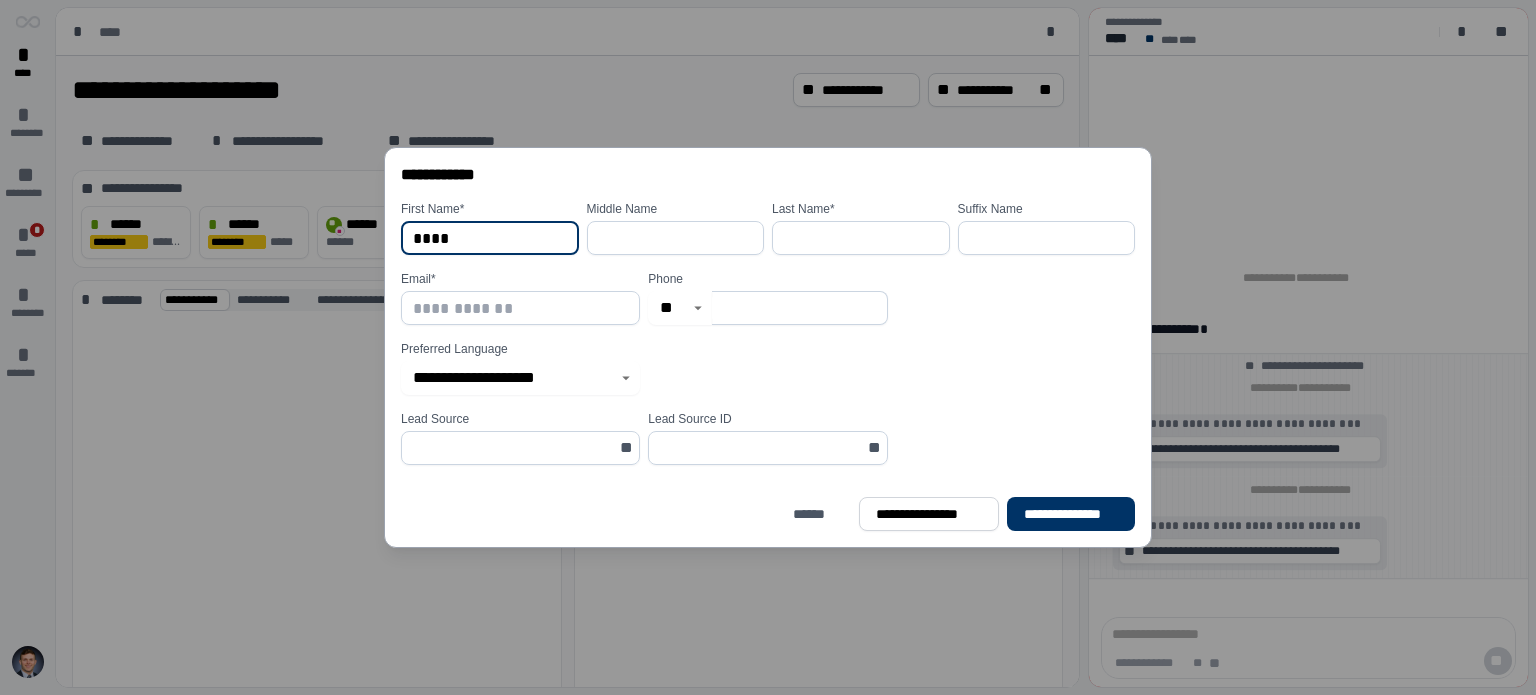 type on "****" 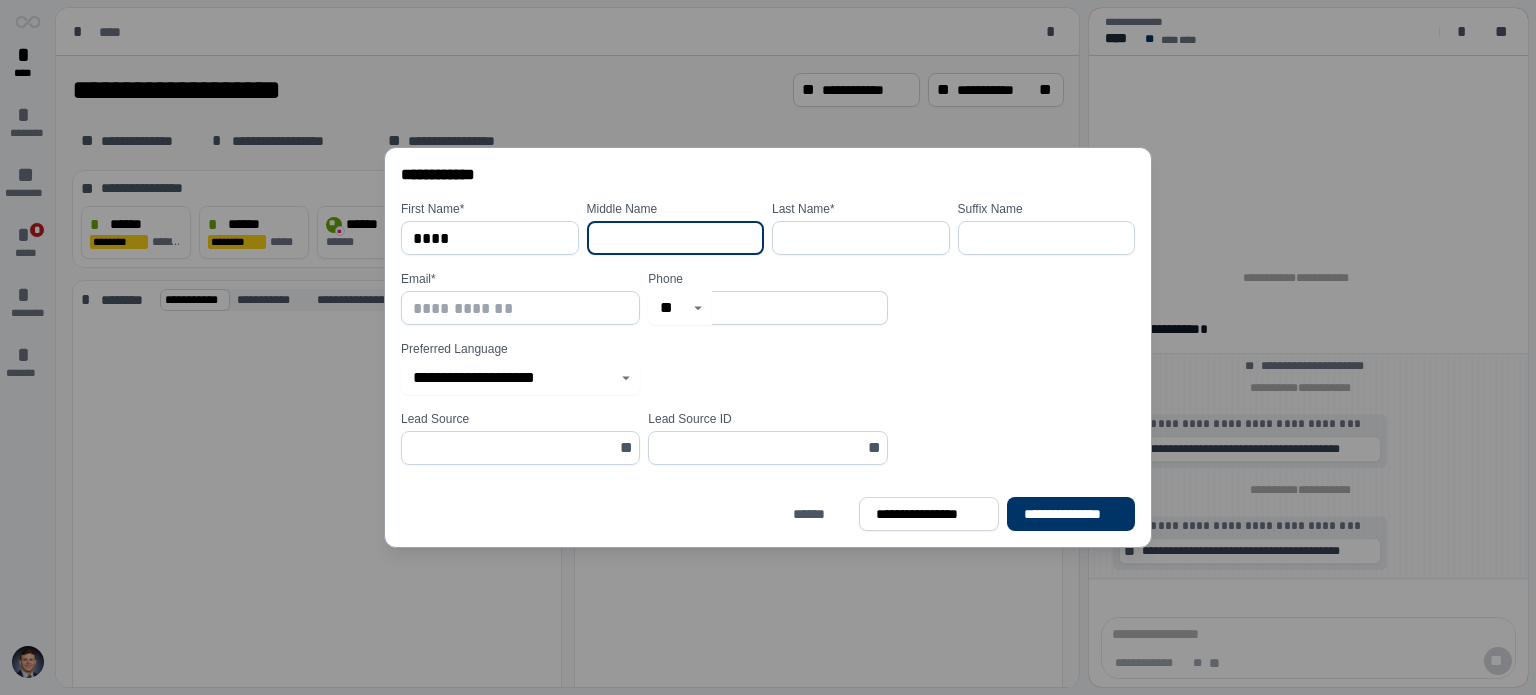 type on "*" 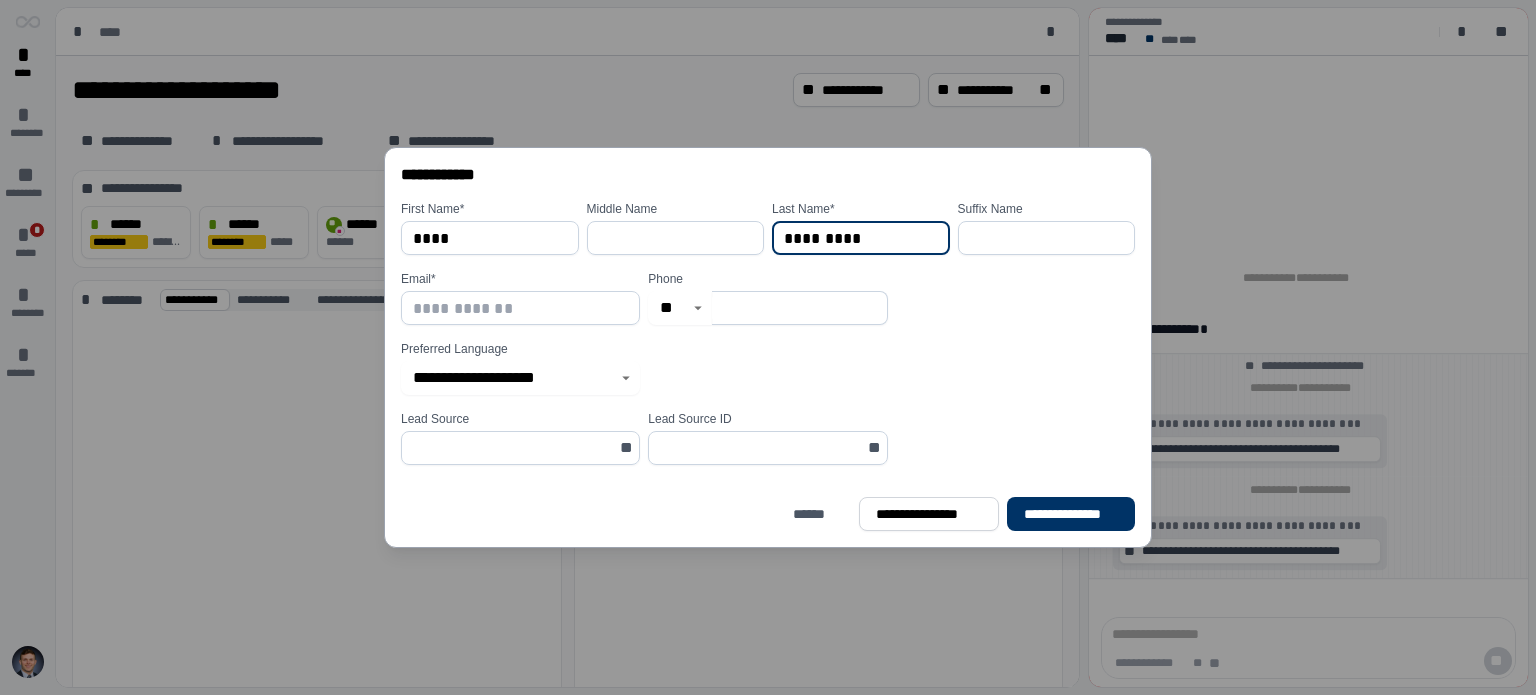 type on "*********" 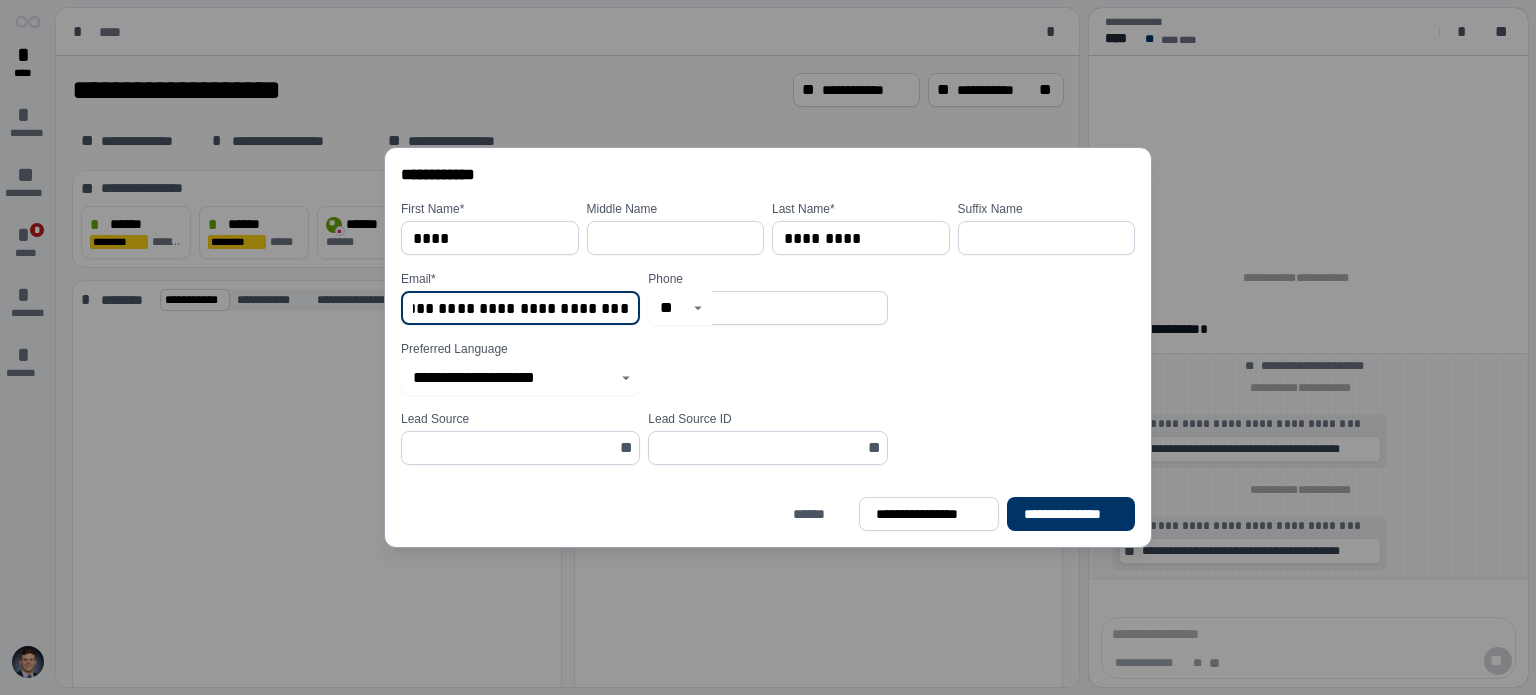 scroll, scrollTop: 0, scrollLeft: 103, axis: horizontal 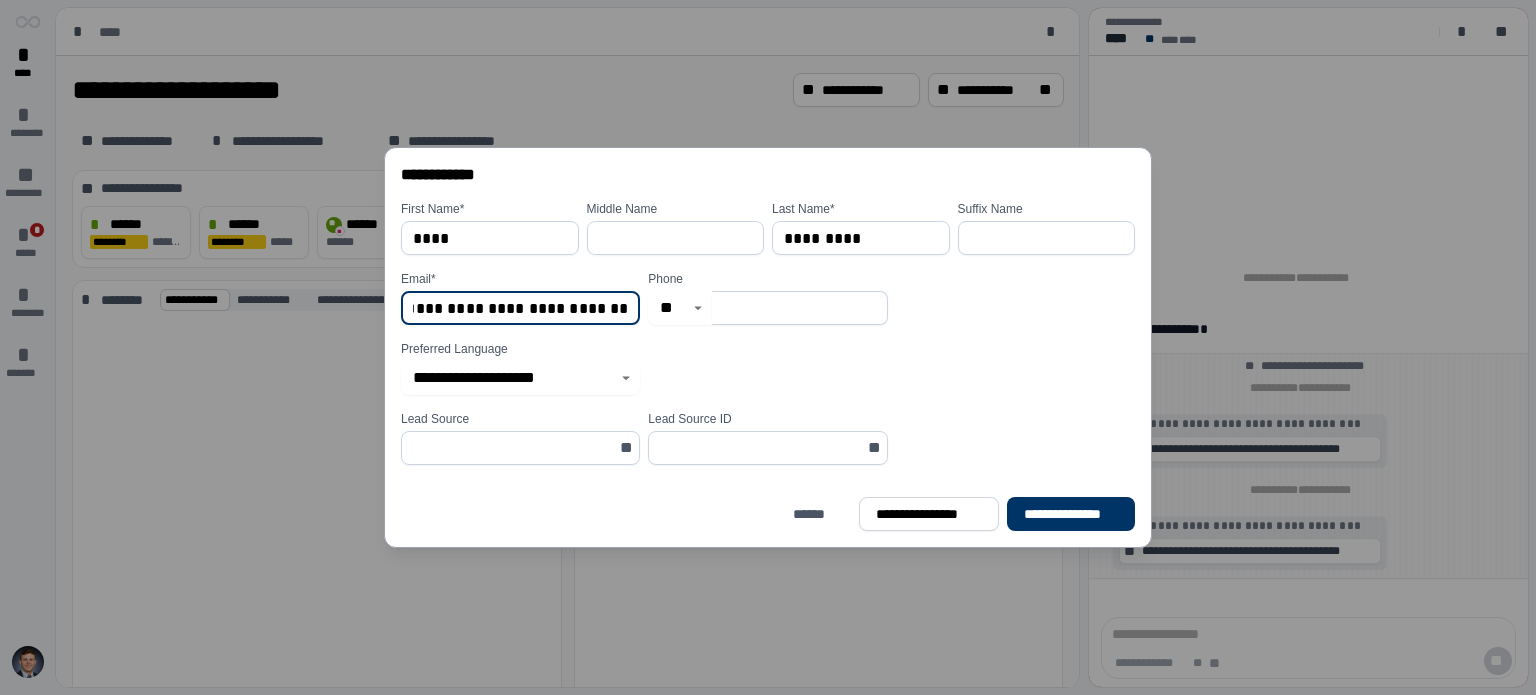 type on "**********" 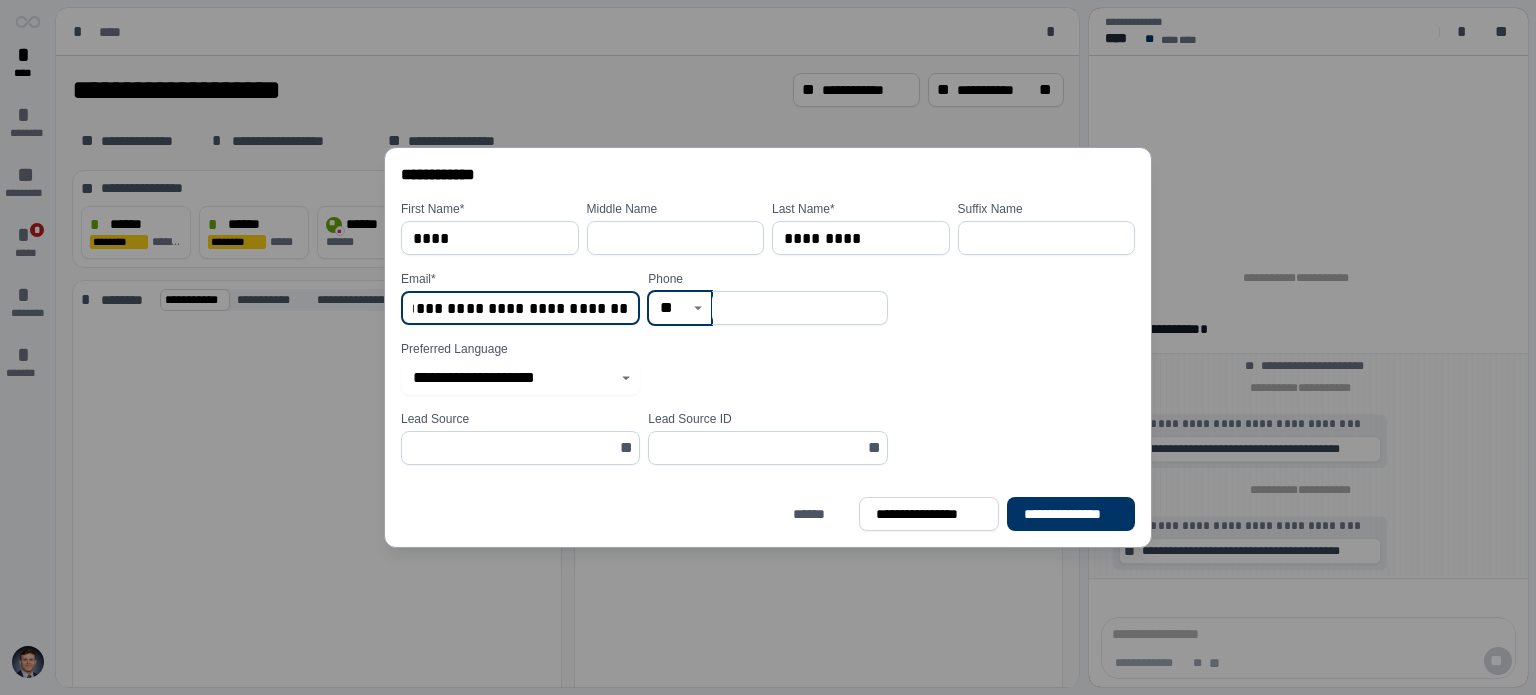 scroll, scrollTop: 0, scrollLeft: 0, axis: both 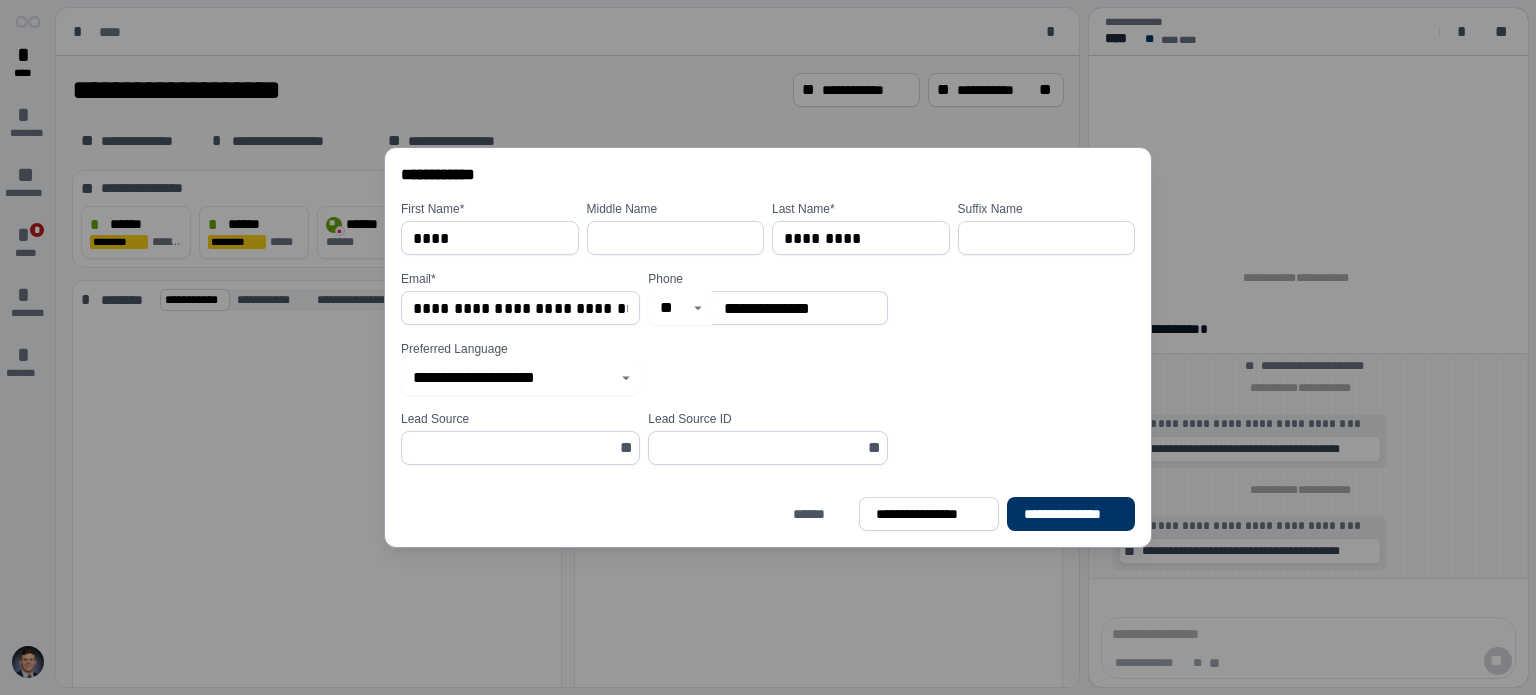 type on "**********" 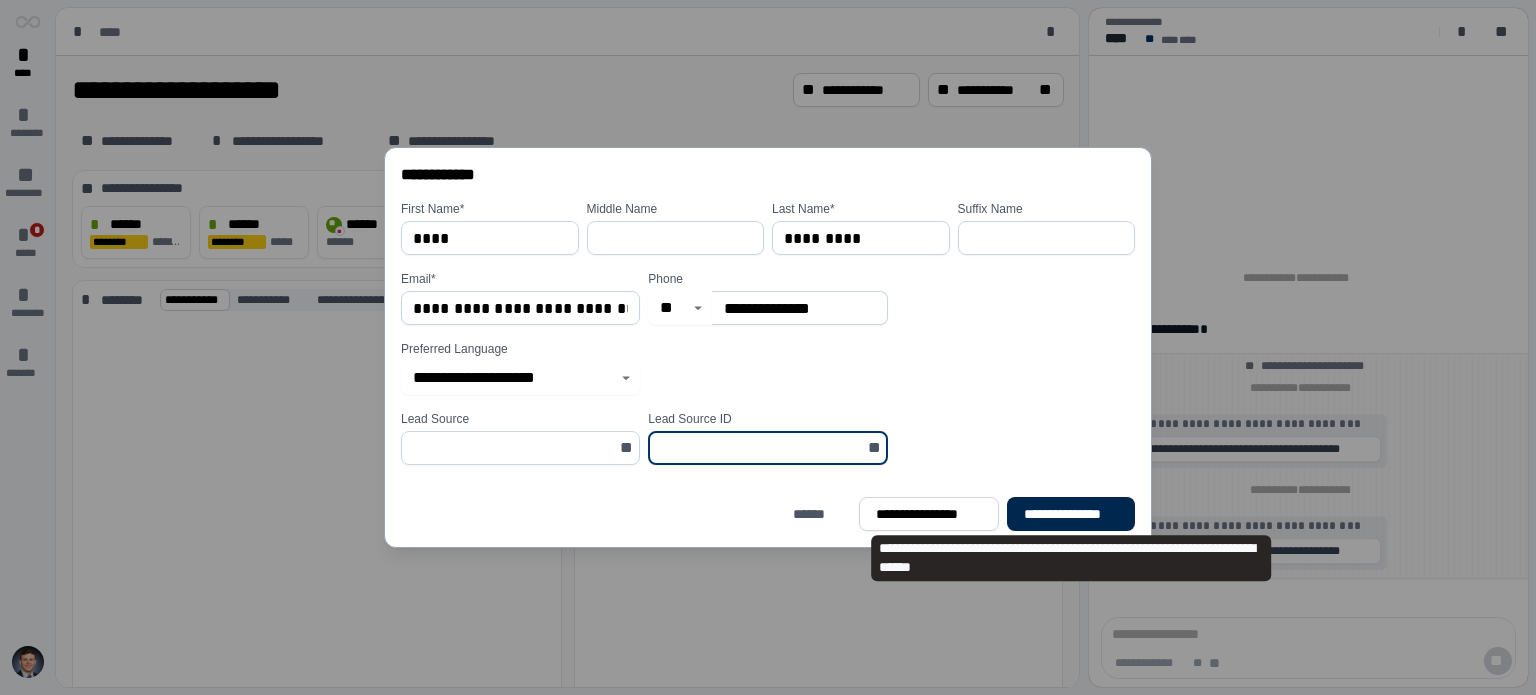click on "**********" at bounding box center [1071, 514] 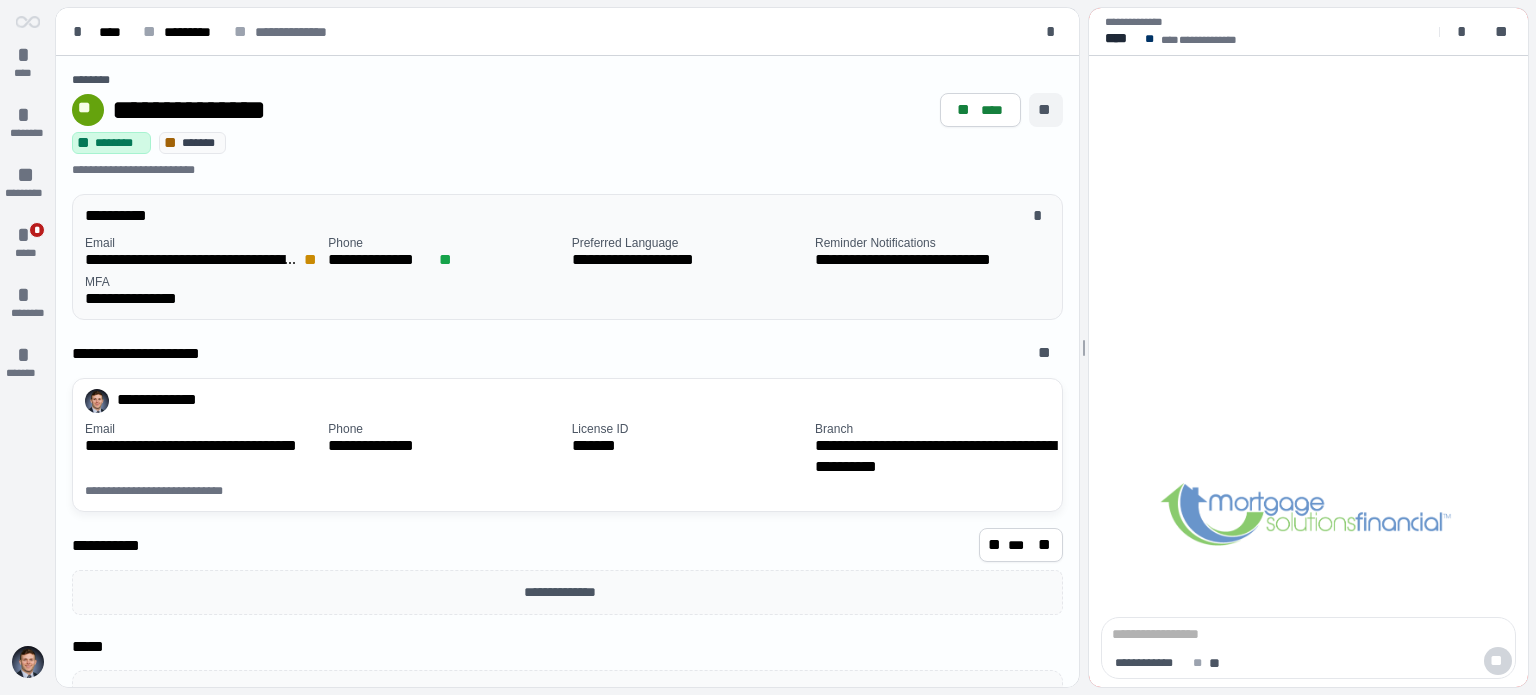 click on "**" at bounding box center (1046, 110) 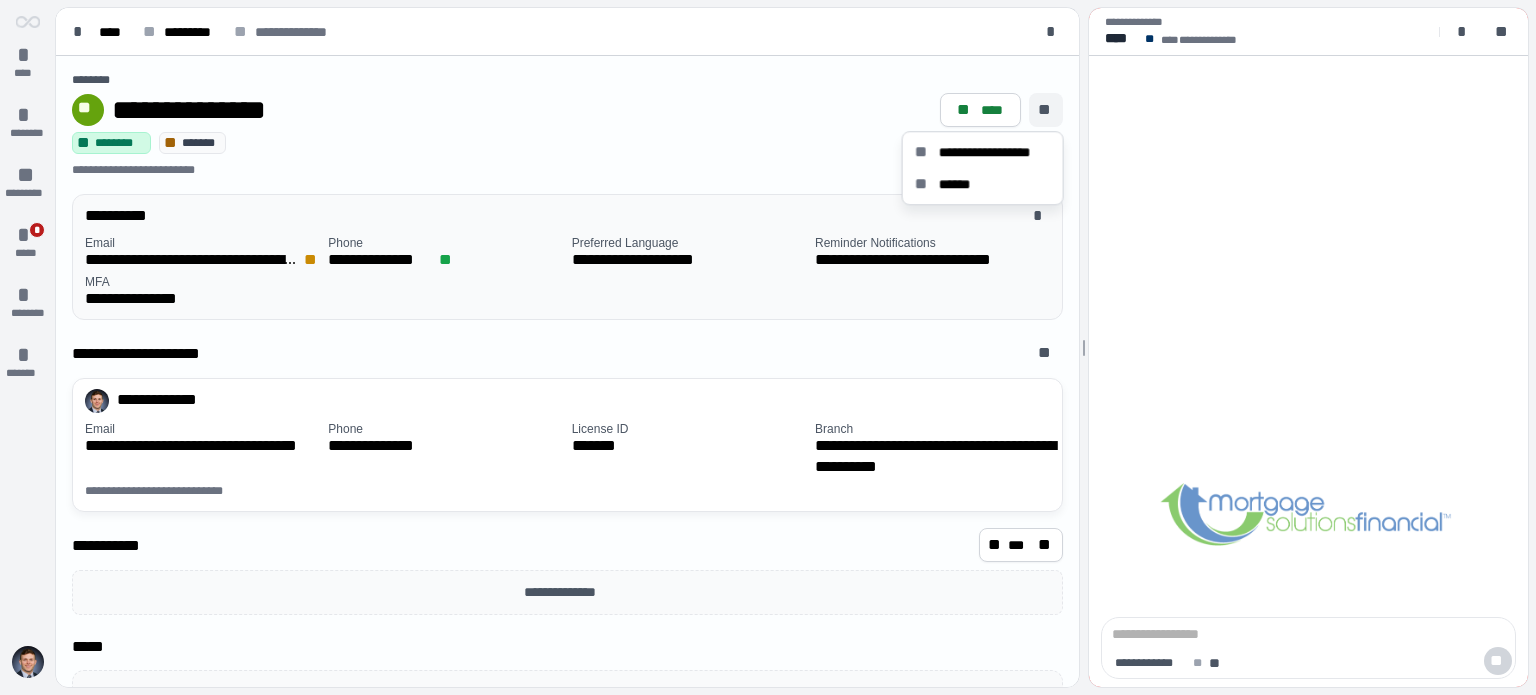 click on "**********" at bounding box center (502, 110) 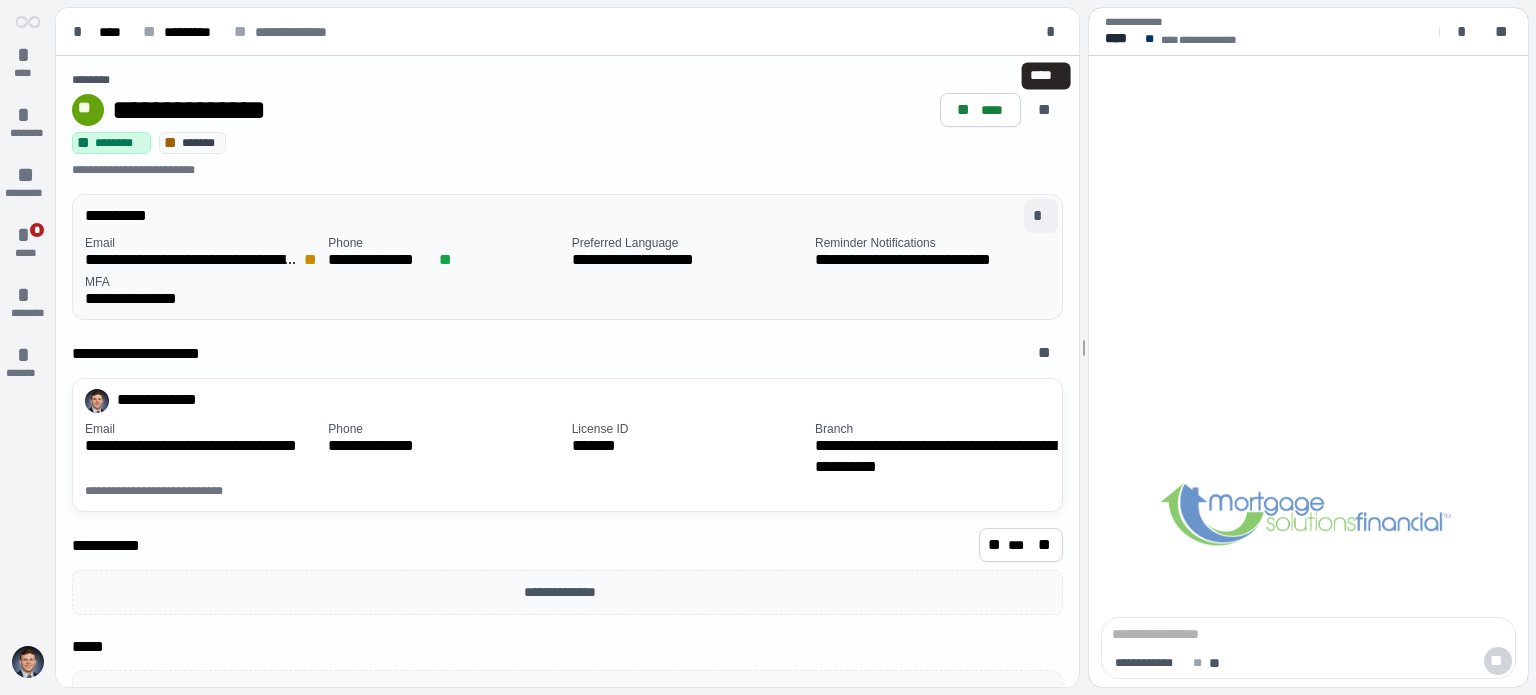 click on "*" at bounding box center (1041, 216) 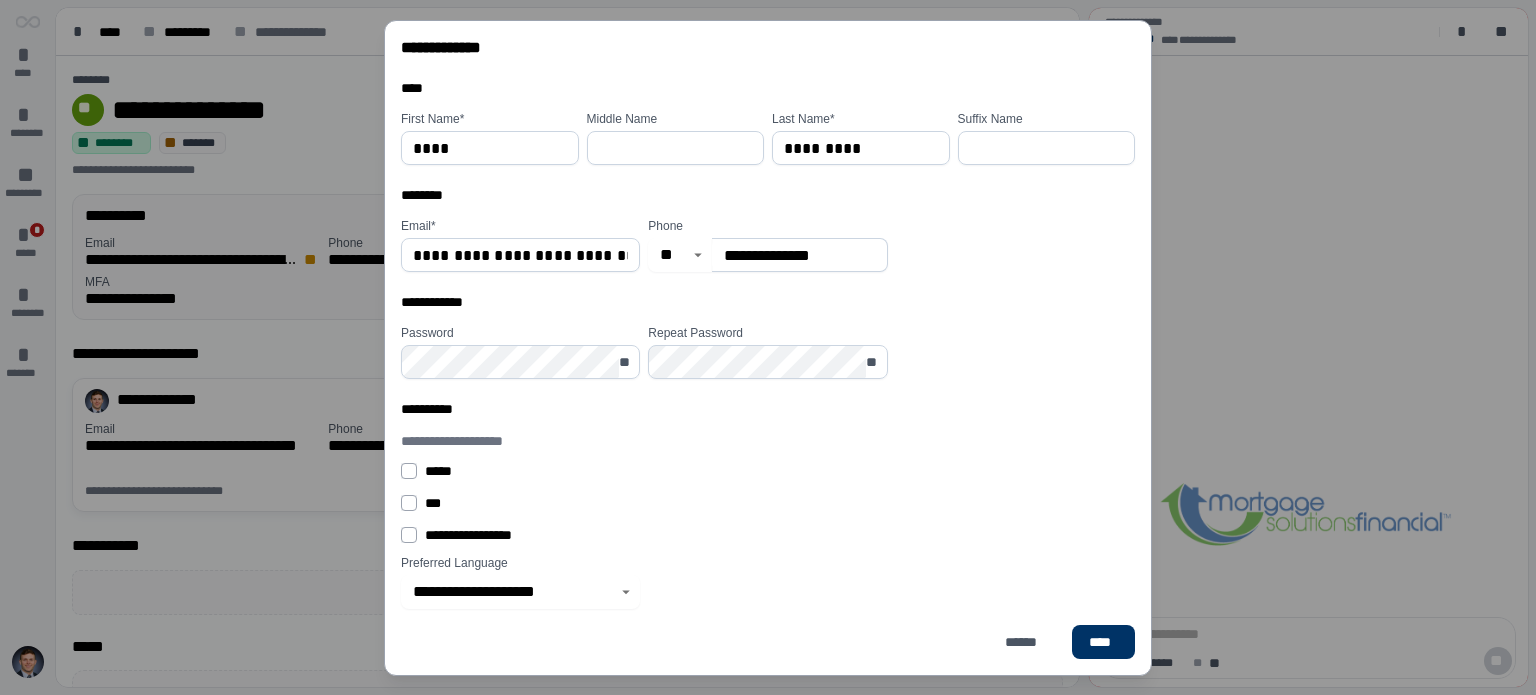 drag, startPoint x: 1088, startPoint y: 641, endPoint x: 679, endPoint y: 520, distance: 426.52316 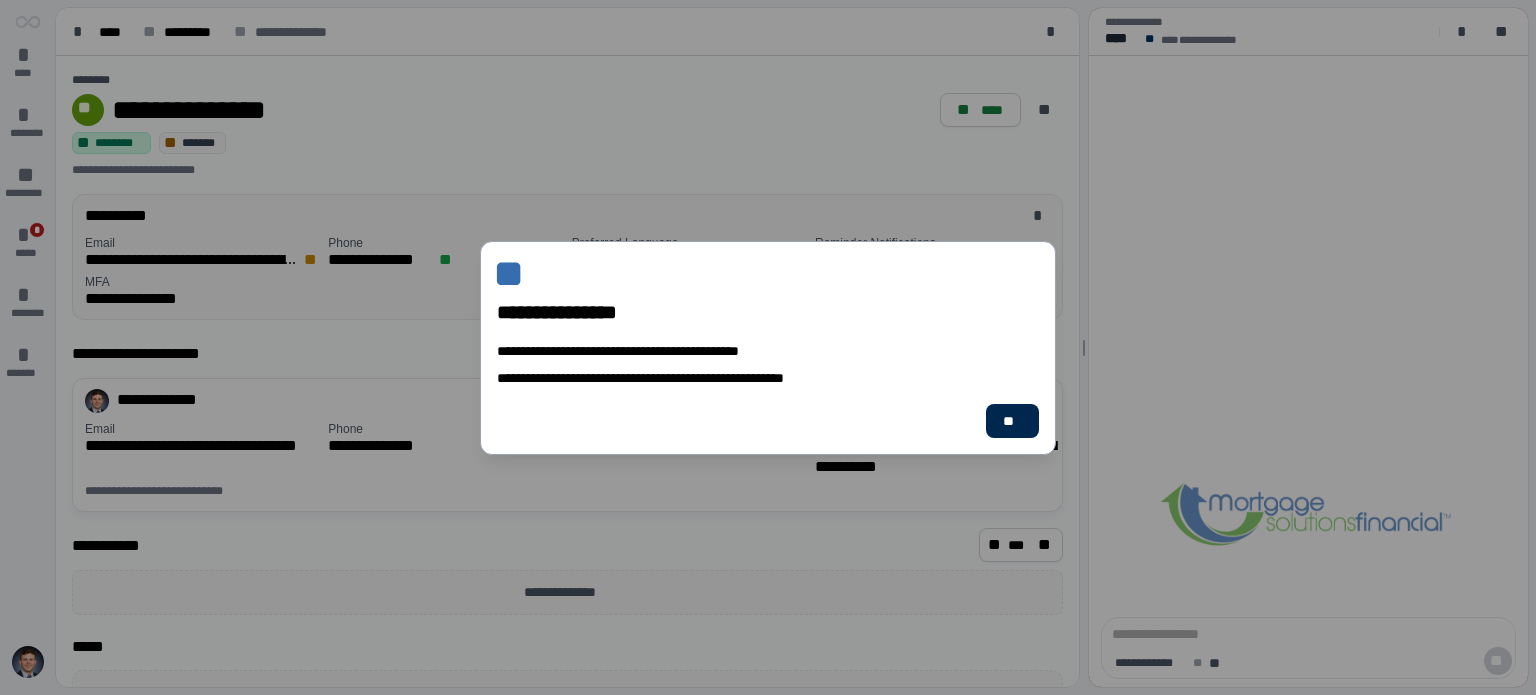 click on "**" at bounding box center [1012, 421] 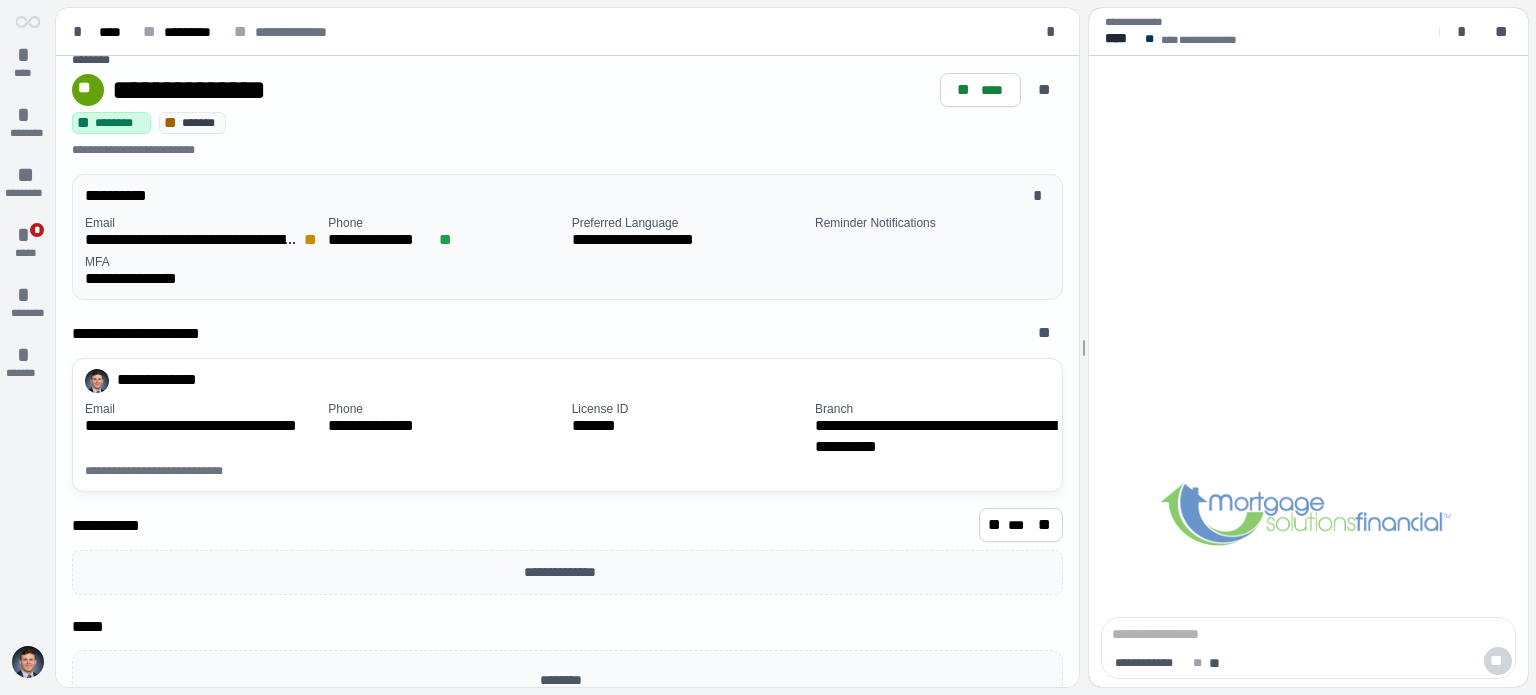 scroll, scrollTop: 0, scrollLeft: 0, axis: both 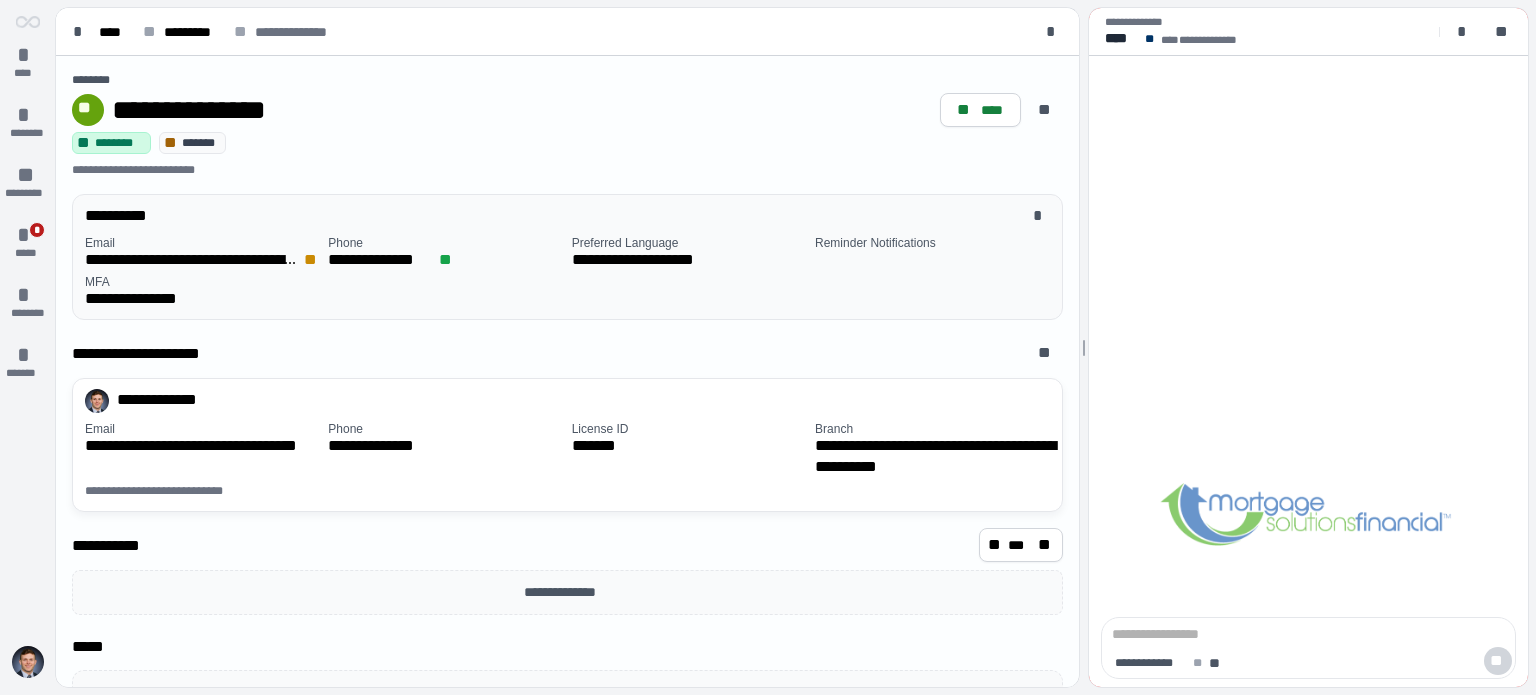 click on "**********" at bounding box center [567, 216] 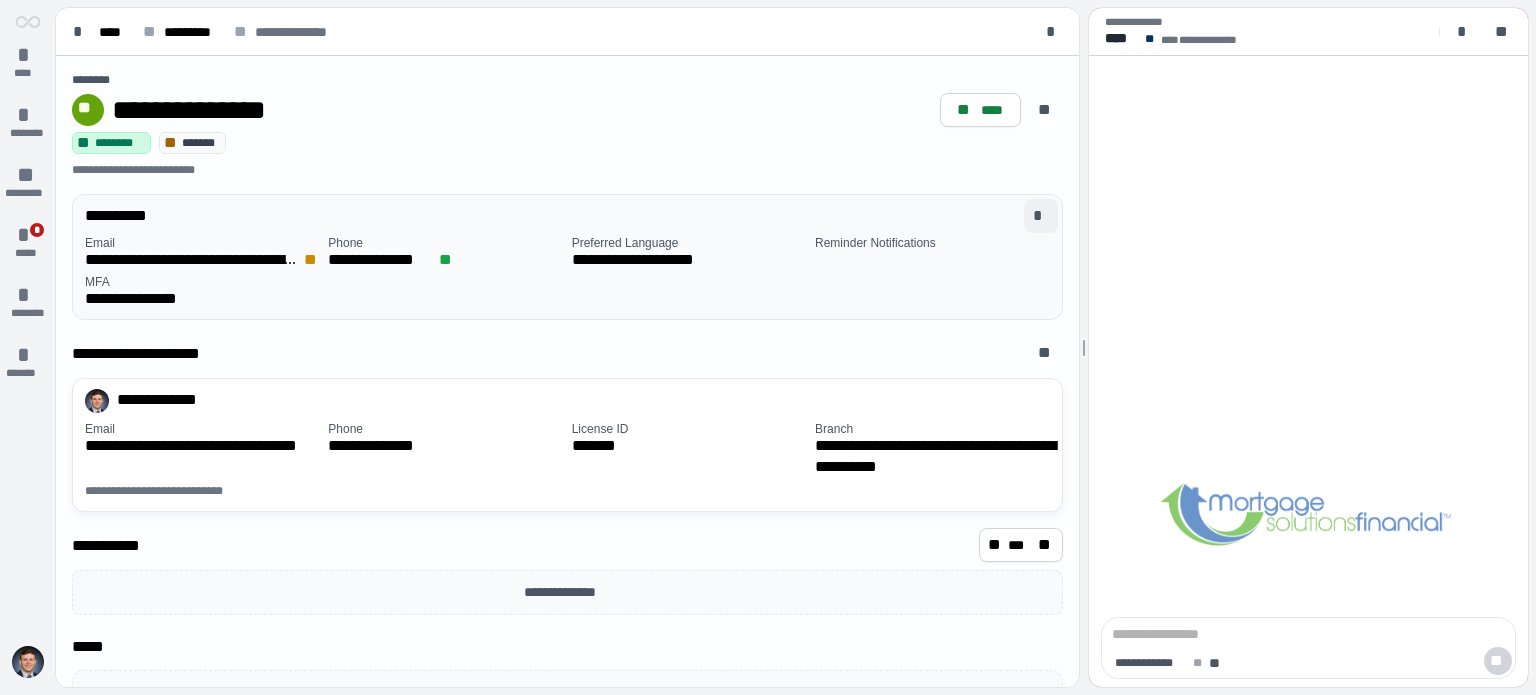 click on "*" at bounding box center (1041, 216) 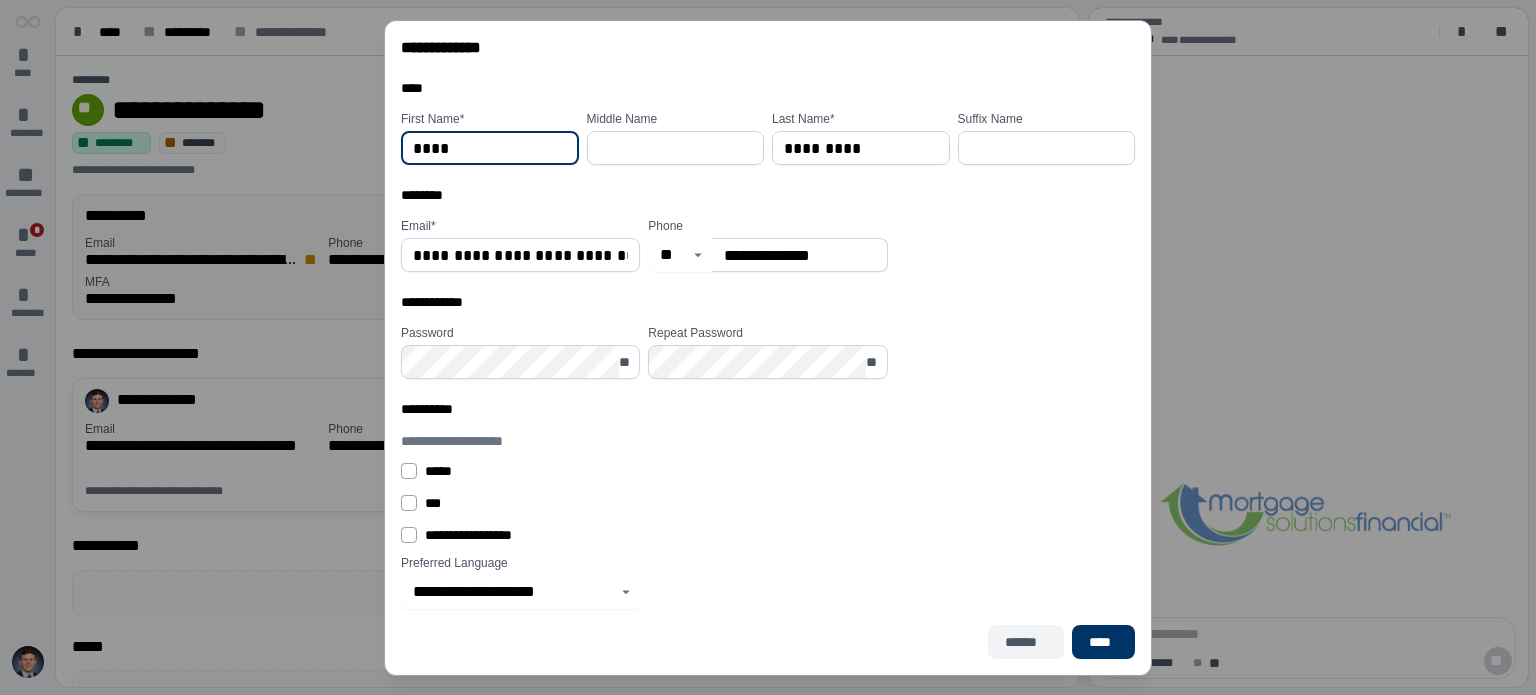 click on "******" at bounding box center (1026, 642) 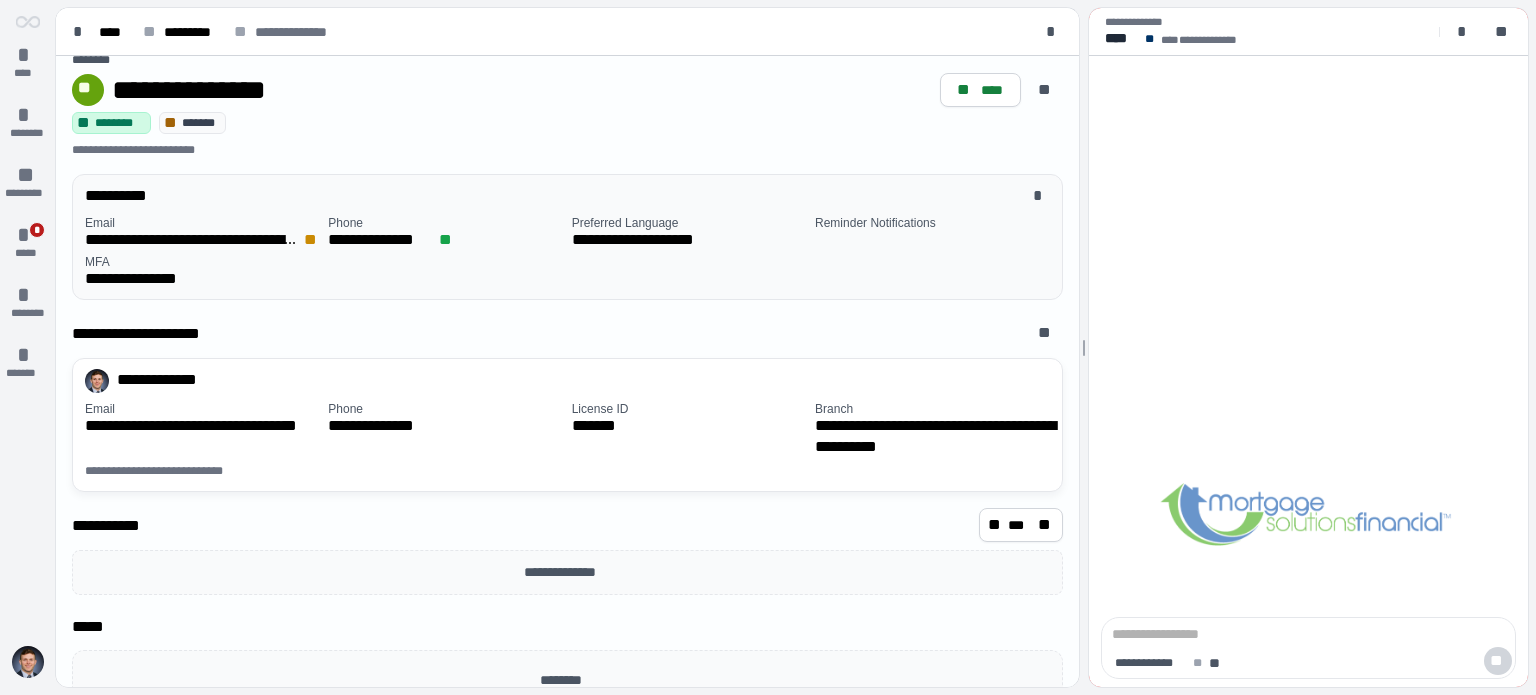 scroll, scrollTop: 0, scrollLeft: 0, axis: both 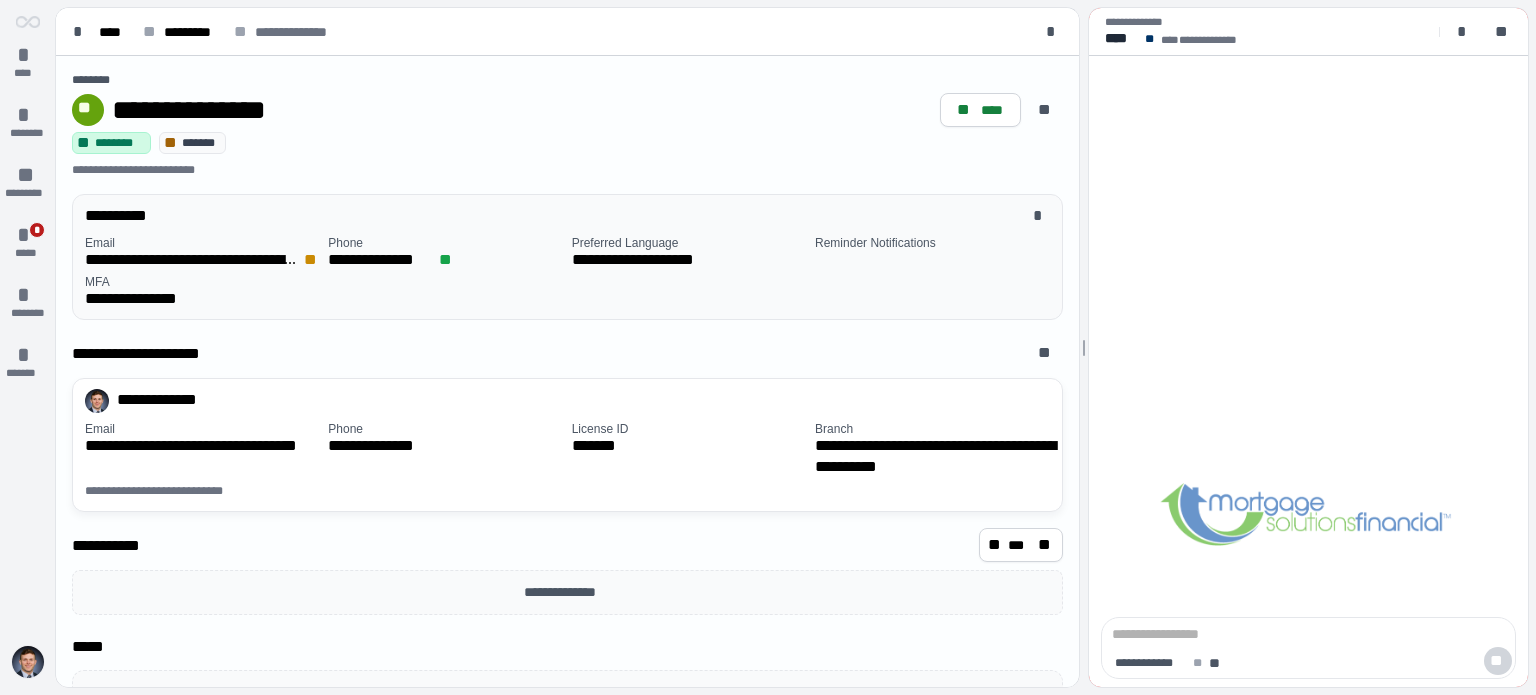 click at bounding box center (28, 662) 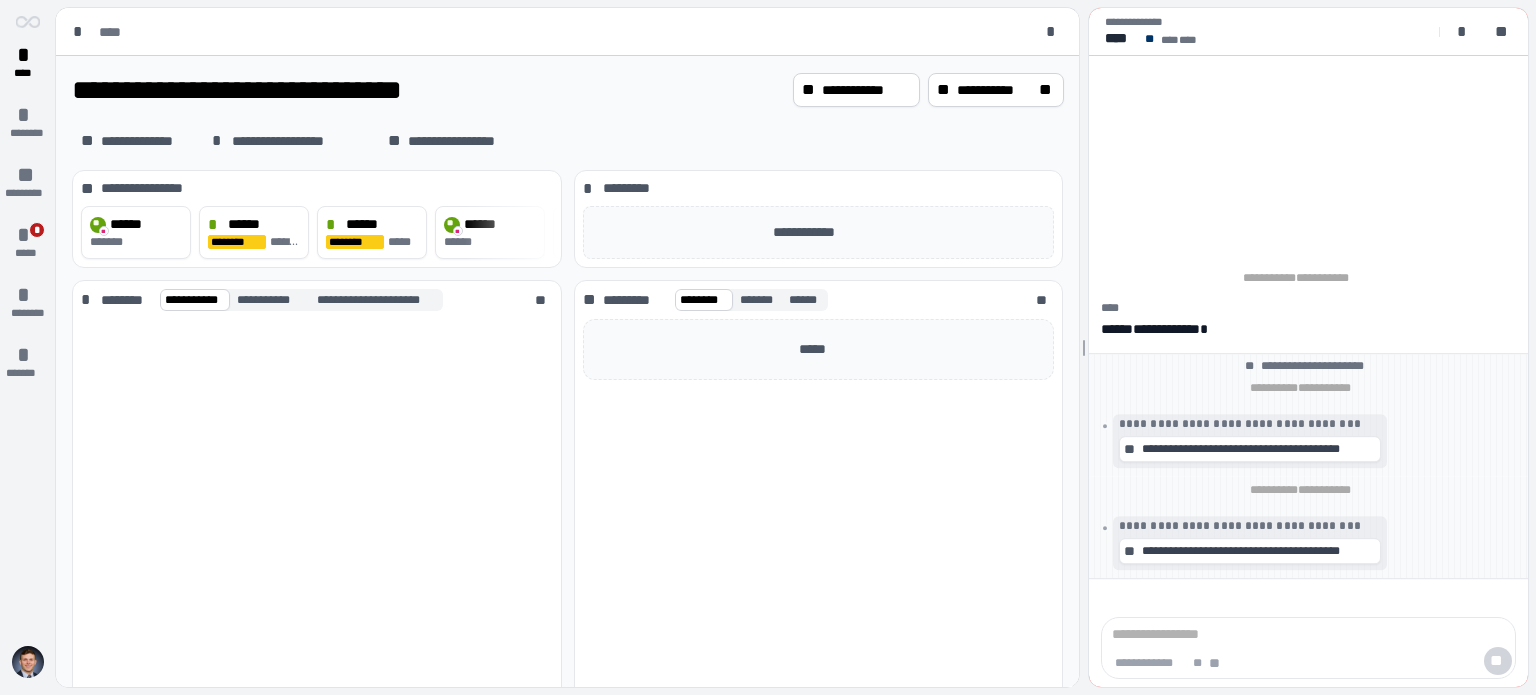 scroll, scrollTop: 0, scrollLeft: 0, axis: both 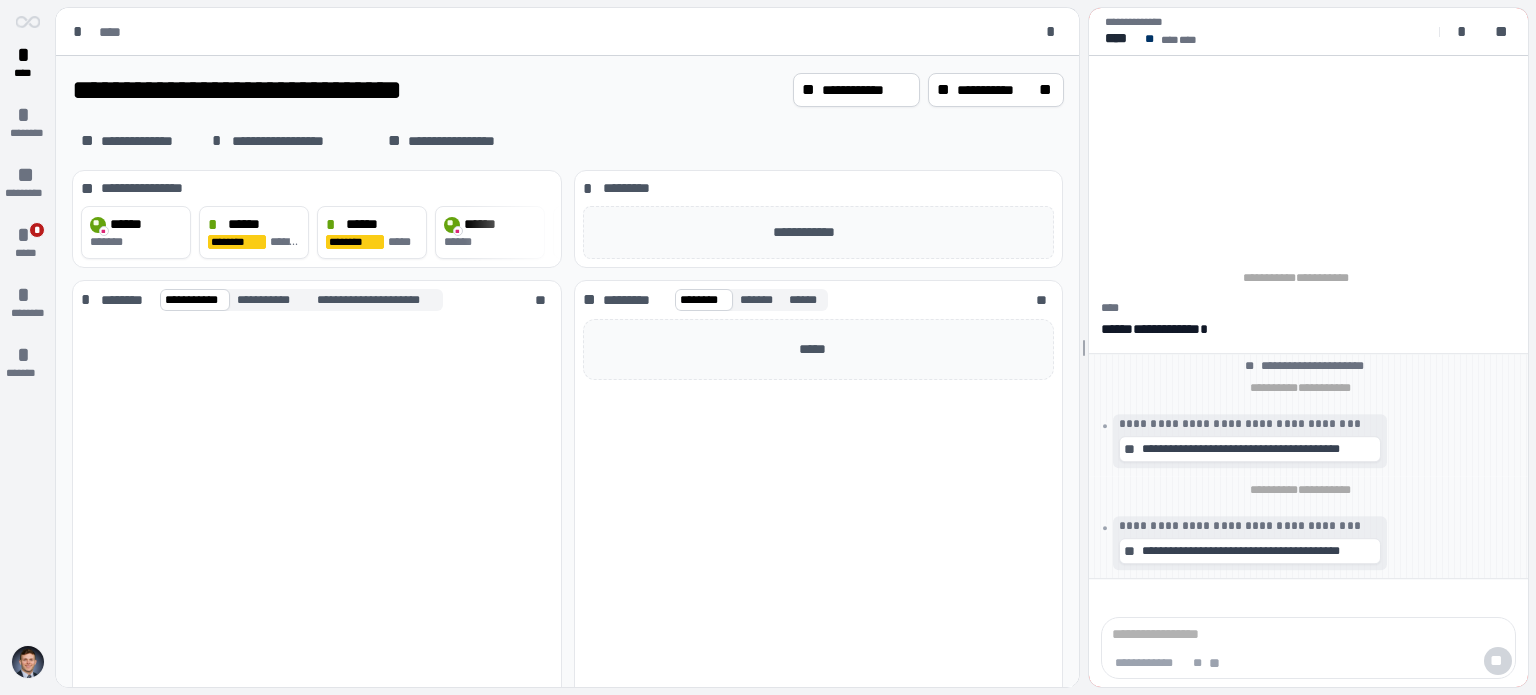click at bounding box center [28, 662] 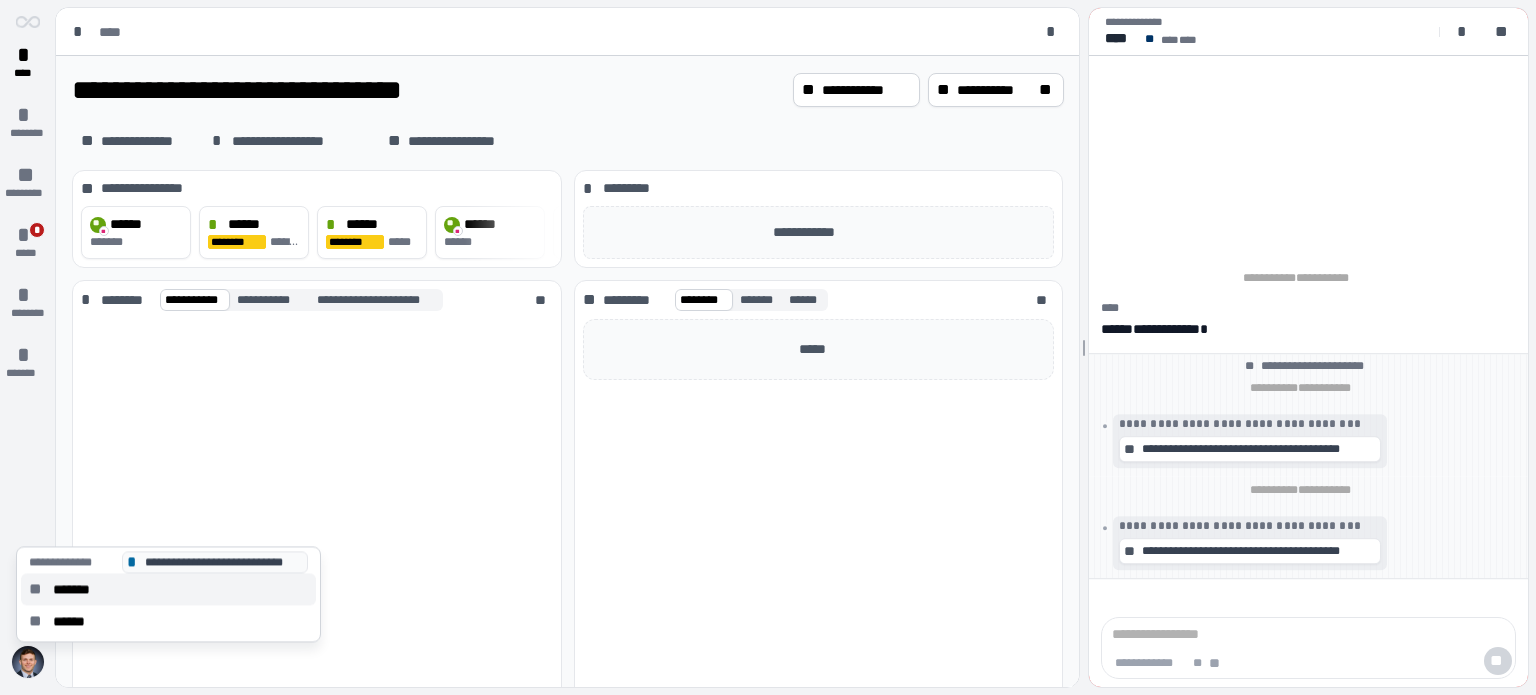 click on "******" at bounding box center (75, 621) 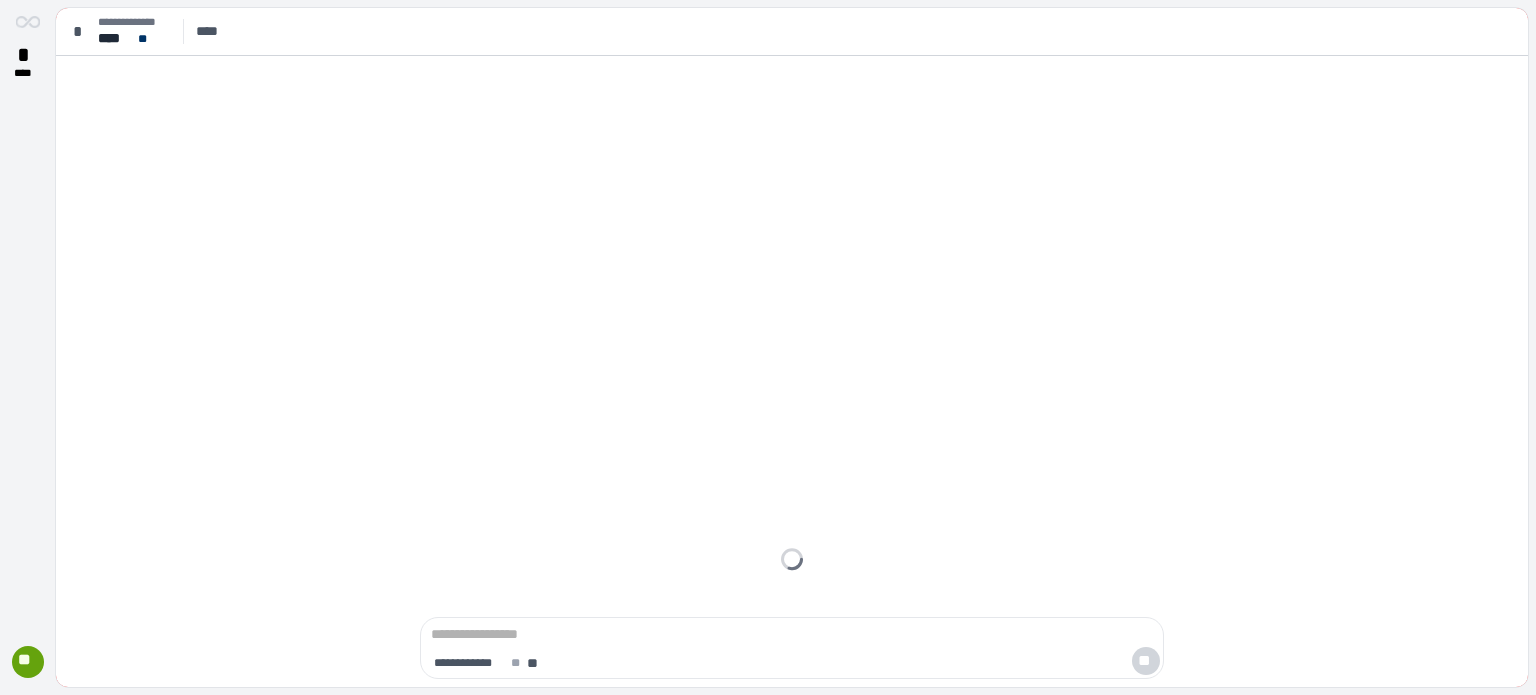scroll, scrollTop: 0, scrollLeft: 0, axis: both 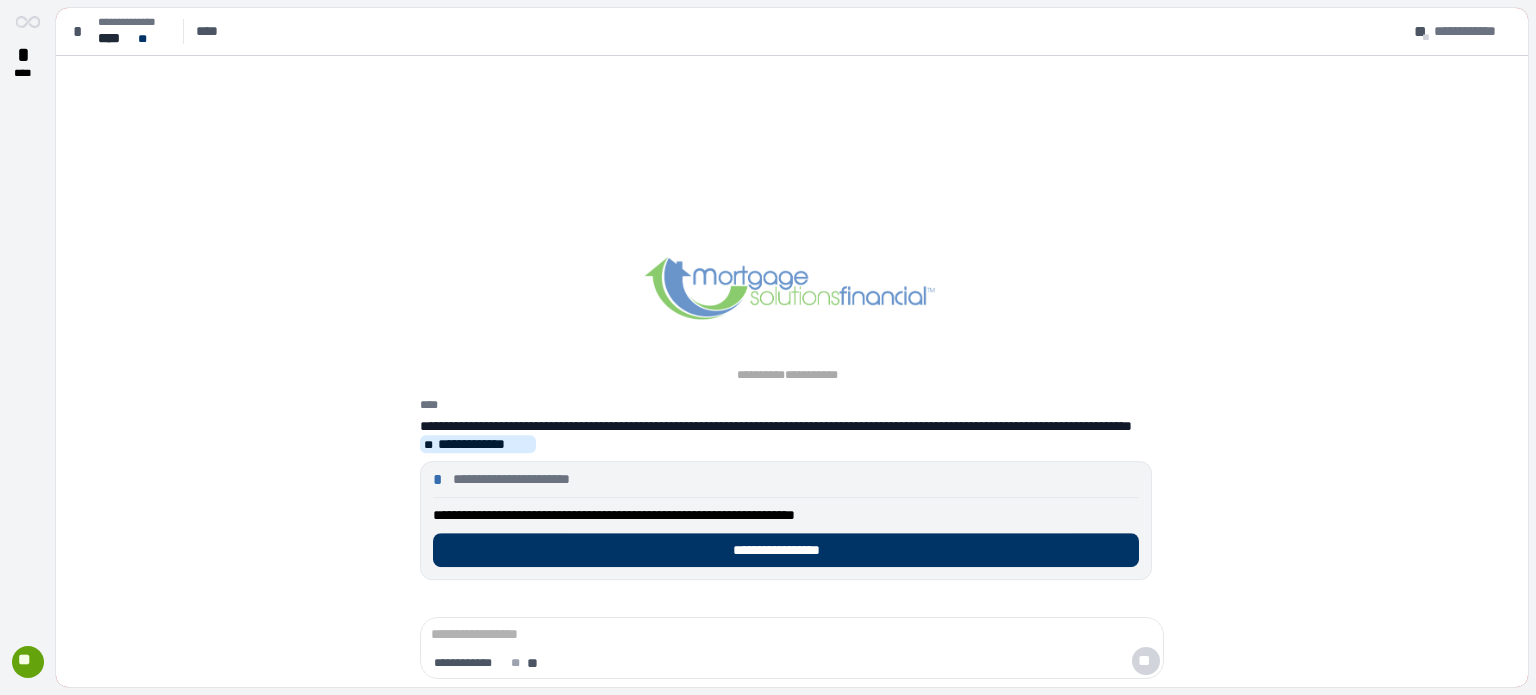 drag, startPoint x: 1414, startPoint y: 204, endPoint x: 797, endPoint y: 457, distance: 666.8568 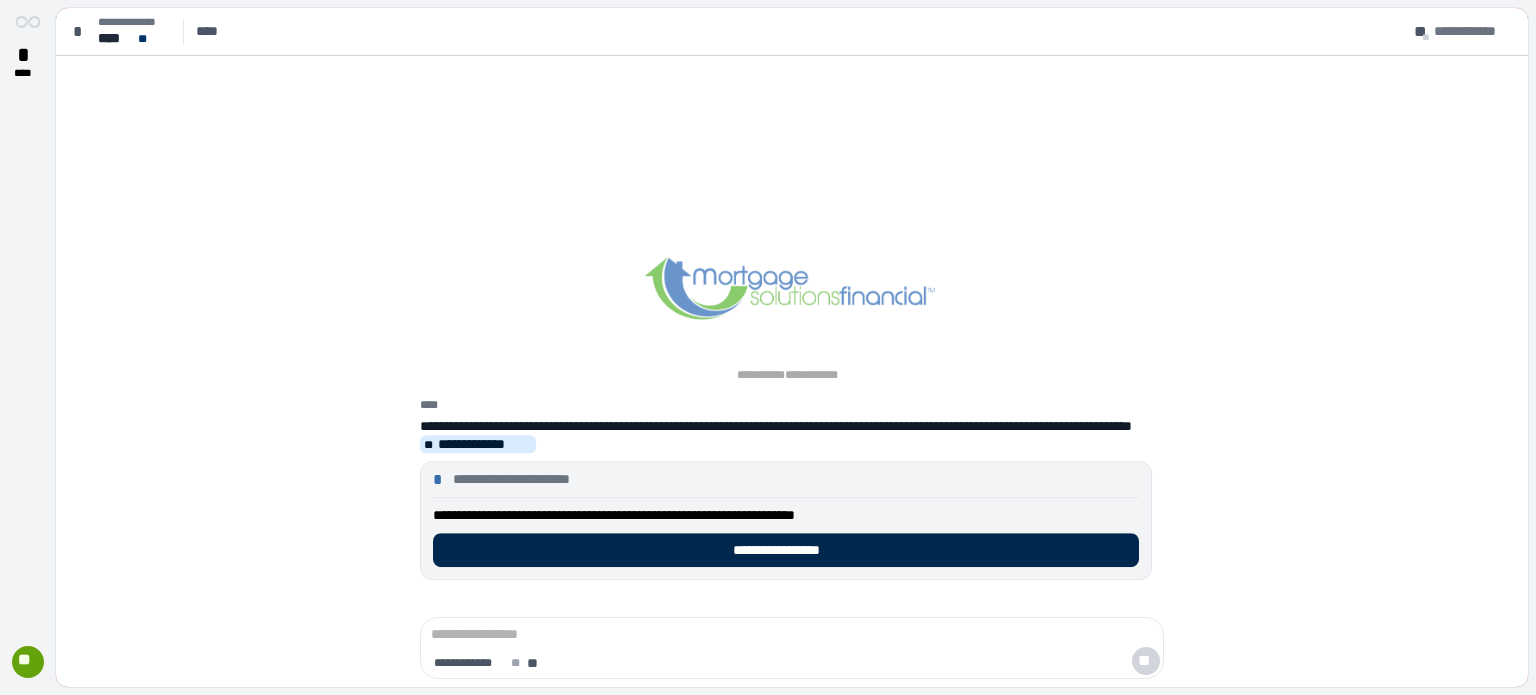 click on "**********" at bounding box center (786, 550) 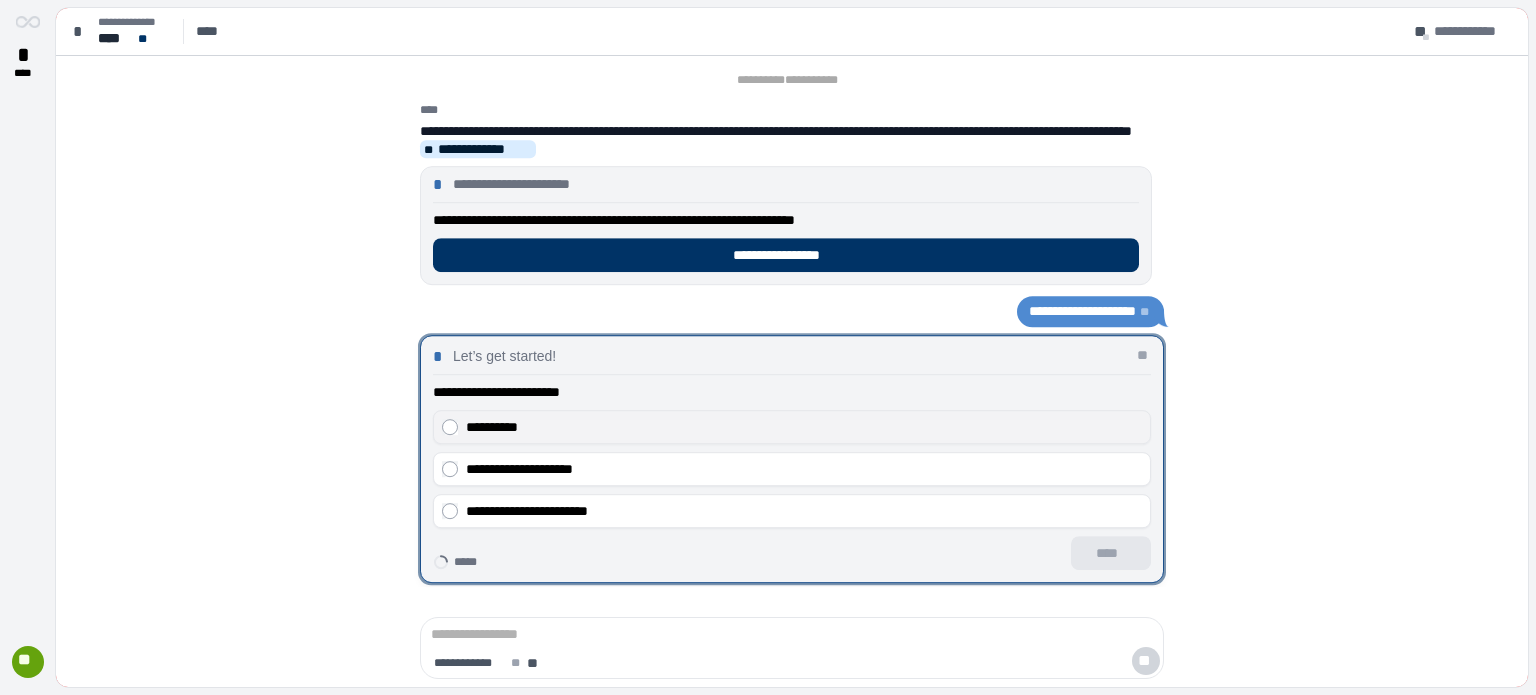 click on "**********" at bounding box center [804, 427] 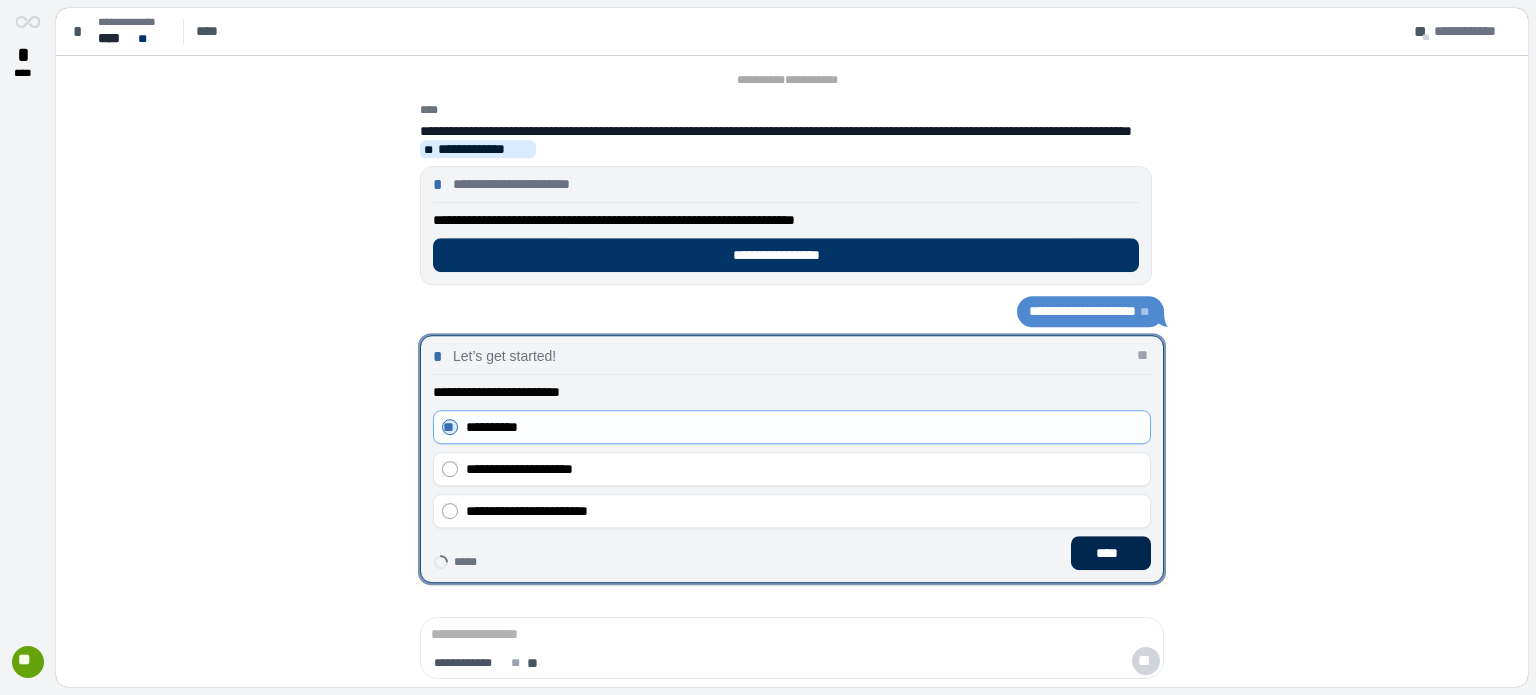 click on "****" at bounding box center (1111, 553) 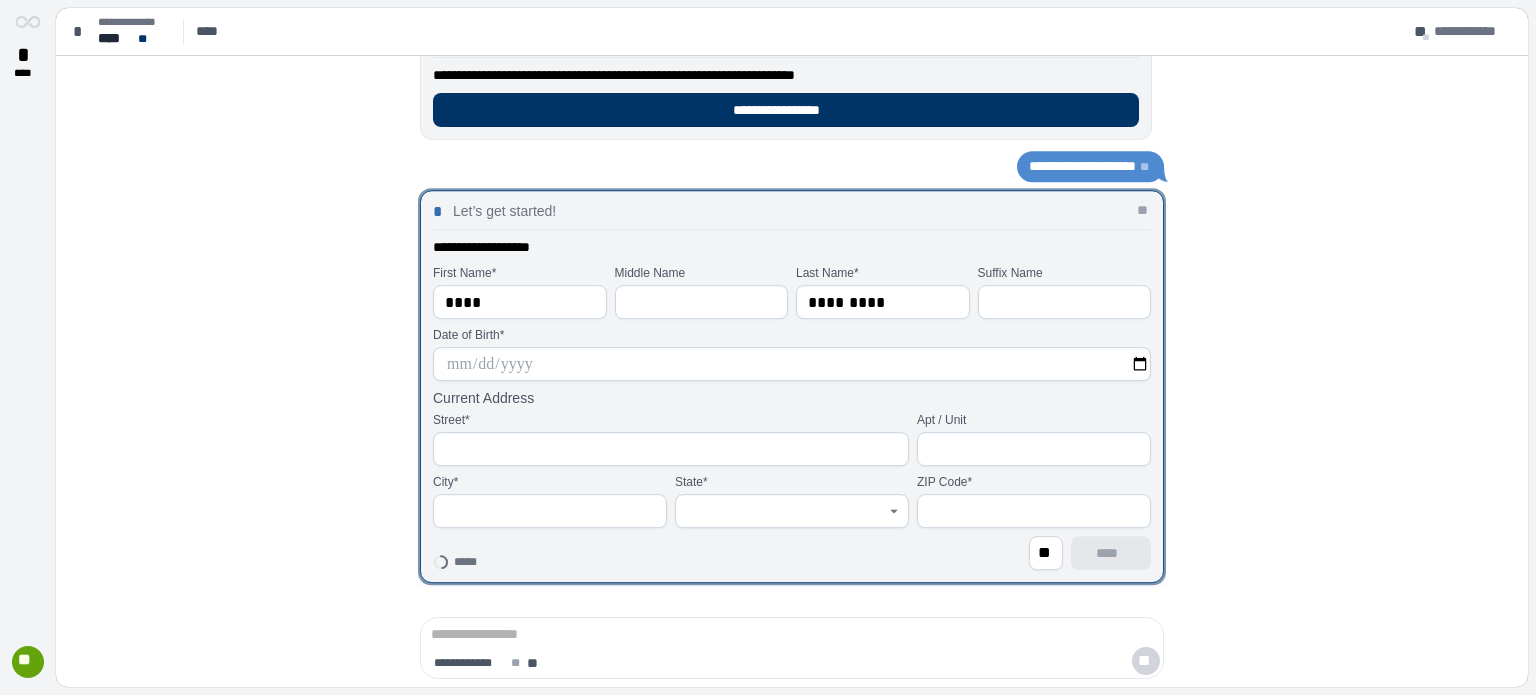 click at bounding box center [792, 364] 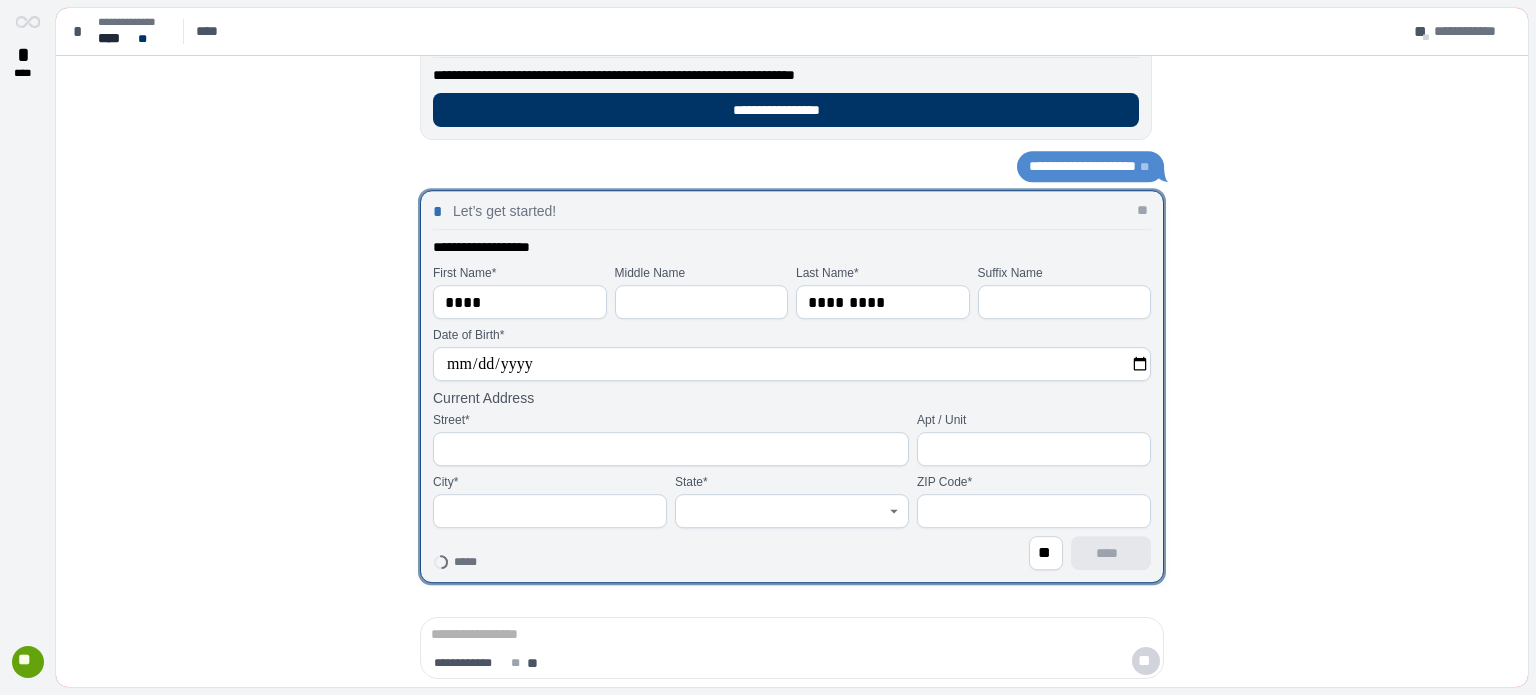 type on "**********" 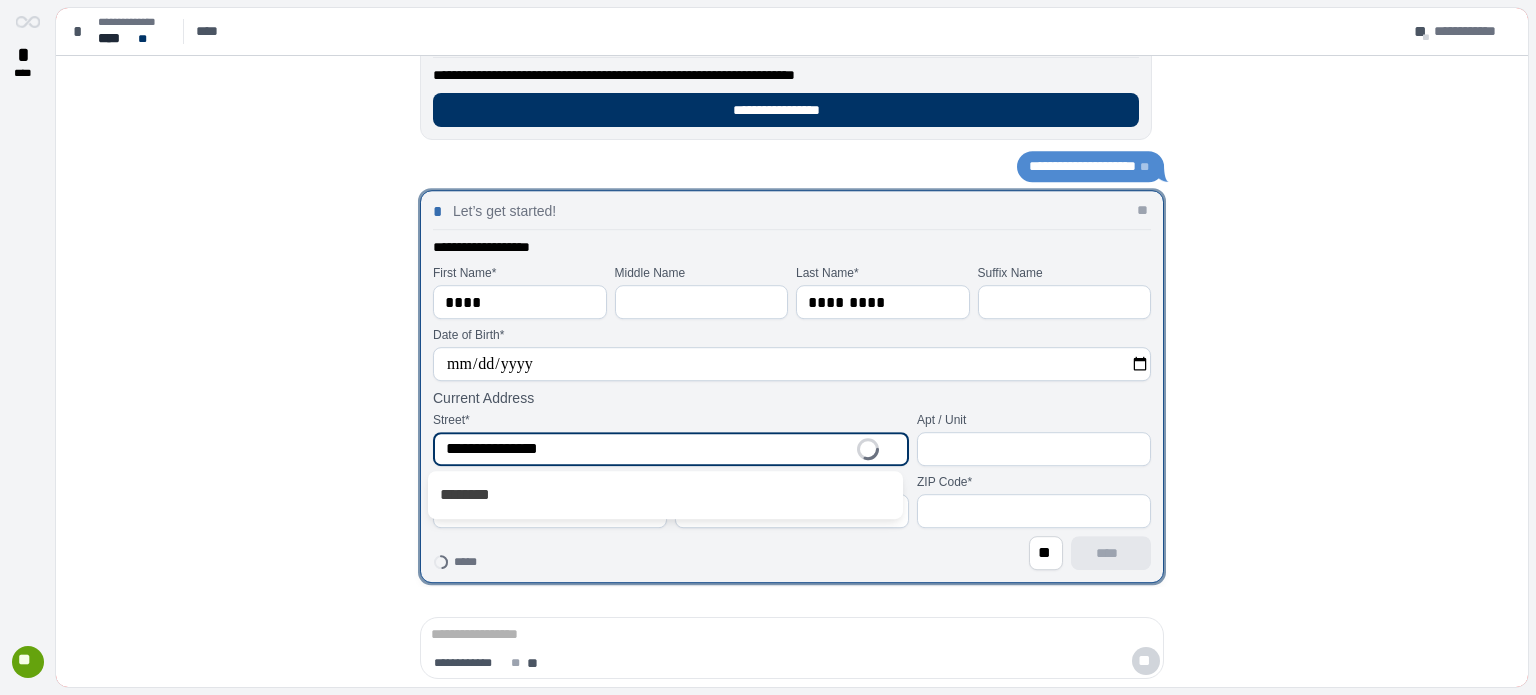 type on "**********" 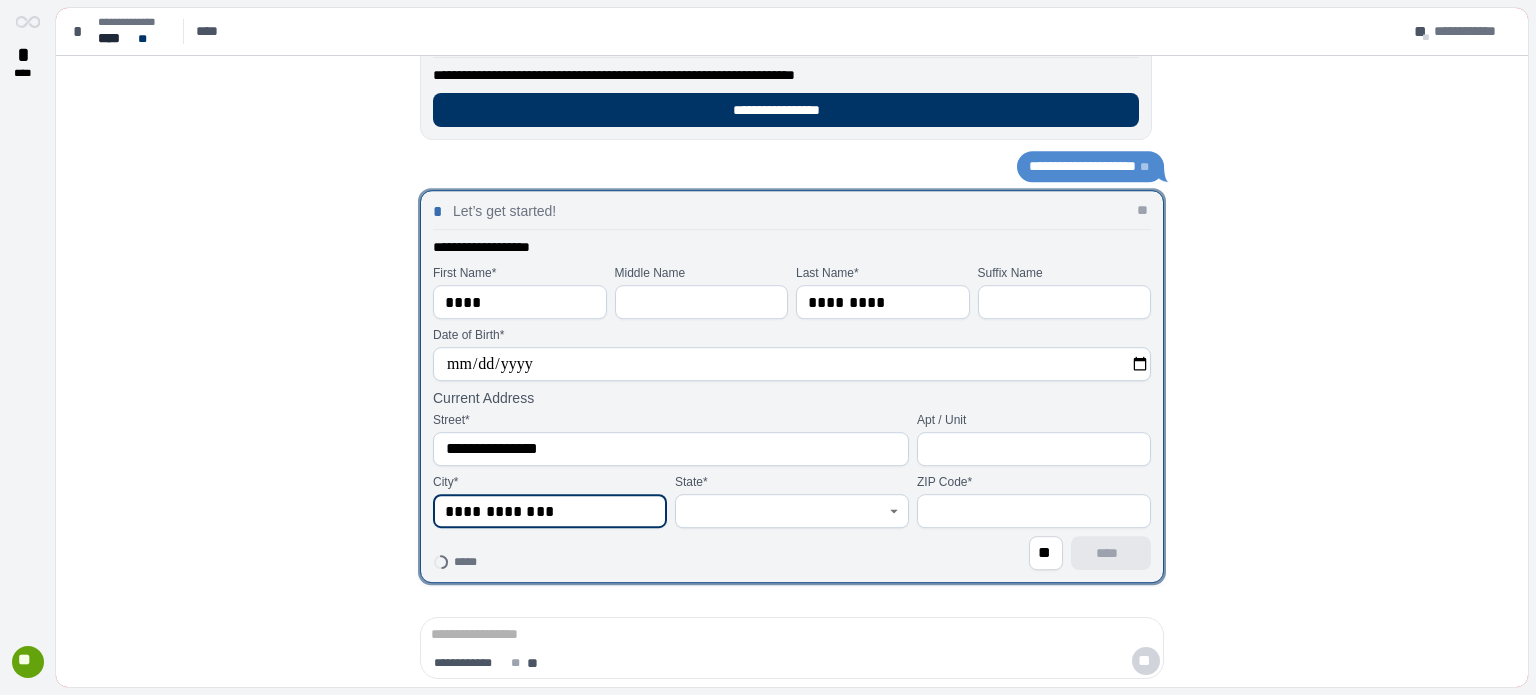 type on "**********" 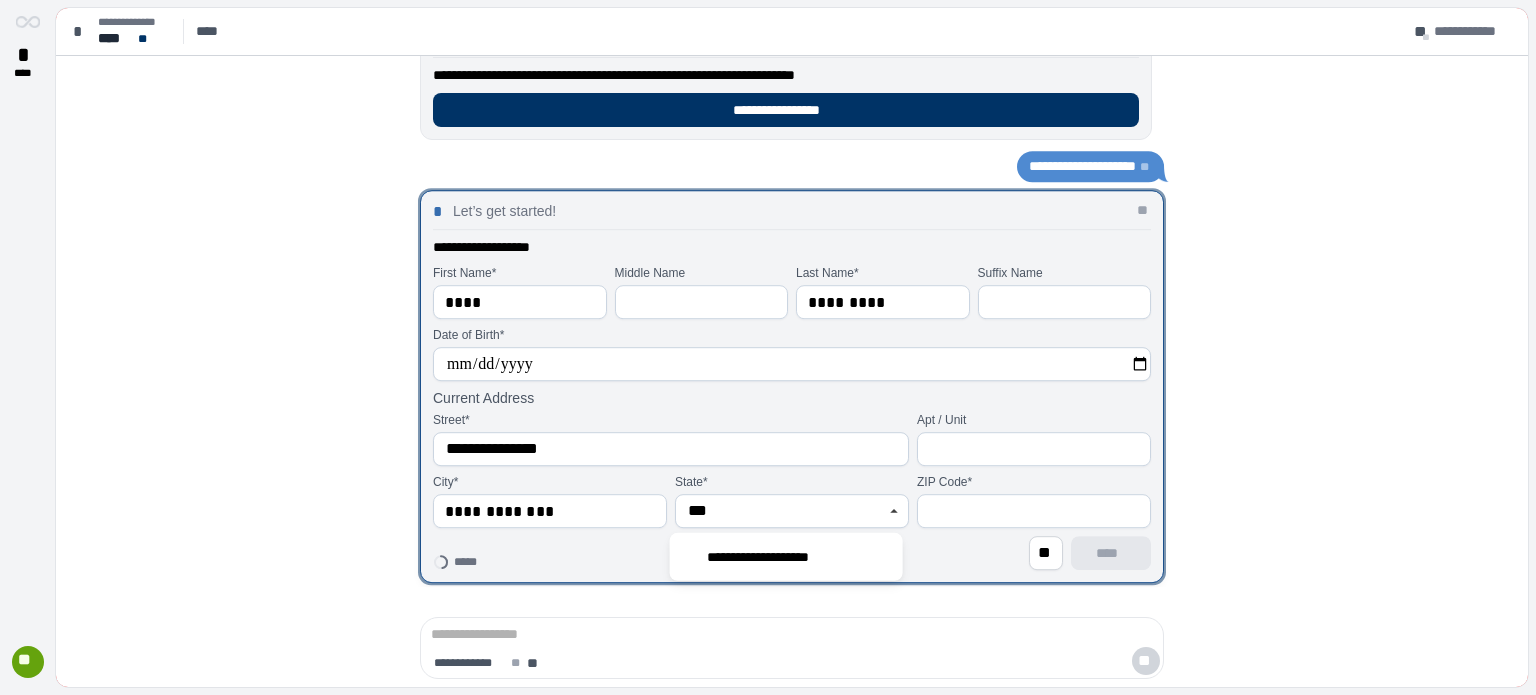 type on "**********" 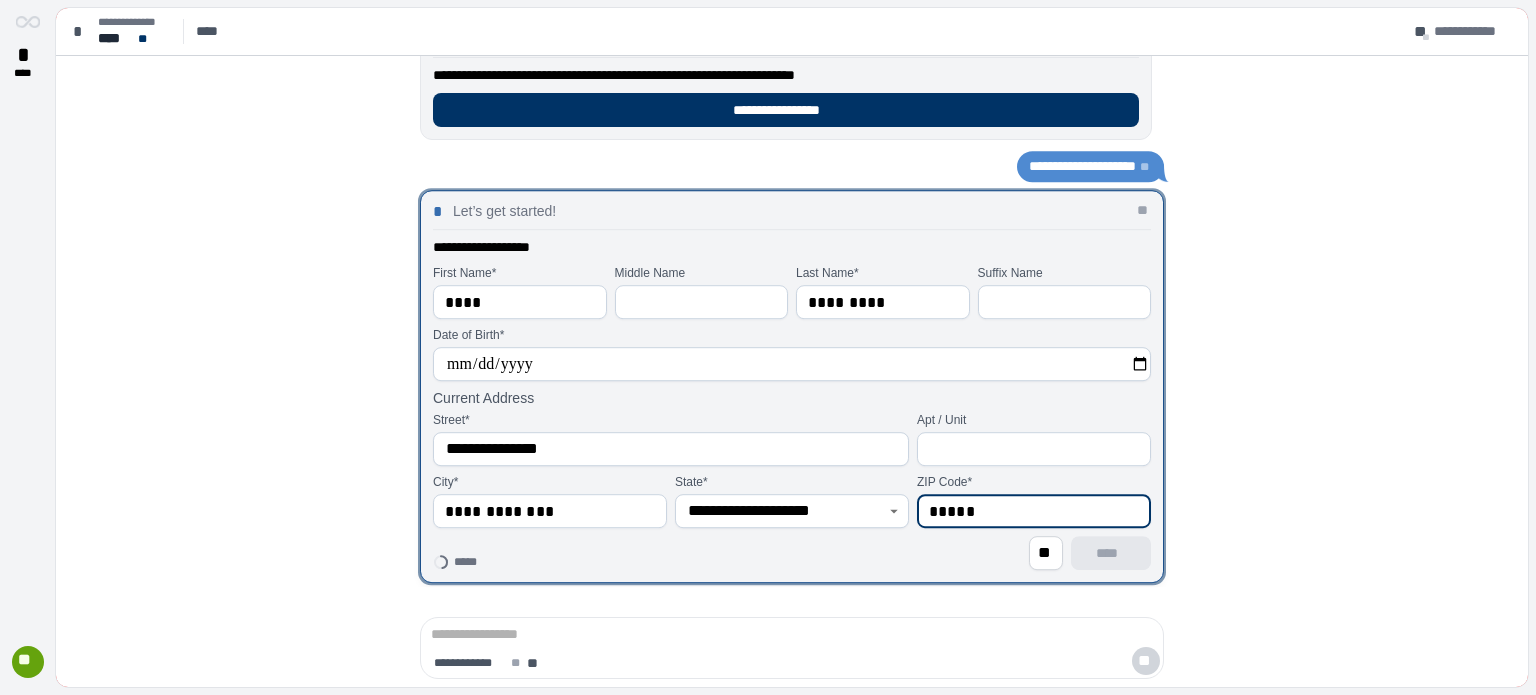 type on "*****" 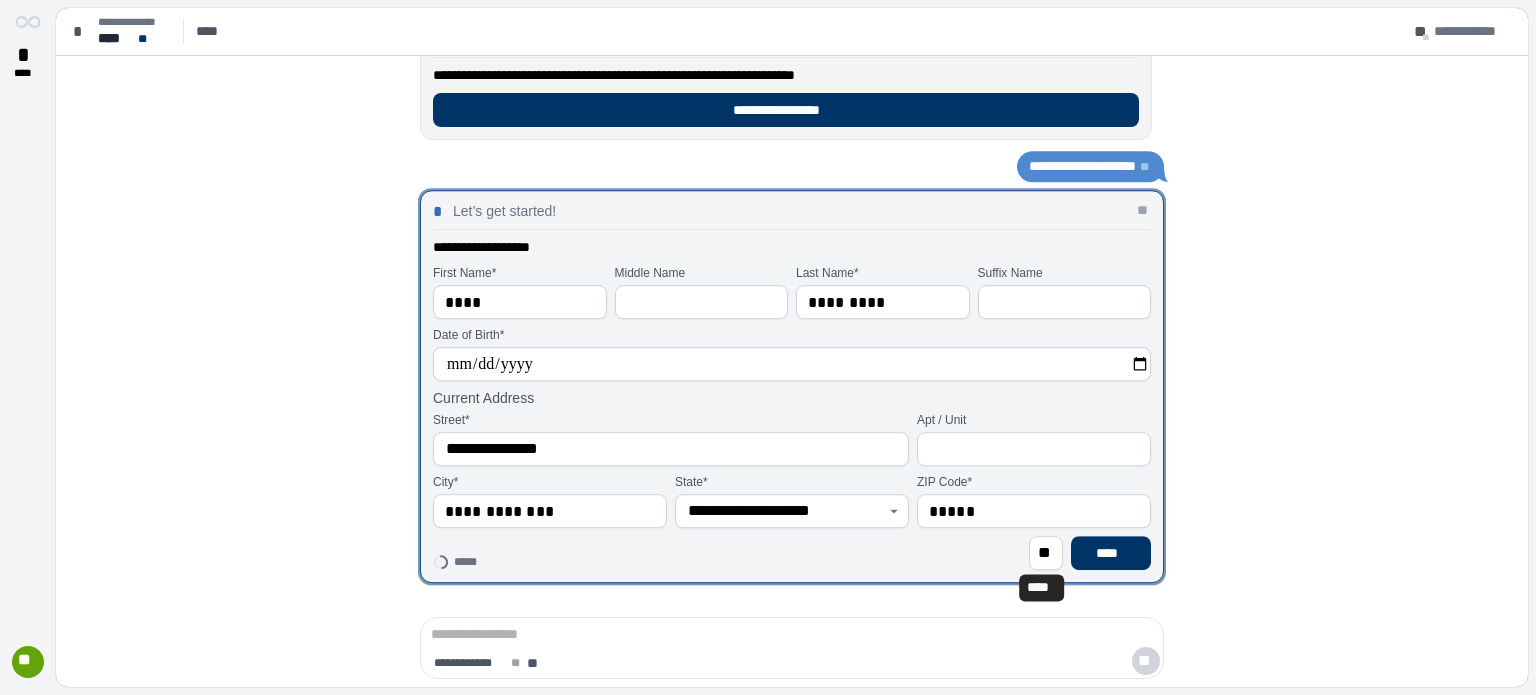 type 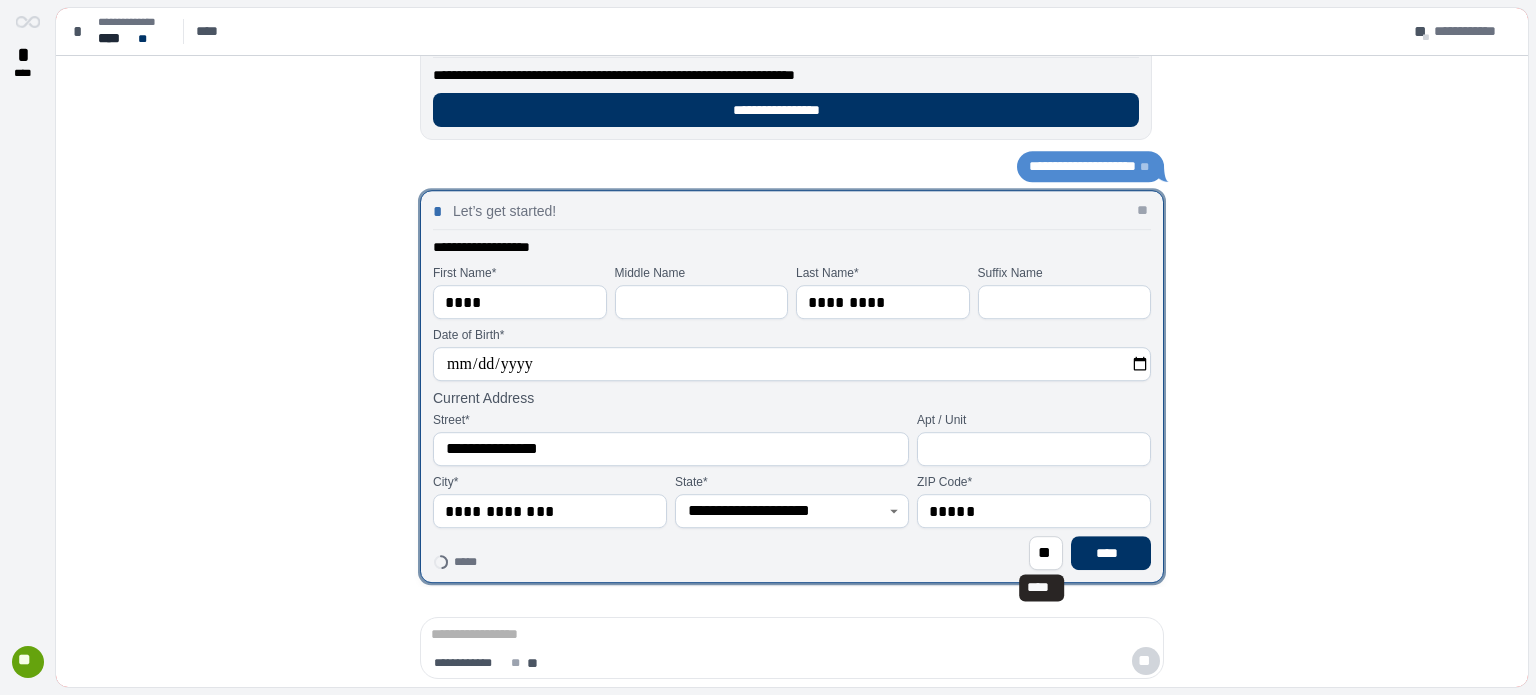 click on "**" at bounding box center (1046, 553) 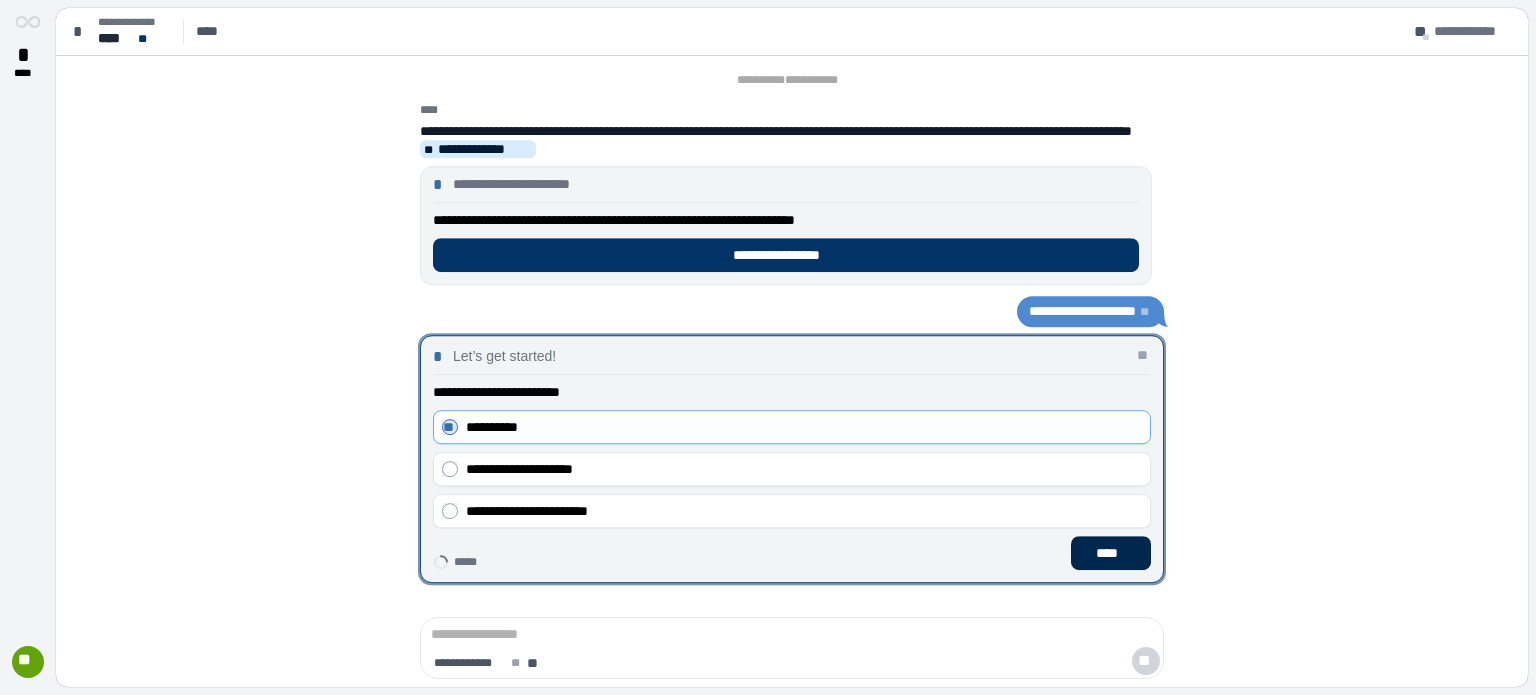 click on "****" at bounding box center (1111, 553) 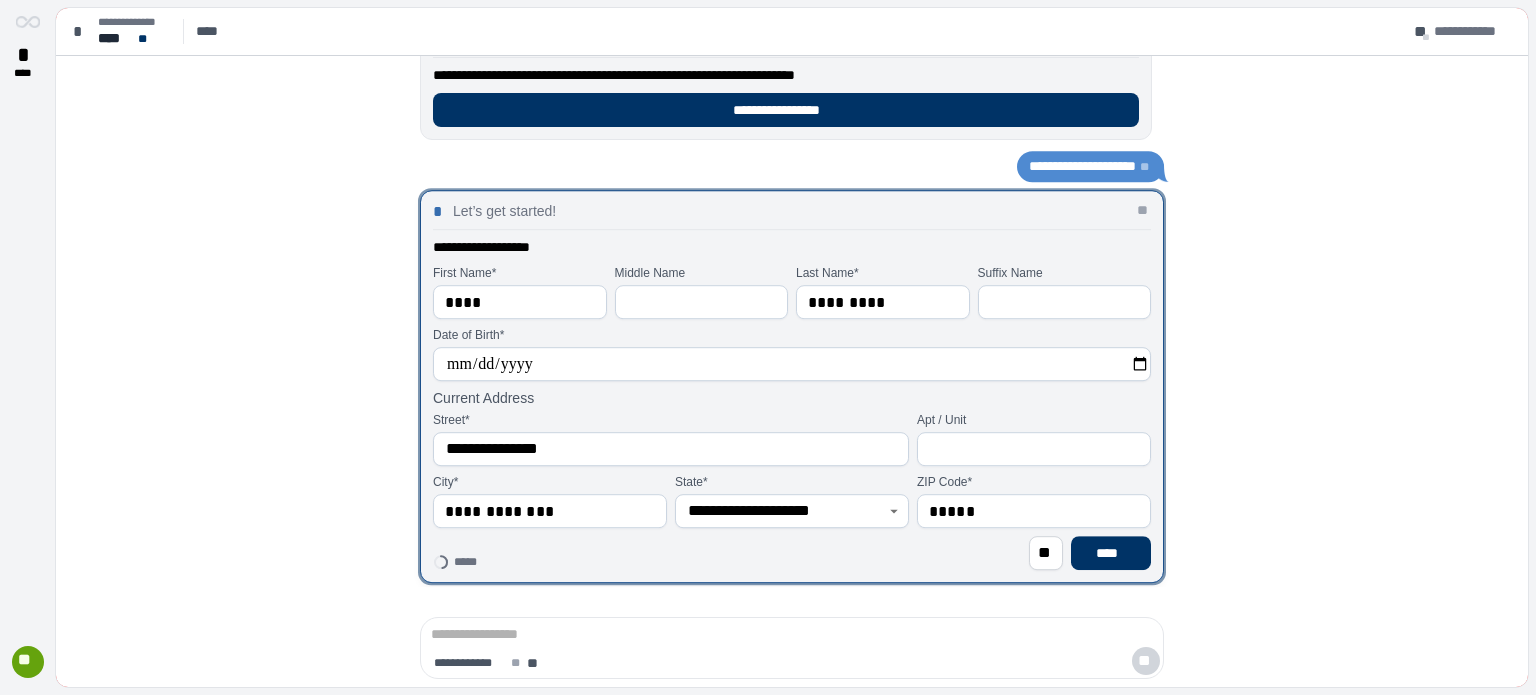 click on "****" at bounding box center [1111, 553] 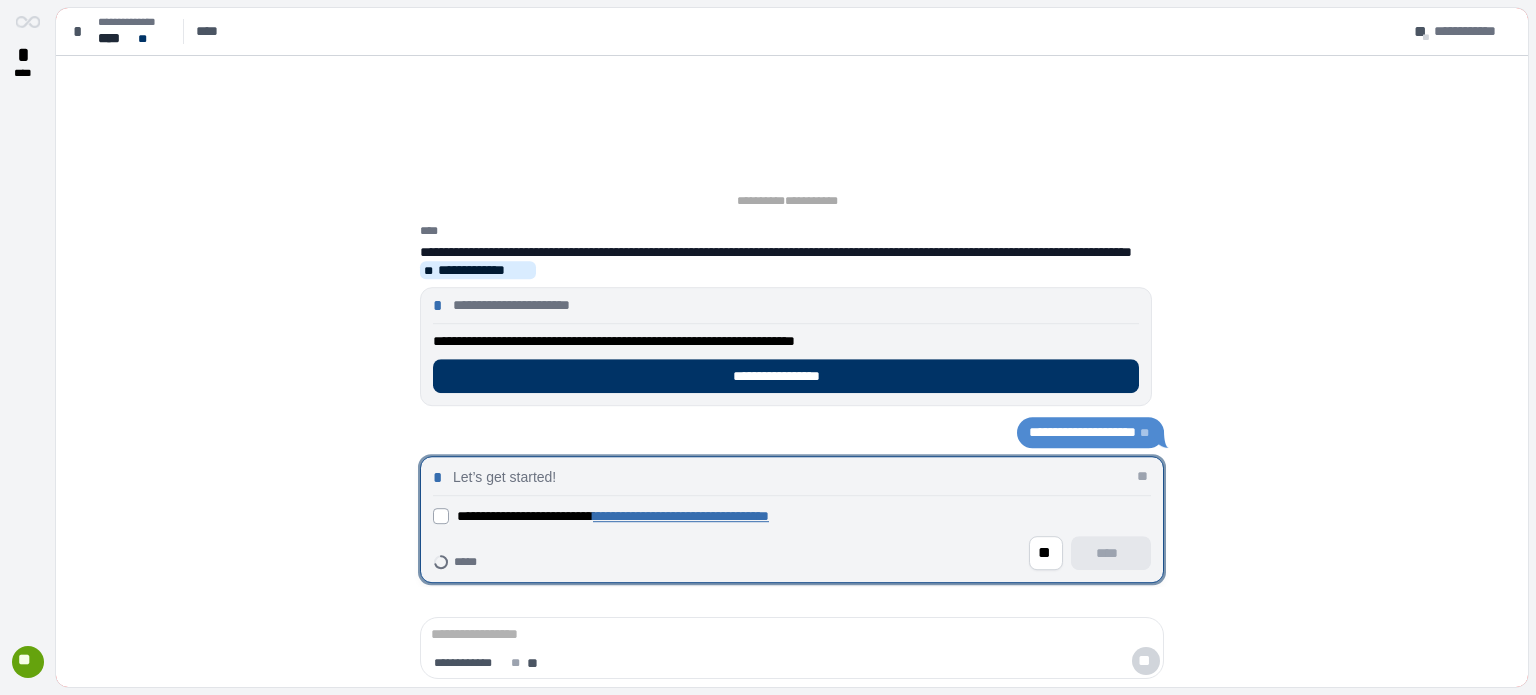 click on "** ****" at bounding box center [792, 553] 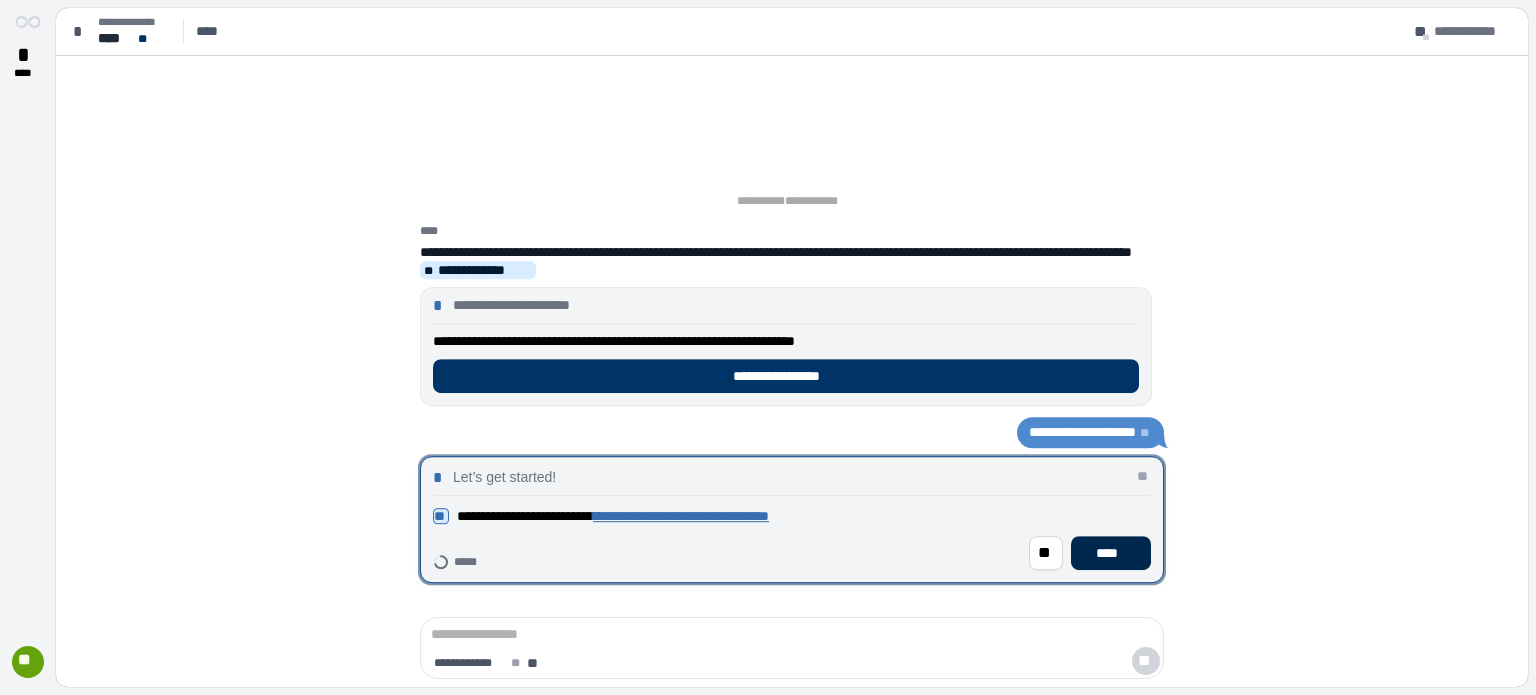 click on "****" at bounding box center [1111, 553] 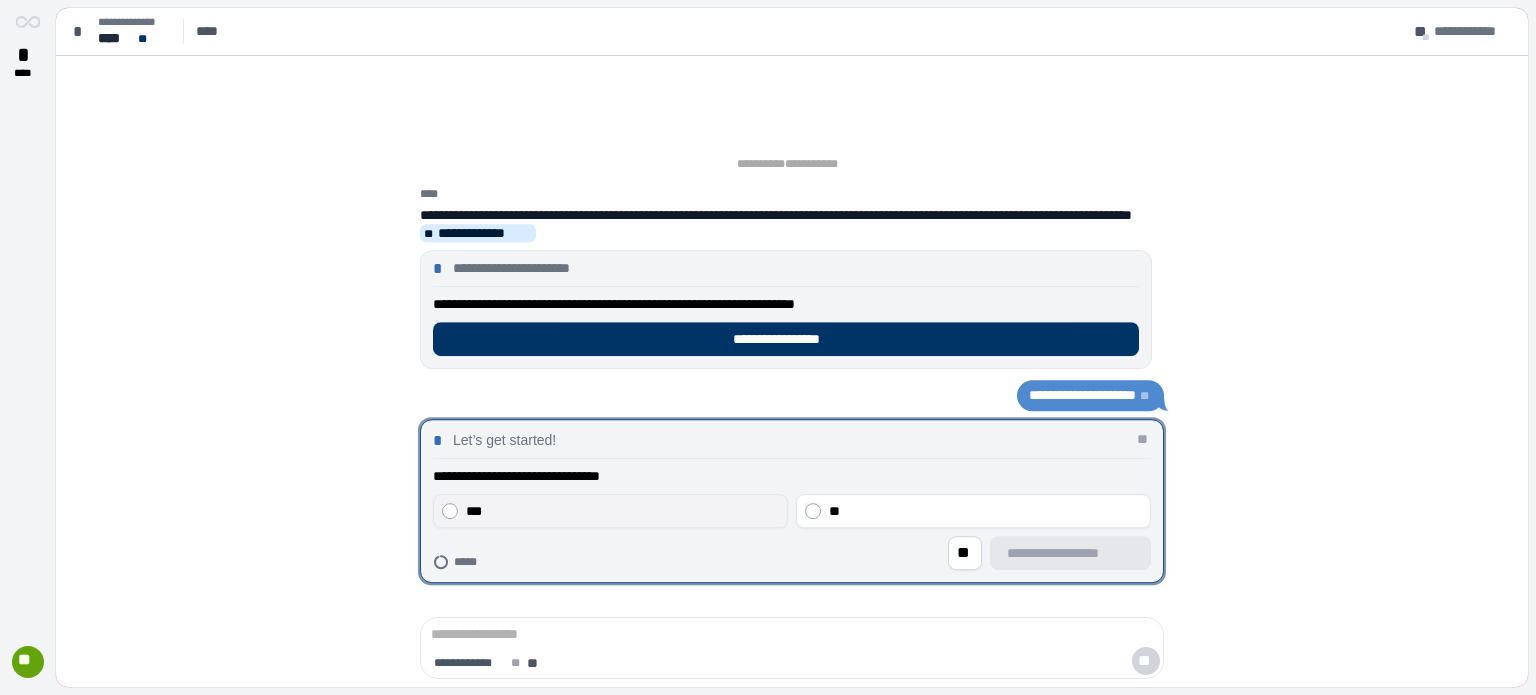 click on "***" at bounding box center (610, 511) 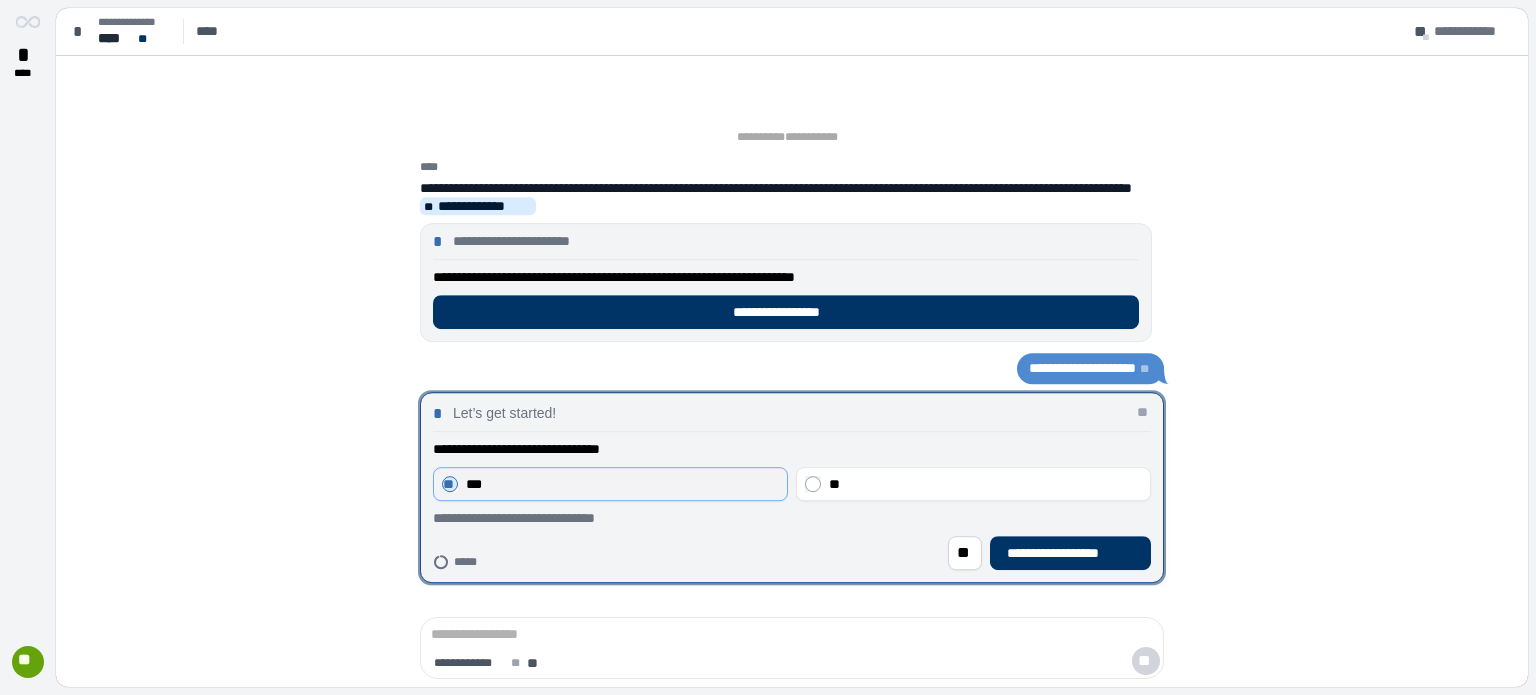 click on "***" at bounding box center (622, 484) 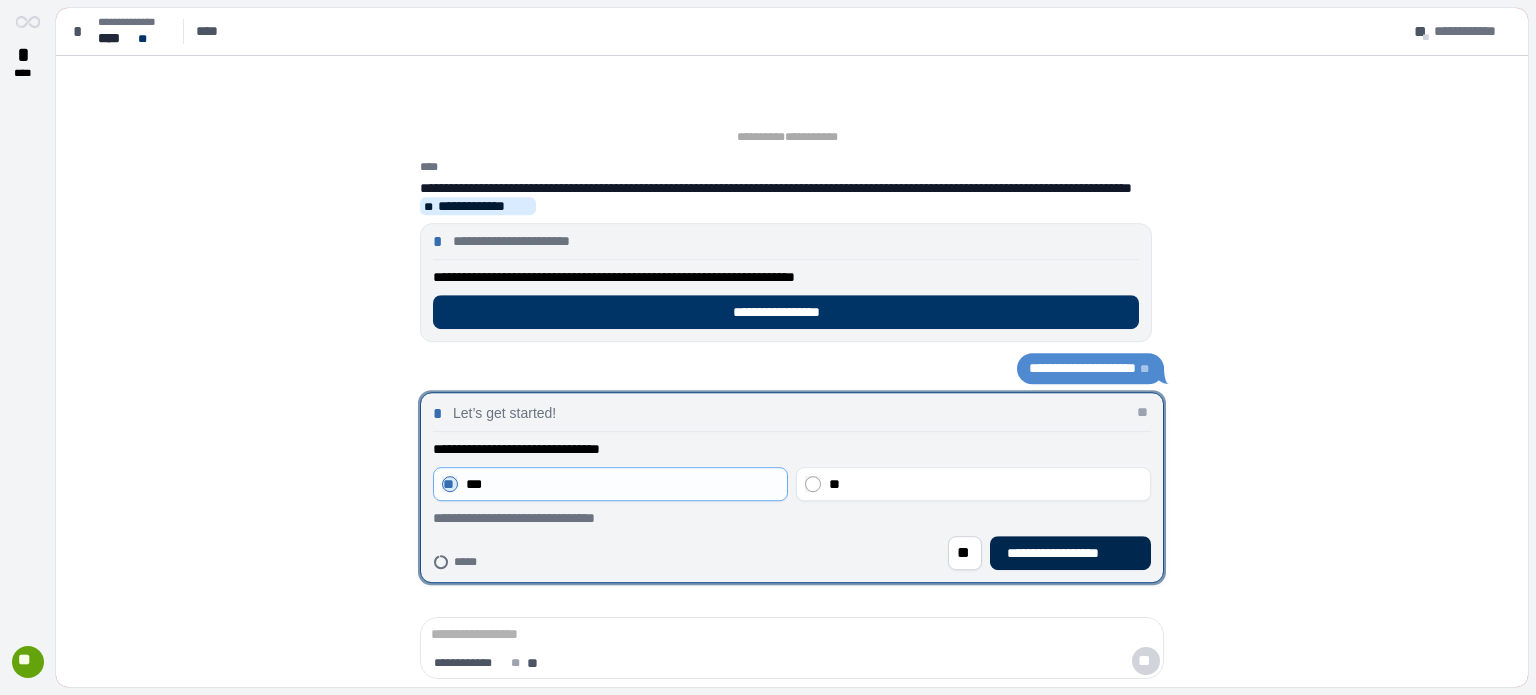 click on "**********" at bounding box center [1070, 553] 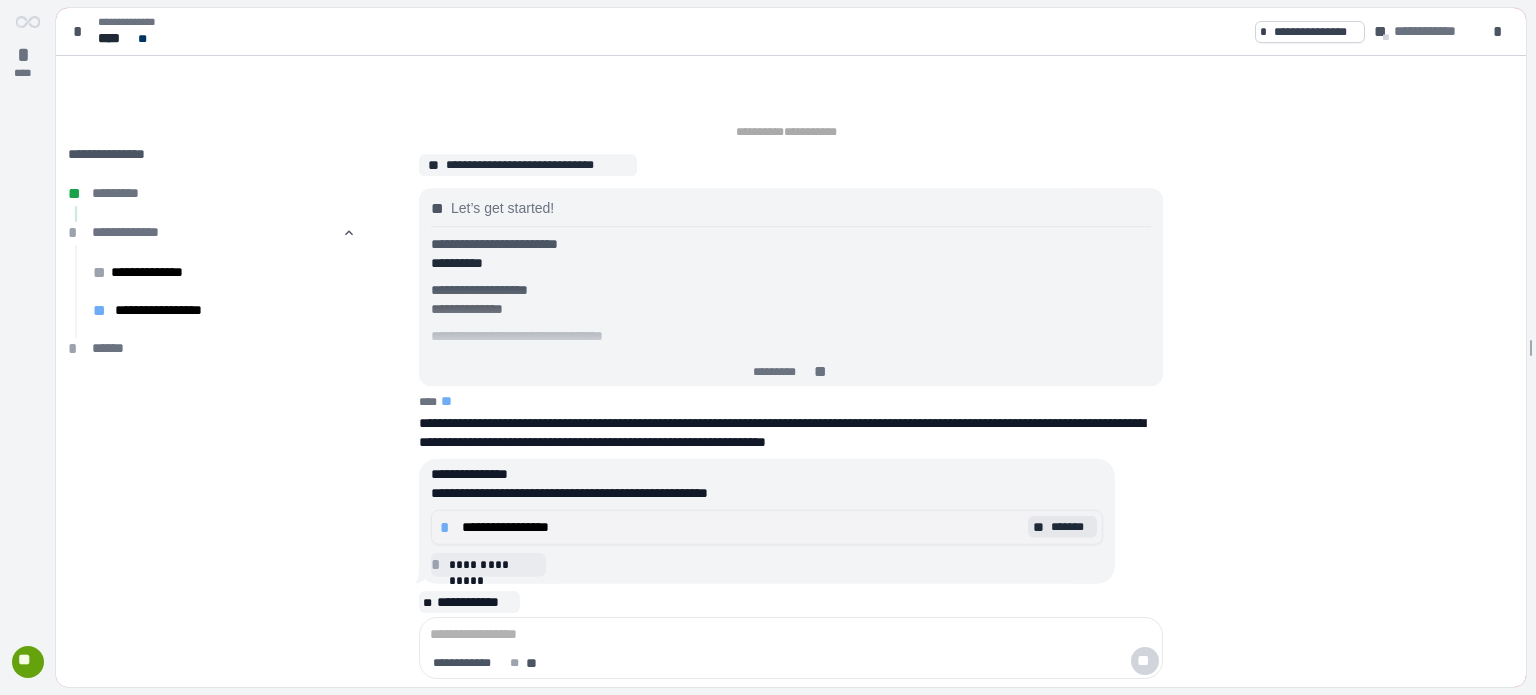 click on "**********" at bounding box center [742, 527] 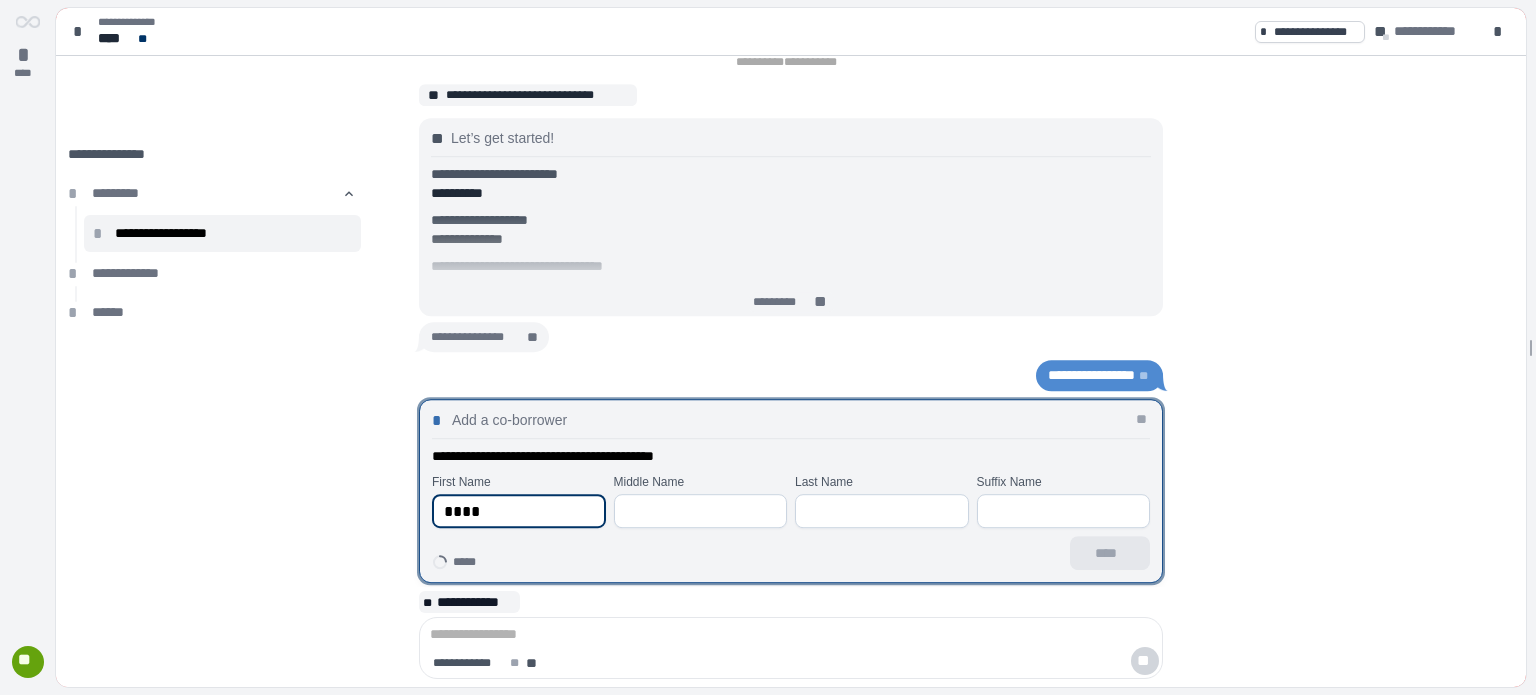 type on "****" 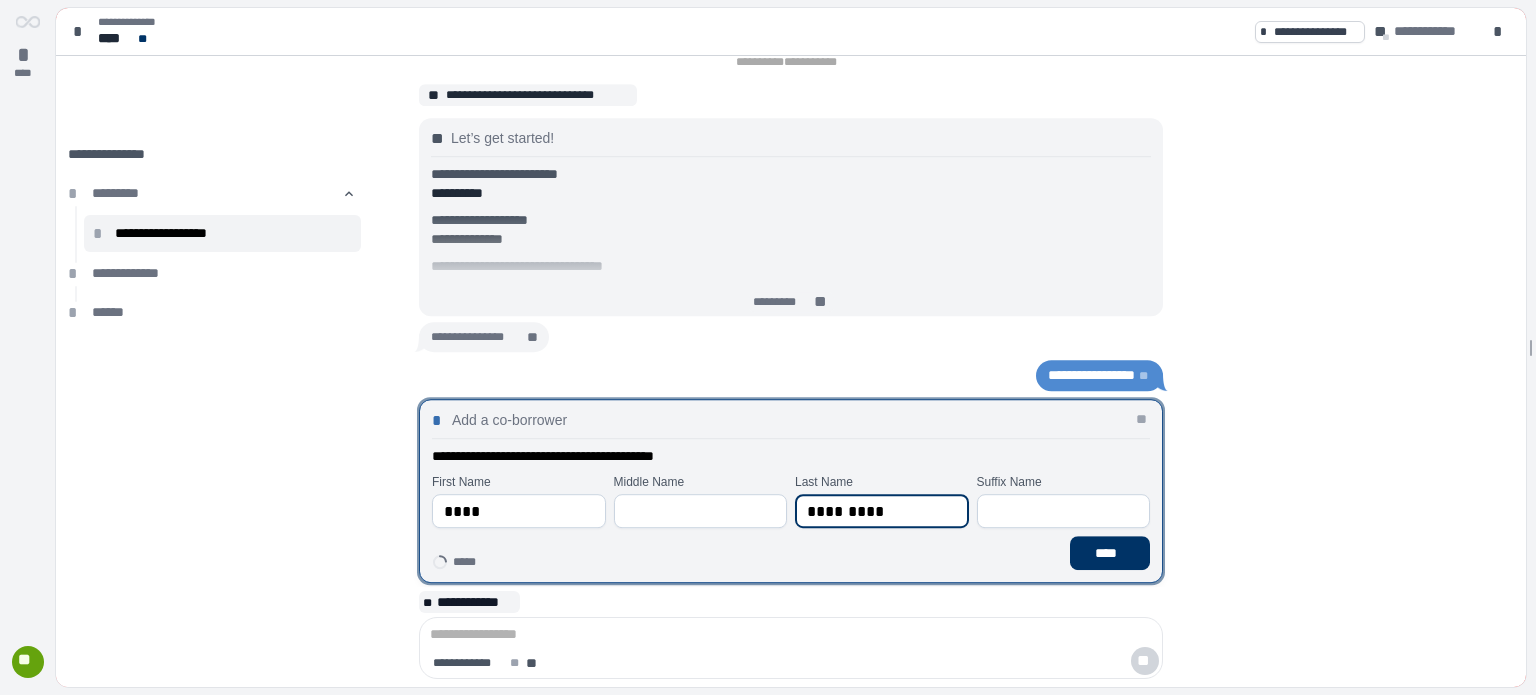 type on "*********" 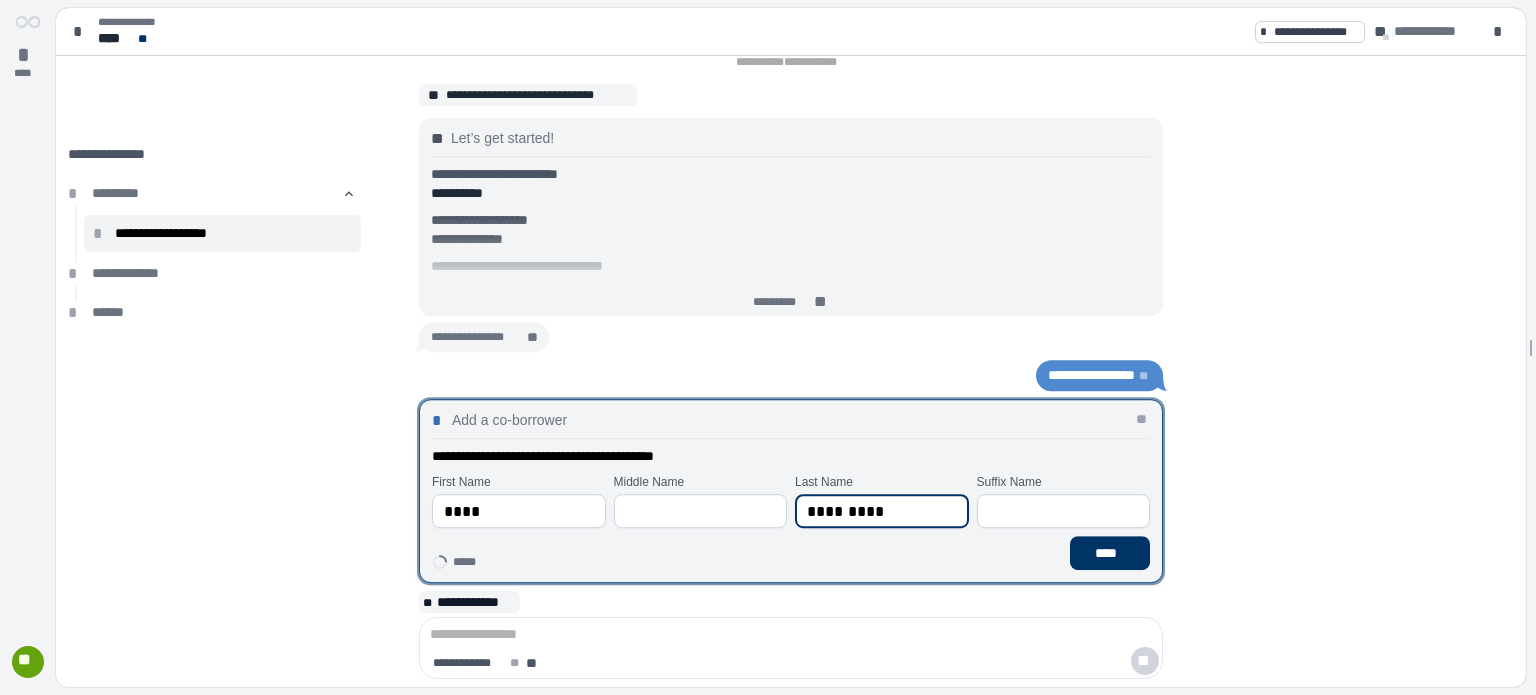 type 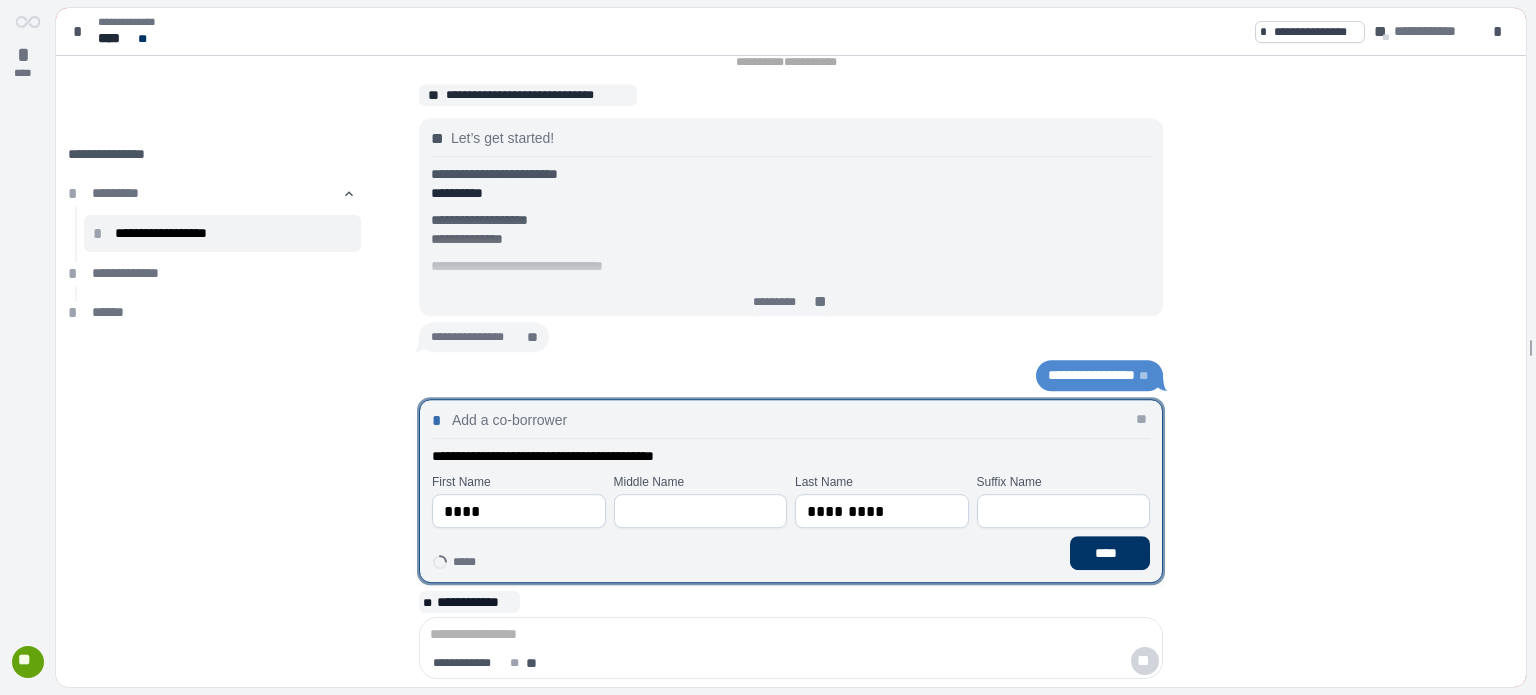 click on "****" at bounding box center [1110, 553] 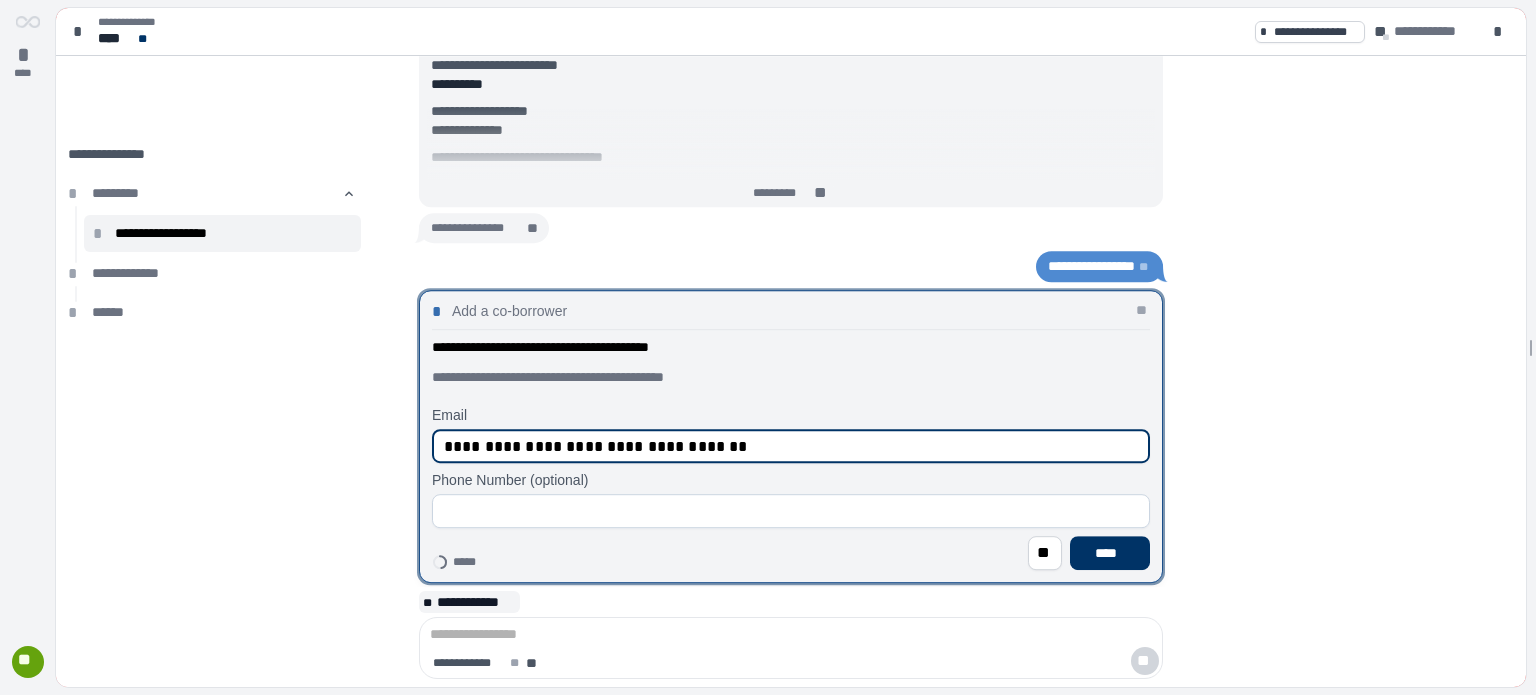 type on "**********" 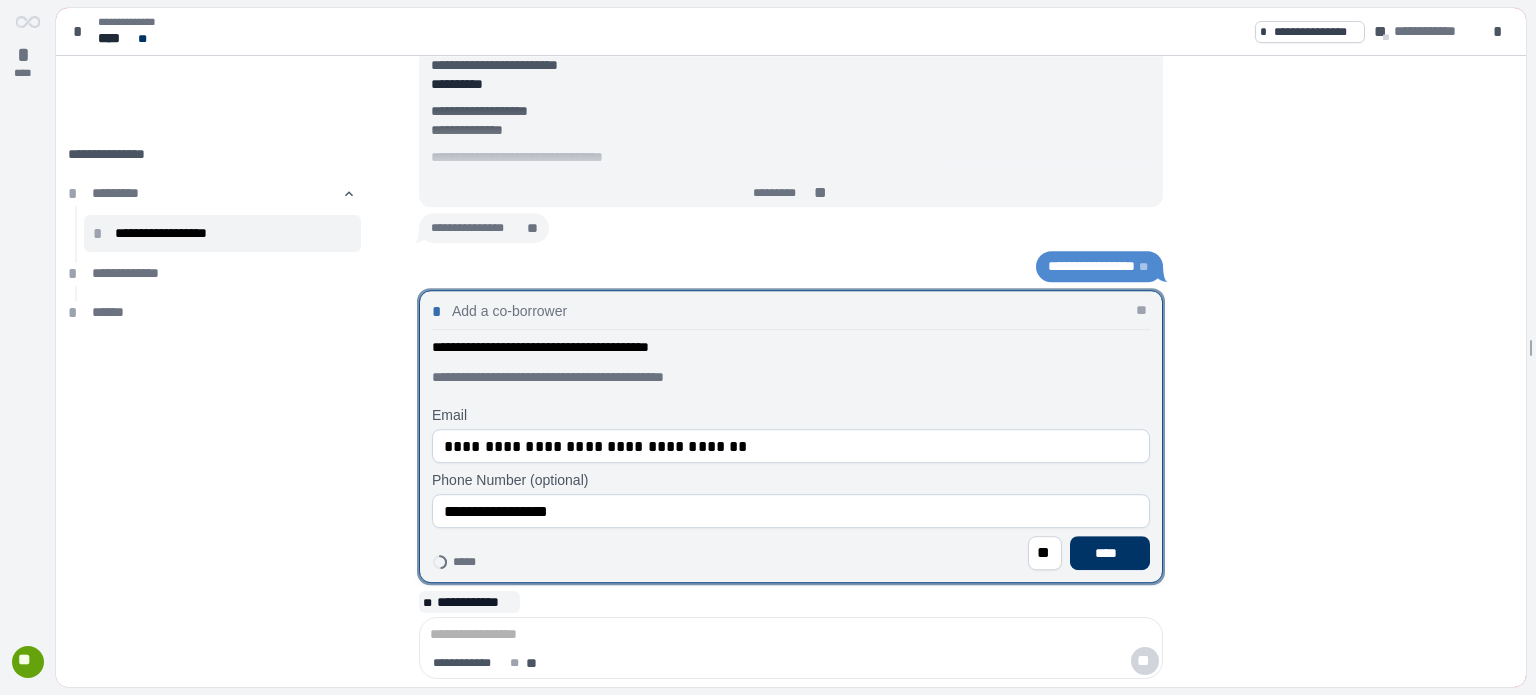 type on "**********" 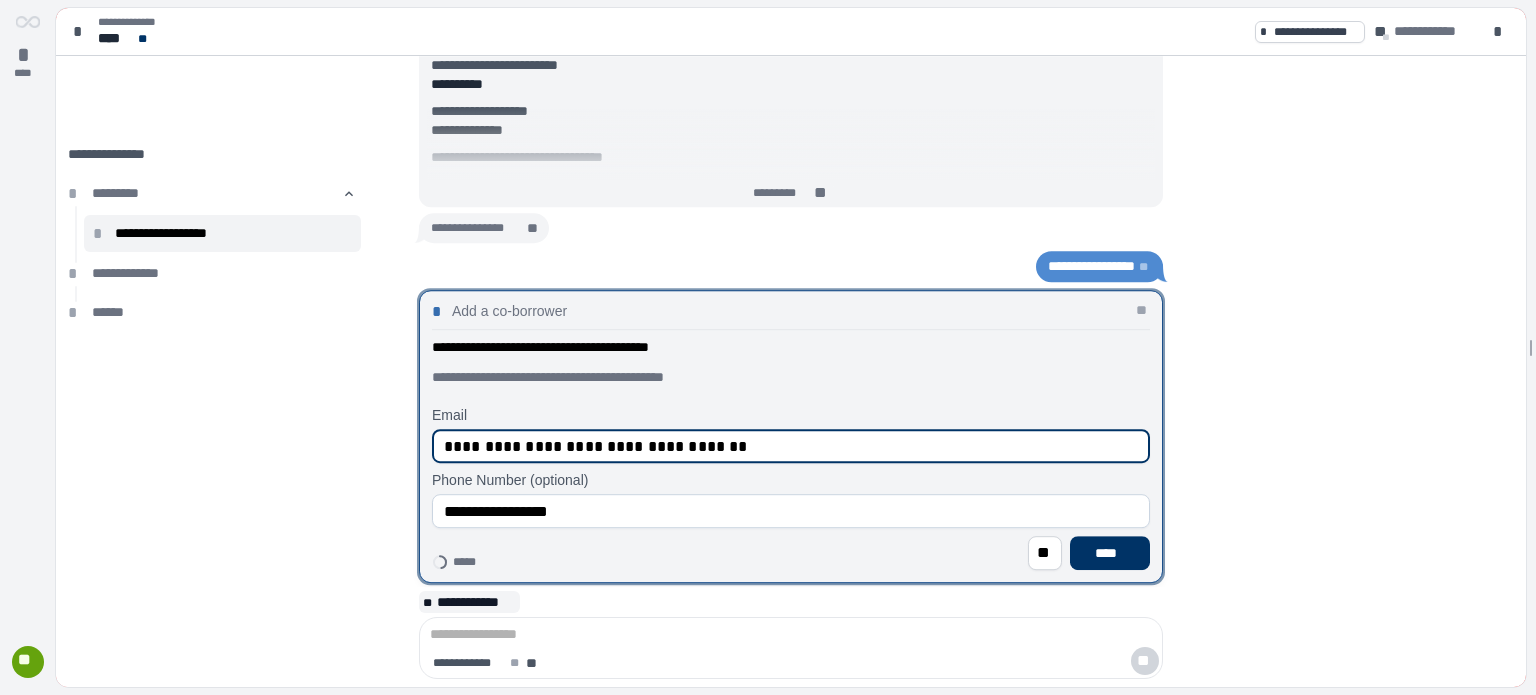 drag, startPoint x: 550, startPoint y: 443, endPoint x: 562, endPoint y: 443, distance: 12 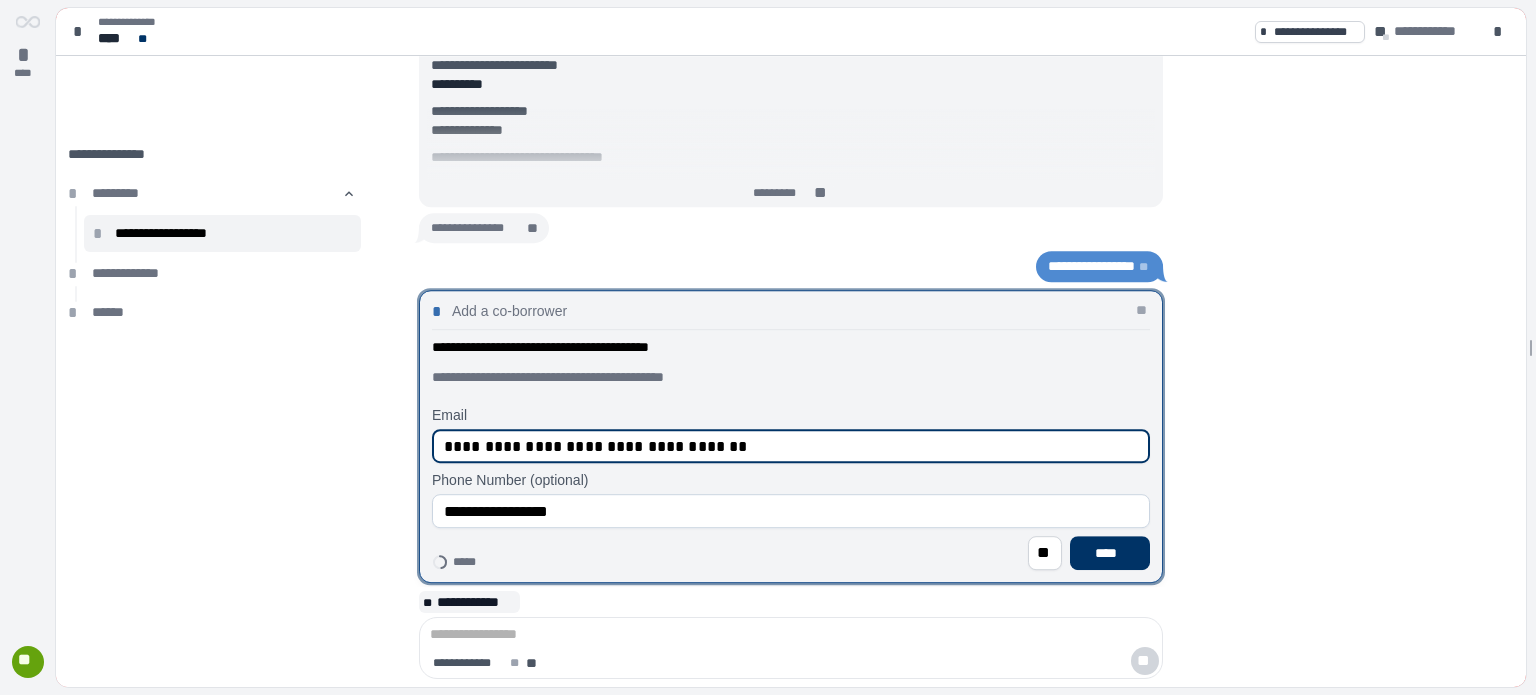 click on "**********" at bounding box center (791, 446) 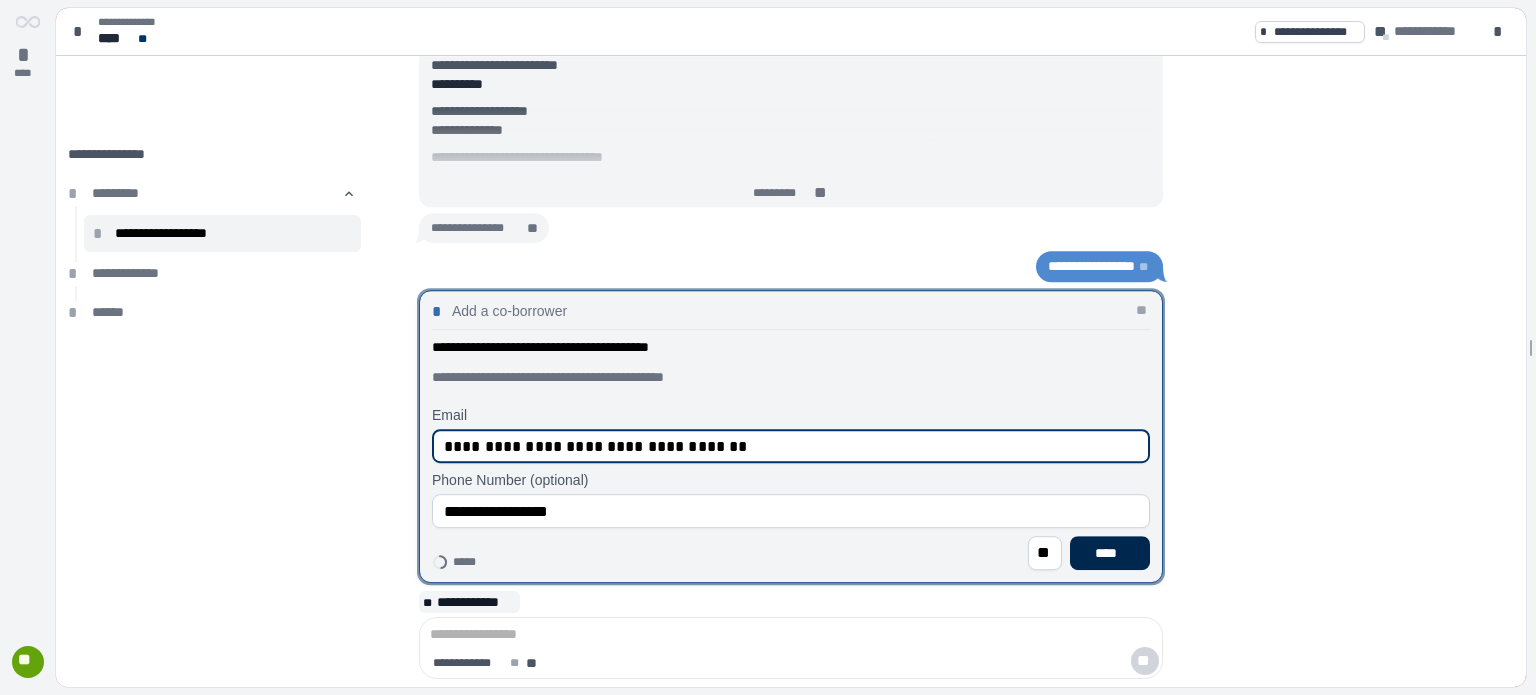 type on "**********" 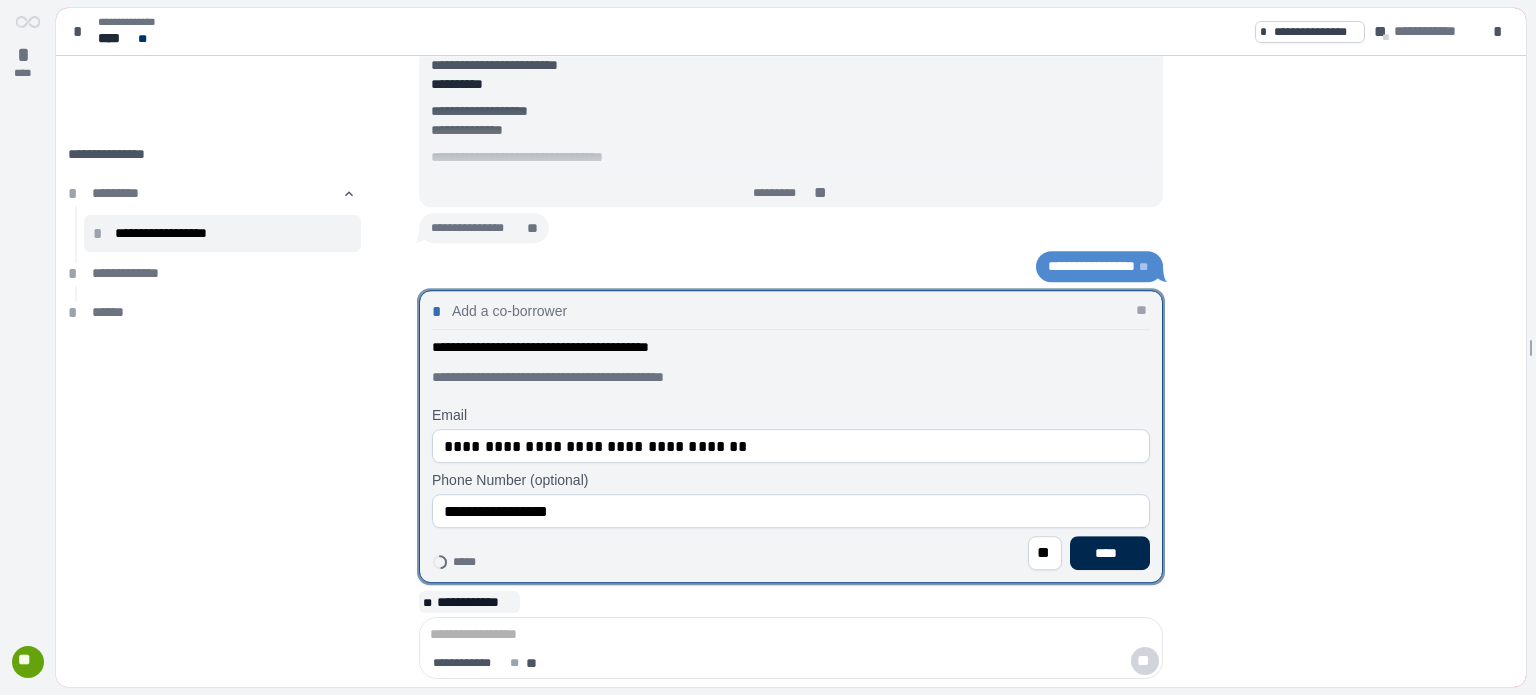 click on "****" at bounding box center (1110, 553) 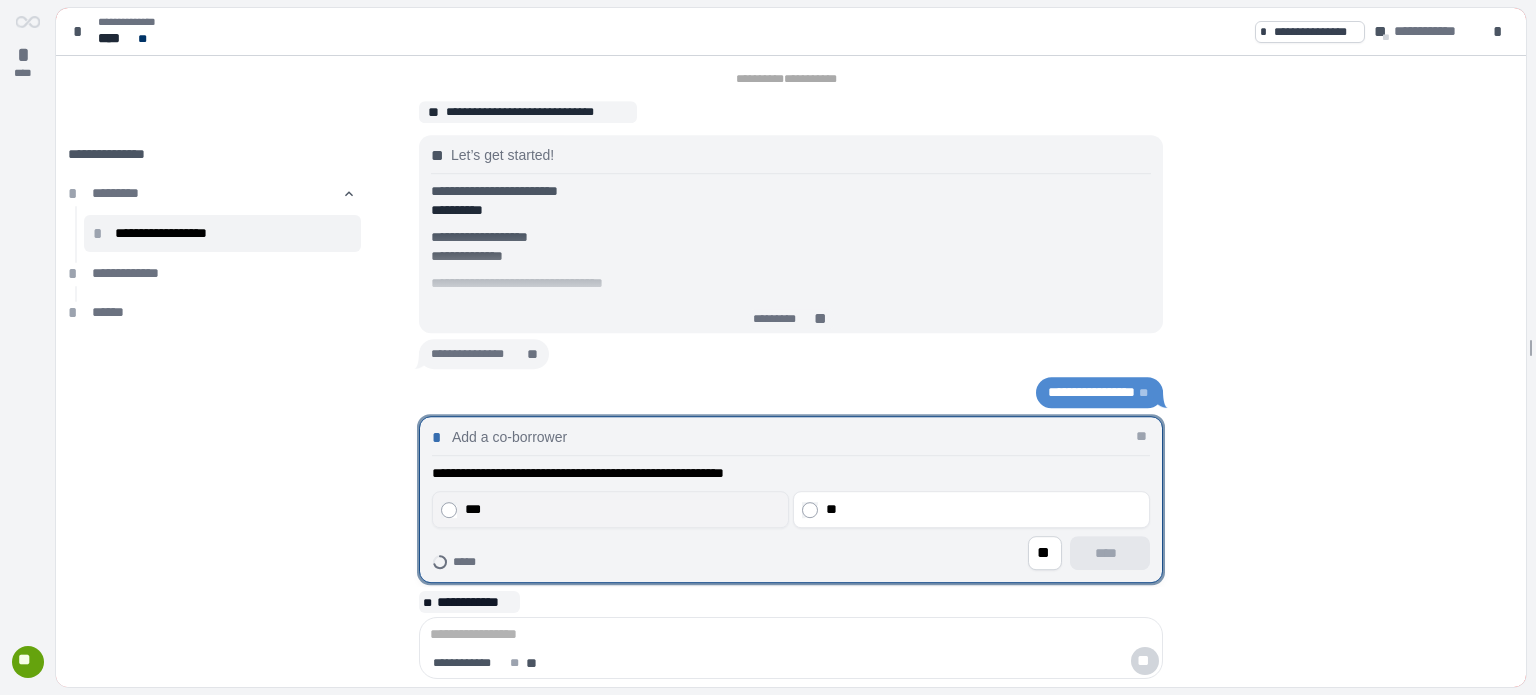 click on "***" at bounding box center [623, 509] 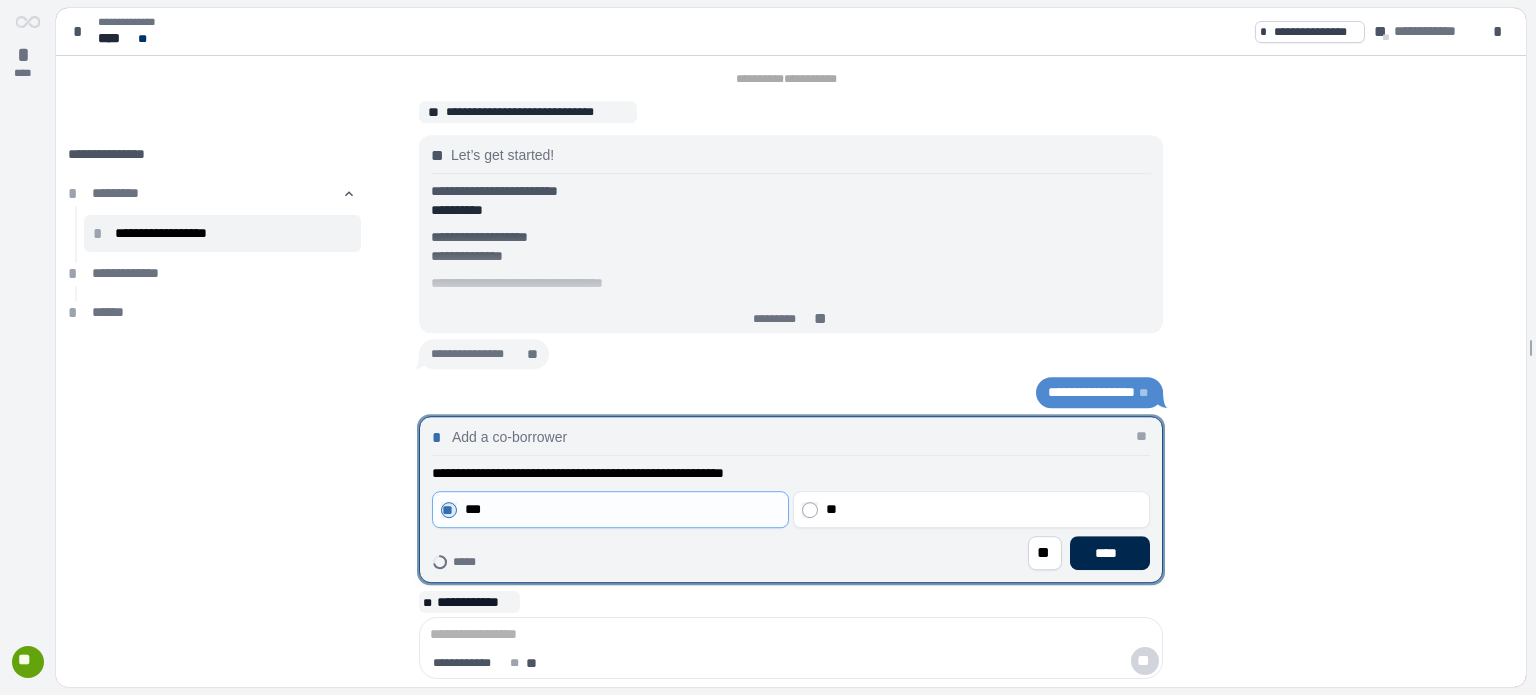 click on "****" at bounding box center (1110, 553) 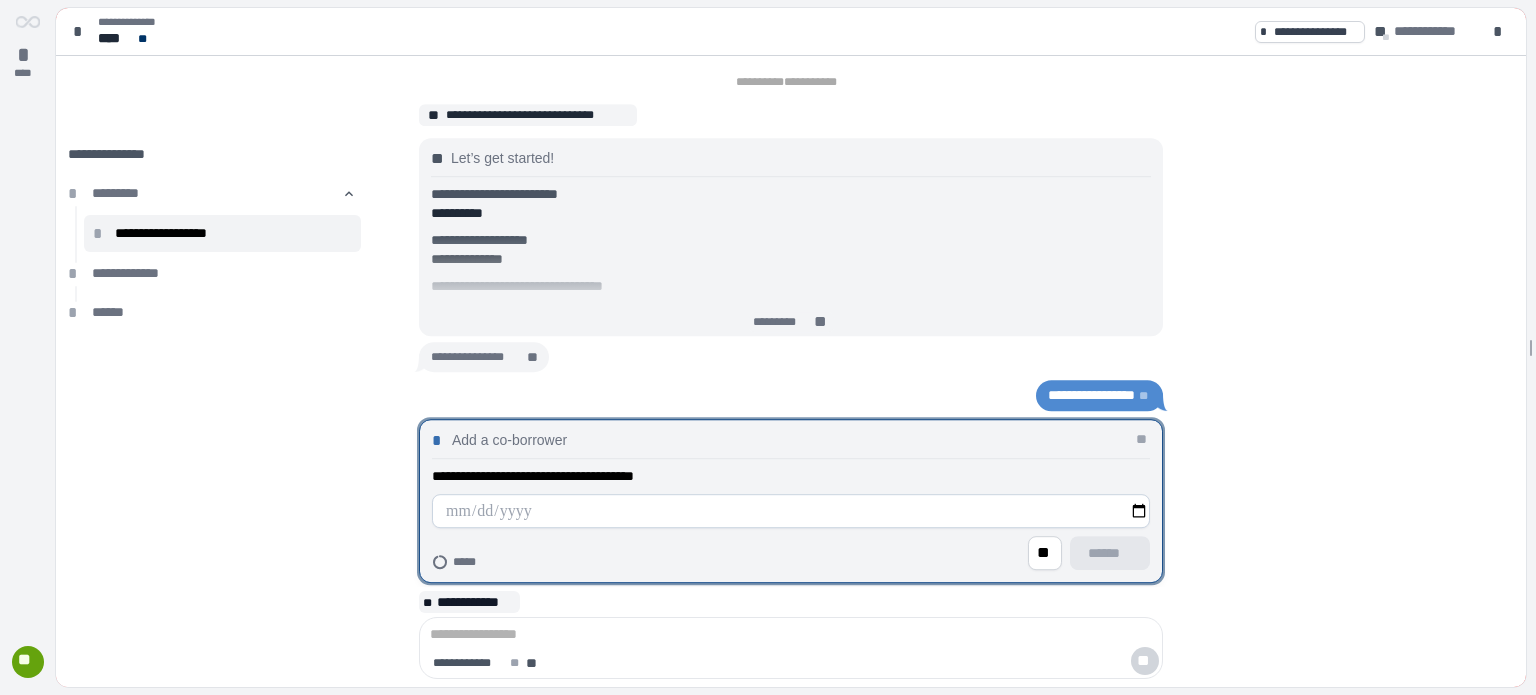 click at bounding box center [791, 511] 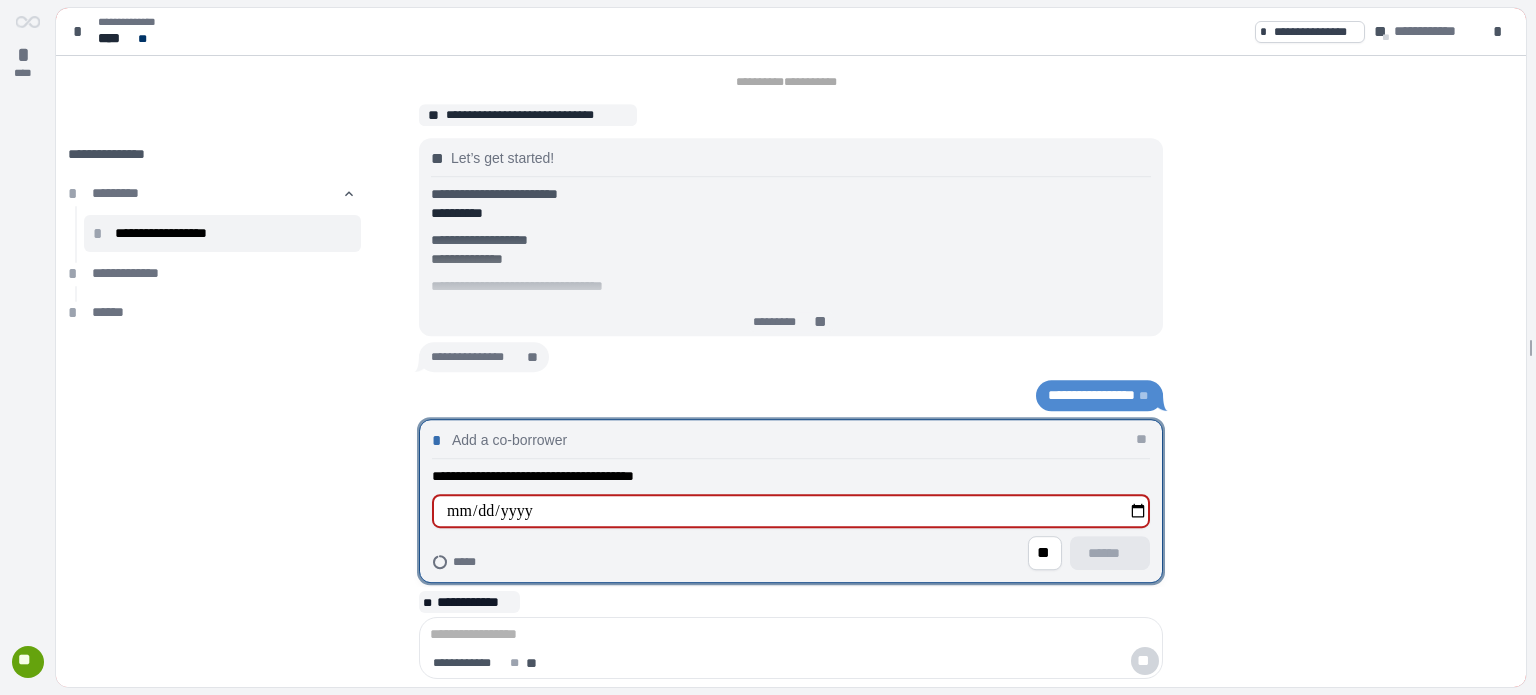 type on "**********" 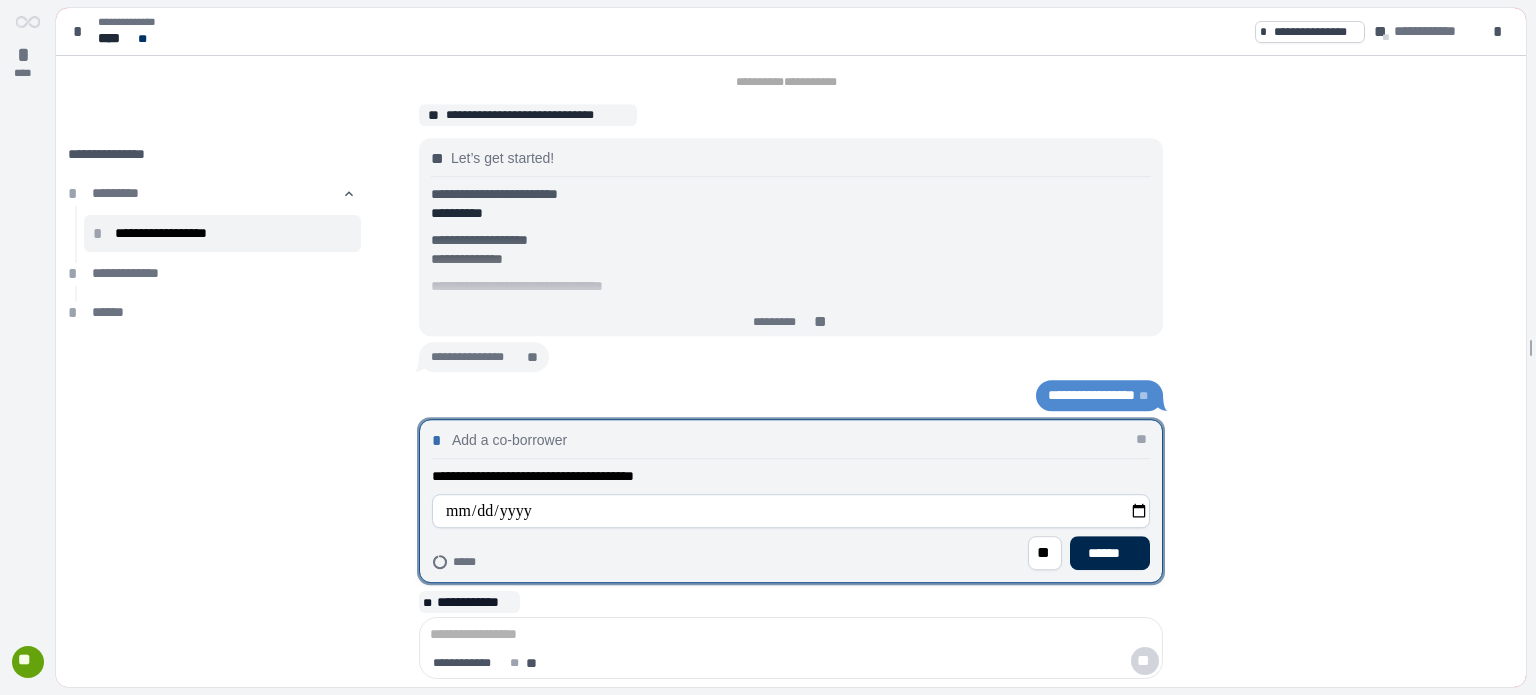 click on "******" at bounding box center (1110, 553) 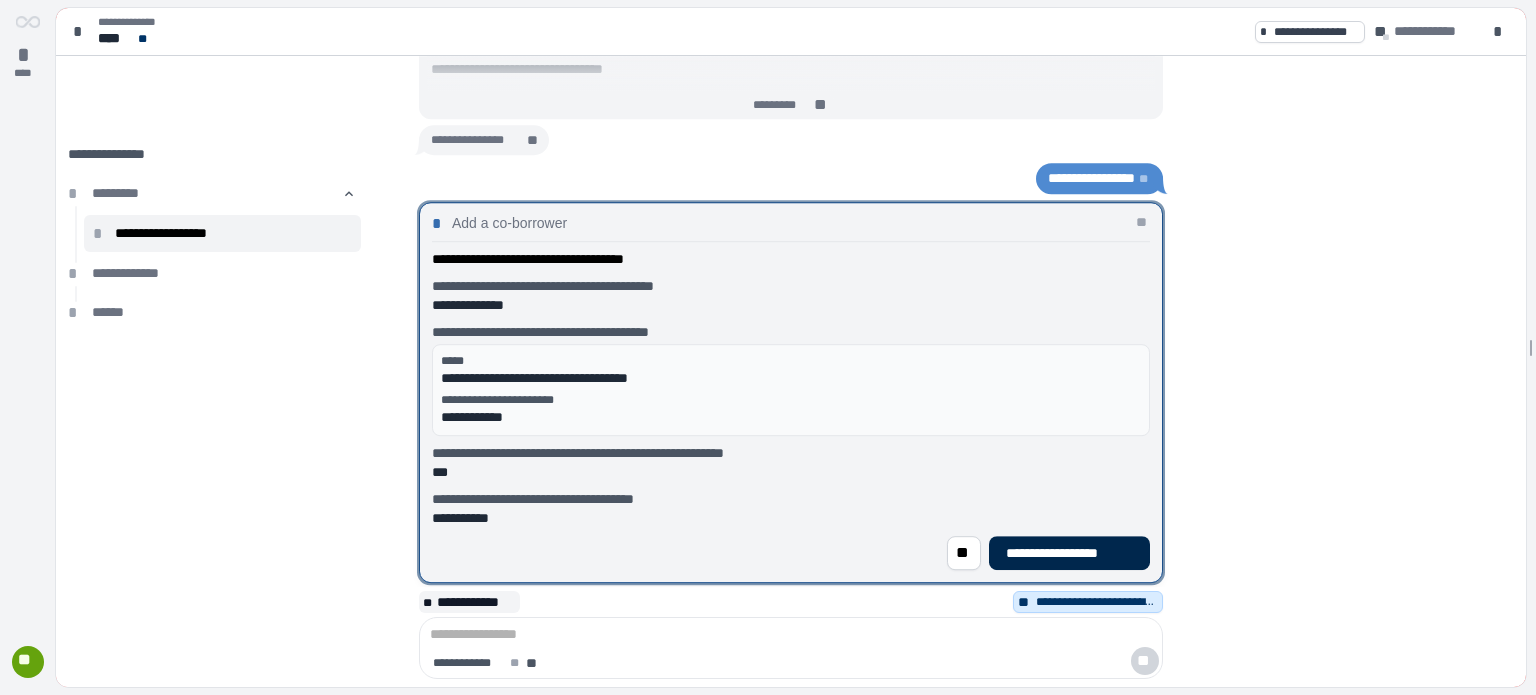 click on "**********" at bounding box center [1069, 553] 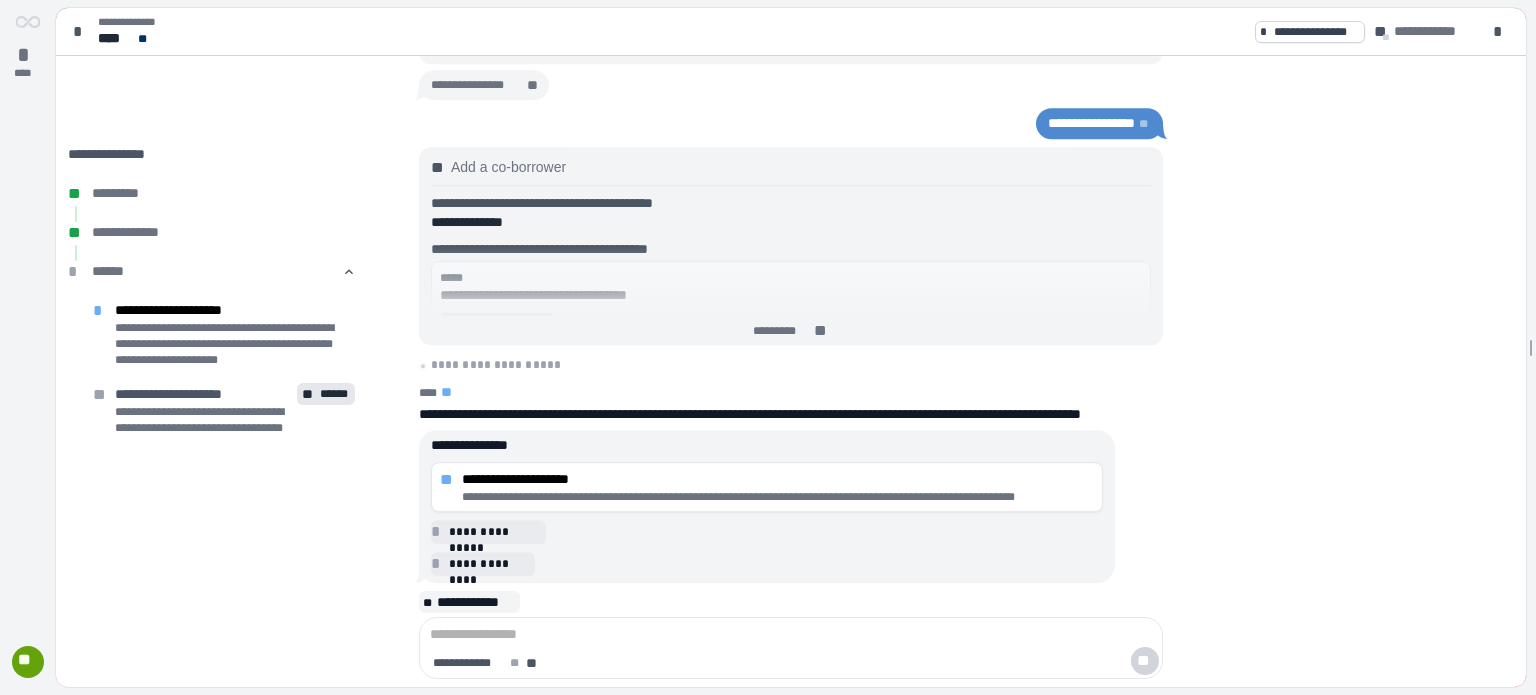 click on "**********" at bounding box center (797, 507) 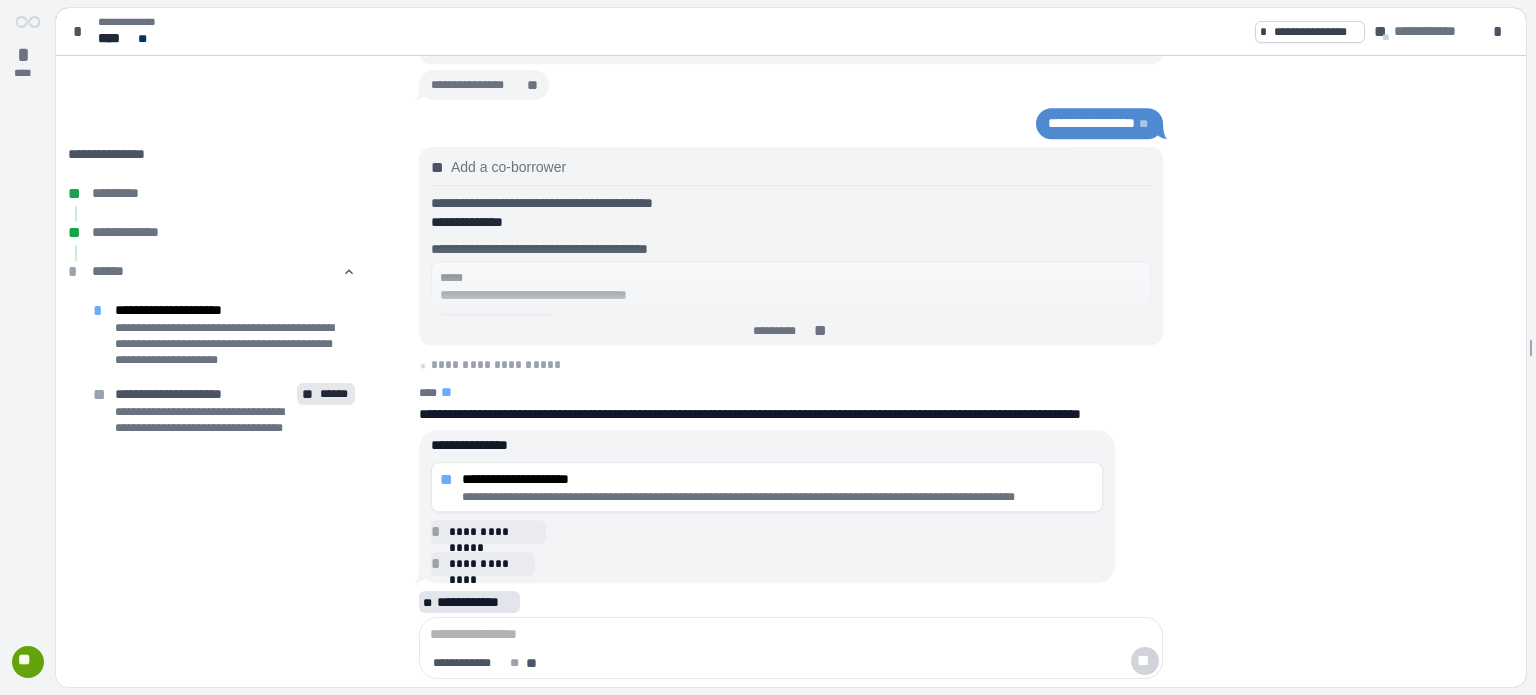 click on "**********" at bounding box center (476, 602) 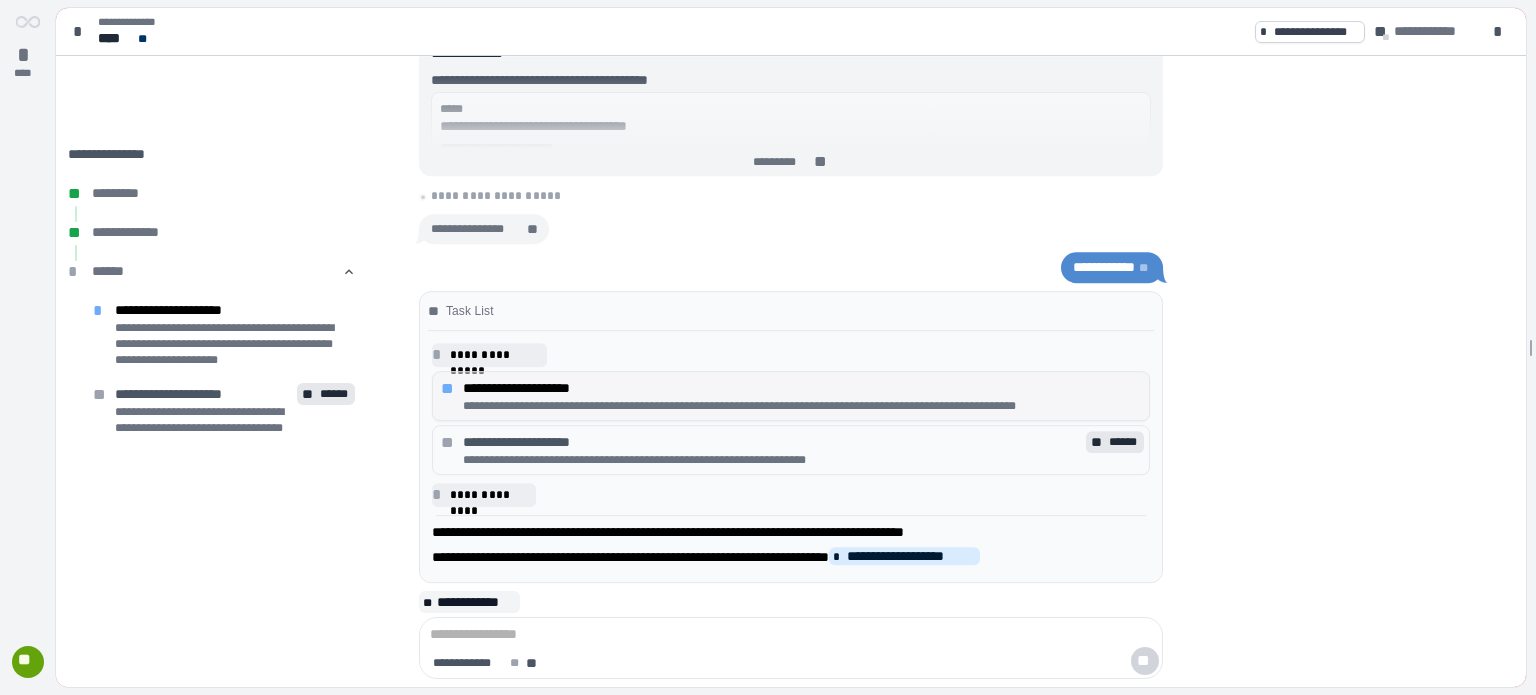 click on "**********" at bounding box center (802, 406) 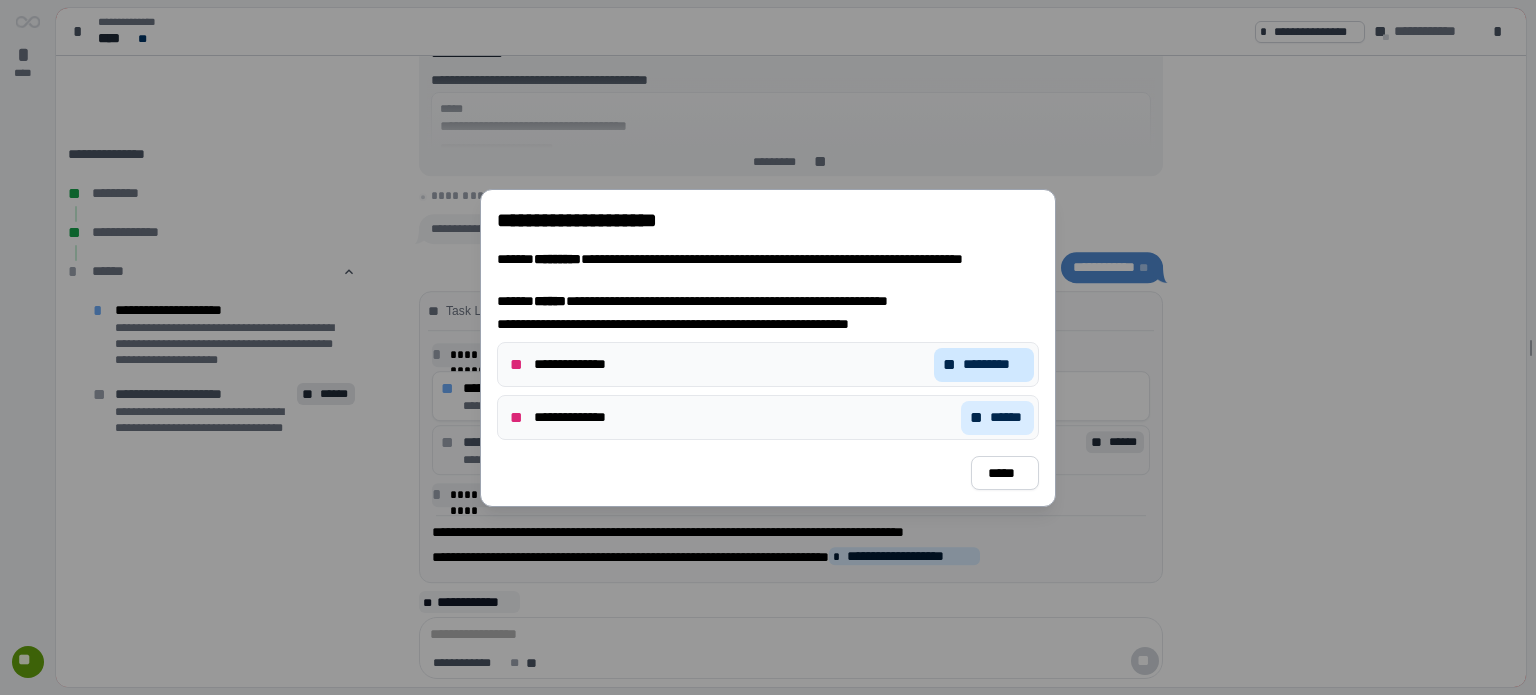 click on "*********" at bounding box center (994, 364) 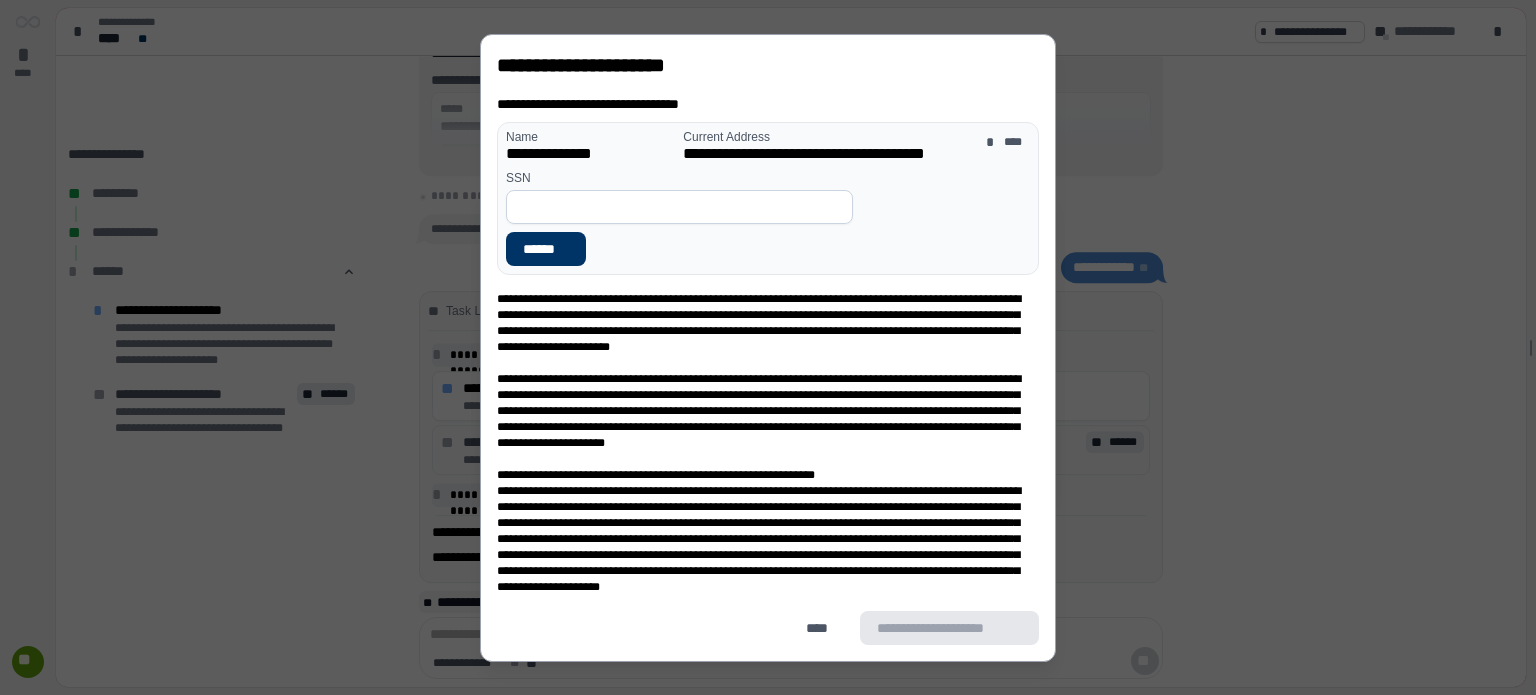 click at bounding box center [679, 207] 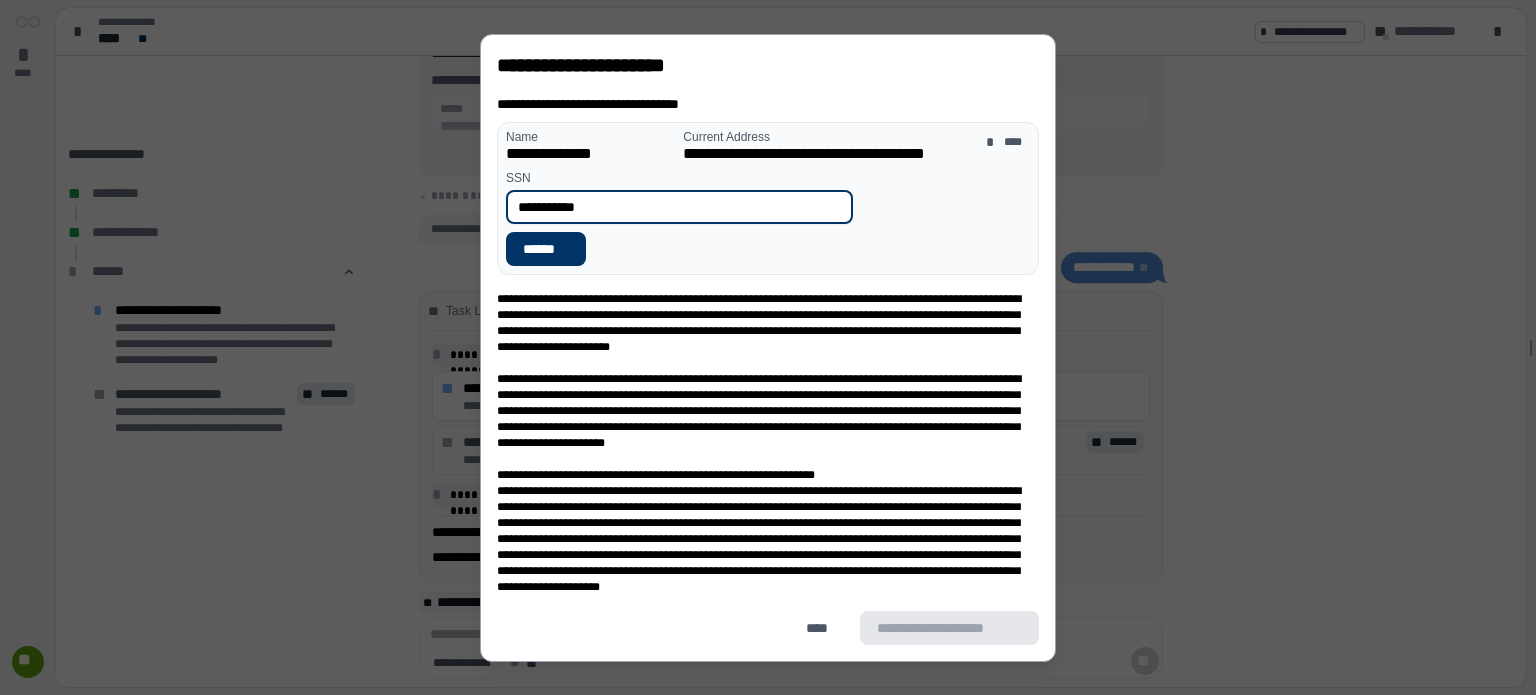 click on "**********" at bounding box center (679, 207) 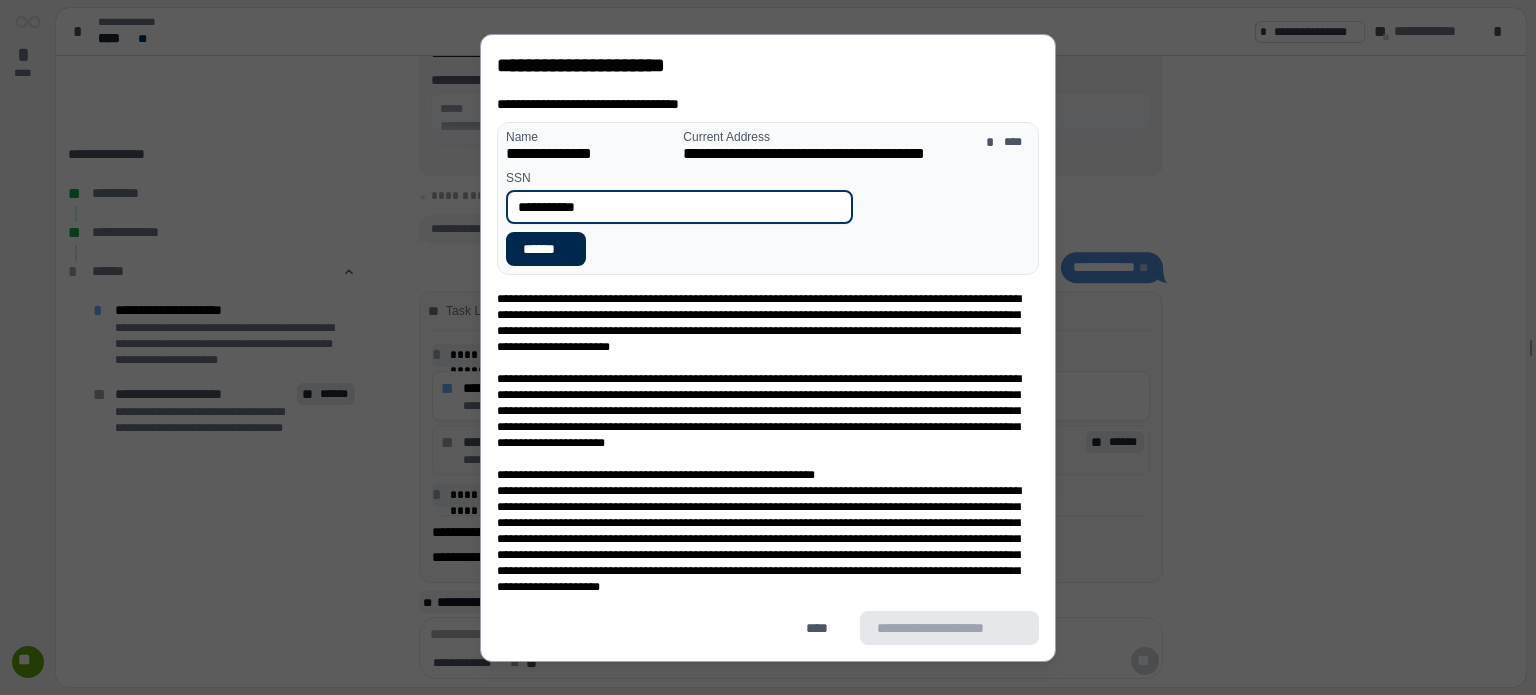 type on "**********" 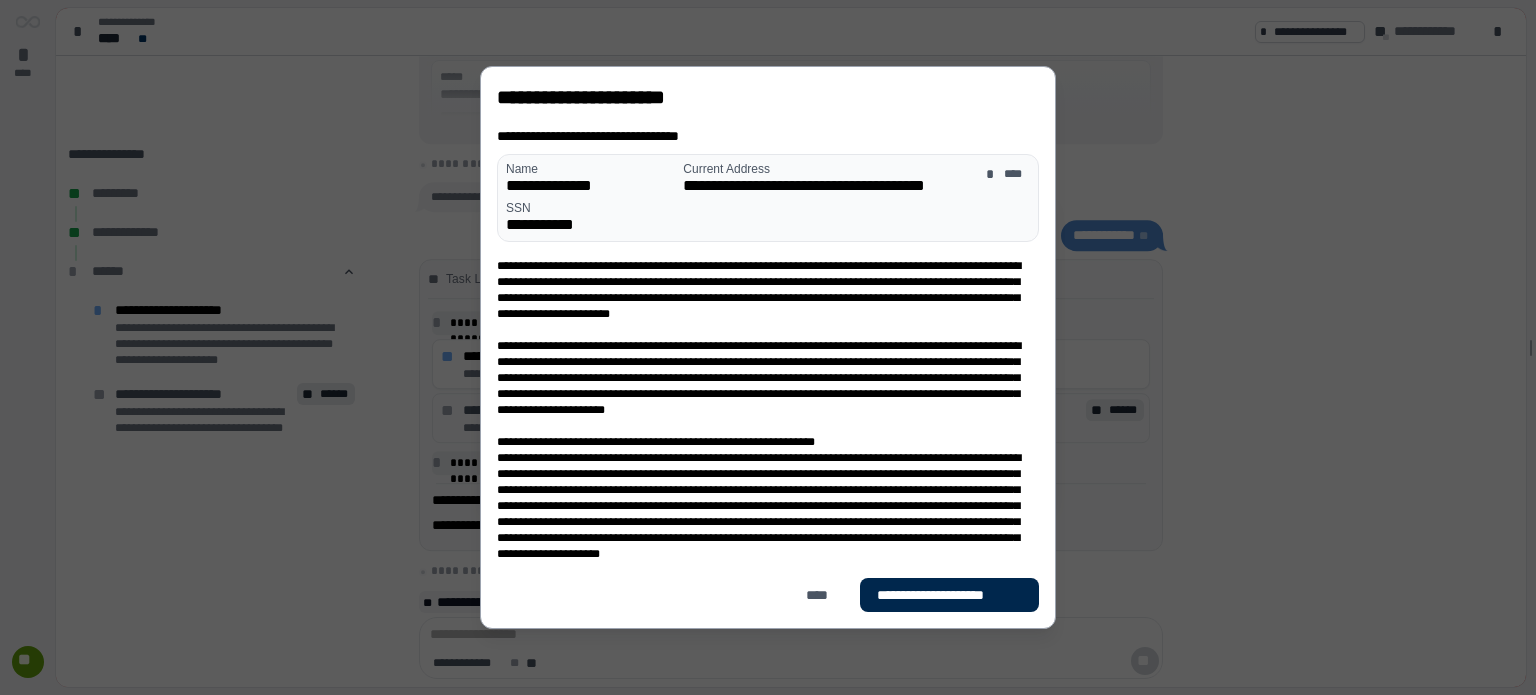 click on "**********" at bounding box center (949, 595) 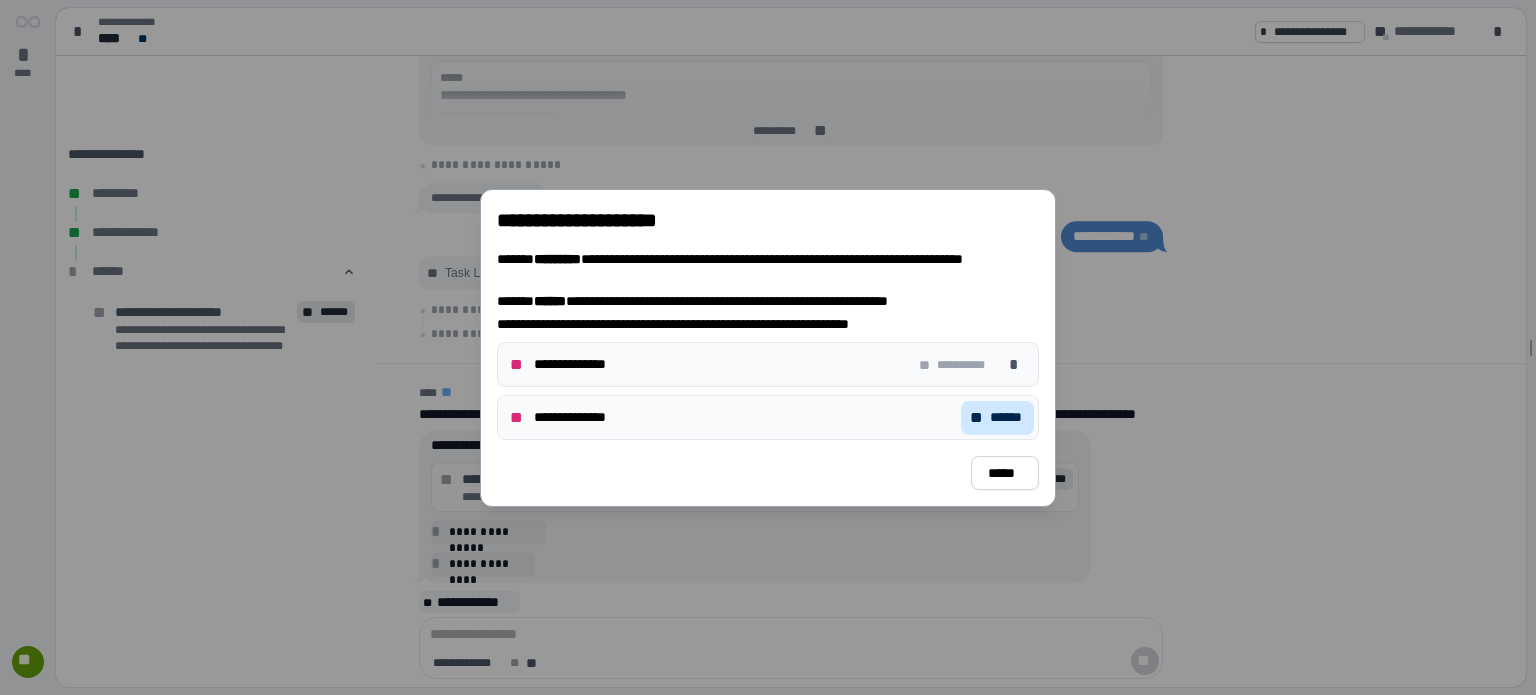 click on "** ******" at bounding box center [997, 417] 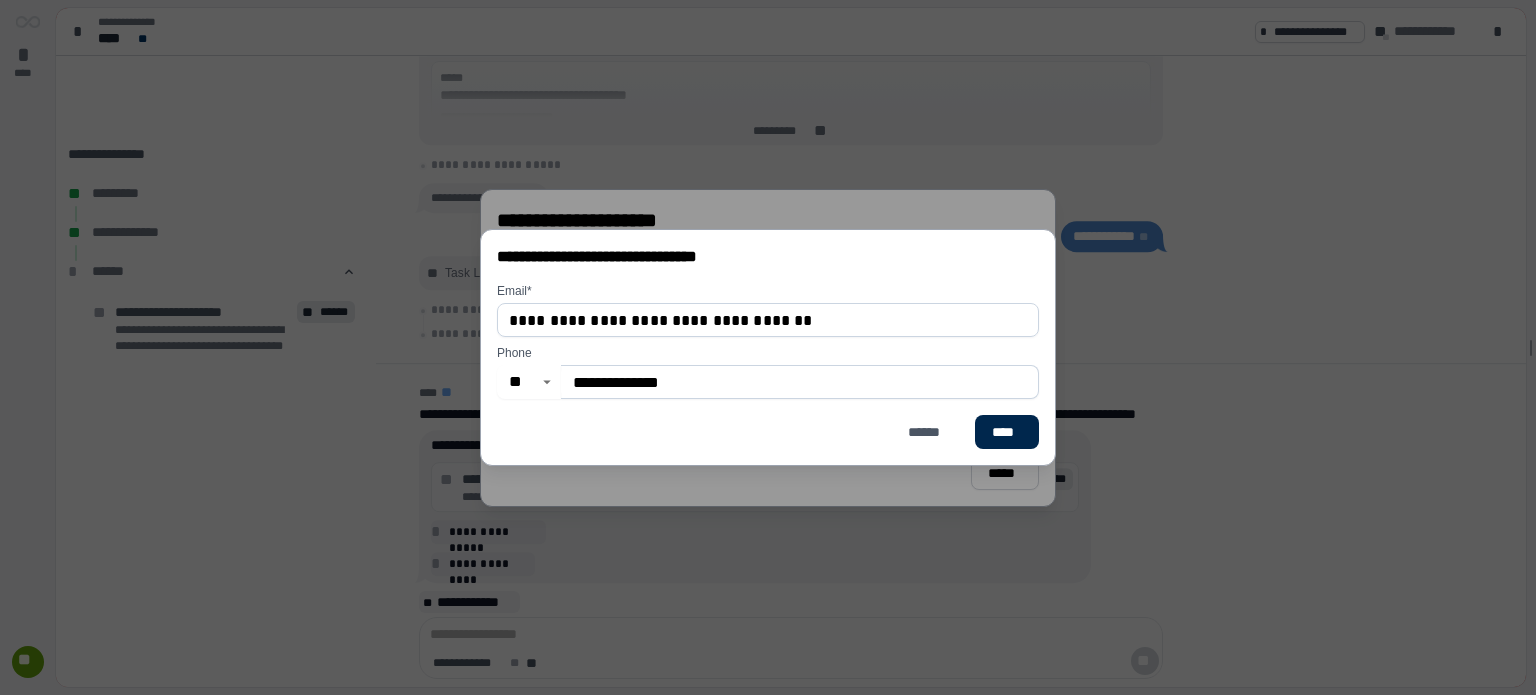 click on "****" at bounding box center (1007, 432) 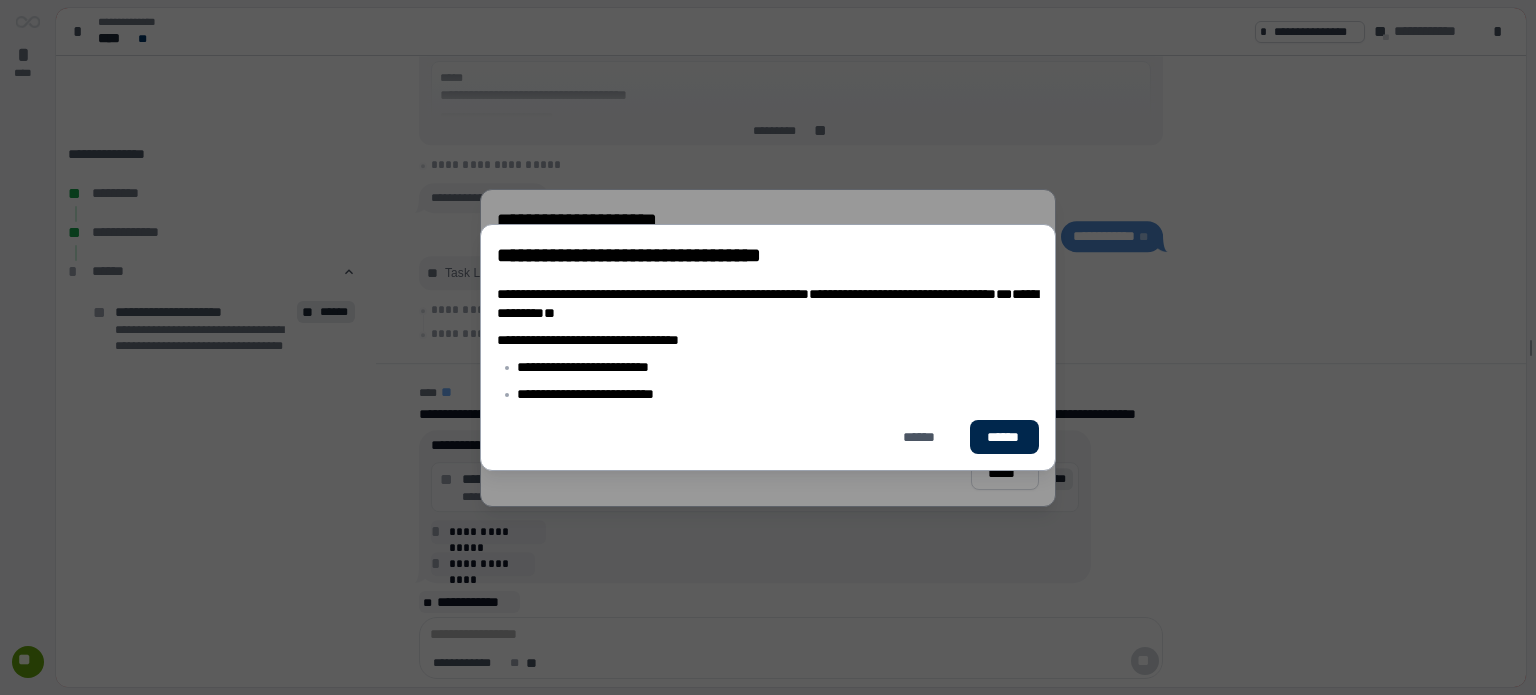 click on "******" at bounding box center [1004, 437] 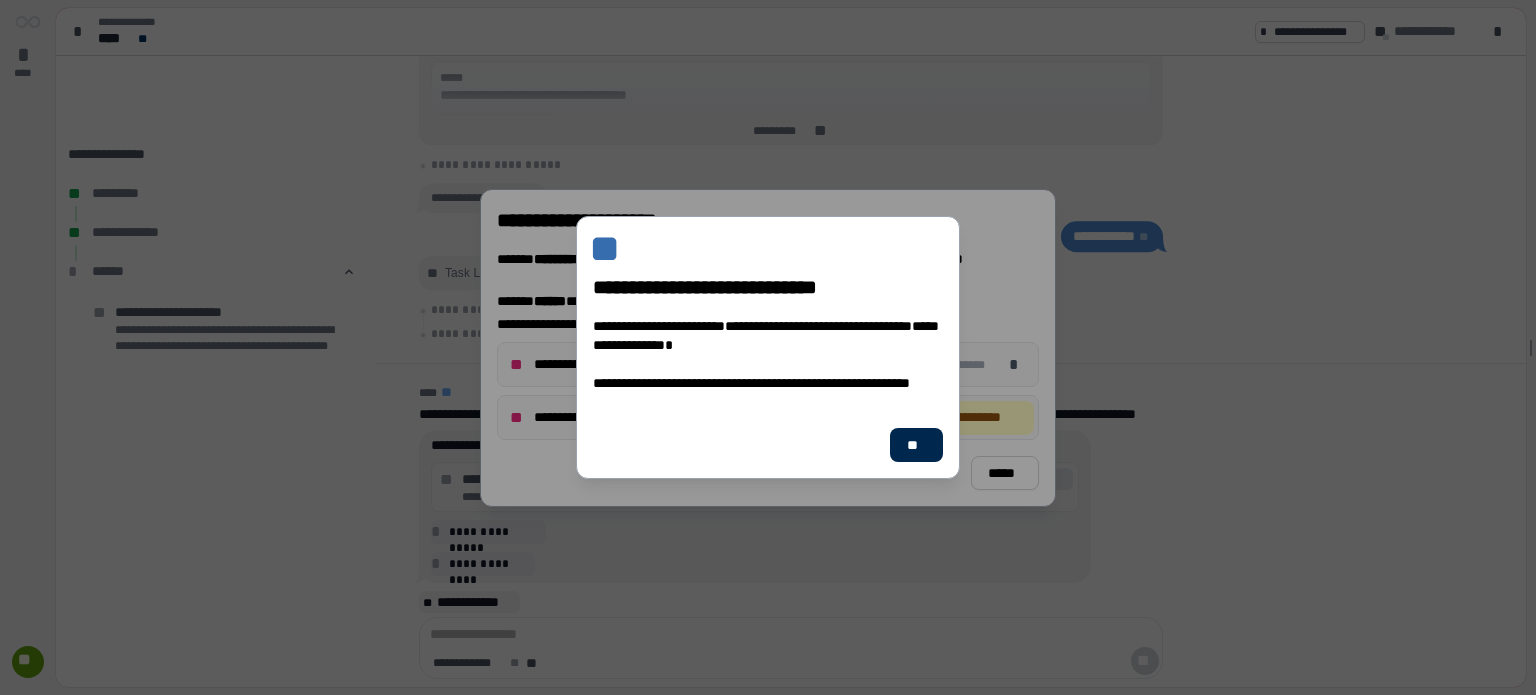 click on "**" at bounding box center (916, 445) 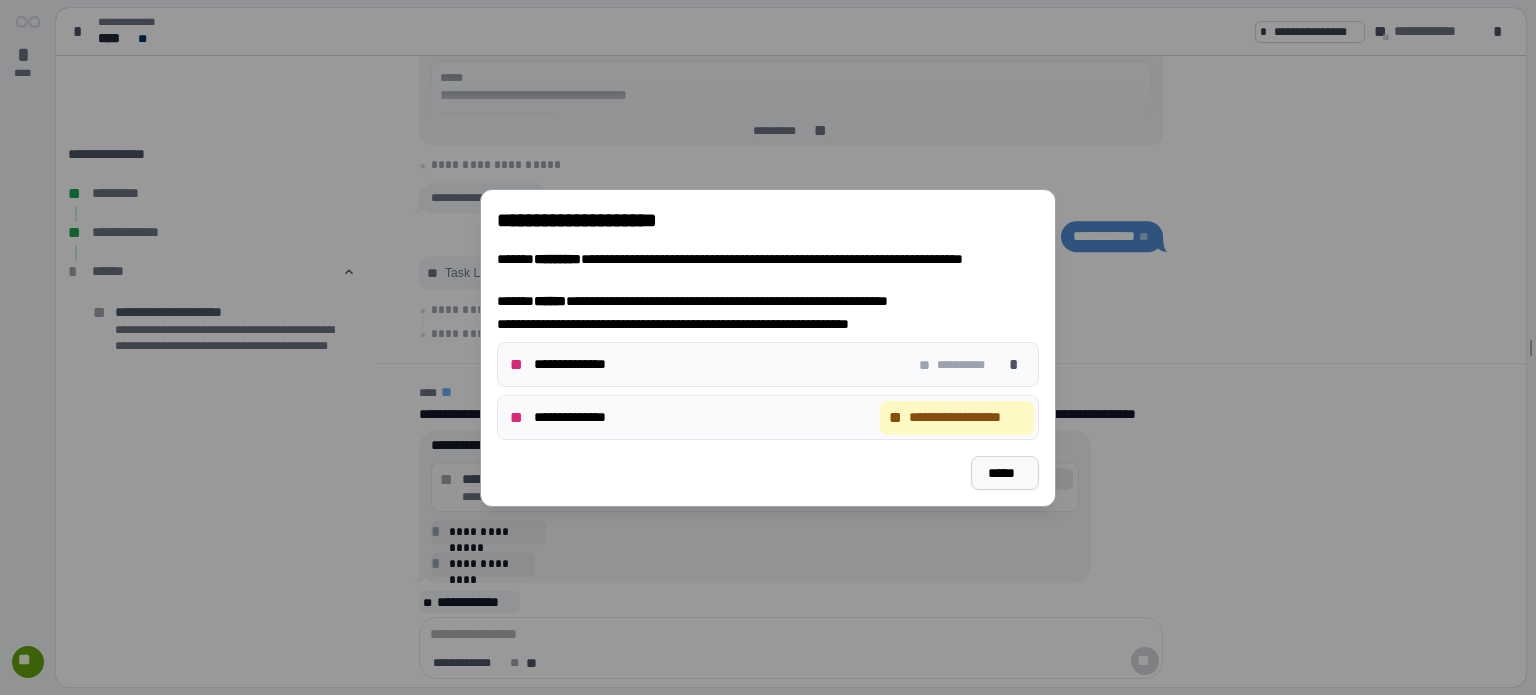 click on "*****" at bounding box center (1005, 472) 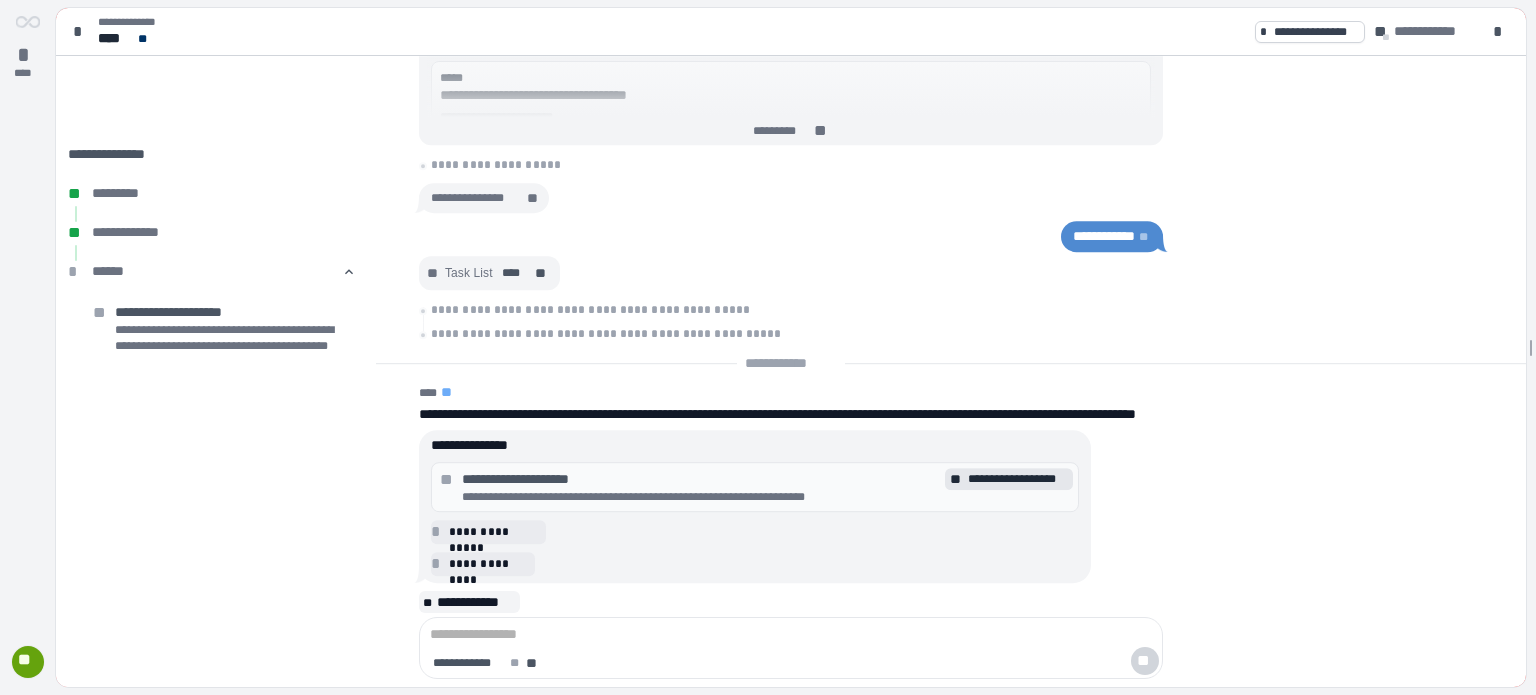 click on "**" at bounding box center [27, 662] 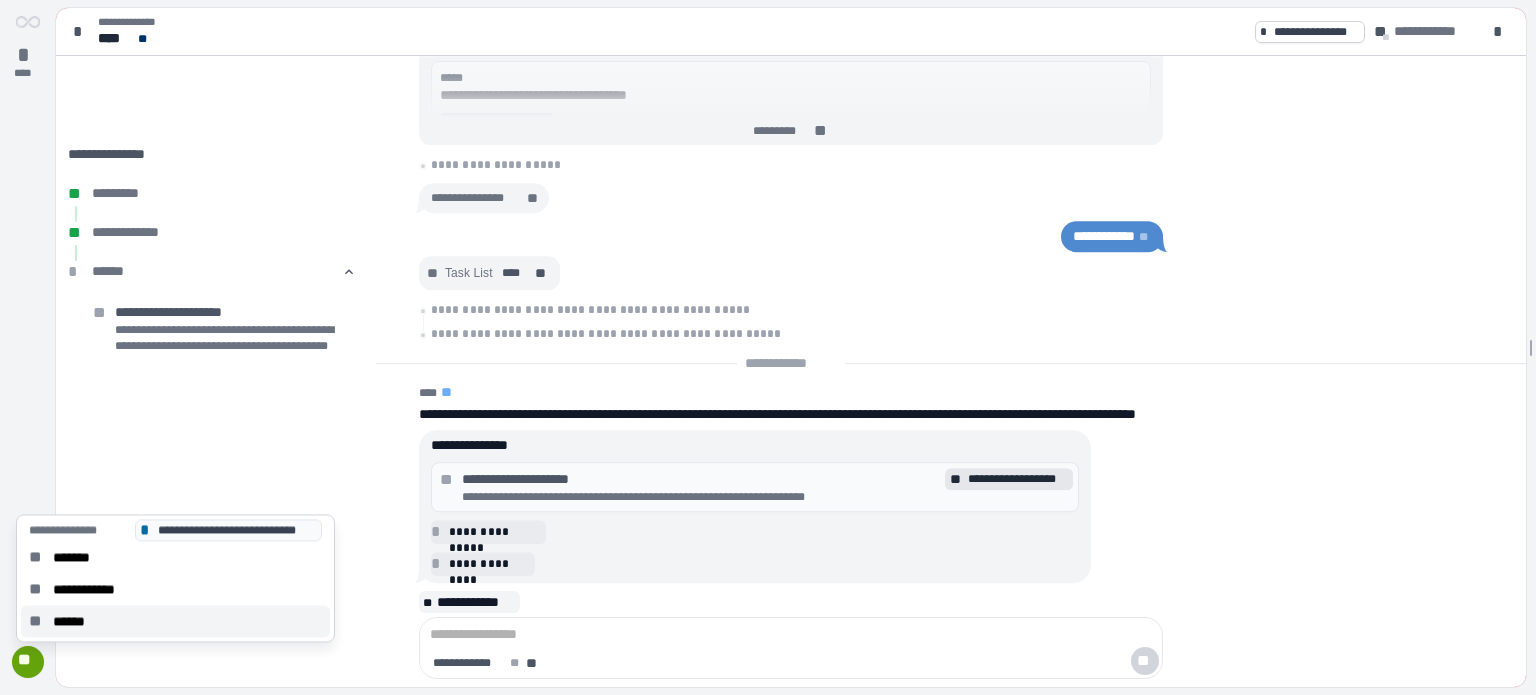 click on "** ******" at bounding box center (175, 621) 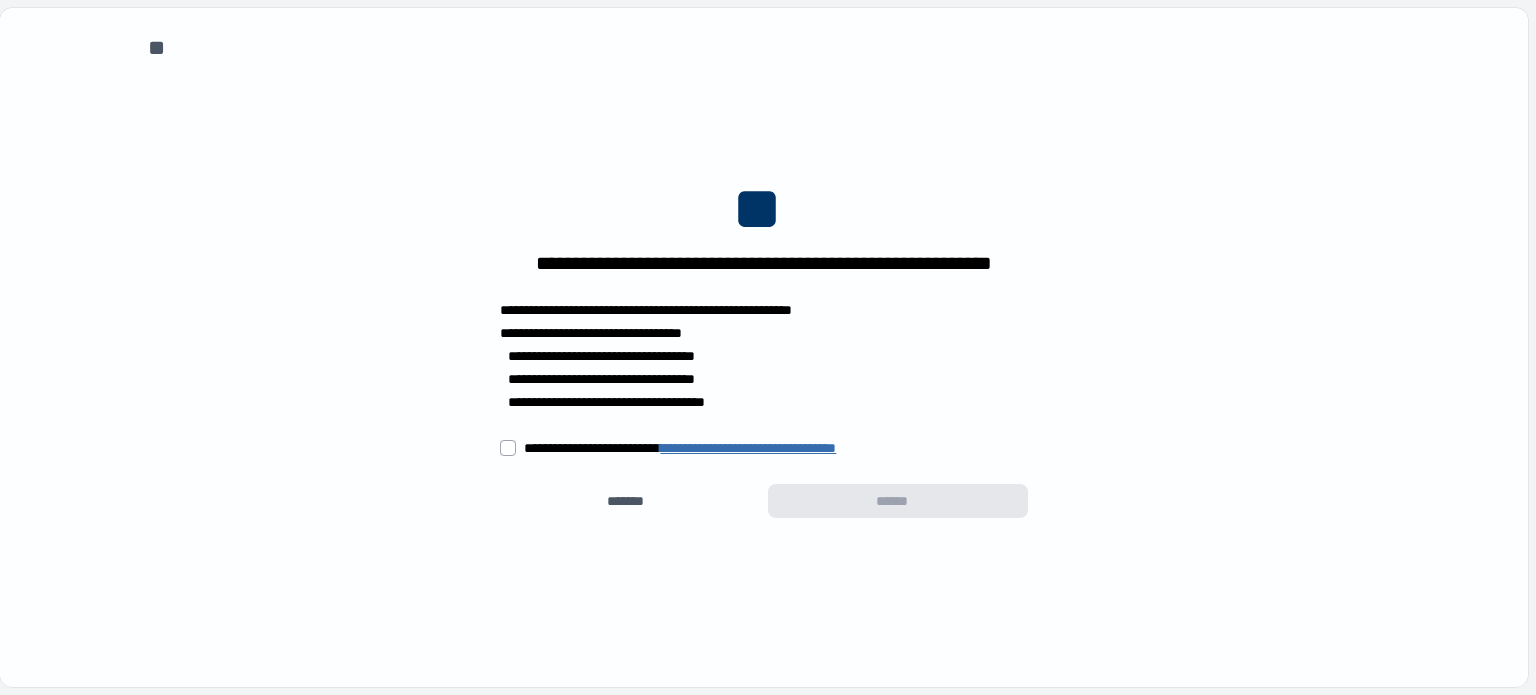 scroll, scrollTop: 0, scrollLeft: 0, axis: both 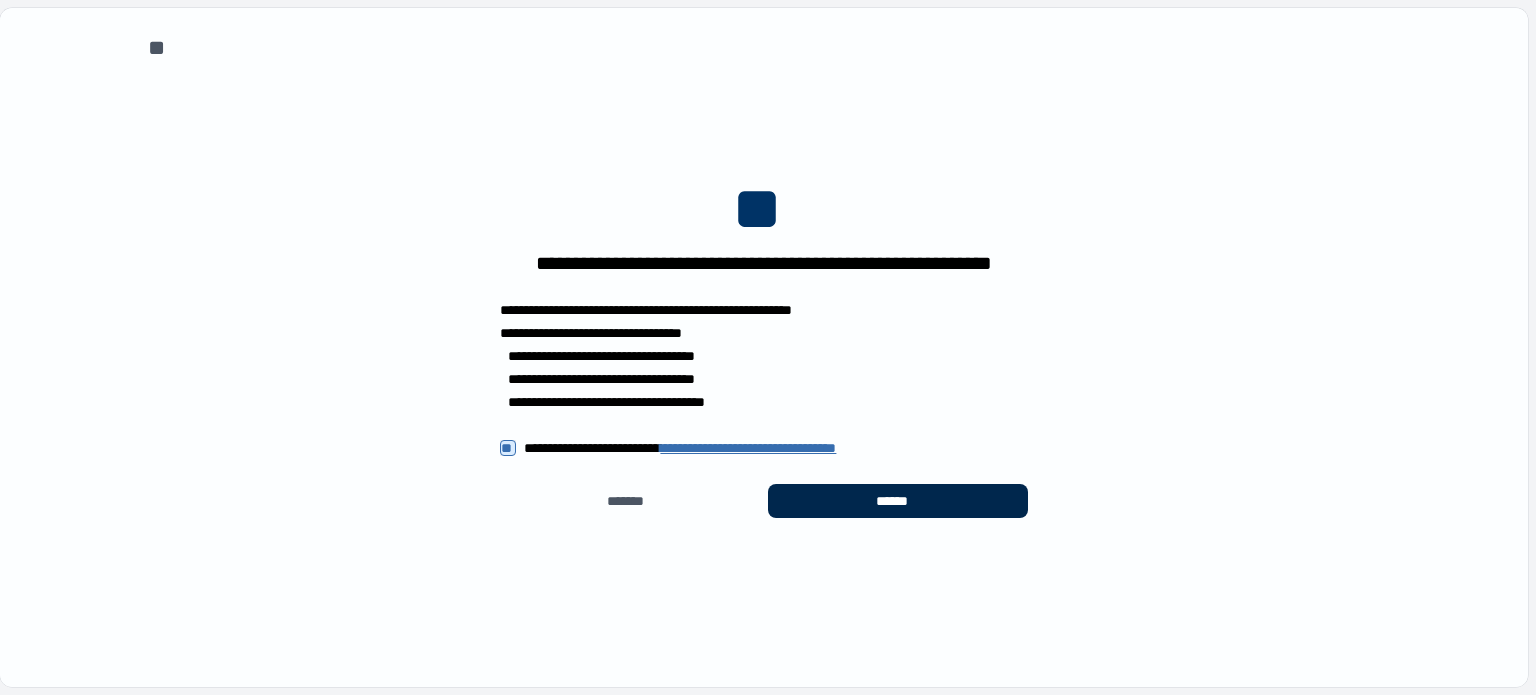 click on "******" at bounding box center (898, 501) 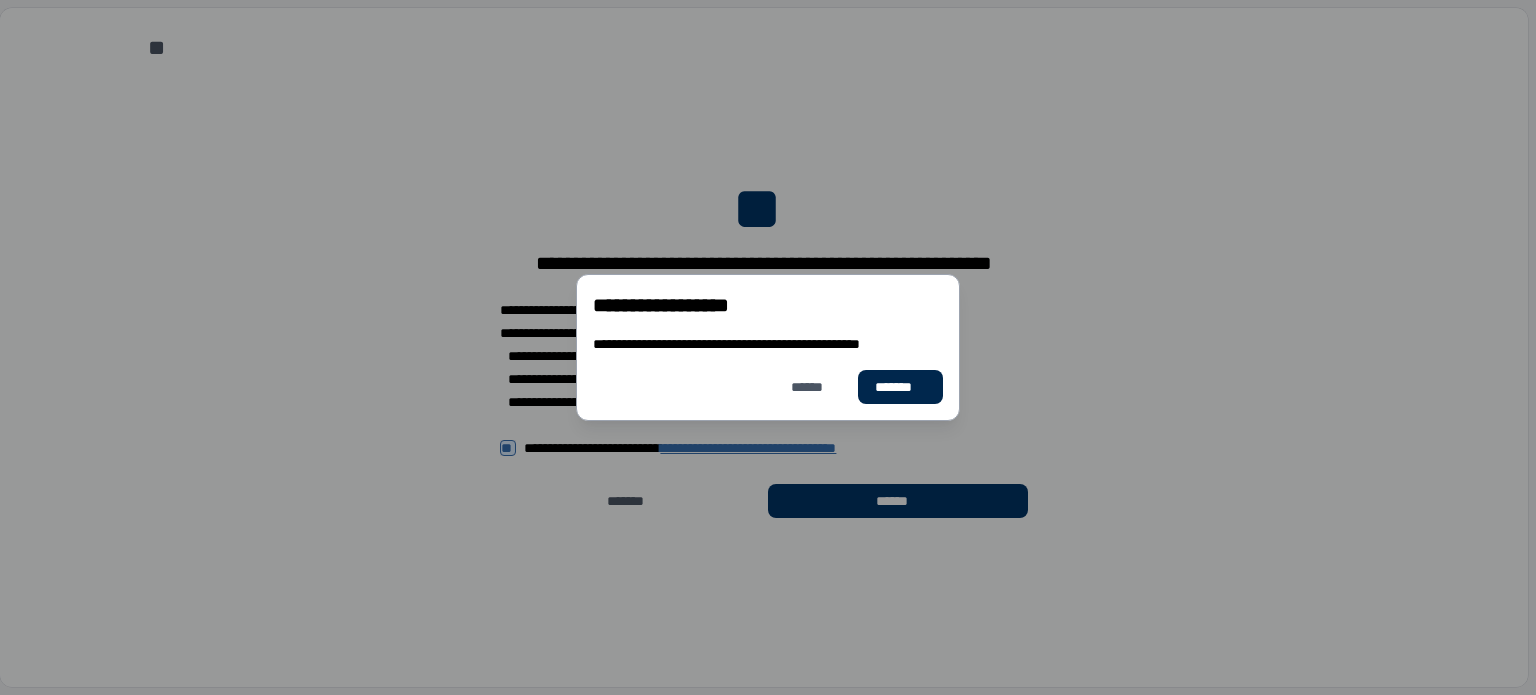 click on "*******" at bounding box center [900, 387] 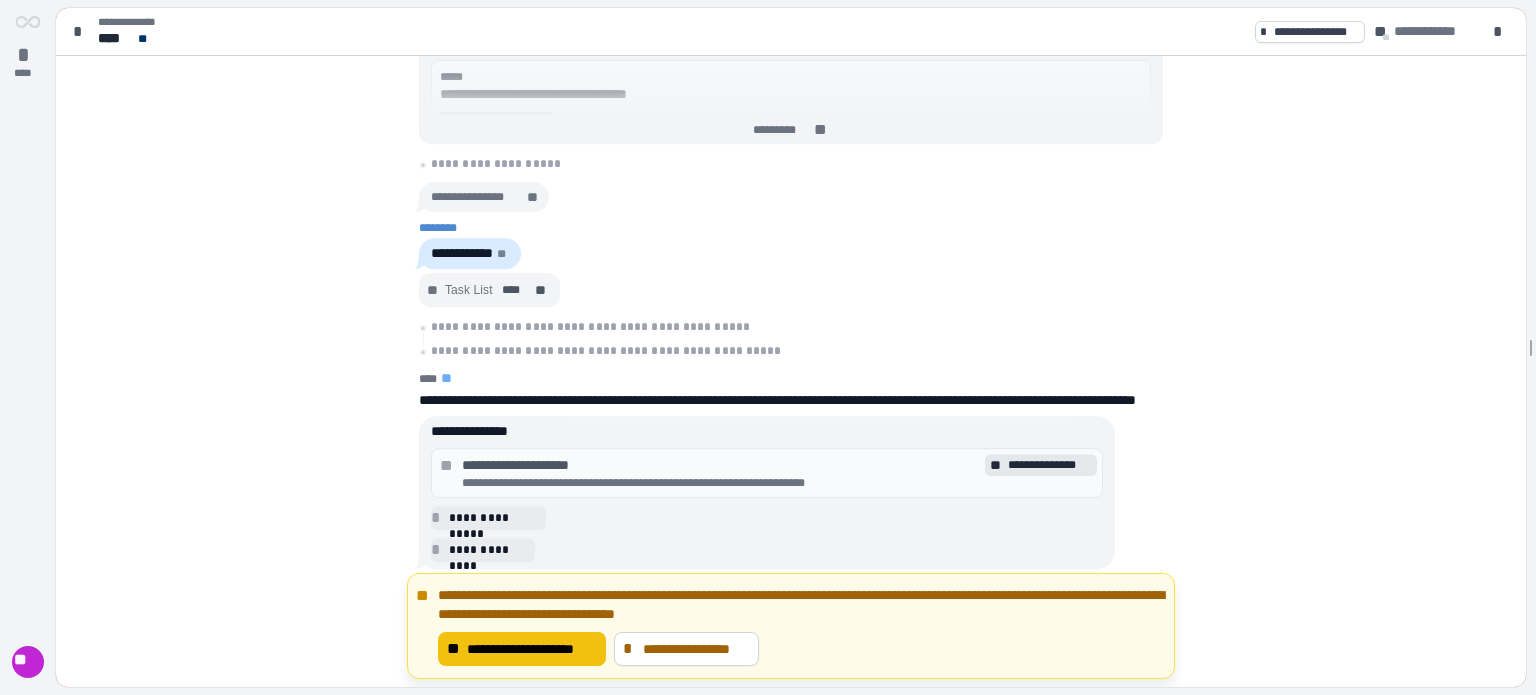 click on "**********" at bounding box center [532, 649] 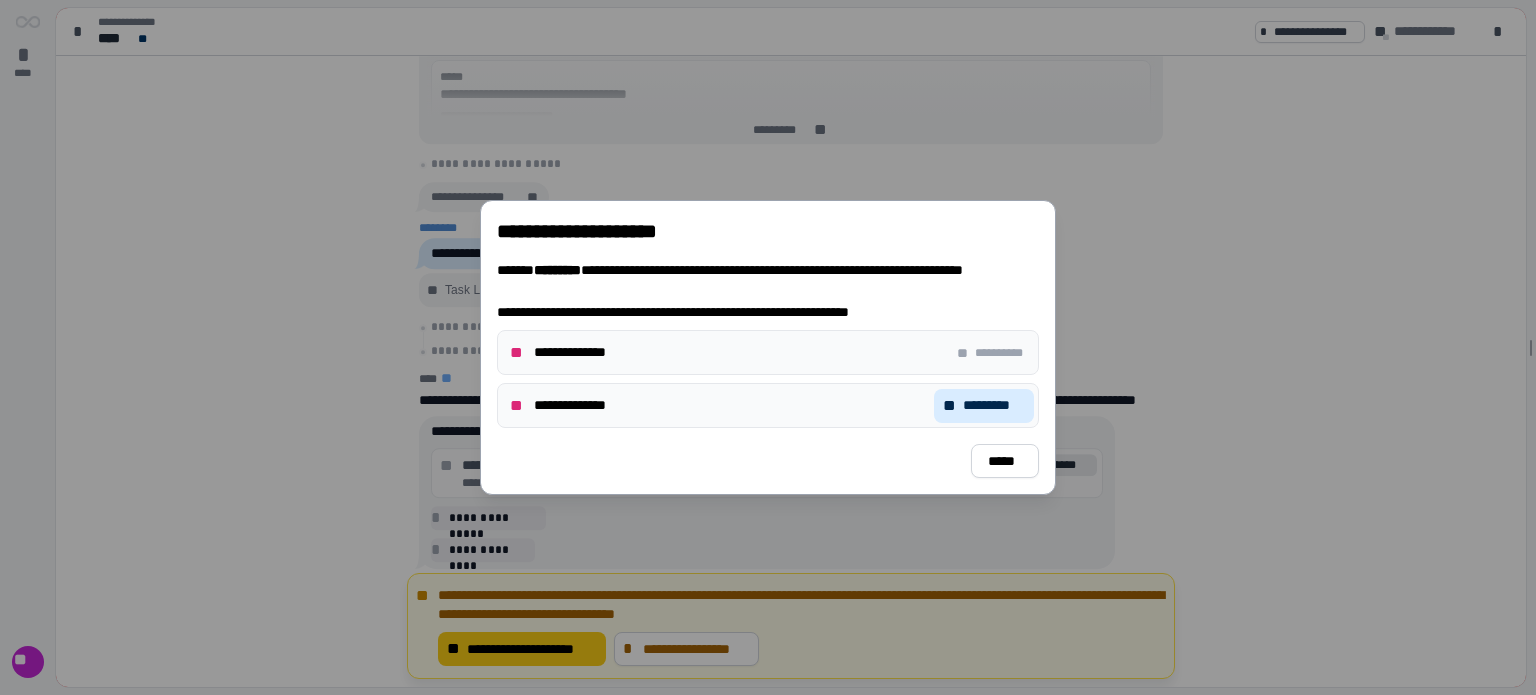 click on "**********" at bounding box center (768, 405) 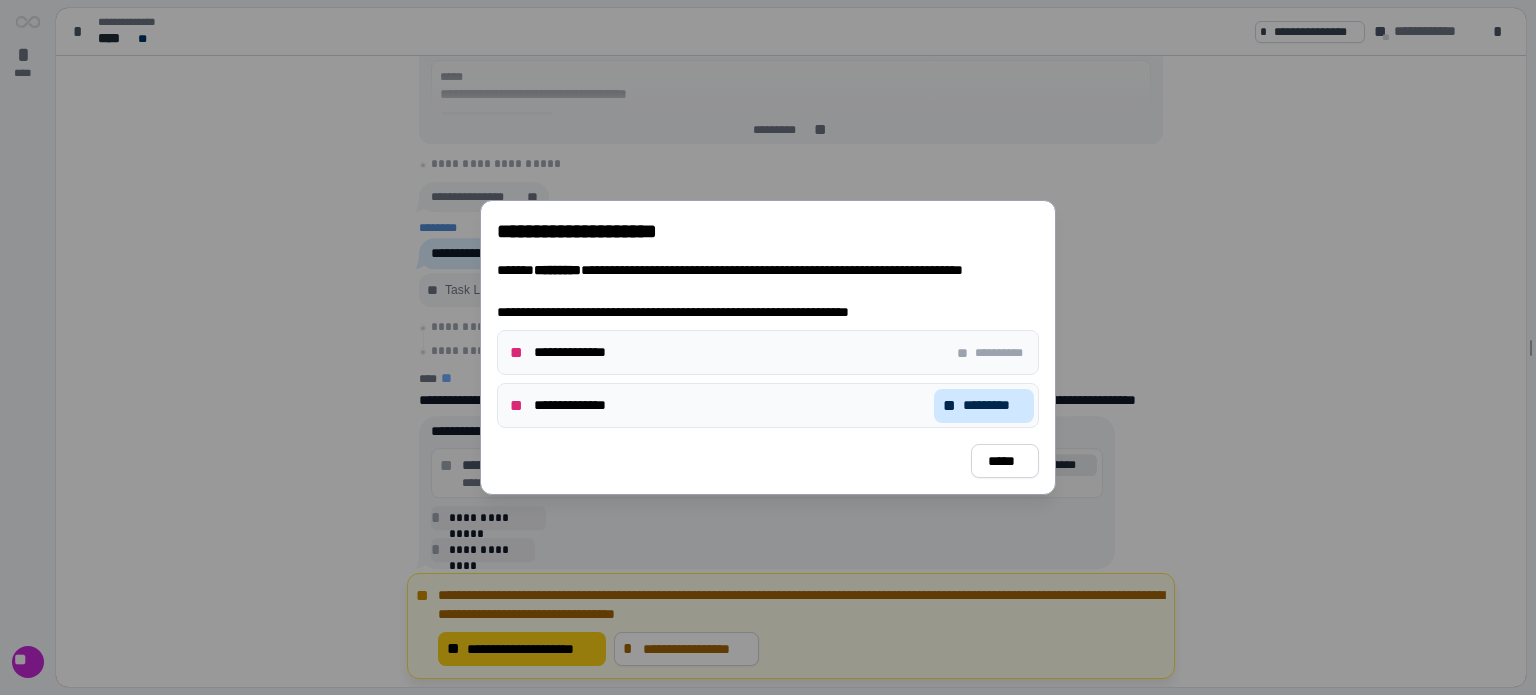 click on "*********" at bounding box center [994, 405] 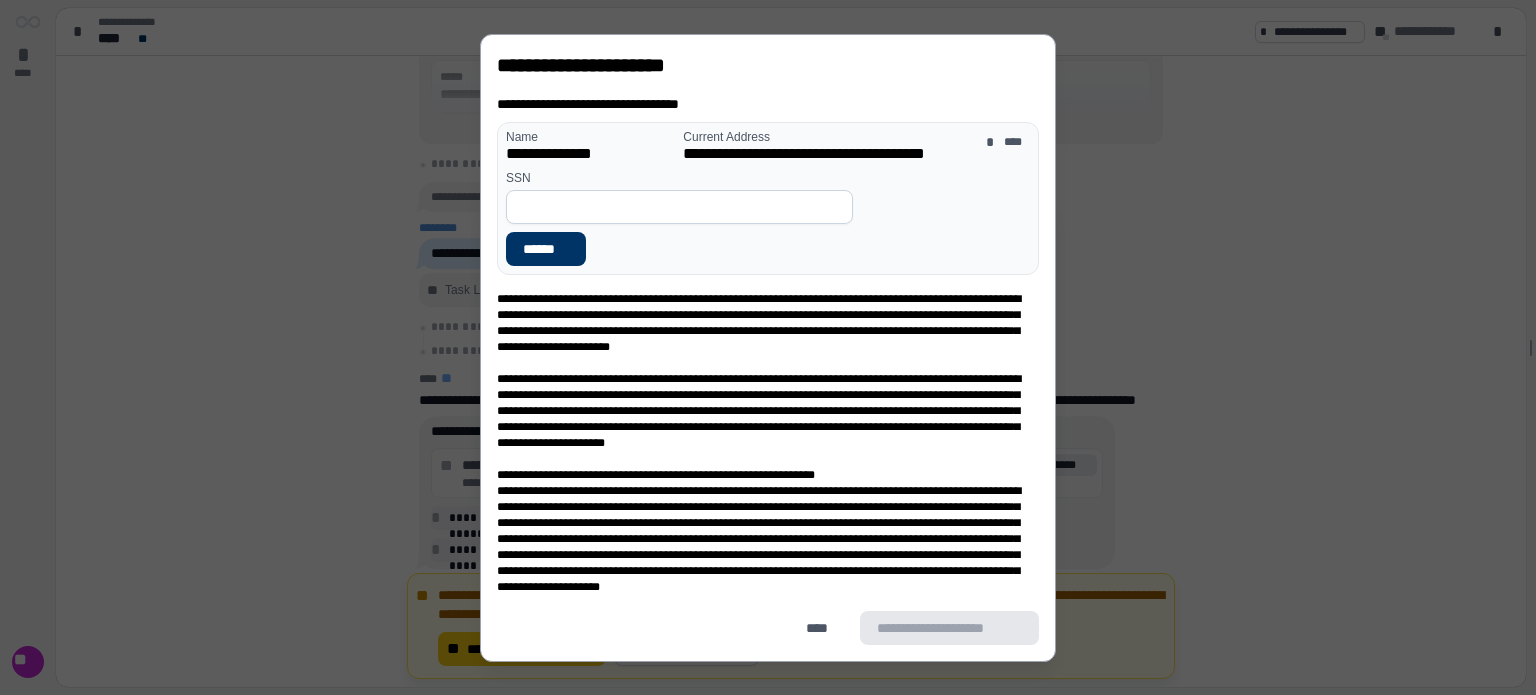 click at bounding box center (679, 207) 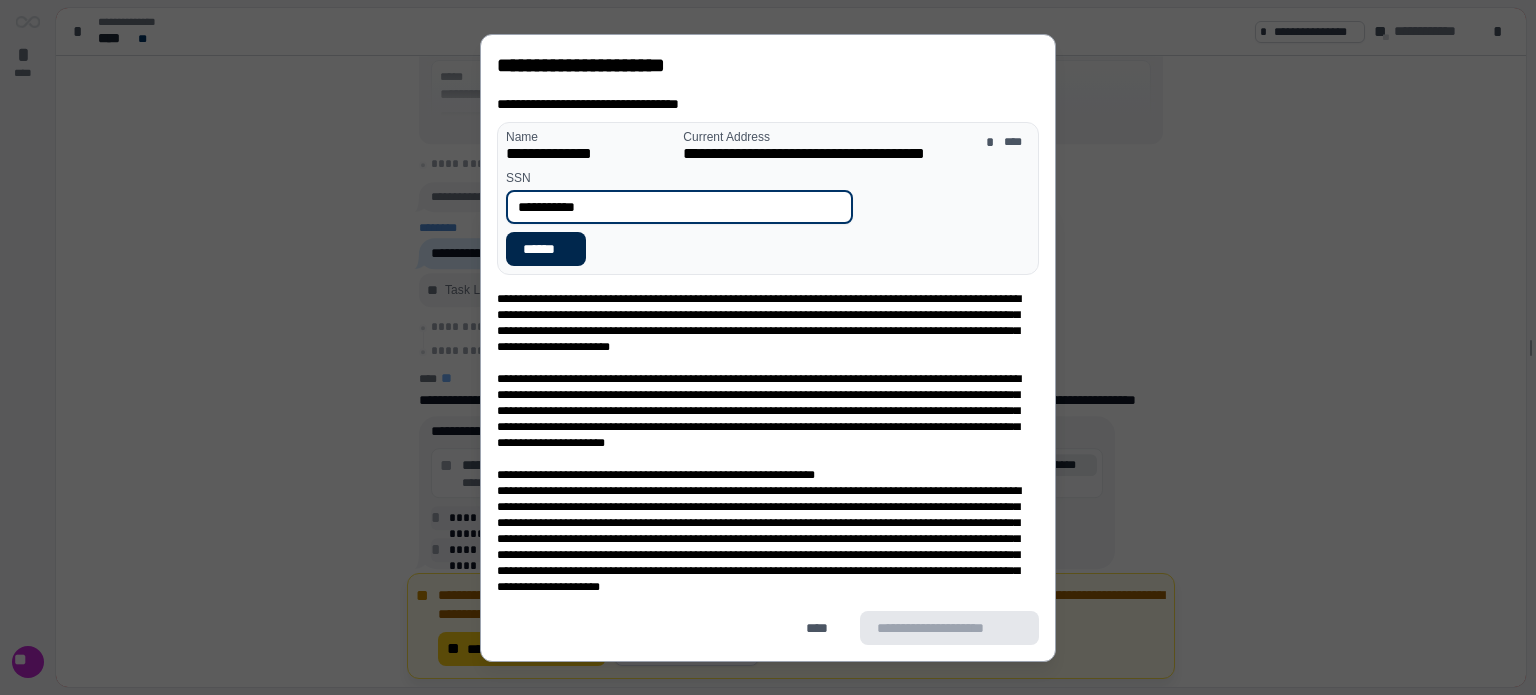 type on "**********" 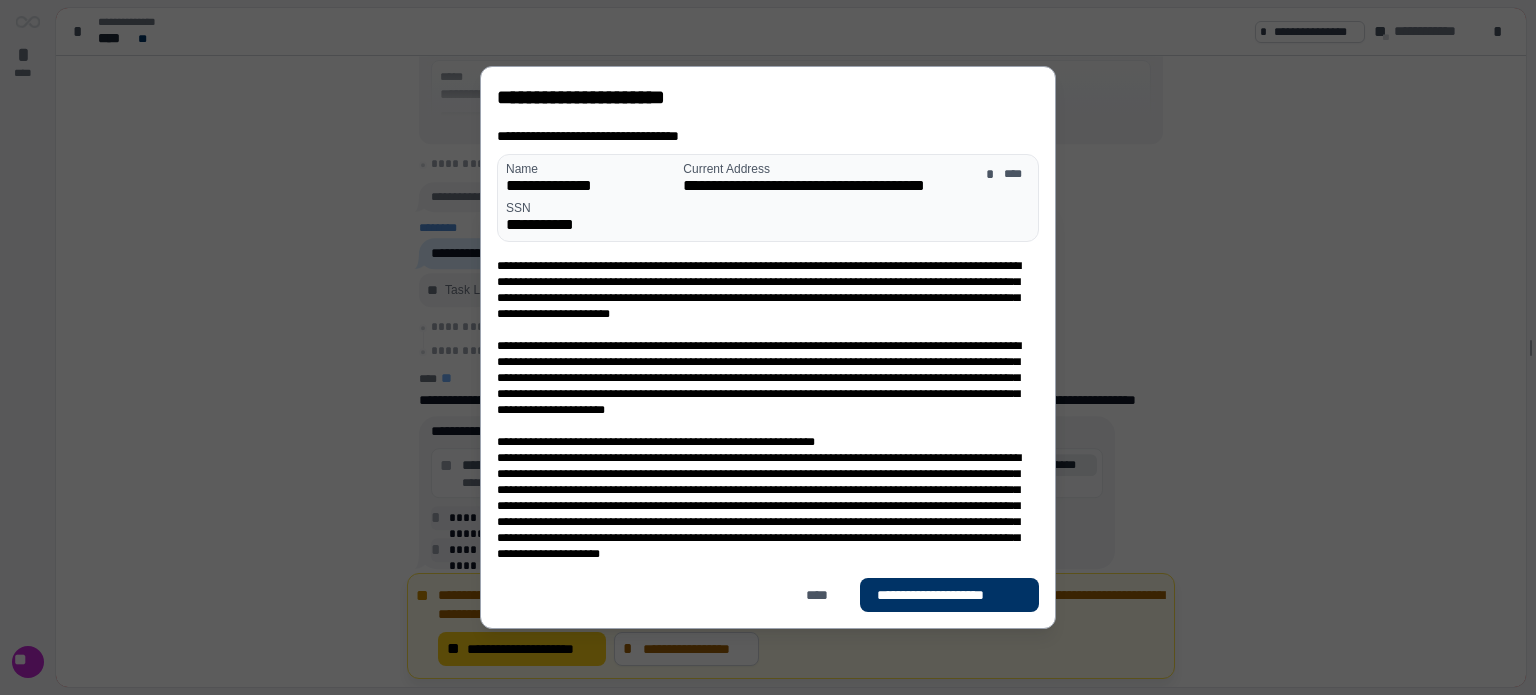 click on "**********" at bounding box center [949, 595] 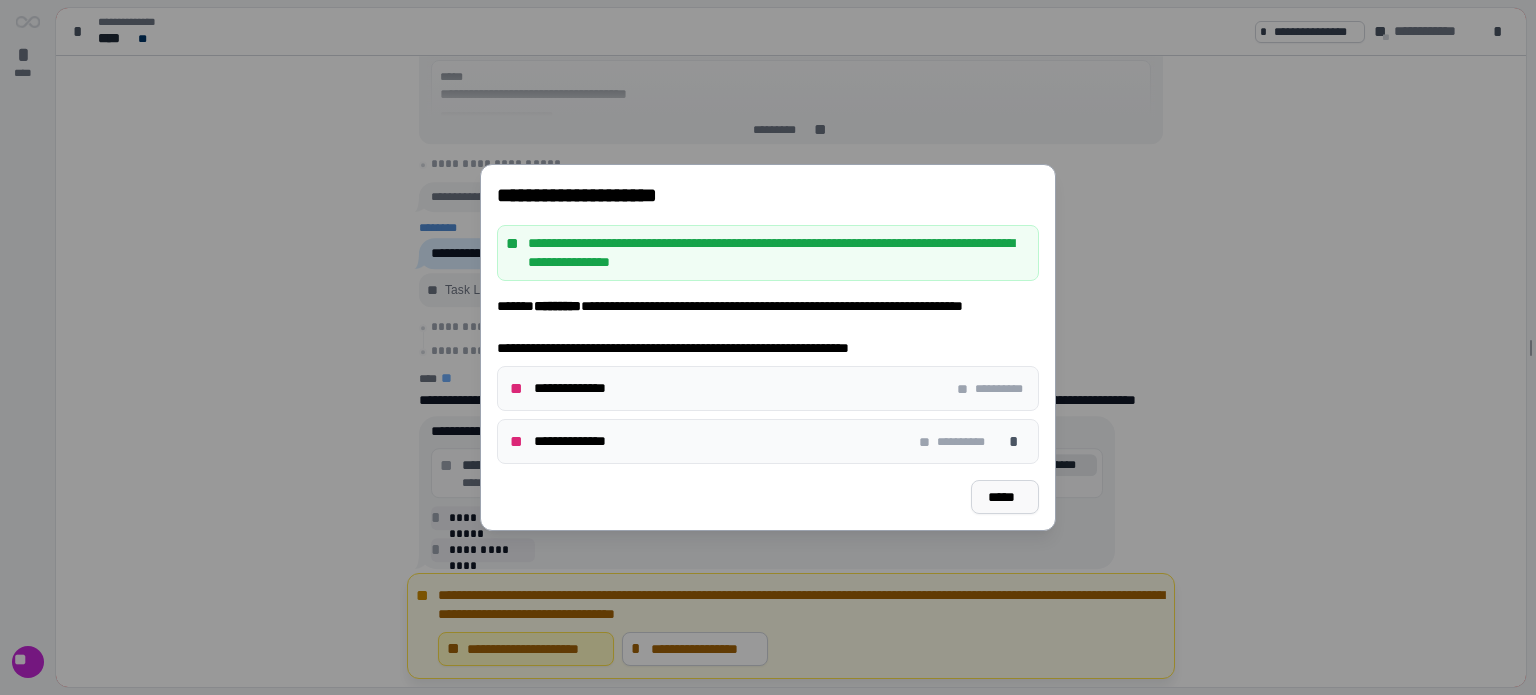click on "*****" at bounding box center [1005, 497] 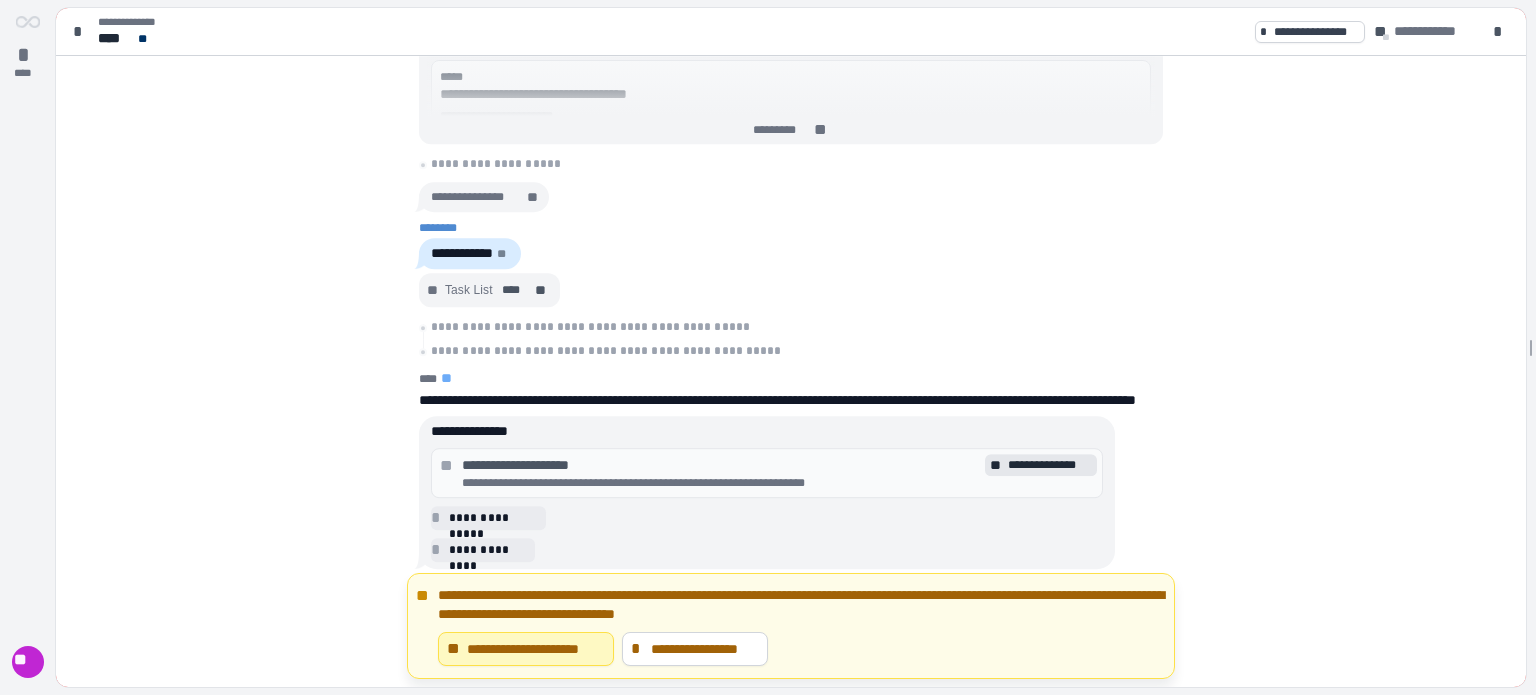 drag, startPoint x: 45, startPoint y: 470, endPoint x: 49, endPoint y: 513, distance: 43.185646 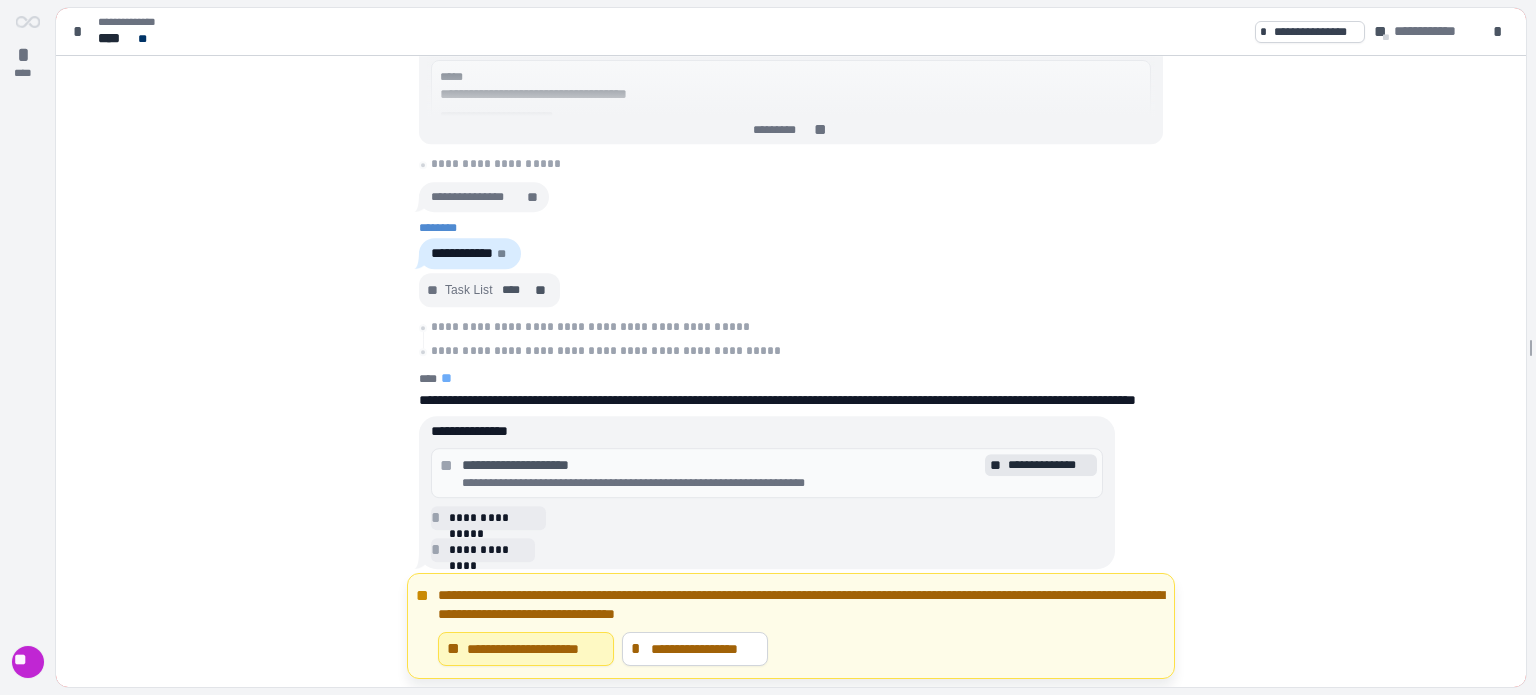 click on "**" at bounding box center [28, 662] 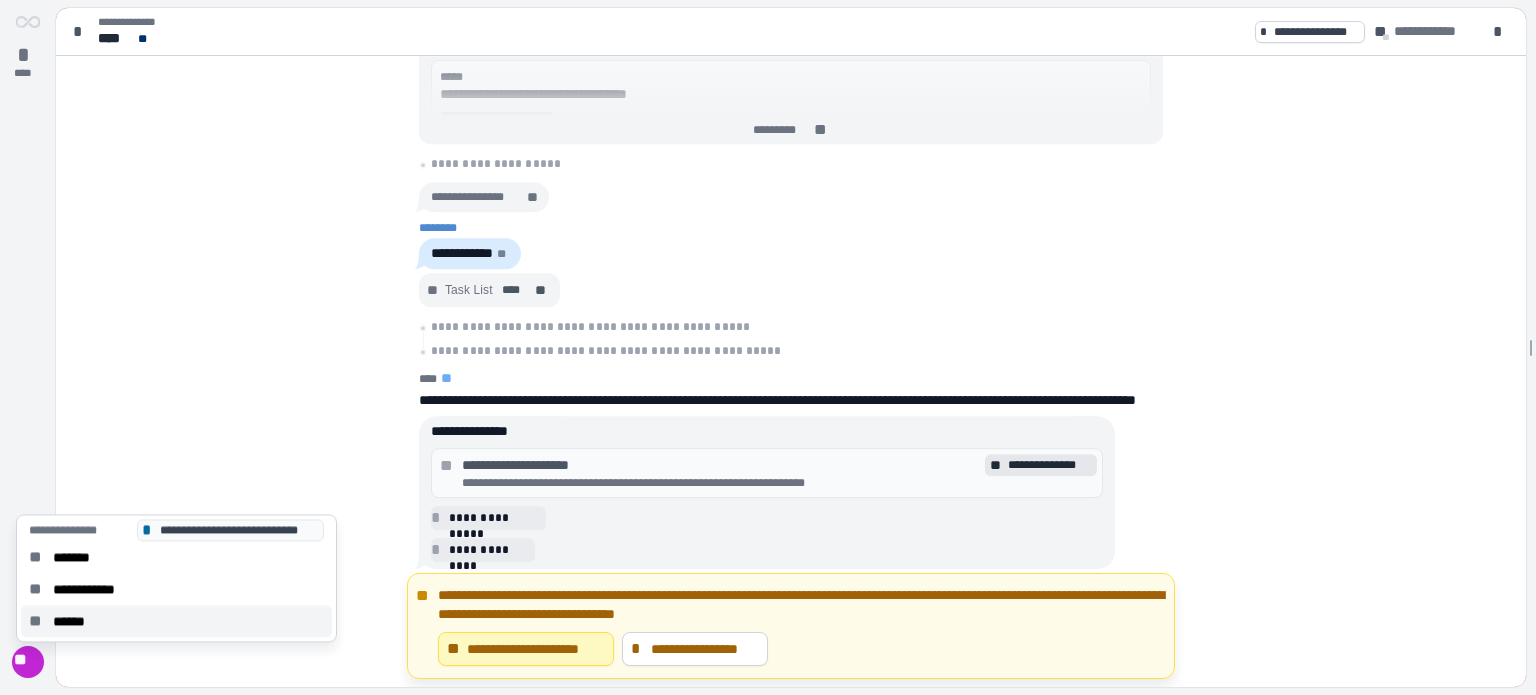 click on "******" at bounding box center (75, 621) 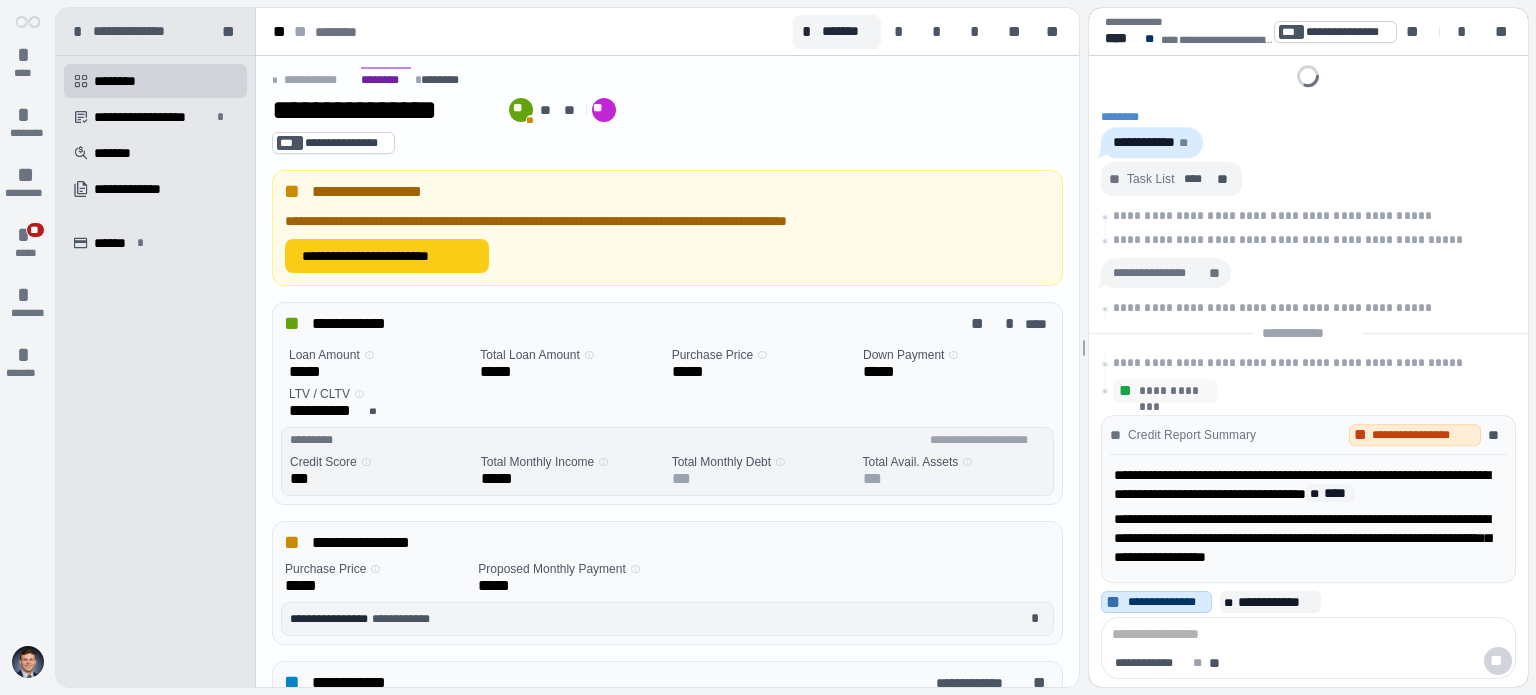 scroll, scrollTop: 0, scrollLeft: 0, axis: both 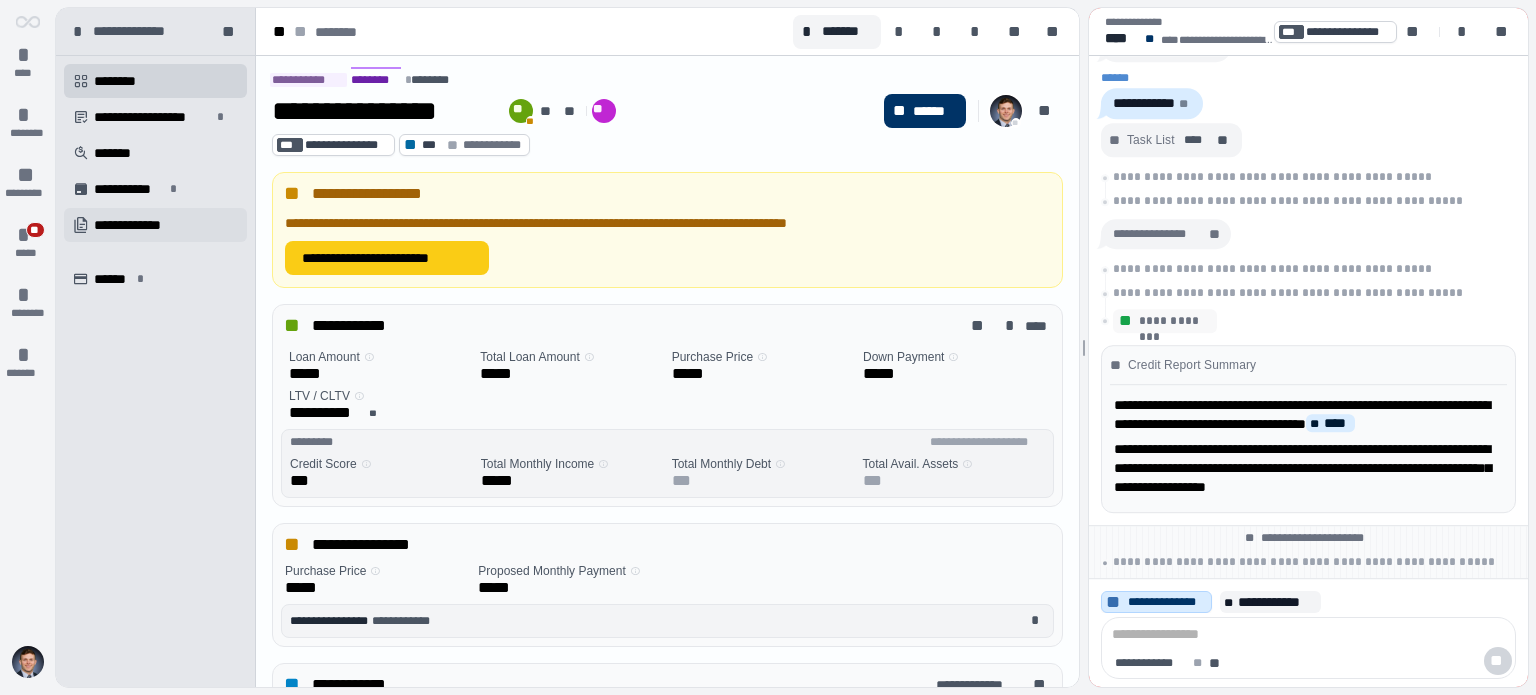 click on "**********" at bounding box center (139, 225) 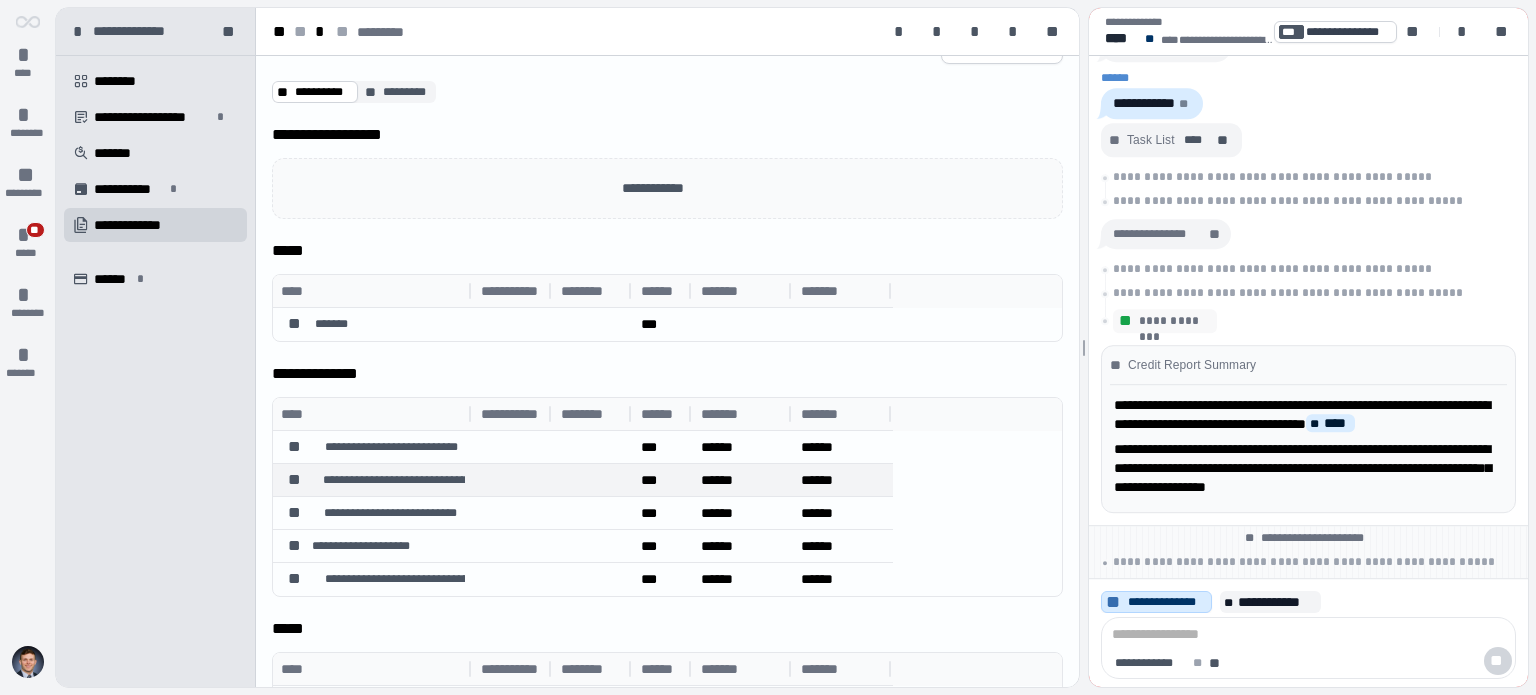 scroll, scrollTop: 109, scrollLeft: 0, axis: vertical 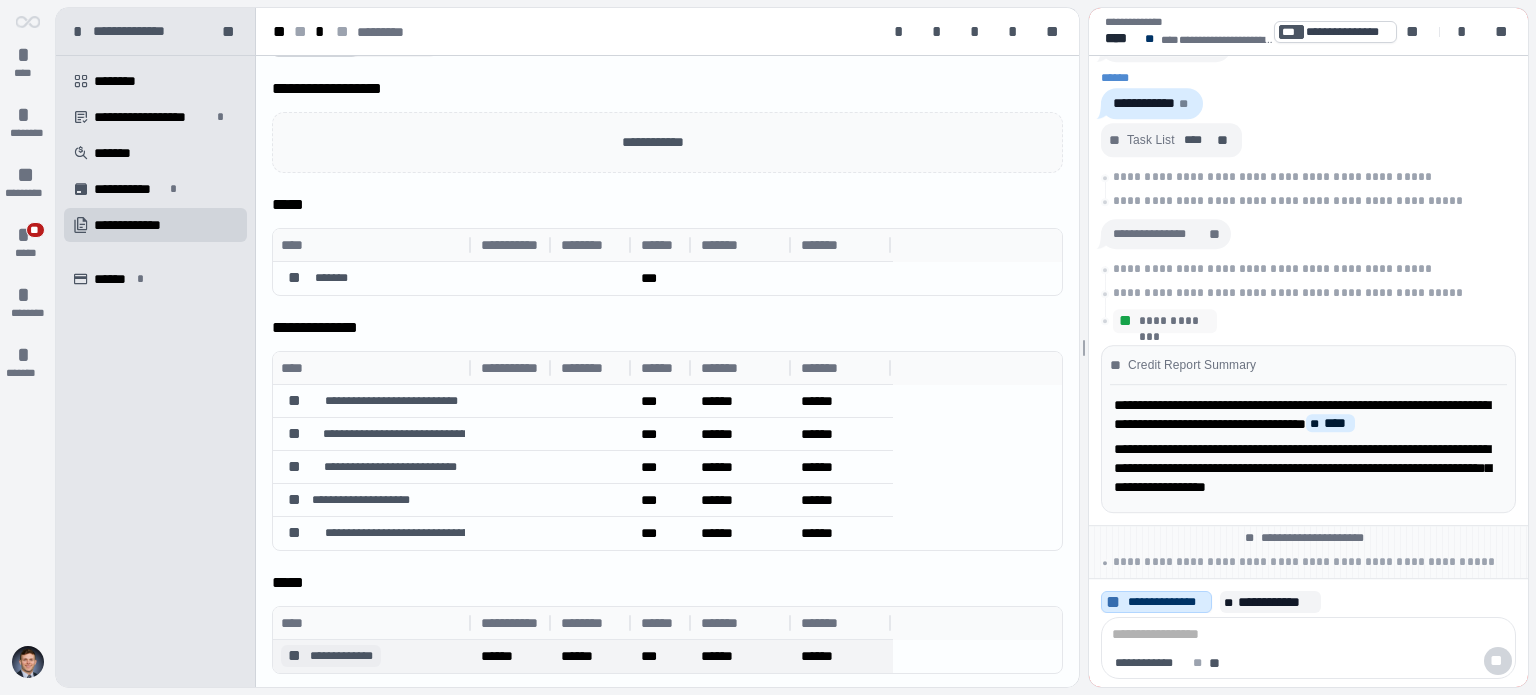 click on "**********" at bounding box center (331, 656) 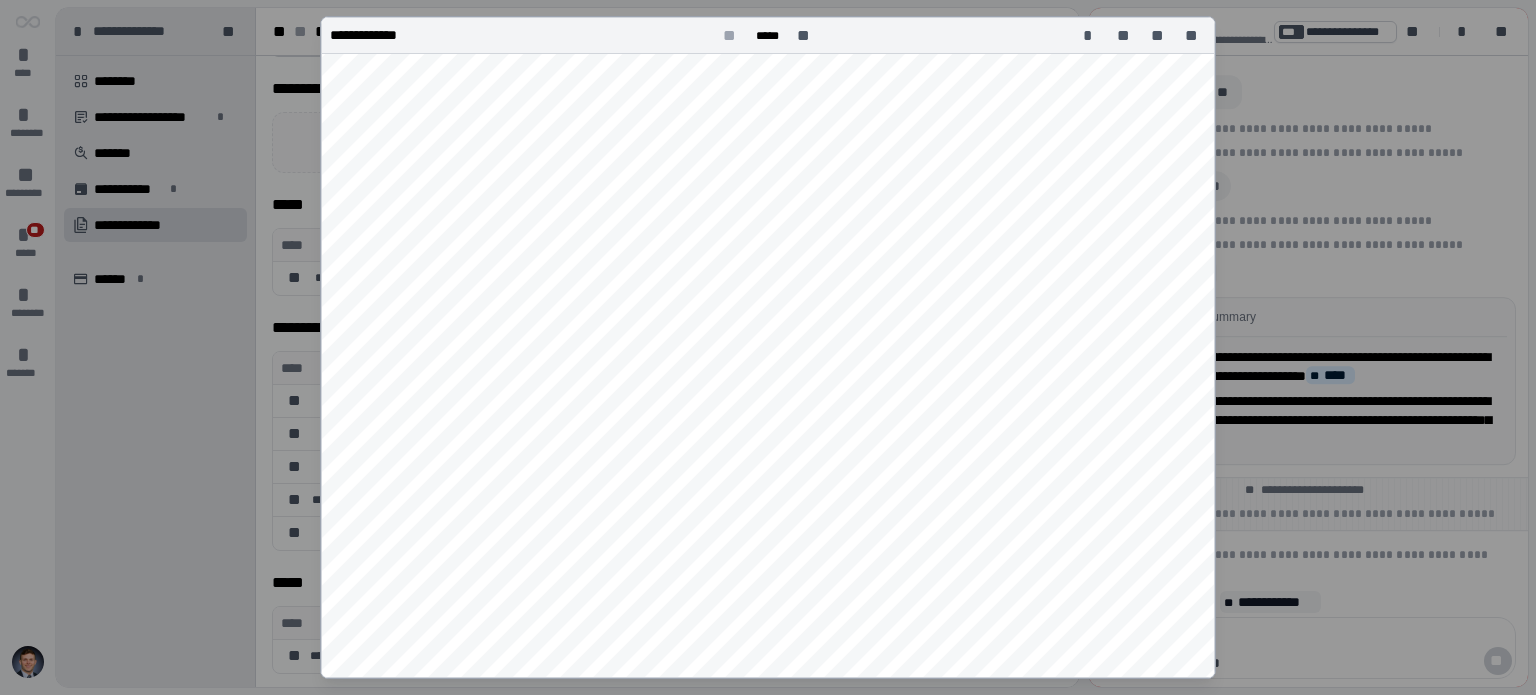 scroll, scrollTop: 600, scrollLeft: 0, axis: vertical 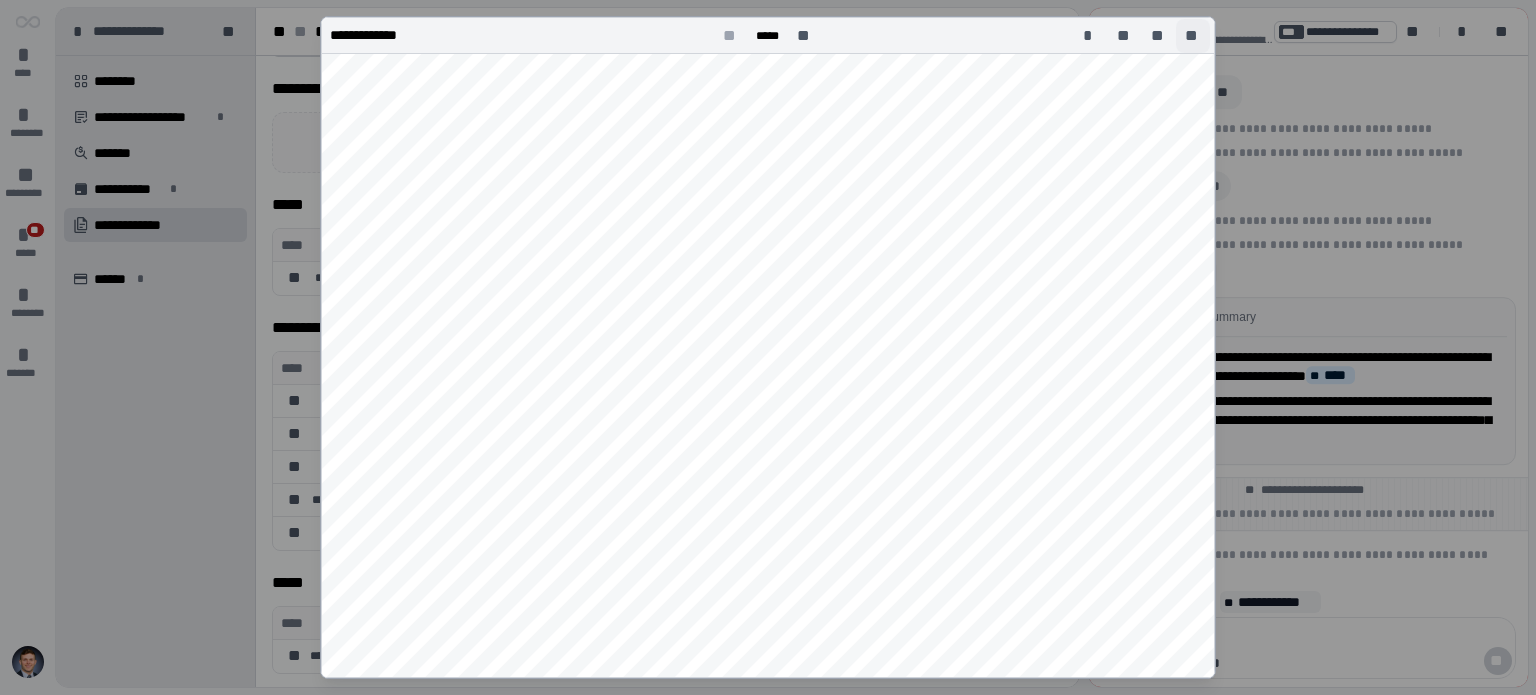 click on "**" at bounding box center [1193, 36] 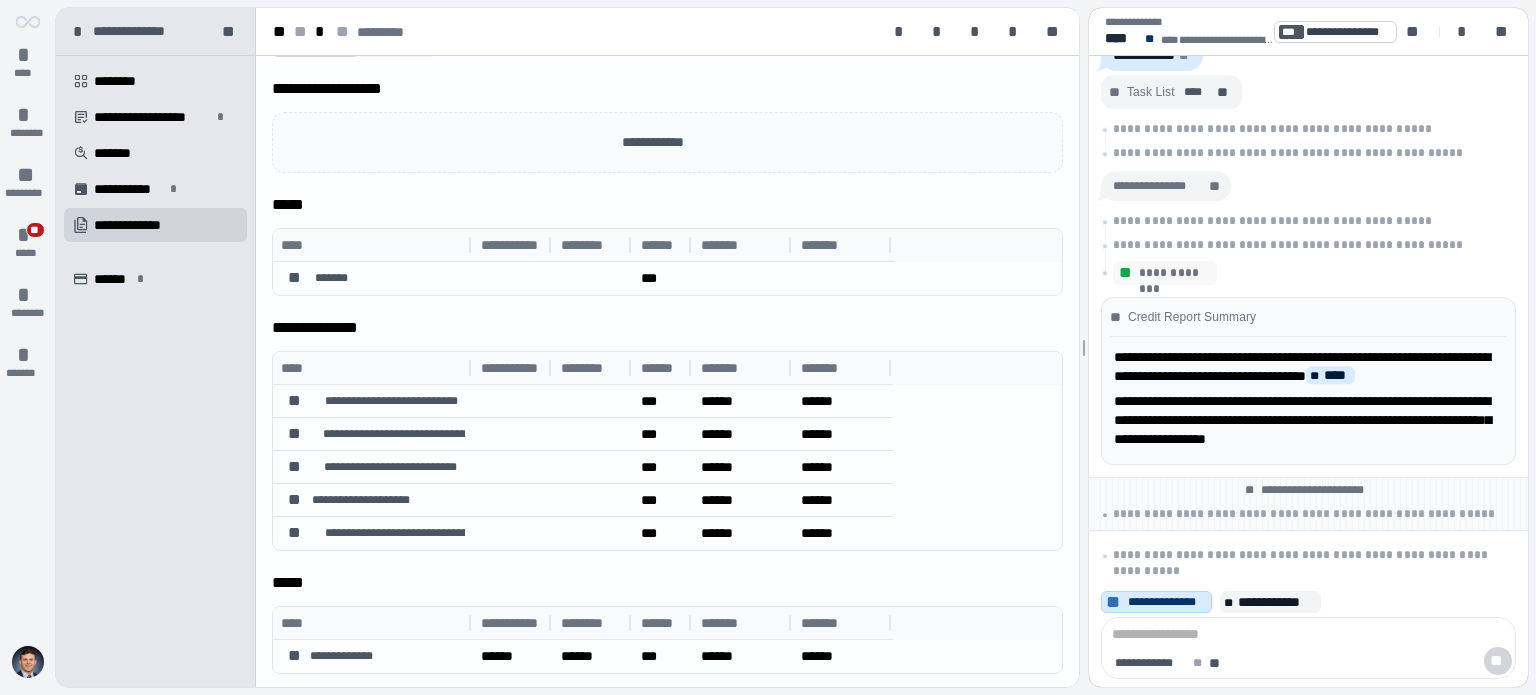click at bounding box center (28, 662) 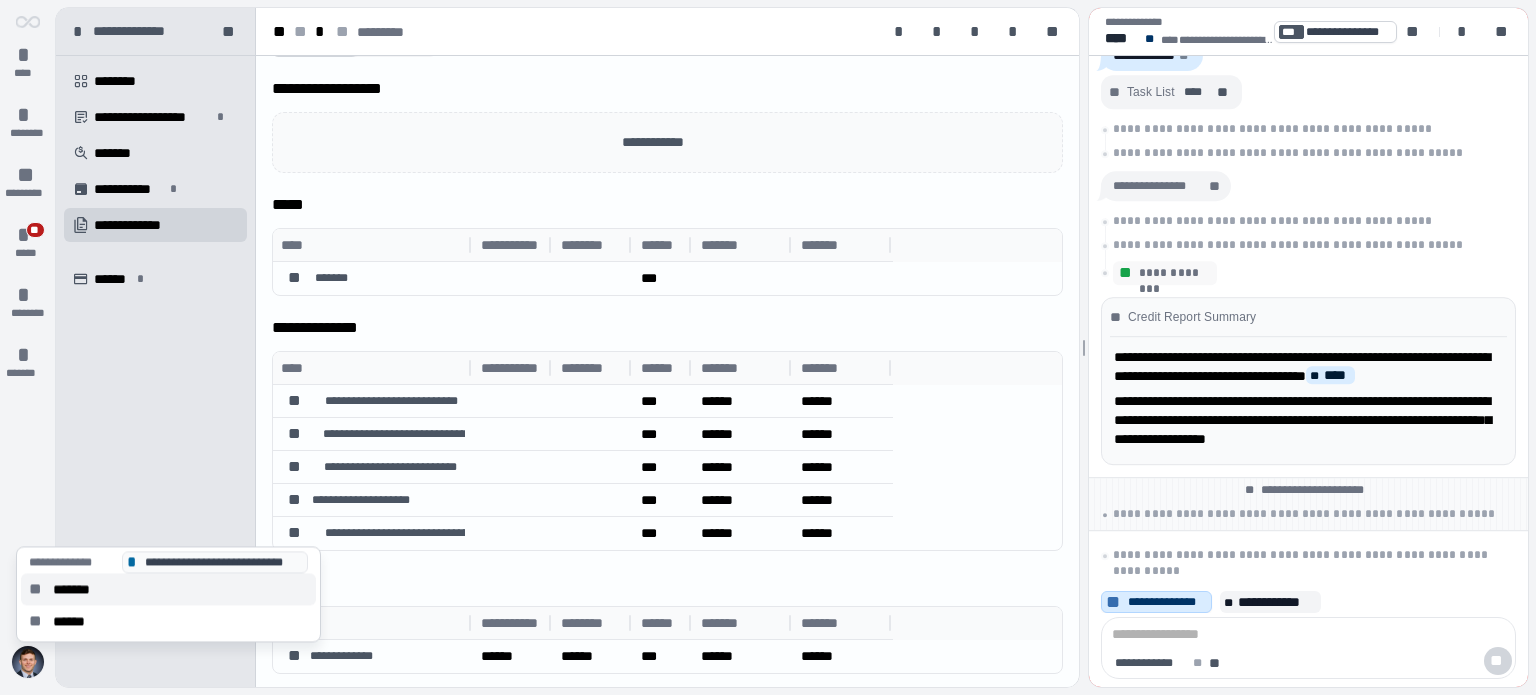 click on "*******" at bounding box center [78, 589] 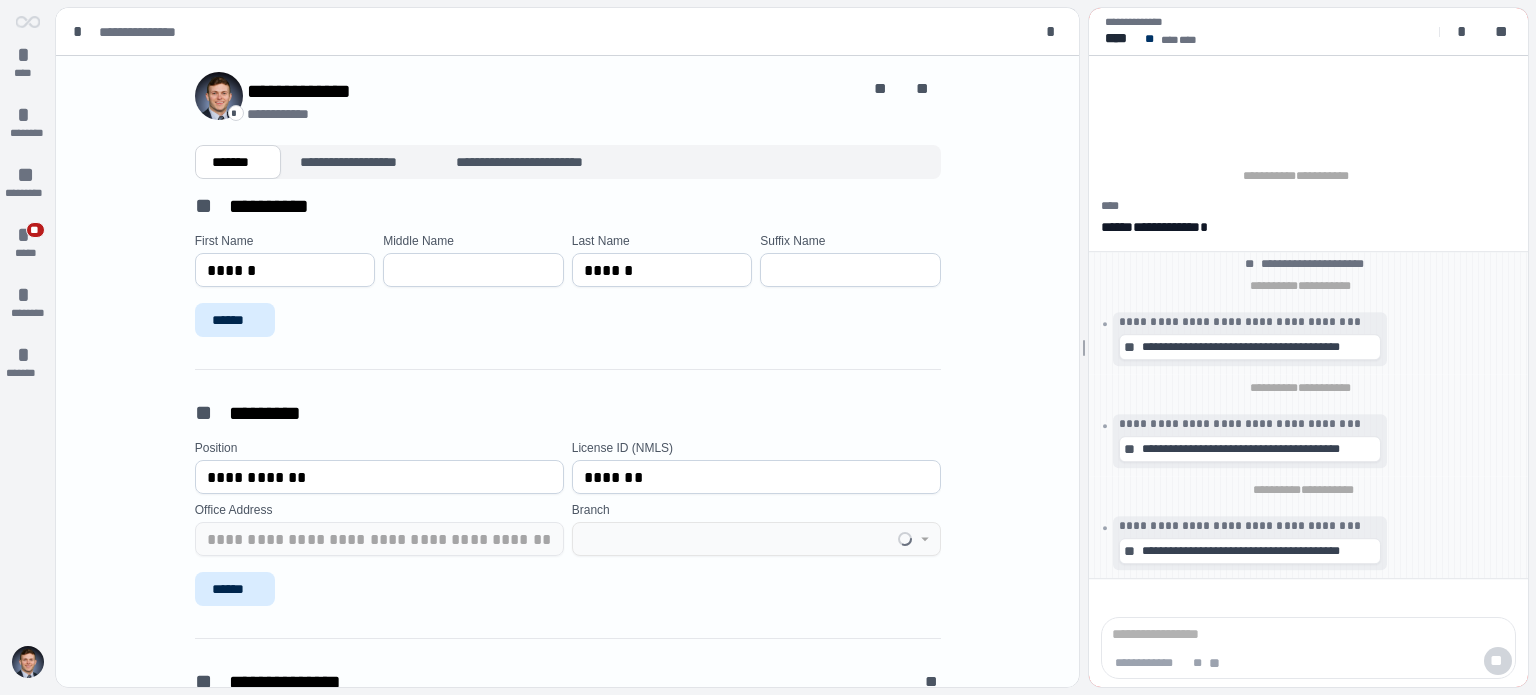 type on "**********" 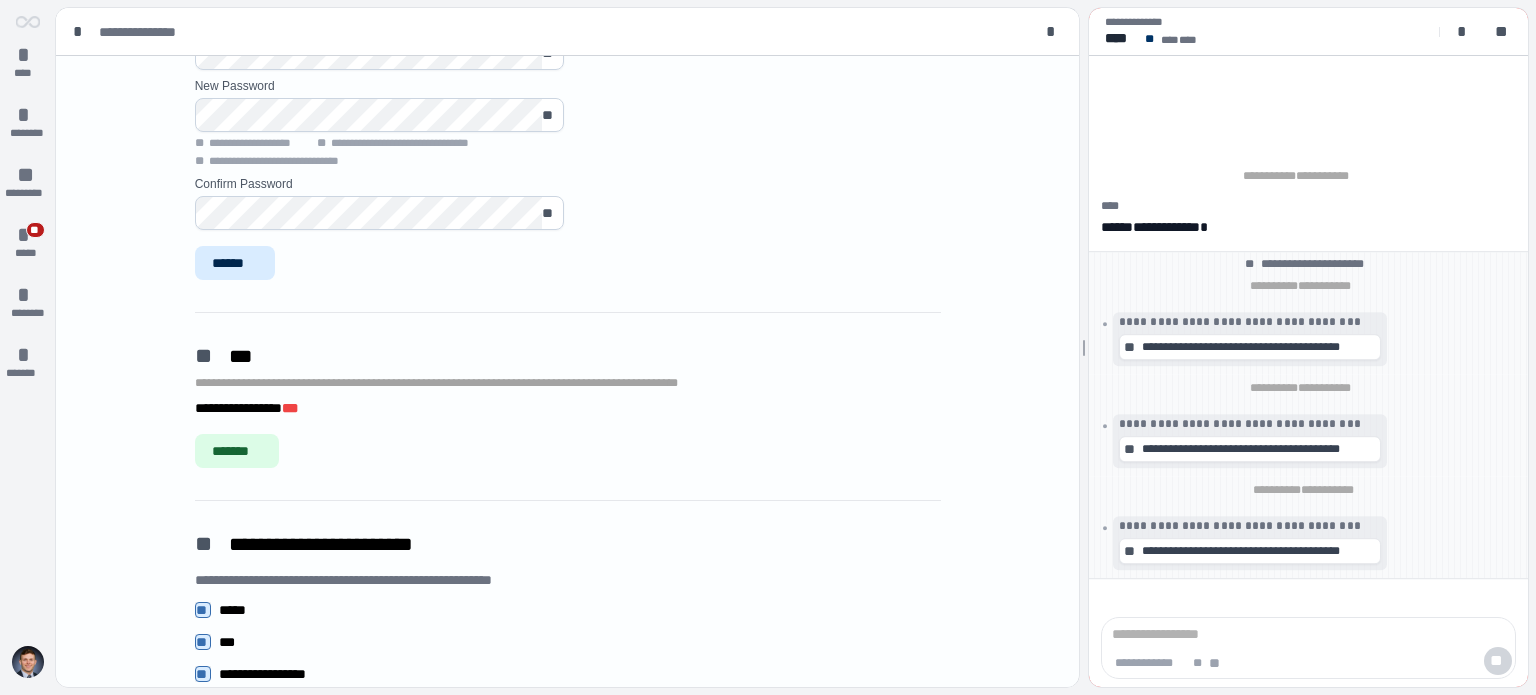 scroll, scrollTop: 1843, scrollLeft: 0, axis: vertical 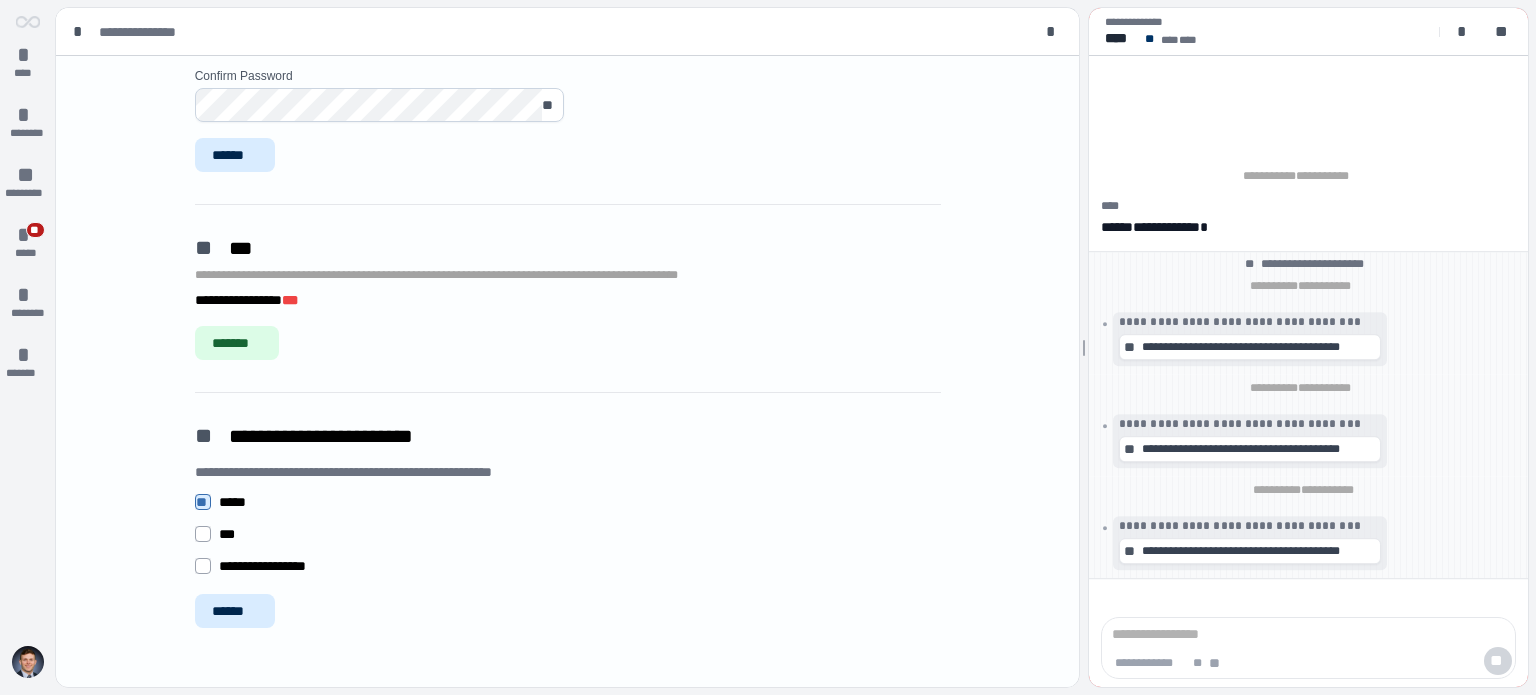 click on "**********" at bounding box center (563, -570) 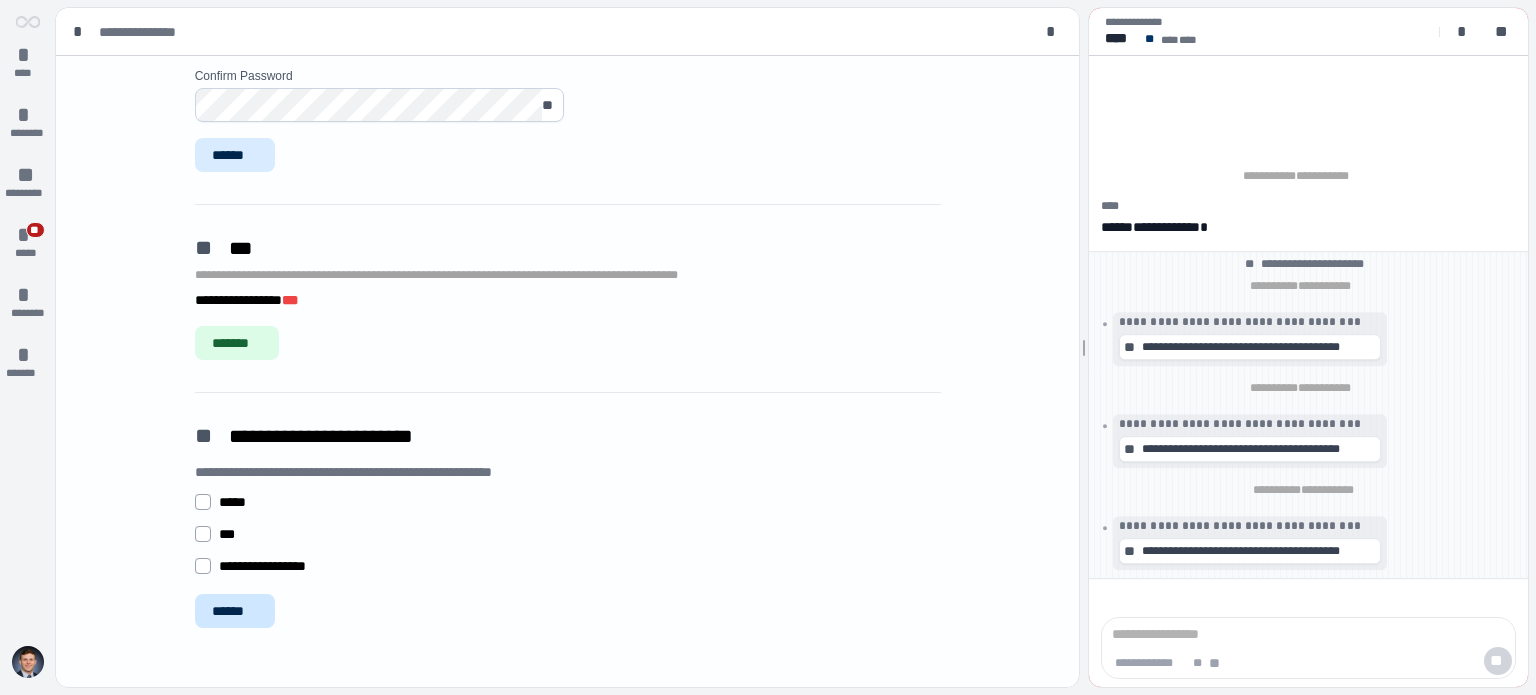 click on "******" at bounding box center [235, 611] 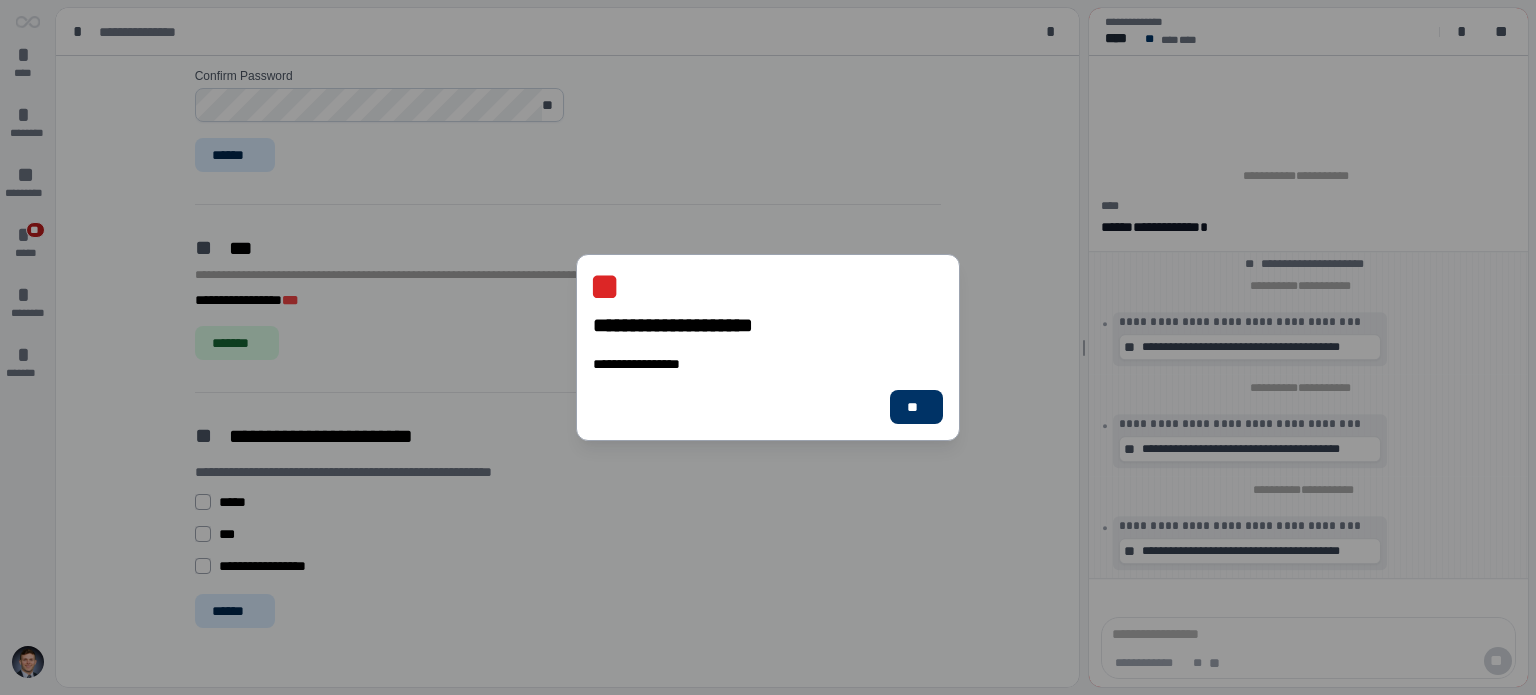 click on "**********" at bounding box center [768, 347] 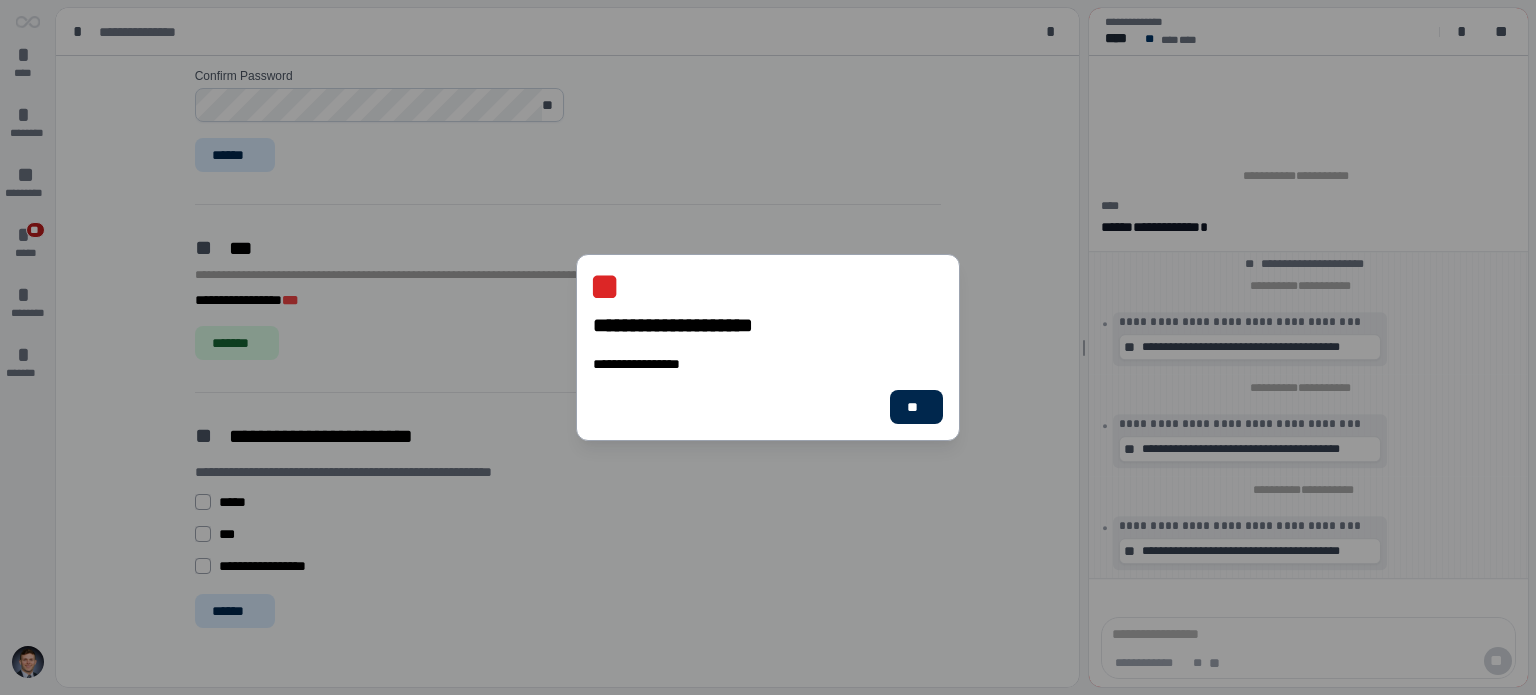 click on "**" at bounding box center [916, 407] 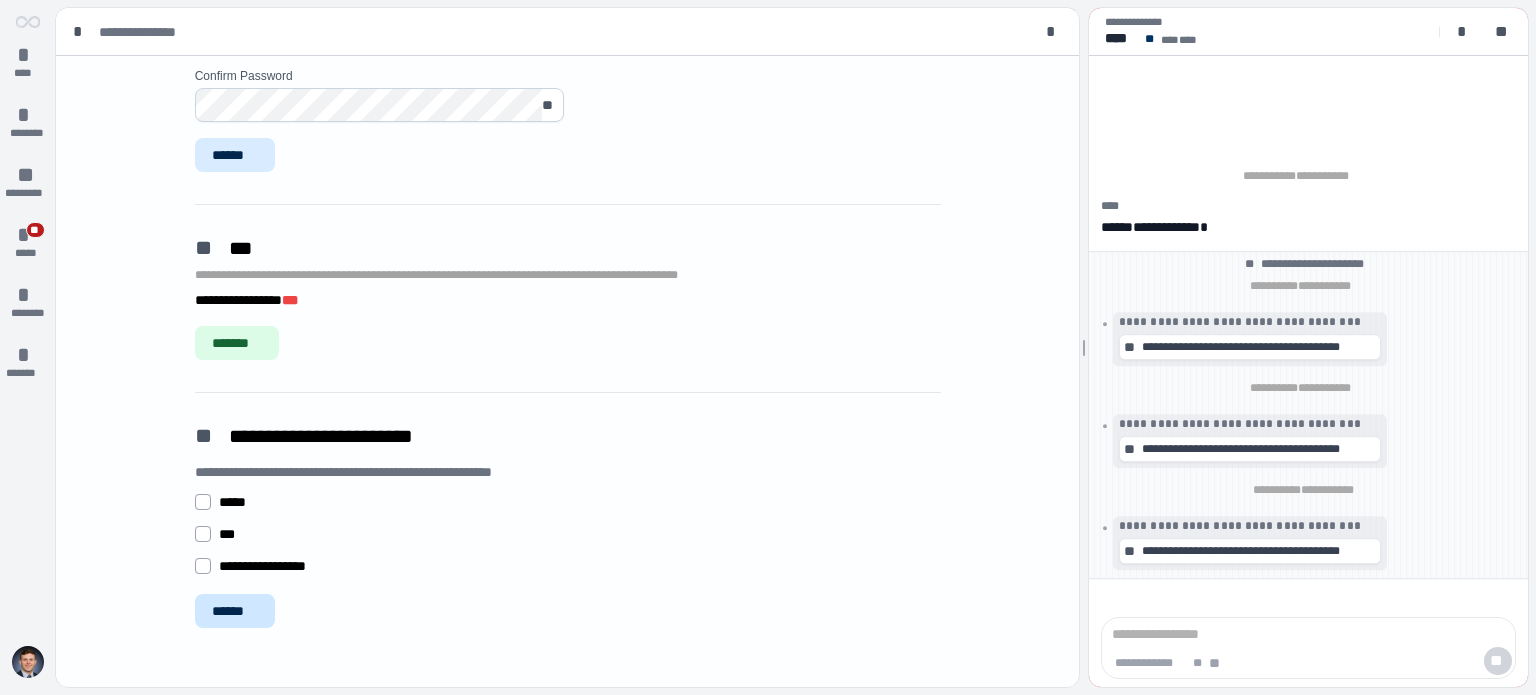 click on "******" at bounding box center [235, 611] 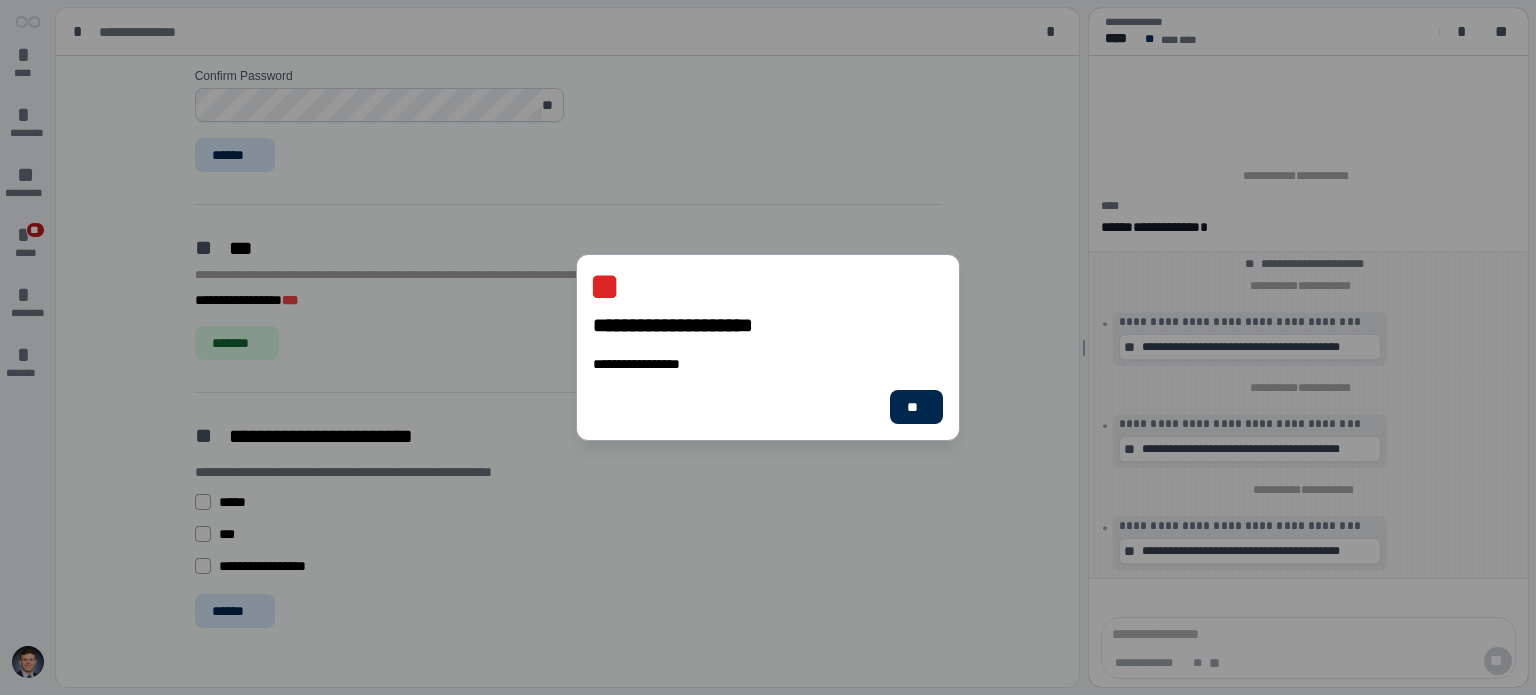 click on "**" at bounding box center [916, 407] 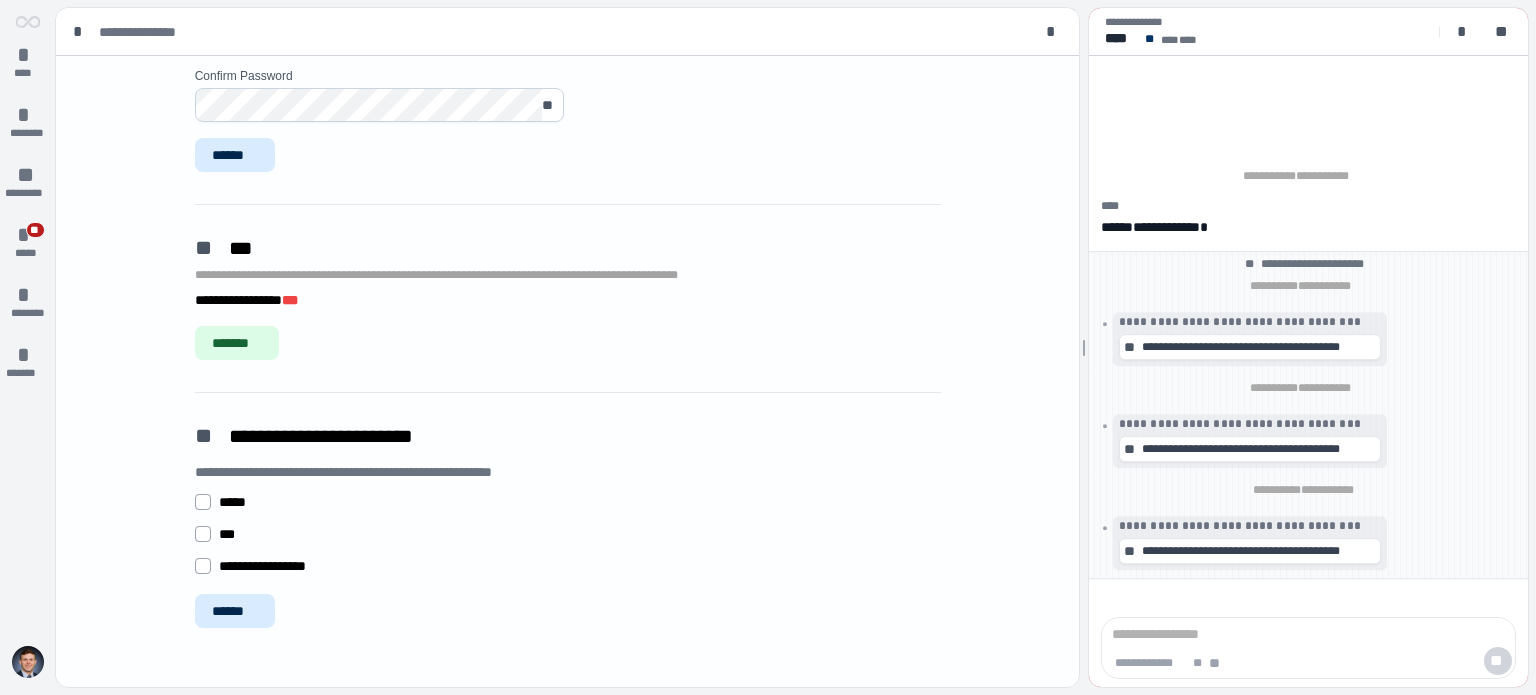 drag, startPoint x: 35, startPoint y: 127, endPoint x: 40, endPoint y: 149, distance: 22.561028 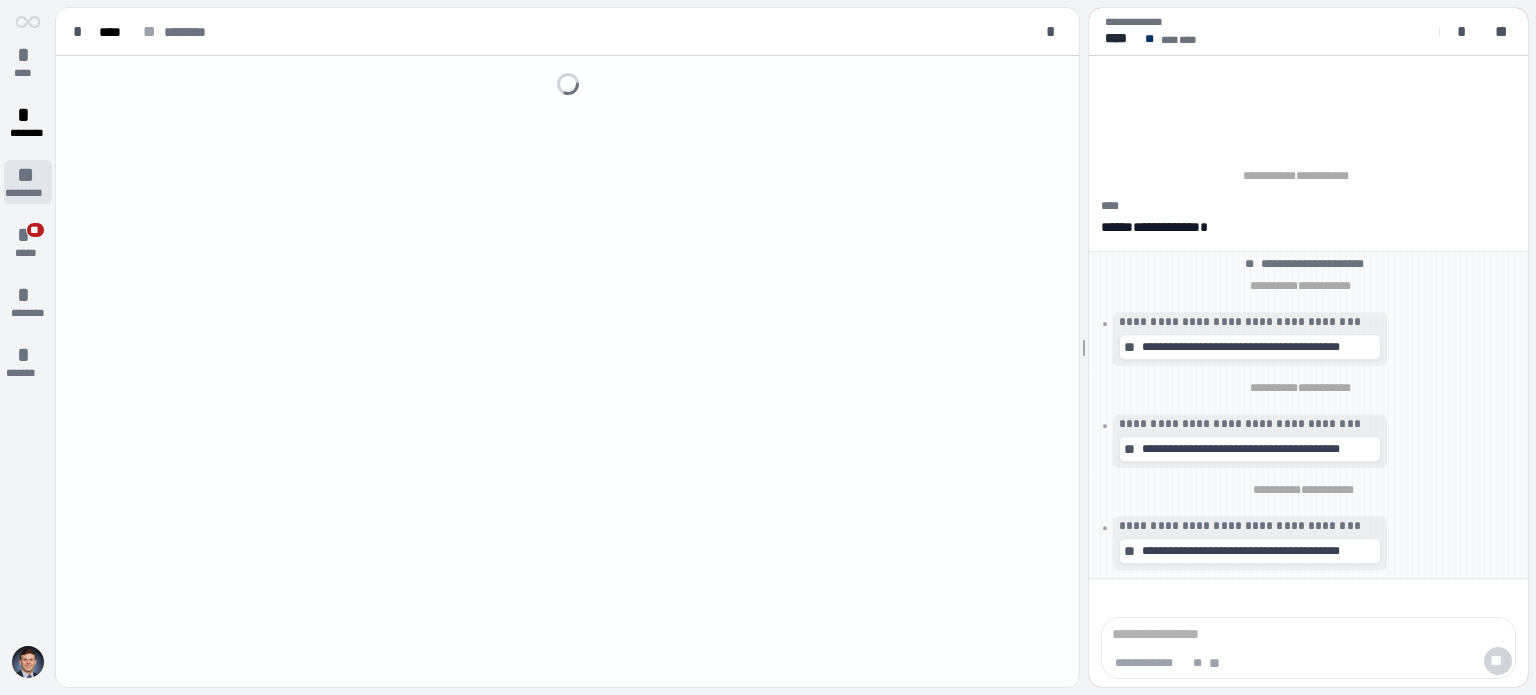 click on "*********" at bounding box center [28, 193] 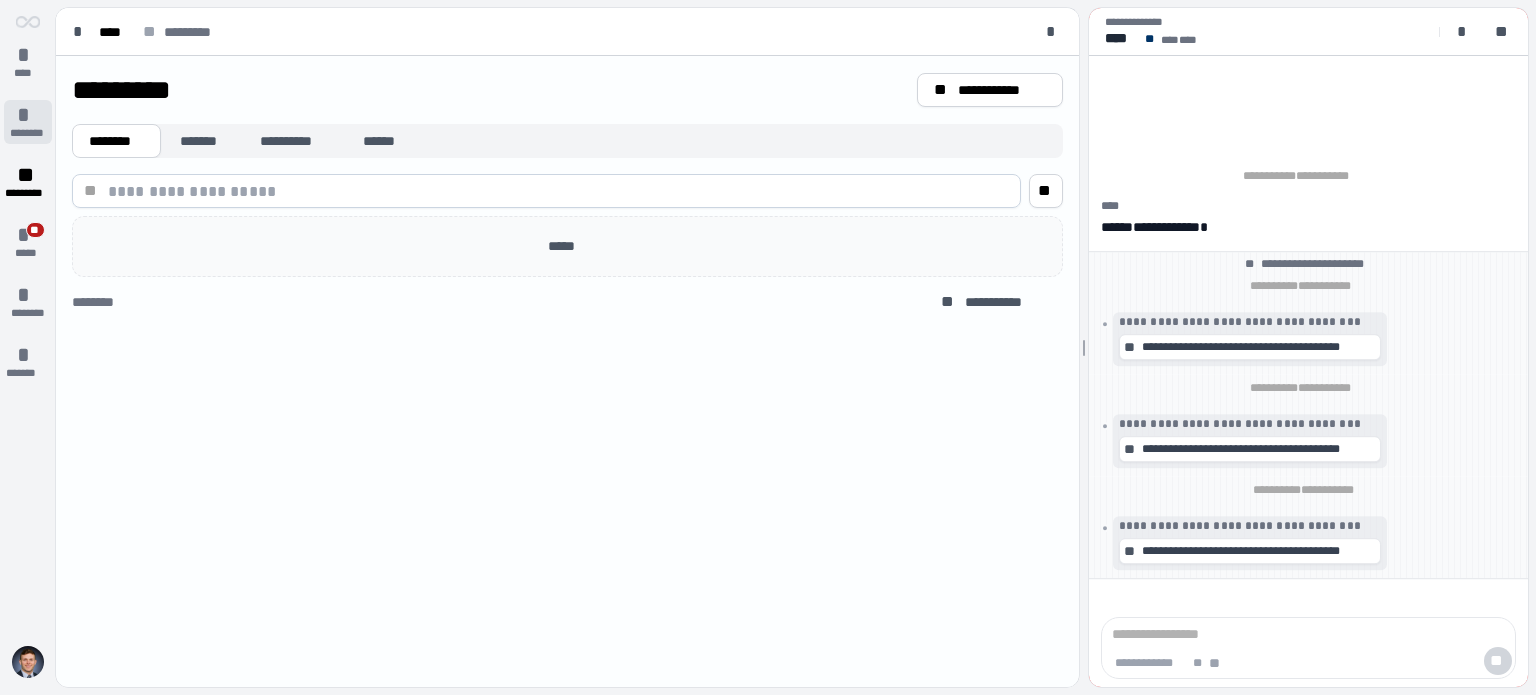click on "* ********" at bounding box center [28, 122] 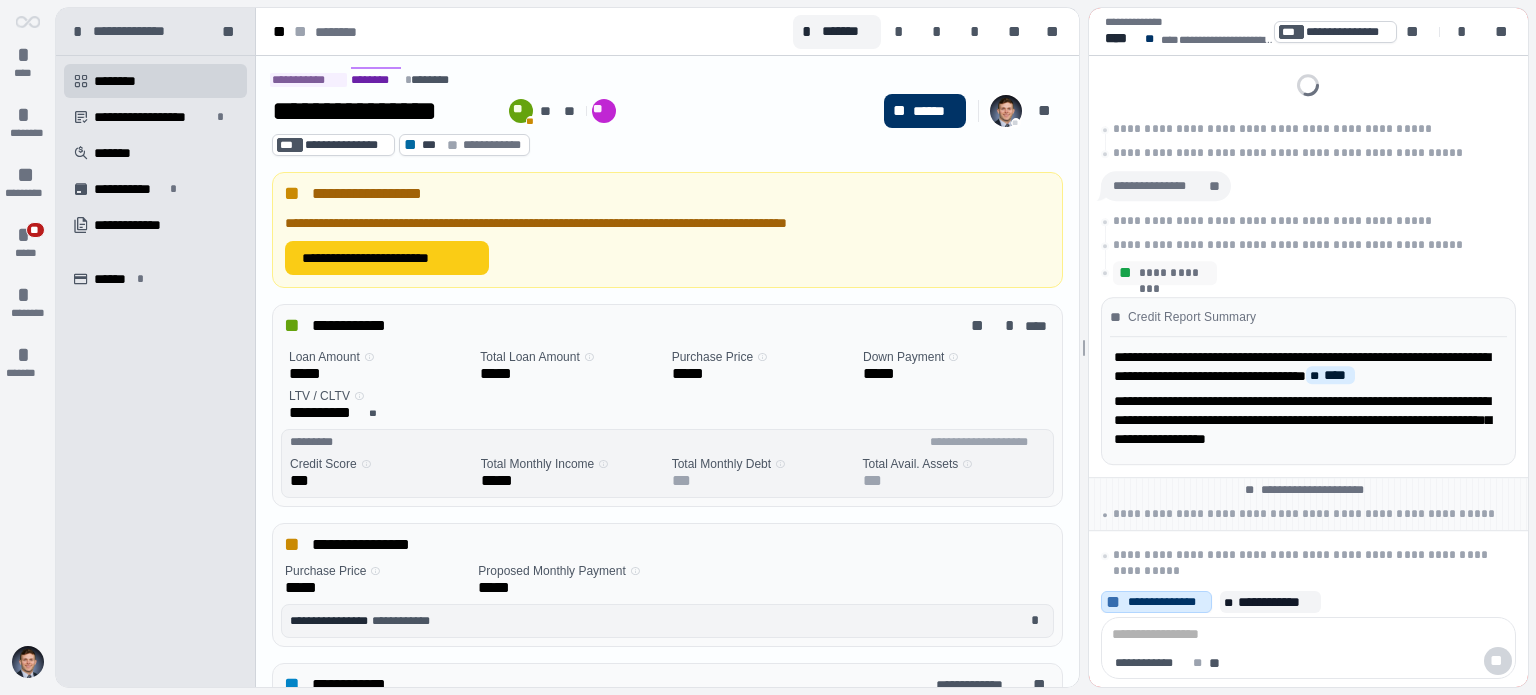 scroll, scrollTop: 0, scrollLeft: 0, axis: both 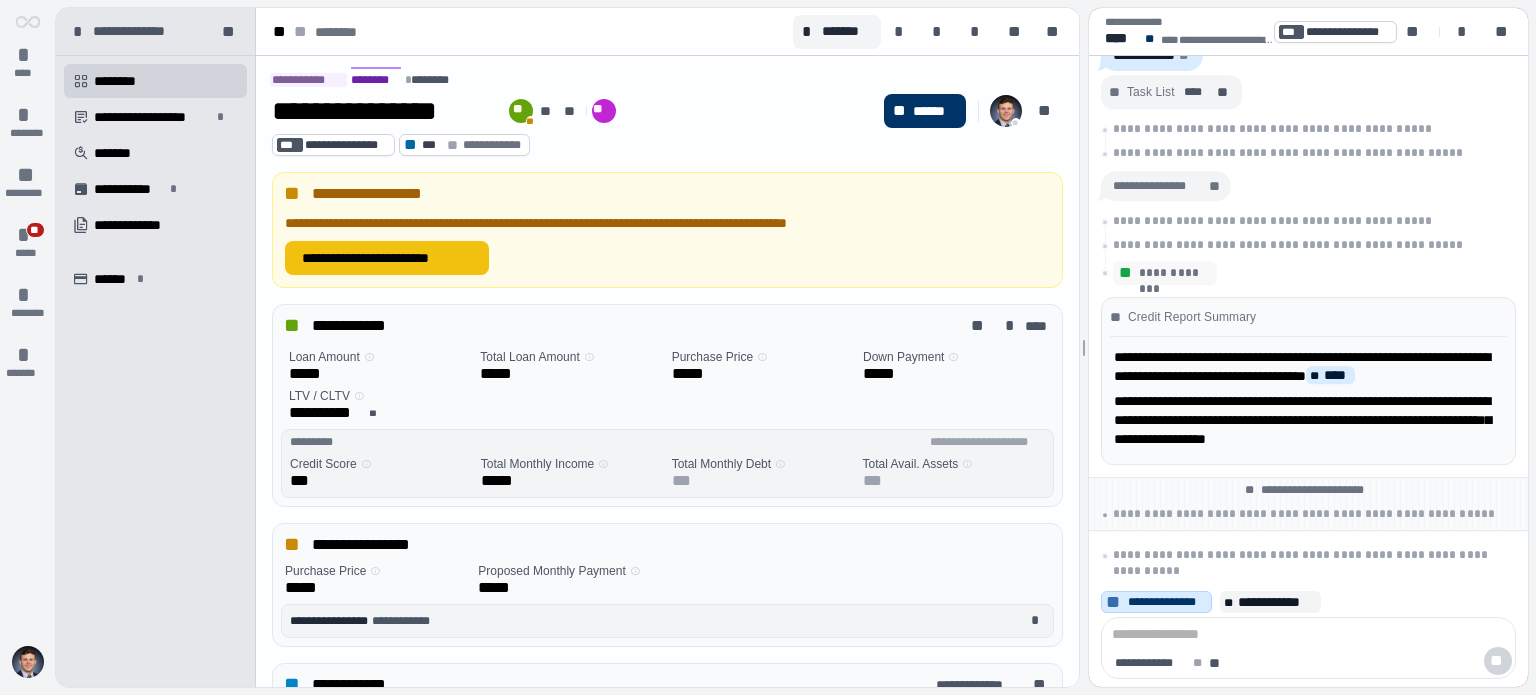 click on "**********" at bounding box center (387, 258) 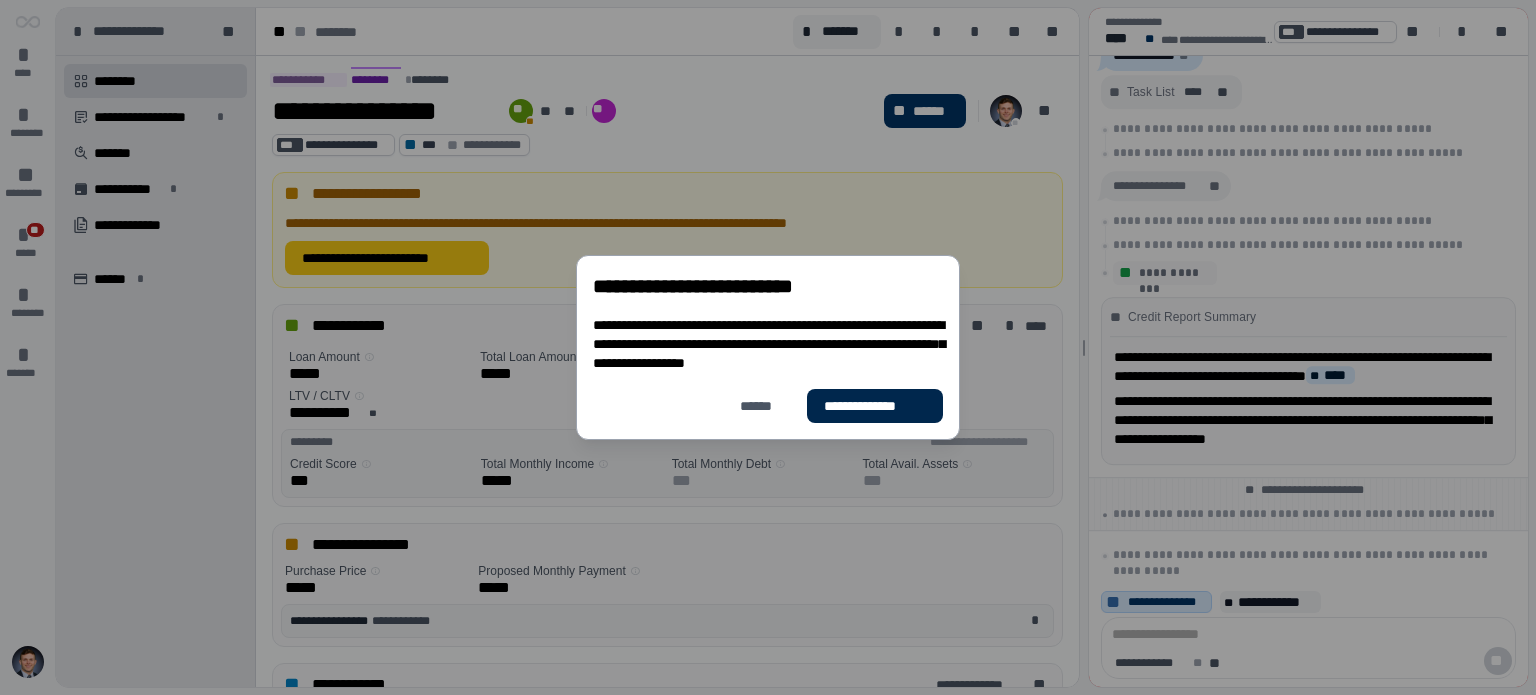 click on "**********" at bounding box center (875, 406) 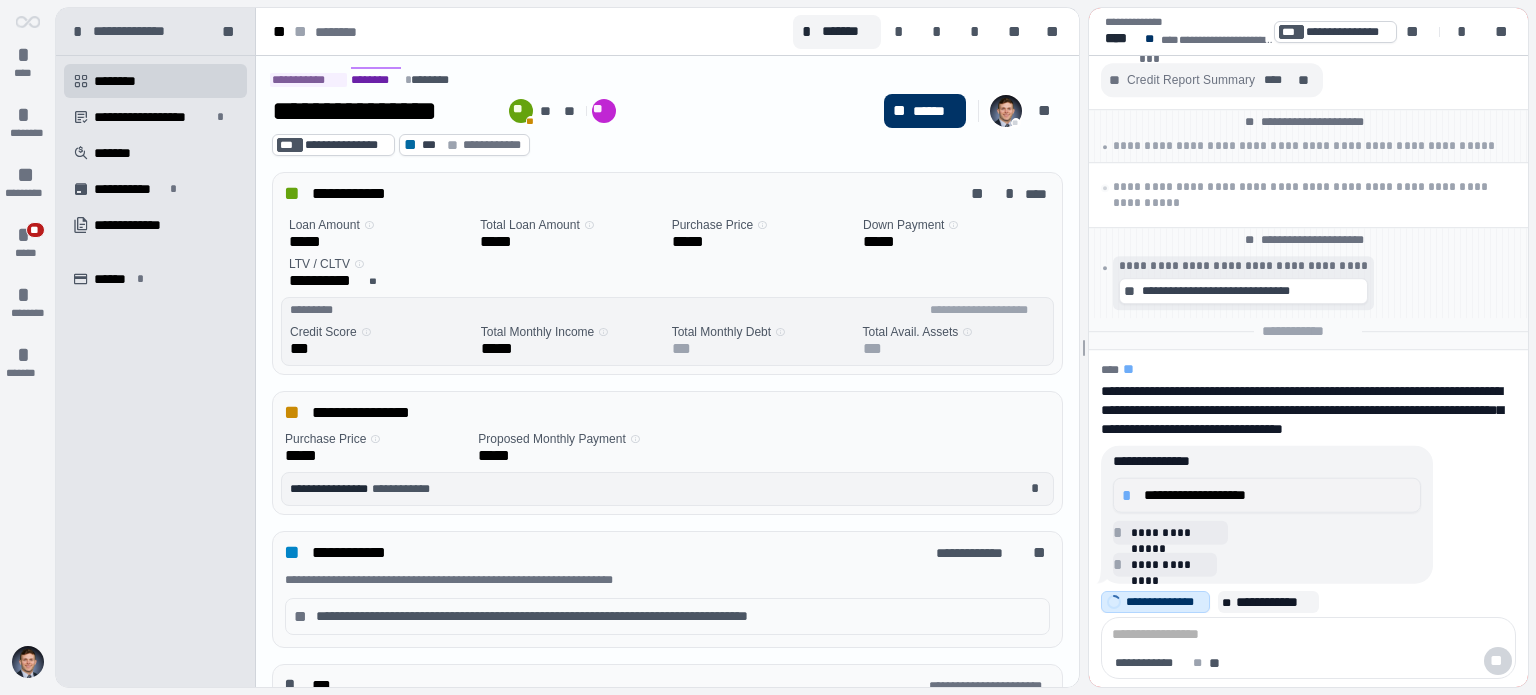 click on "**********" at bounding box center [1267, 495] 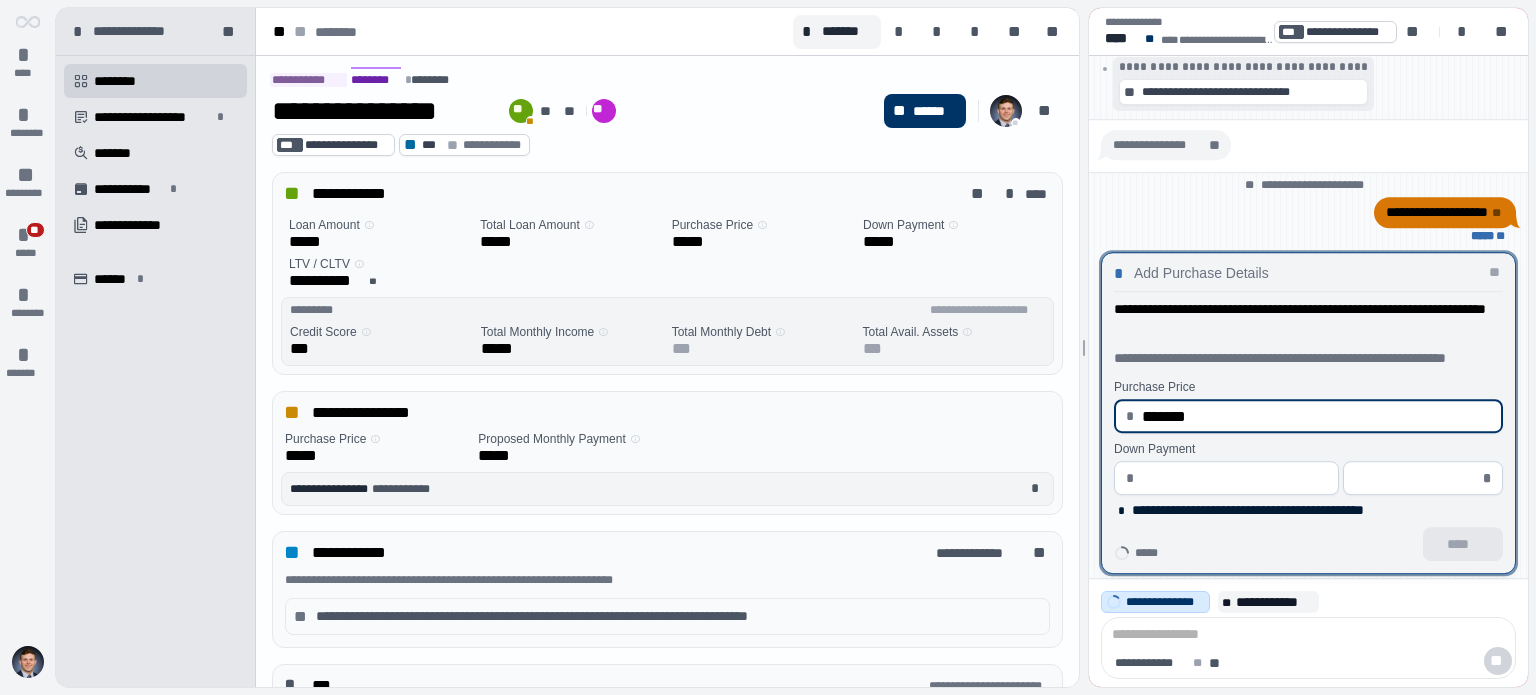 type on "**********" 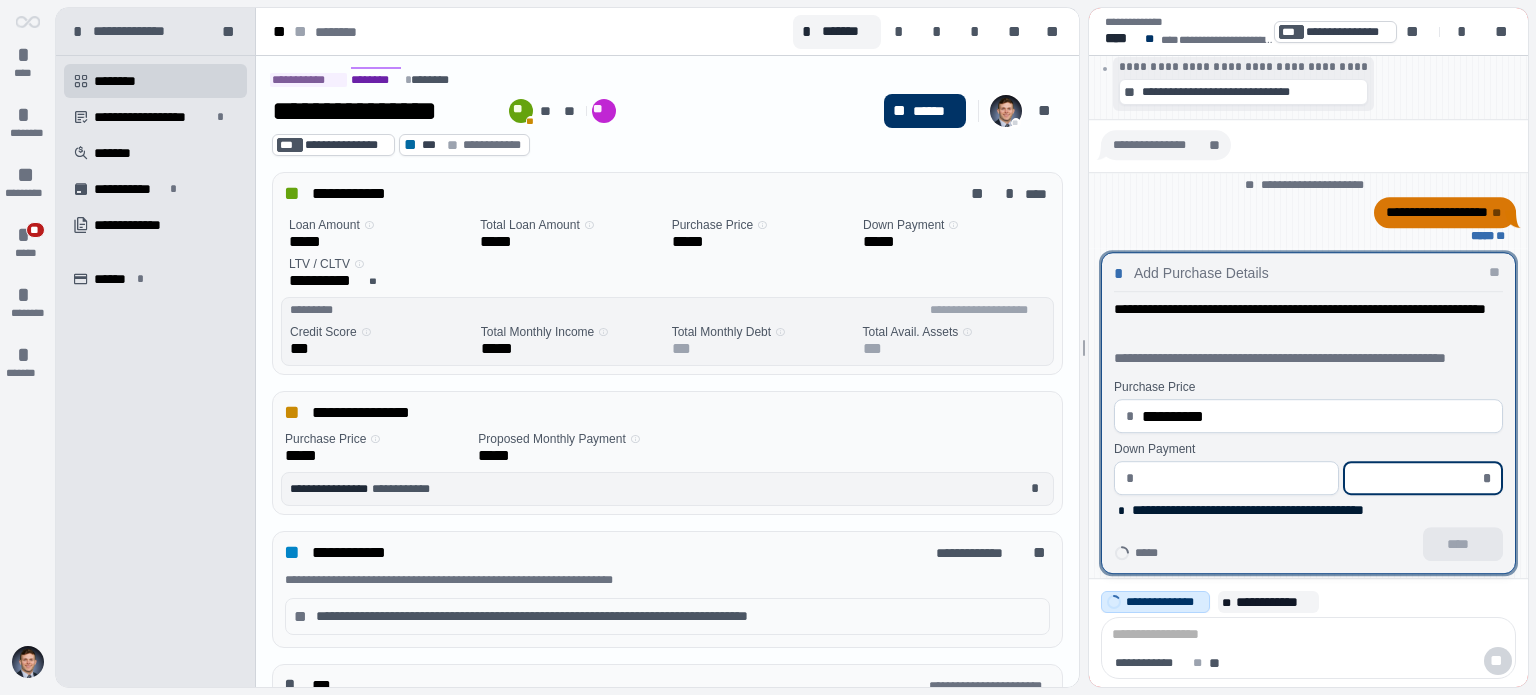 type on "****" 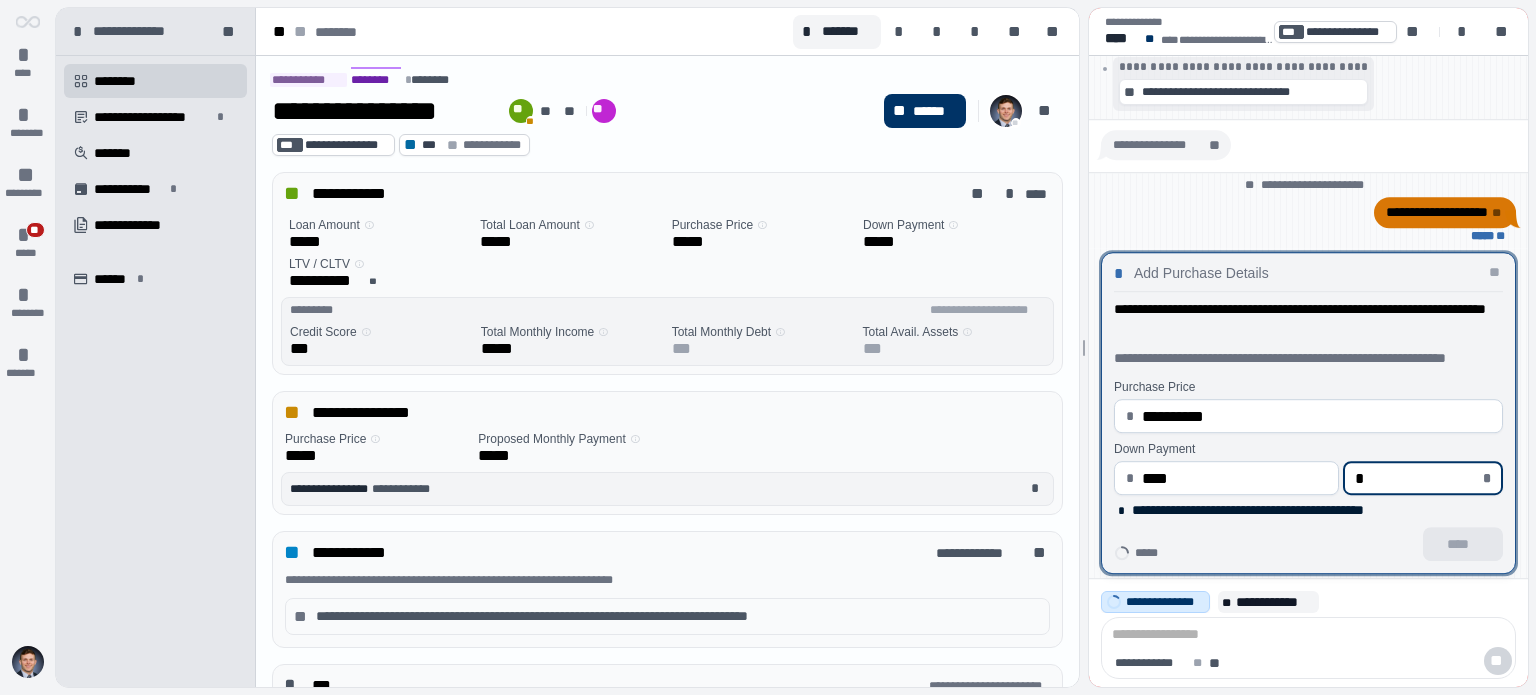 type on "*****" 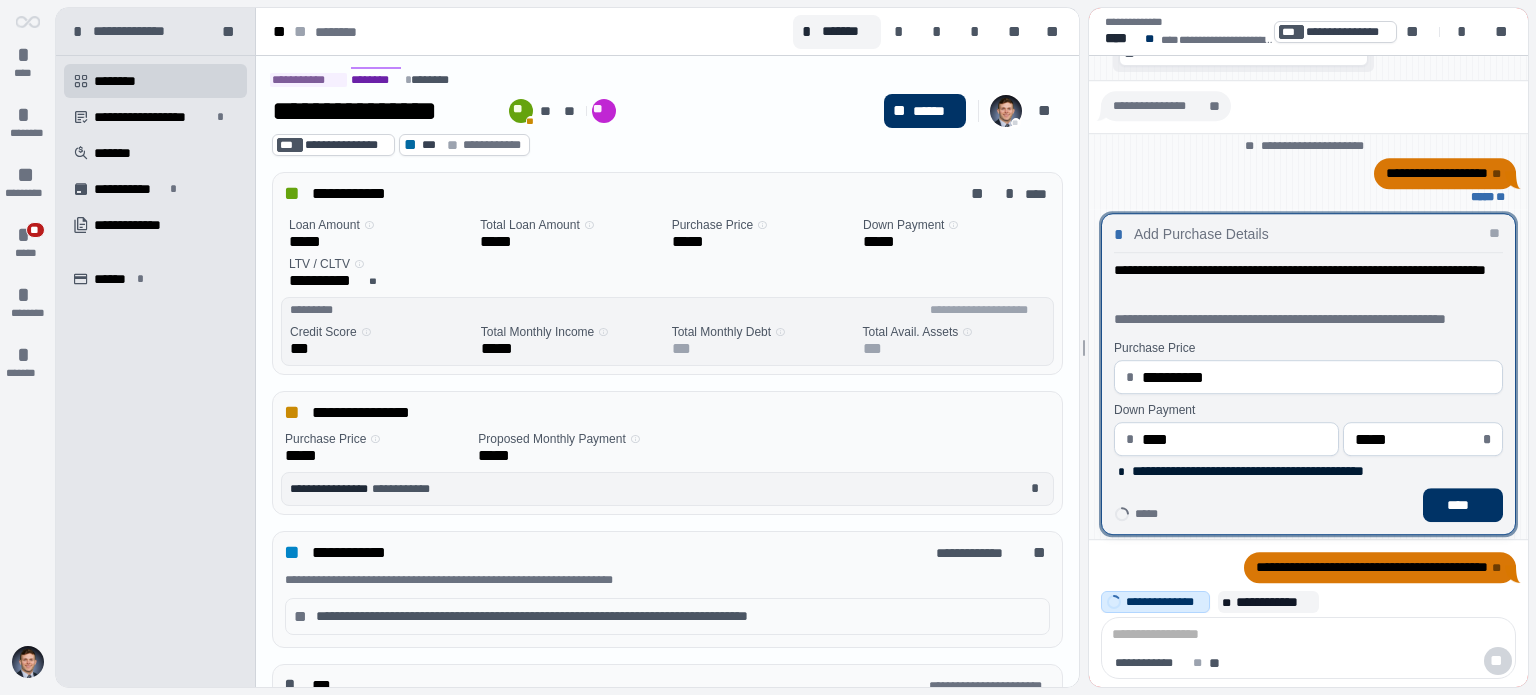 type 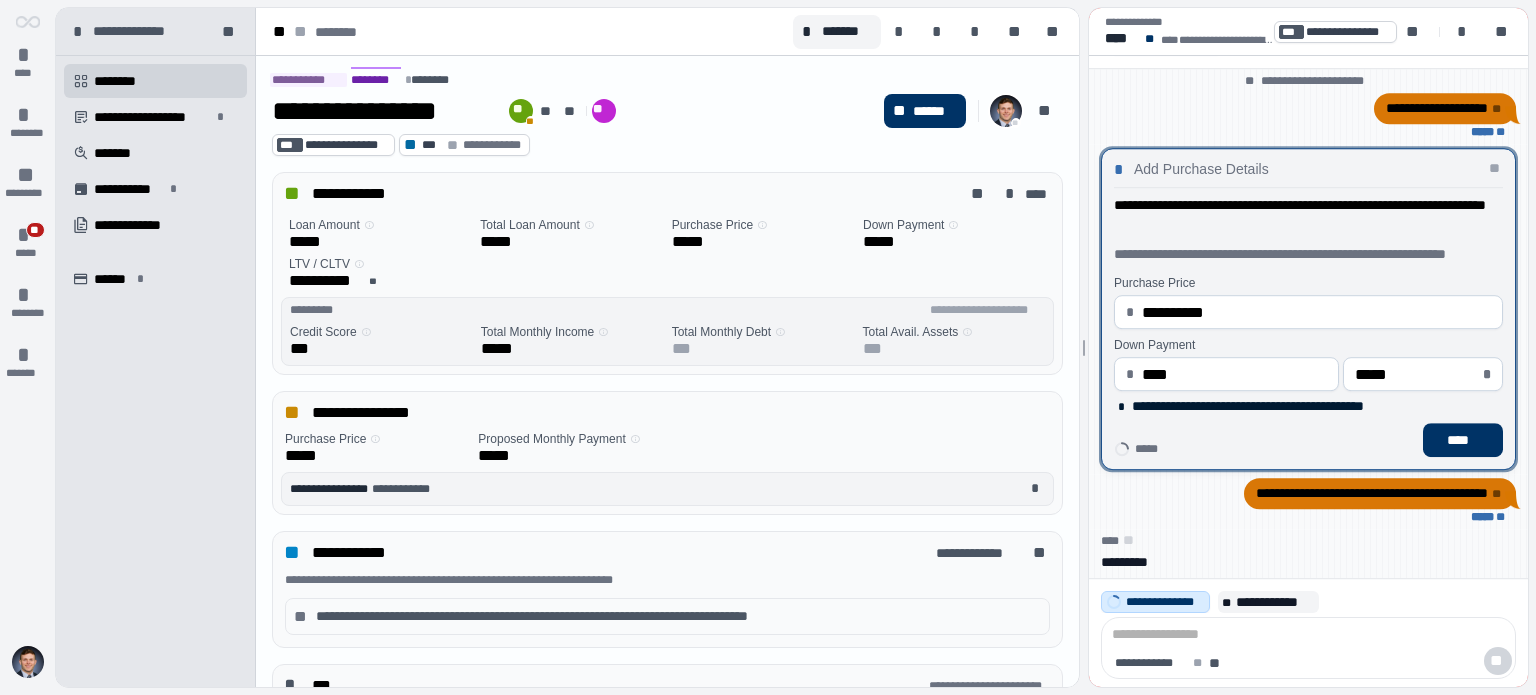 click on "****" at bounding box center [1463, 440] 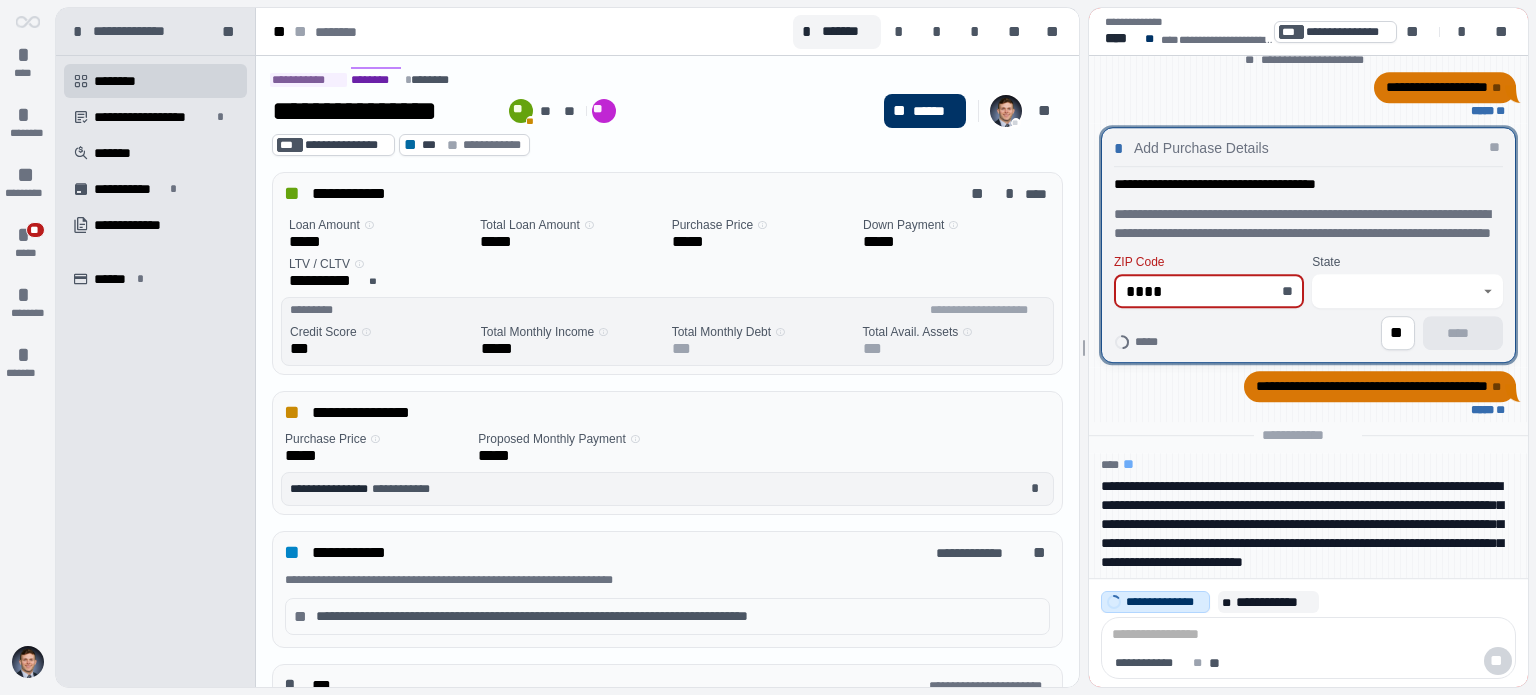 type on "*****" 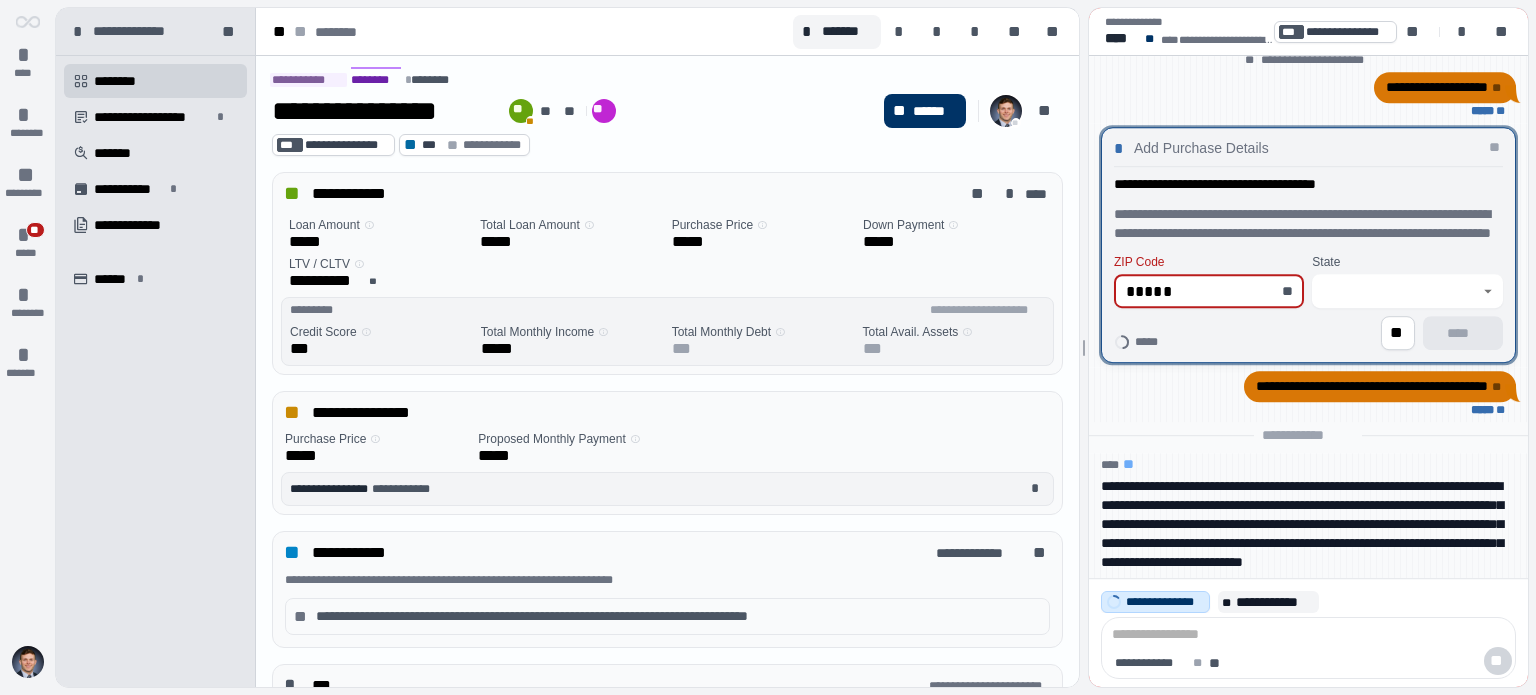 type on "*********" 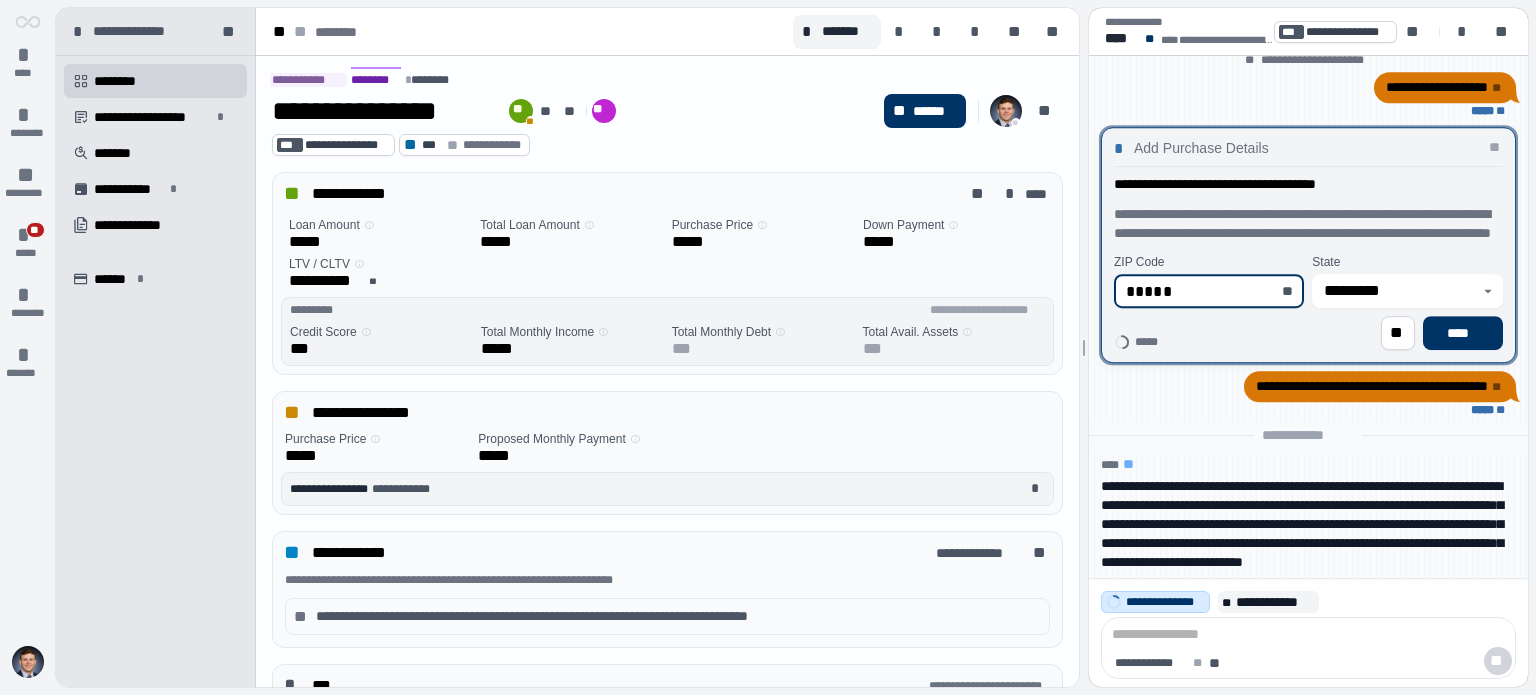type on "*****" 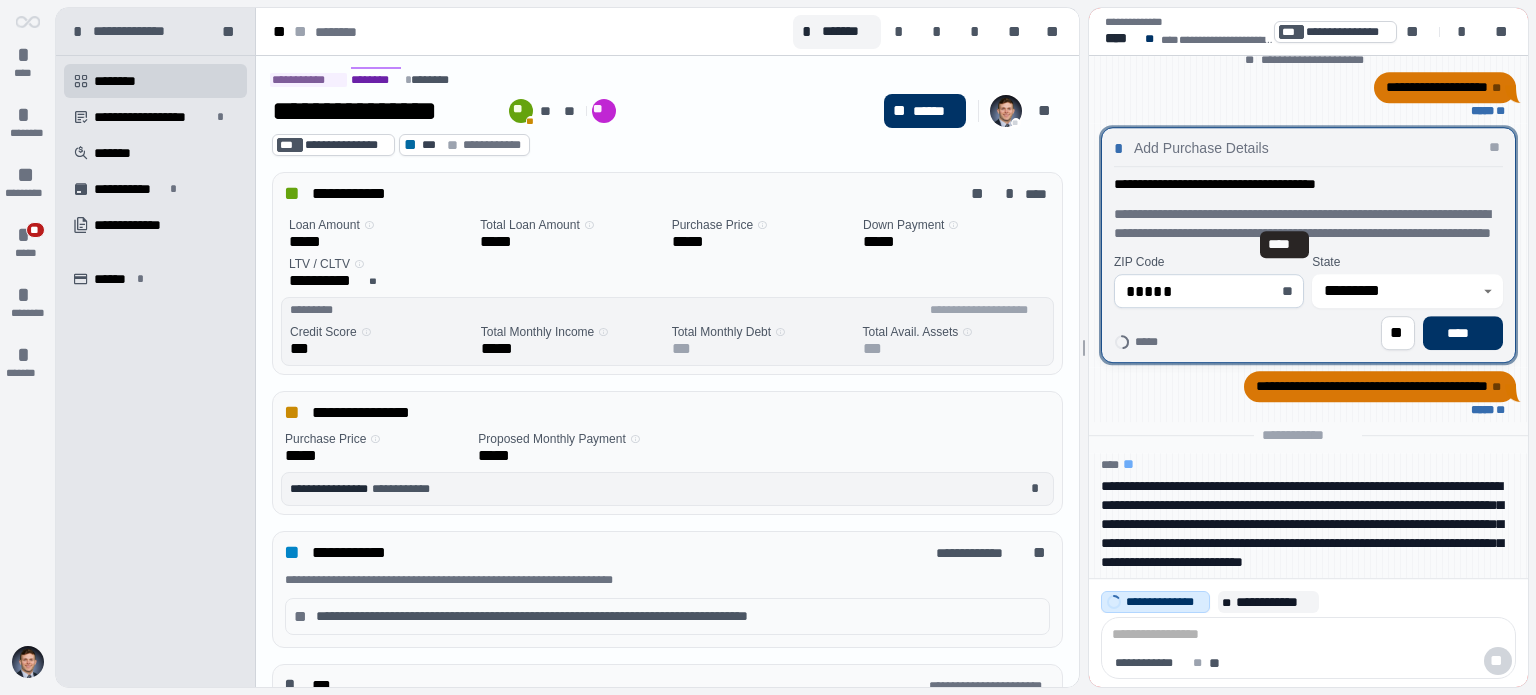type 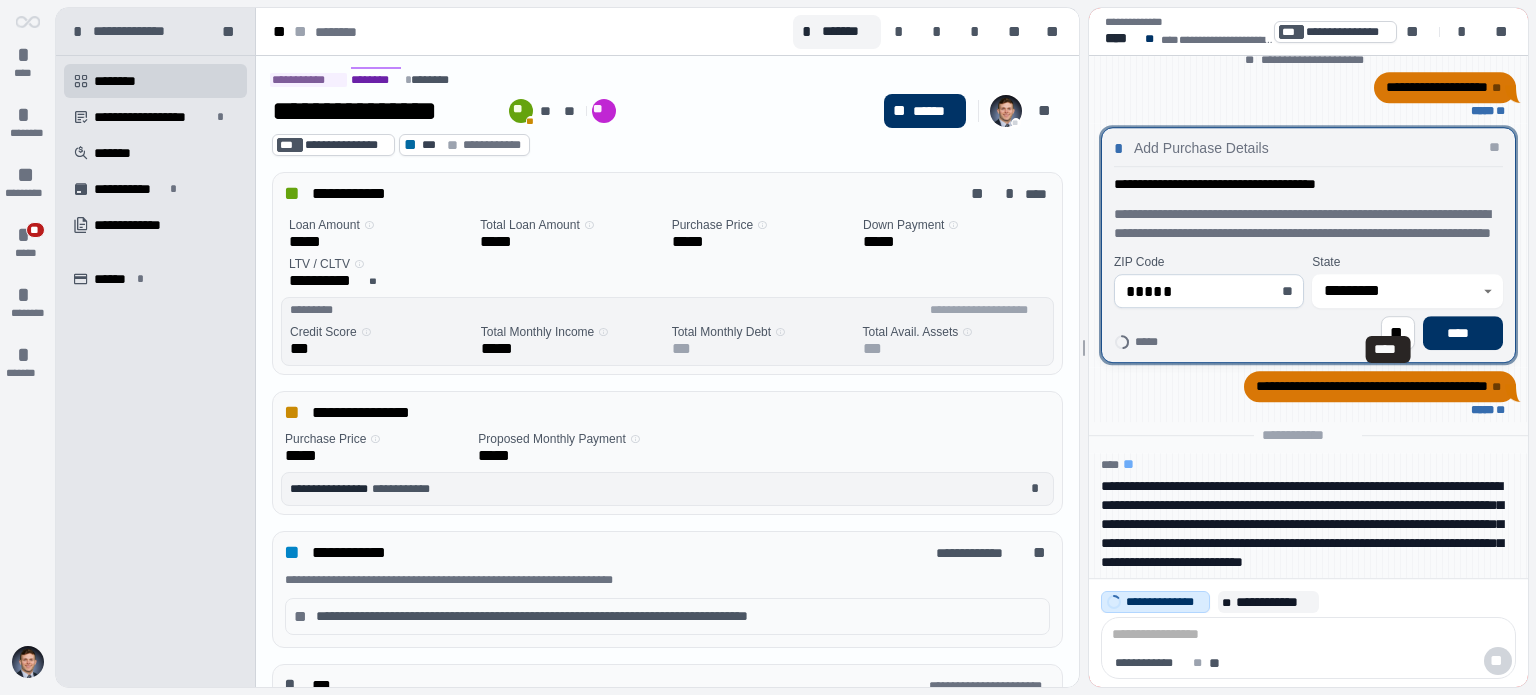 type 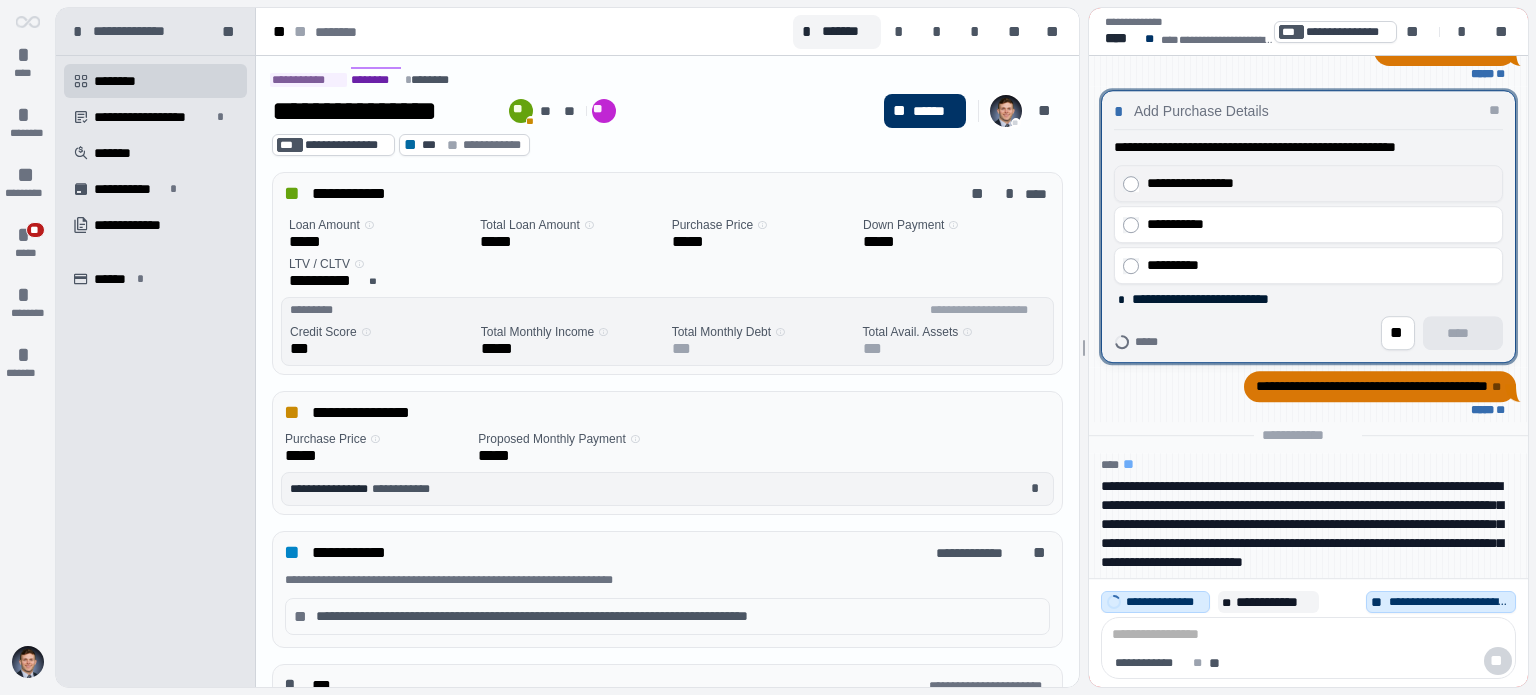 click on "**********" at bounding box center [1315, 183] 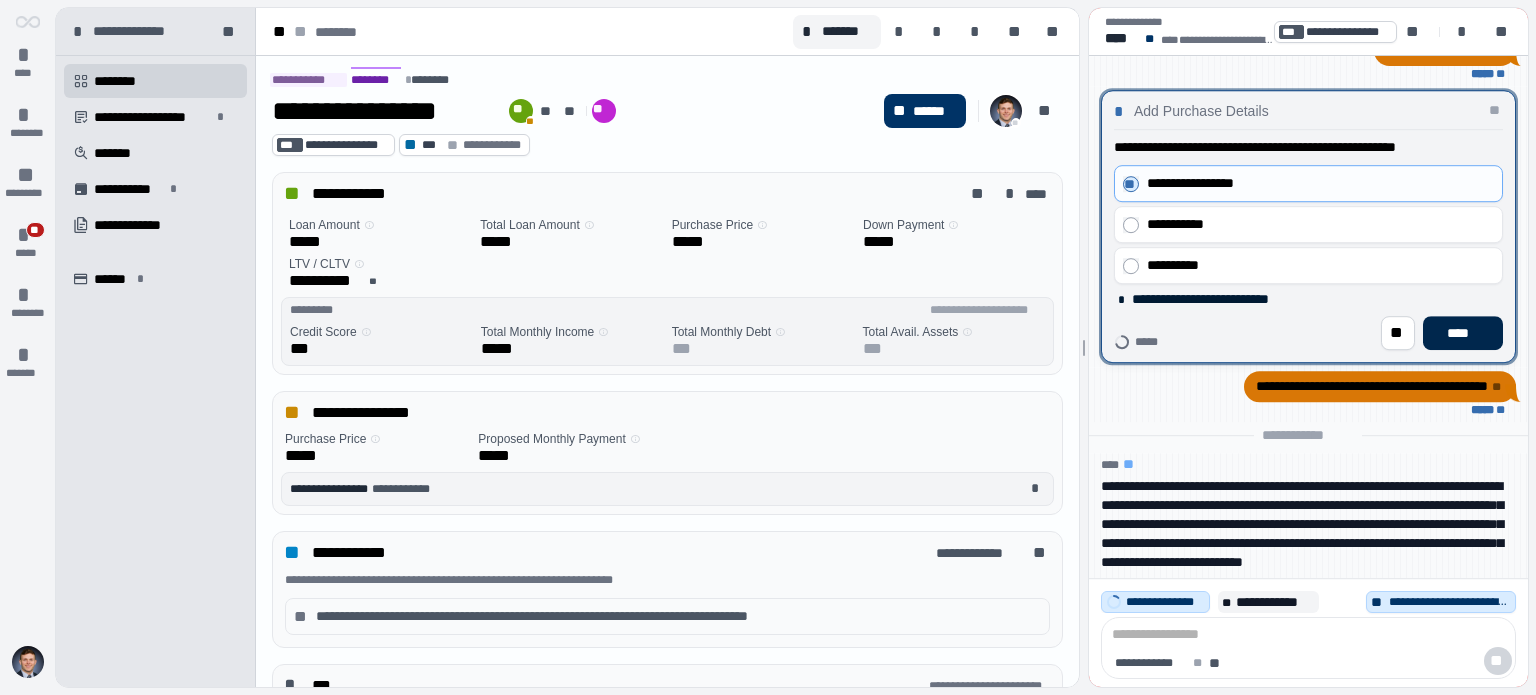 click on "****" at bounding box center (1463, 333) 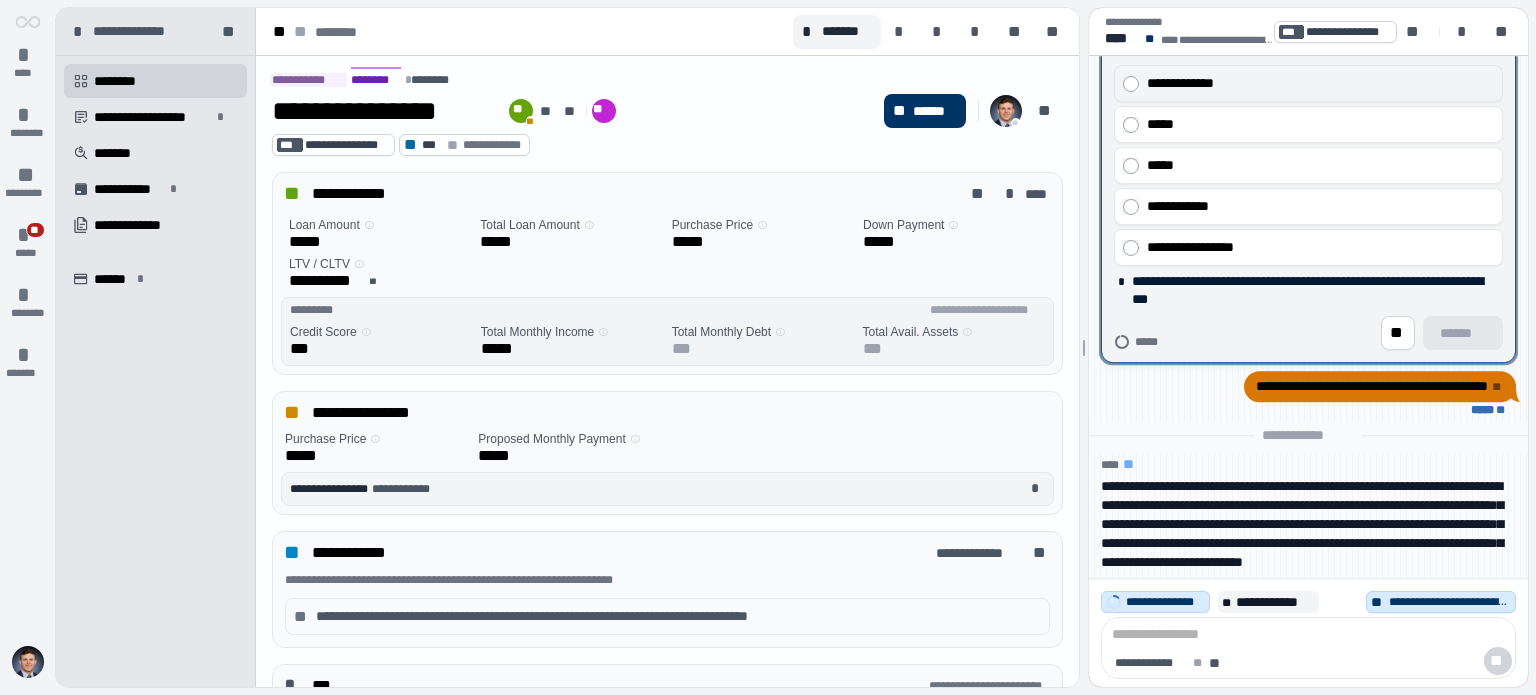 click on "**********" at bounding box center (1308, 83) 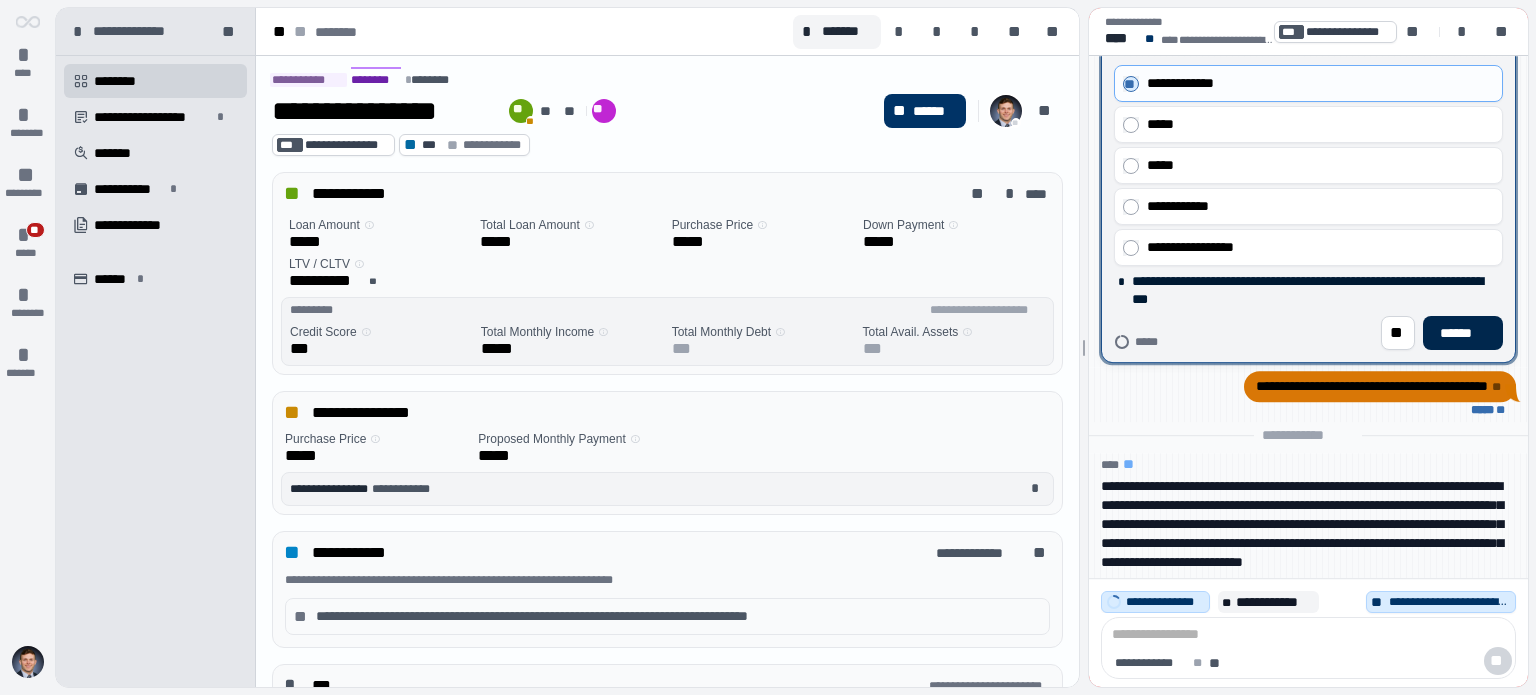 click on "******" at bounding box center [1463, 333] 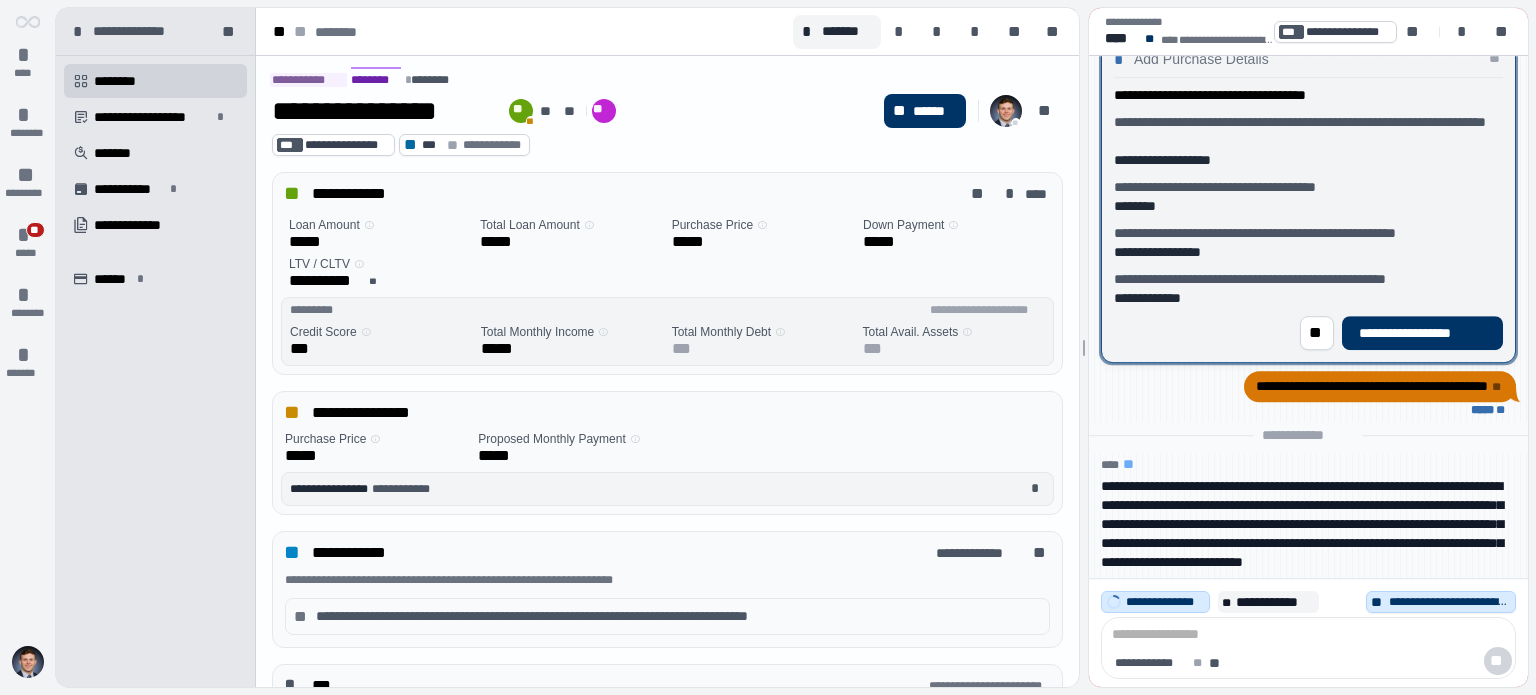 scroll, scrollTop: 100, scrollLeft: 0, axis: vertical 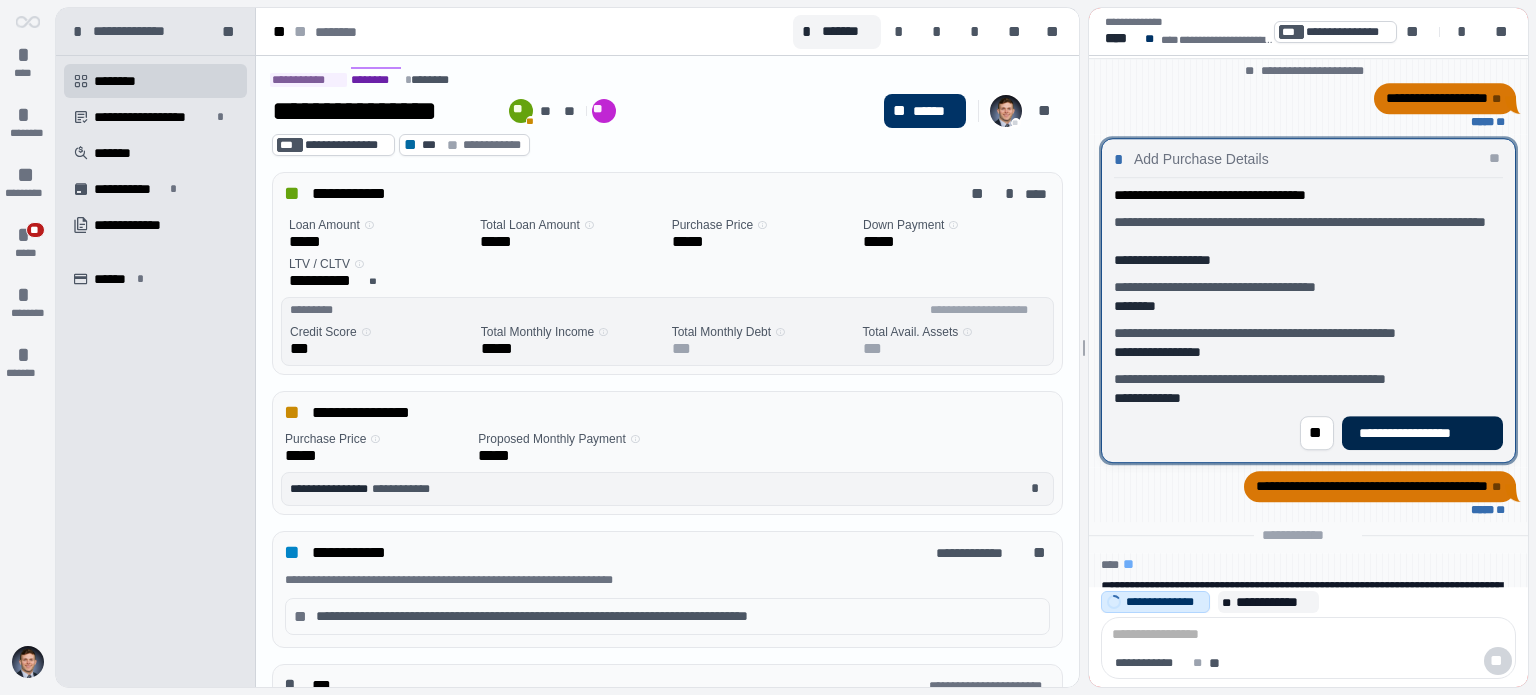 click on "**********" at bounding box center [1422, 433] 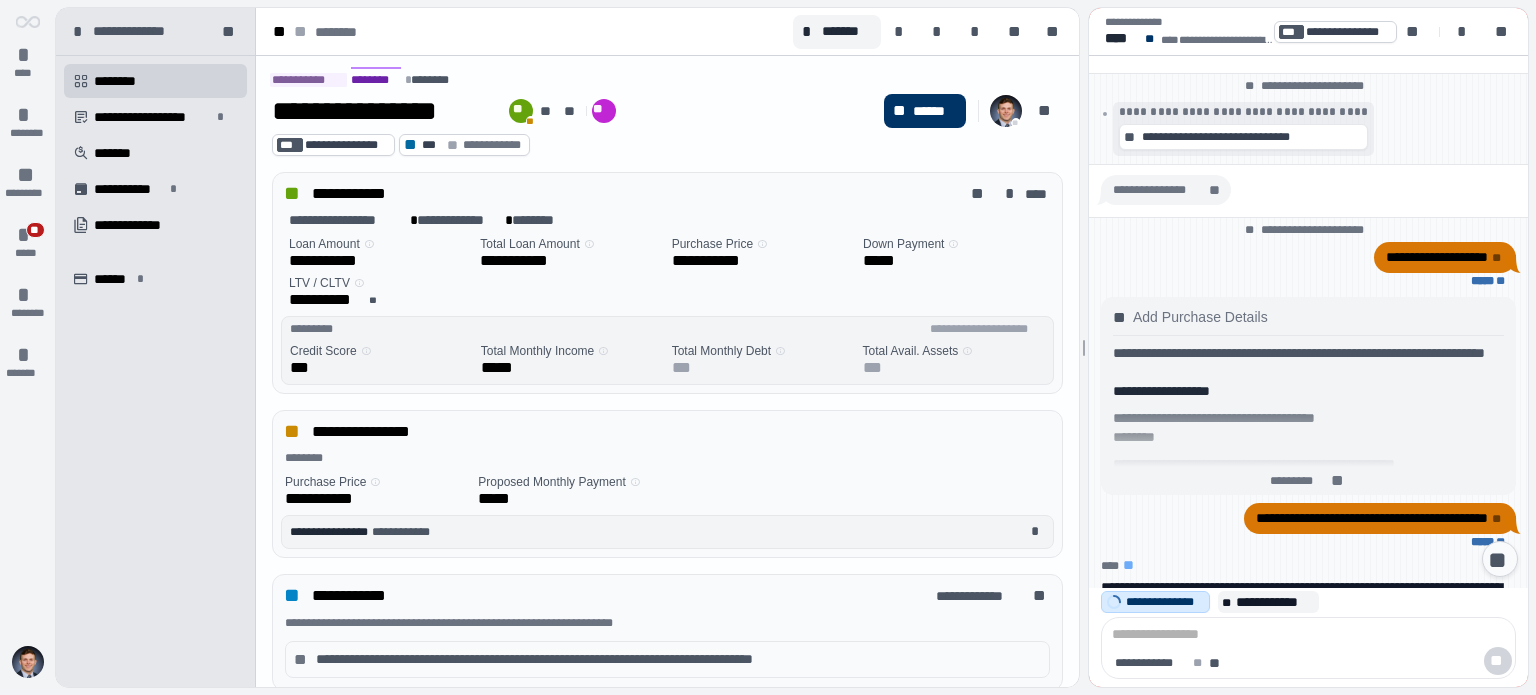 scroll, scrollTop: 0, scrollLeft: 0, axis: both 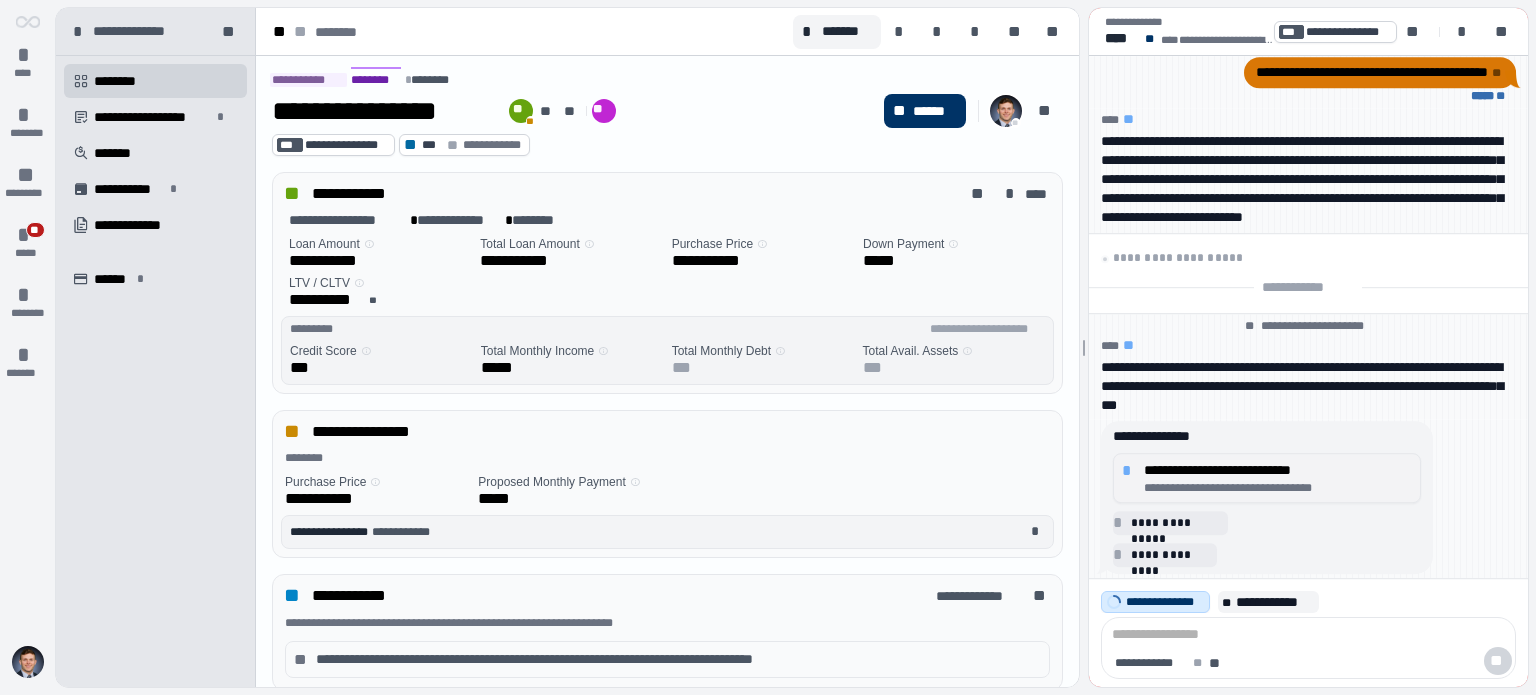click on "**********" at bounding box center [1278, 488] 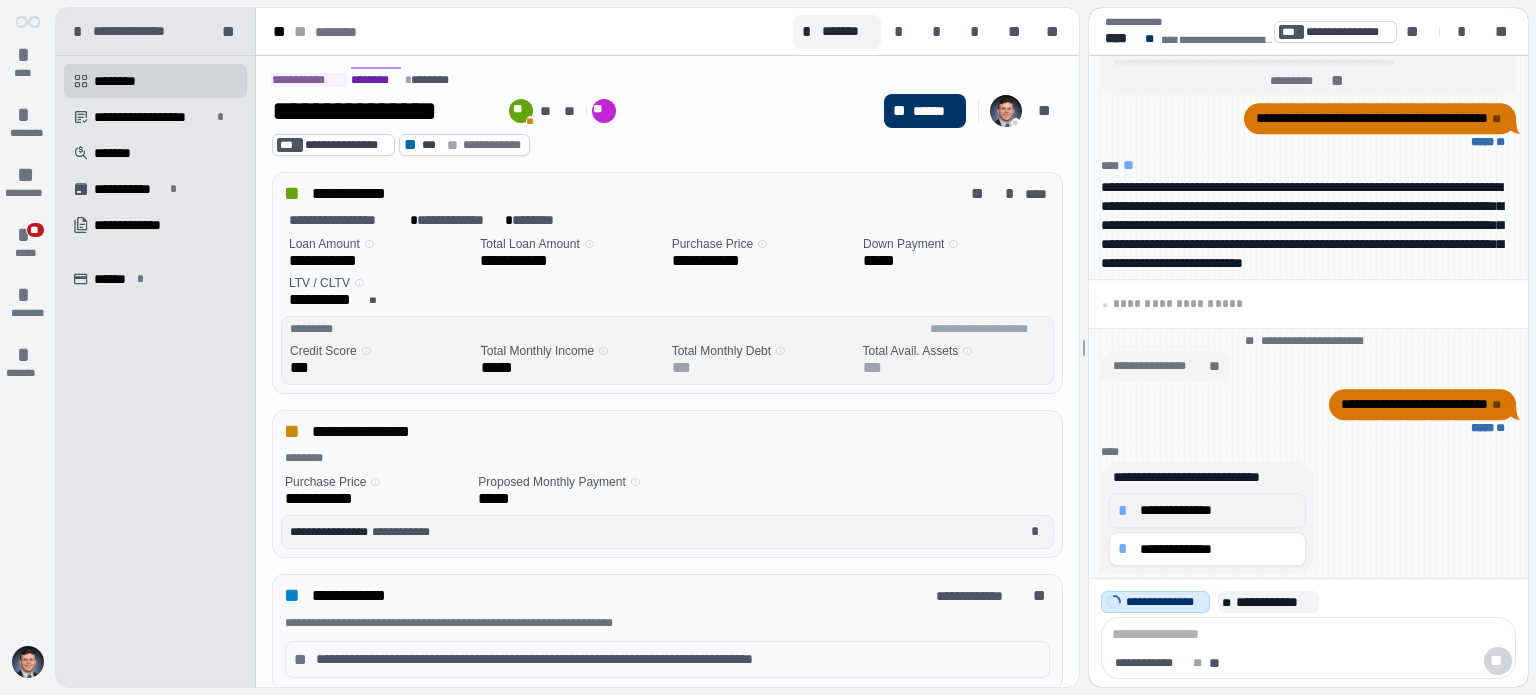 click on "**********" at bounding box center (1218, 510) 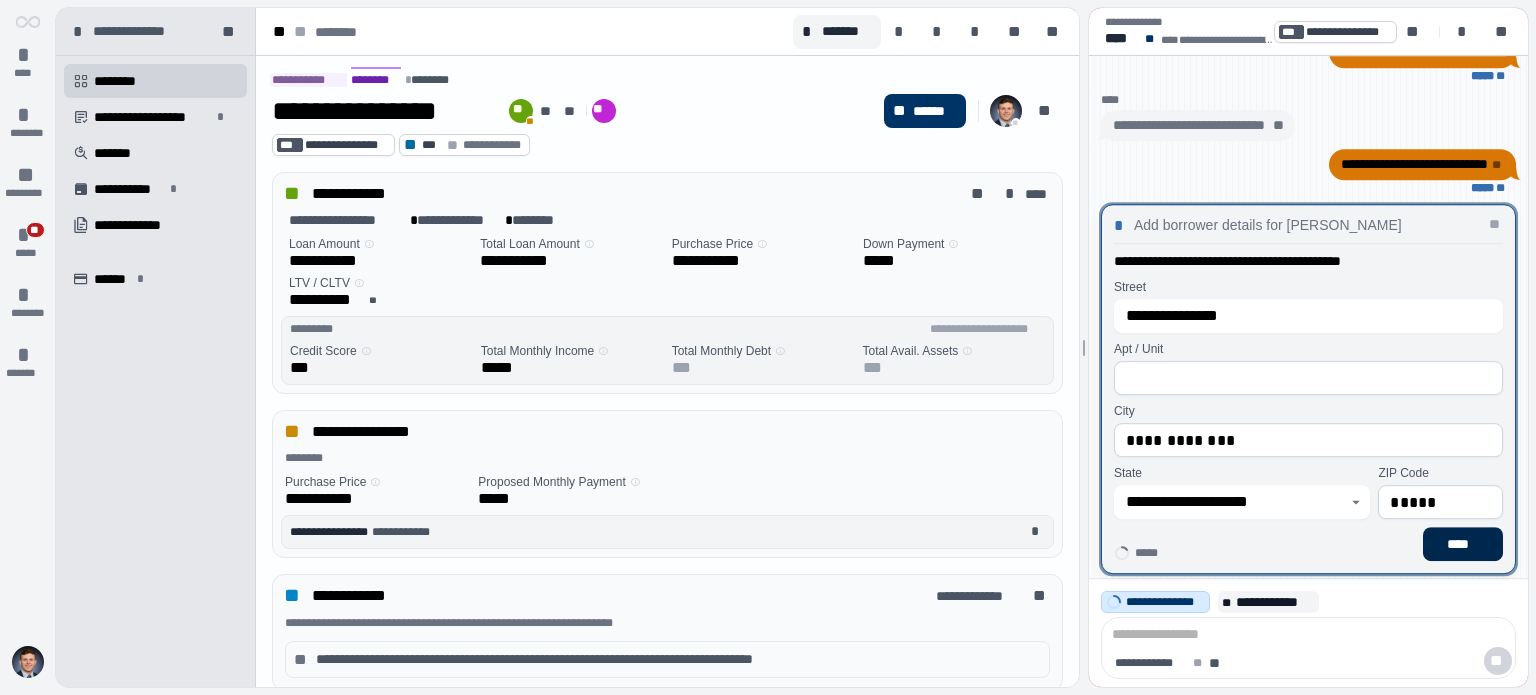 click on "****" at bounding box center (1463, 544) 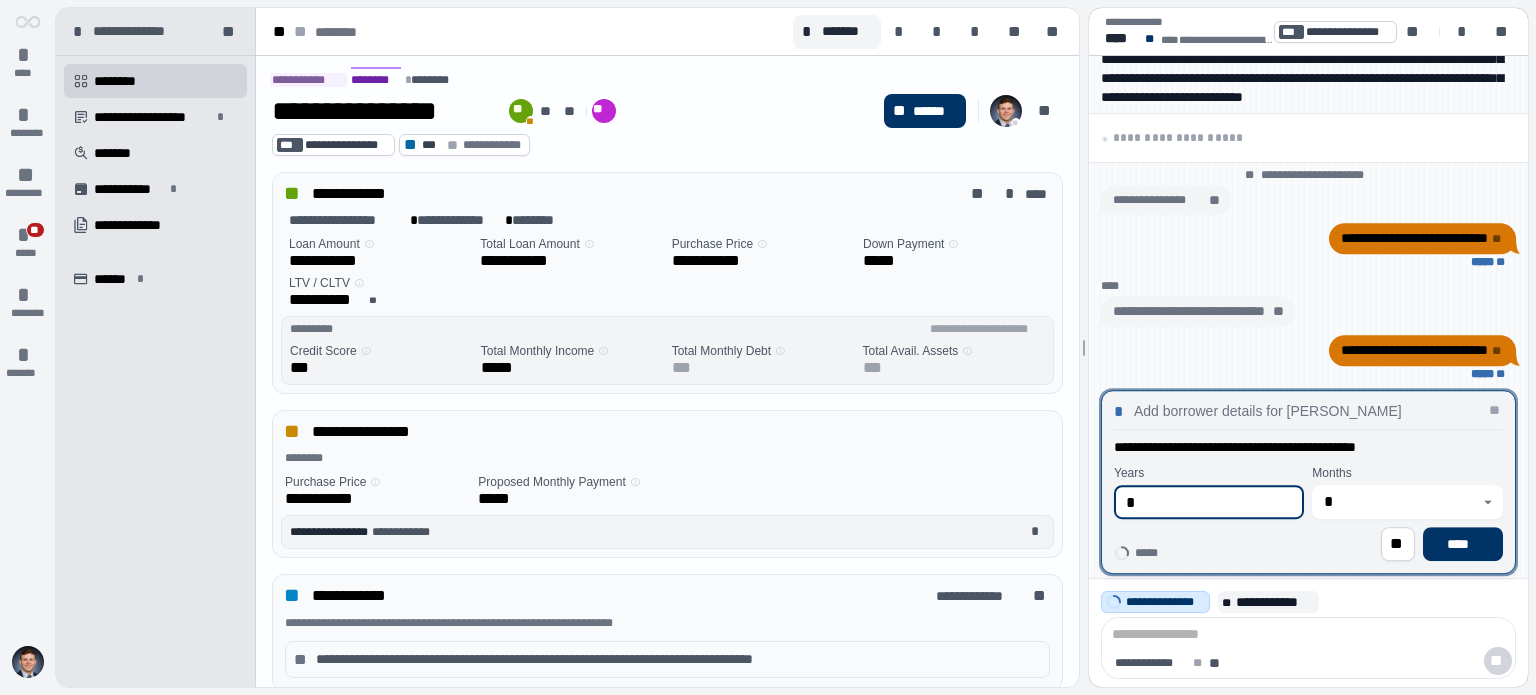 type on "*" 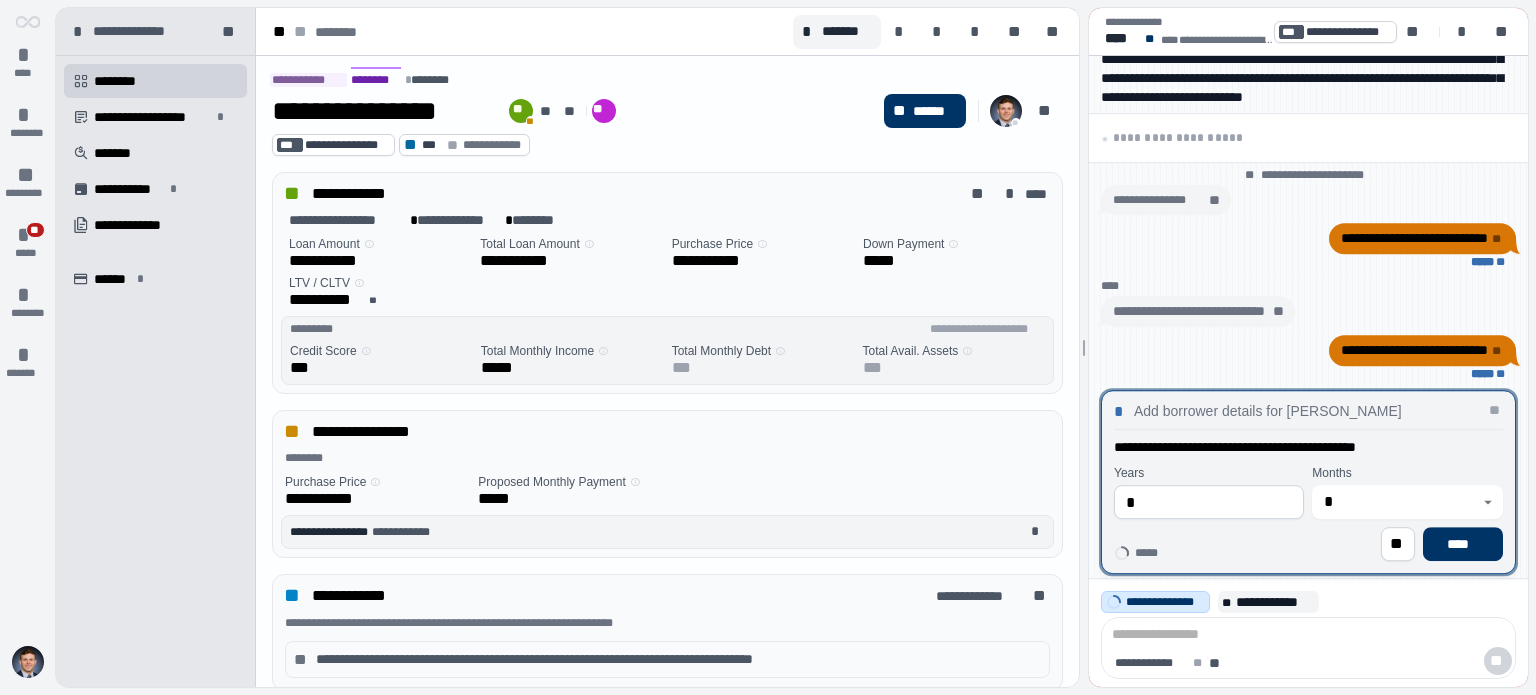 type 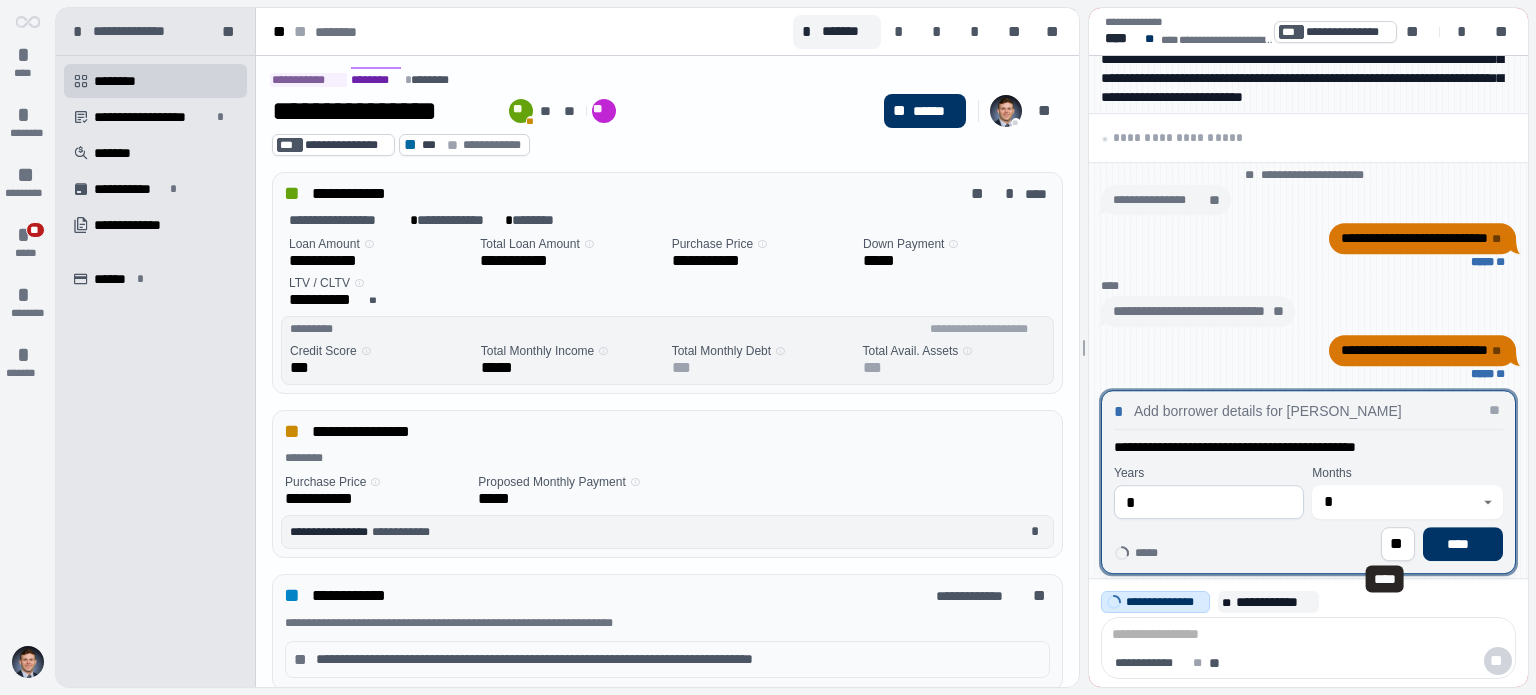 type 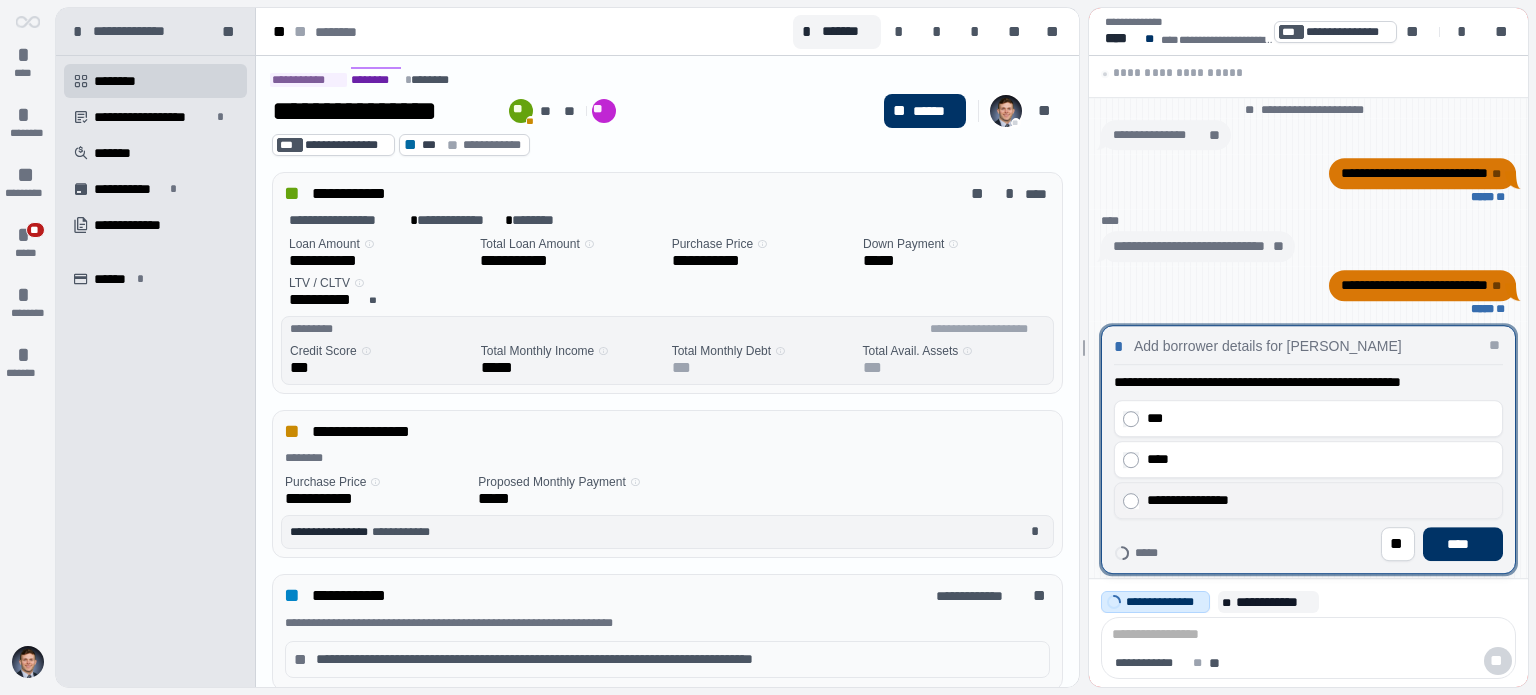 click on "**********" at bounding box center [1308, 500] 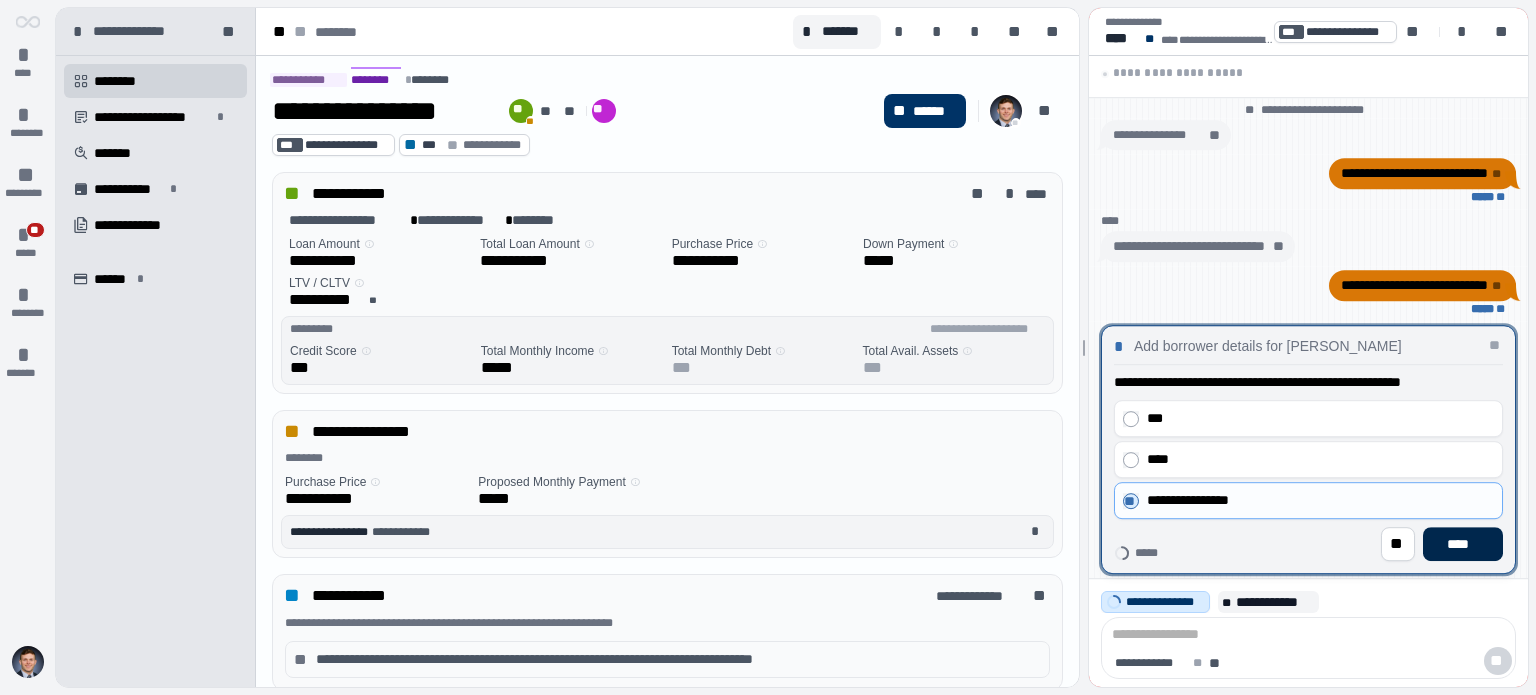 drag, startPoint x: 1408, startPoint y: 535, endPoint x: 1418, endPoint y: 539, distance: 10.770329 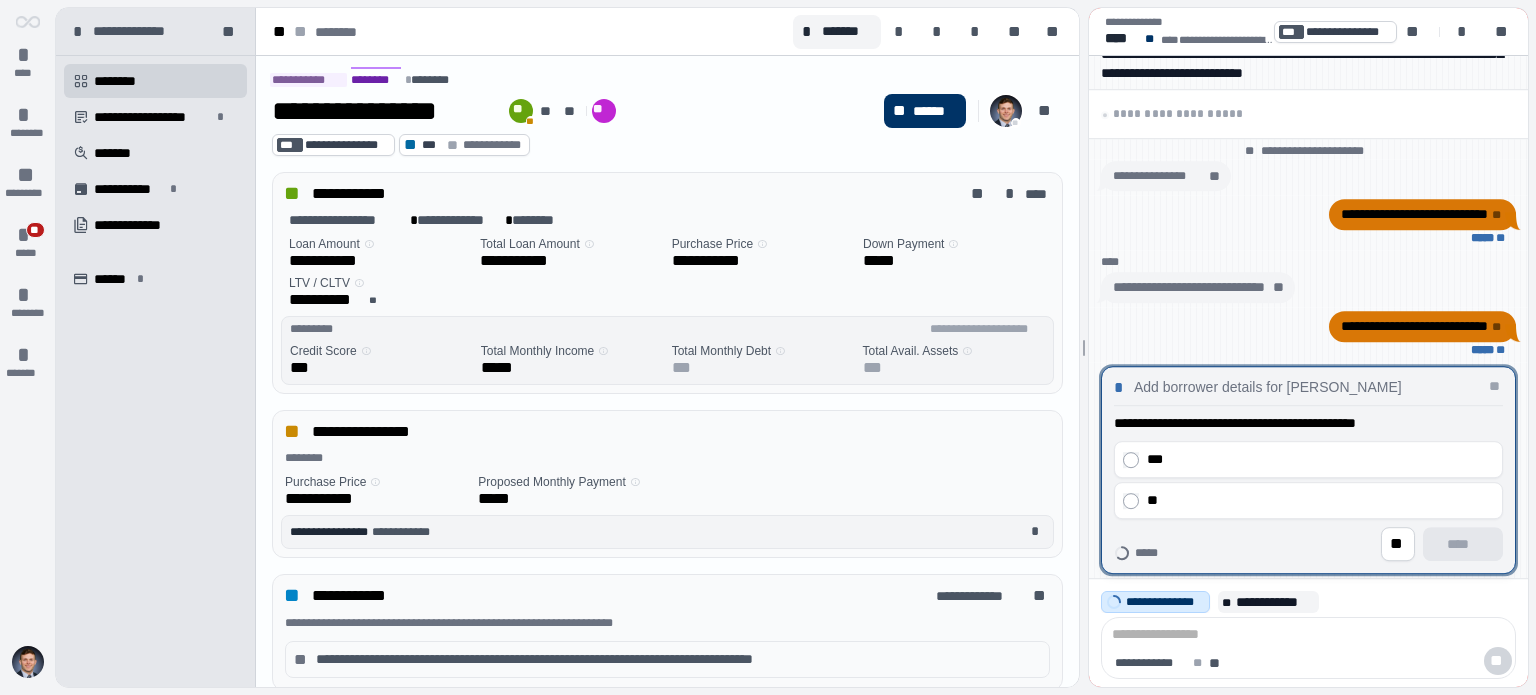 click on "**" at bounding box center [1308, 500] 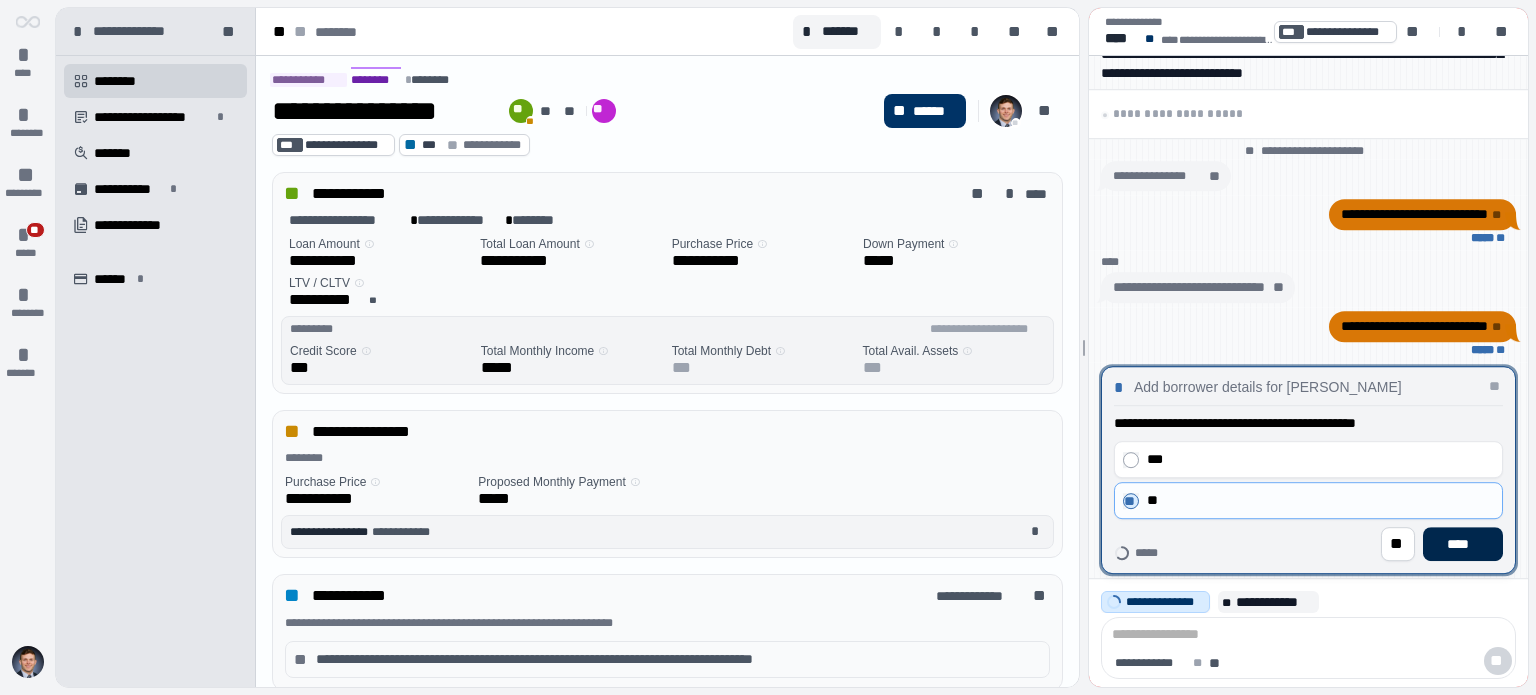 click on "****" at bounding box center (1463, 544) 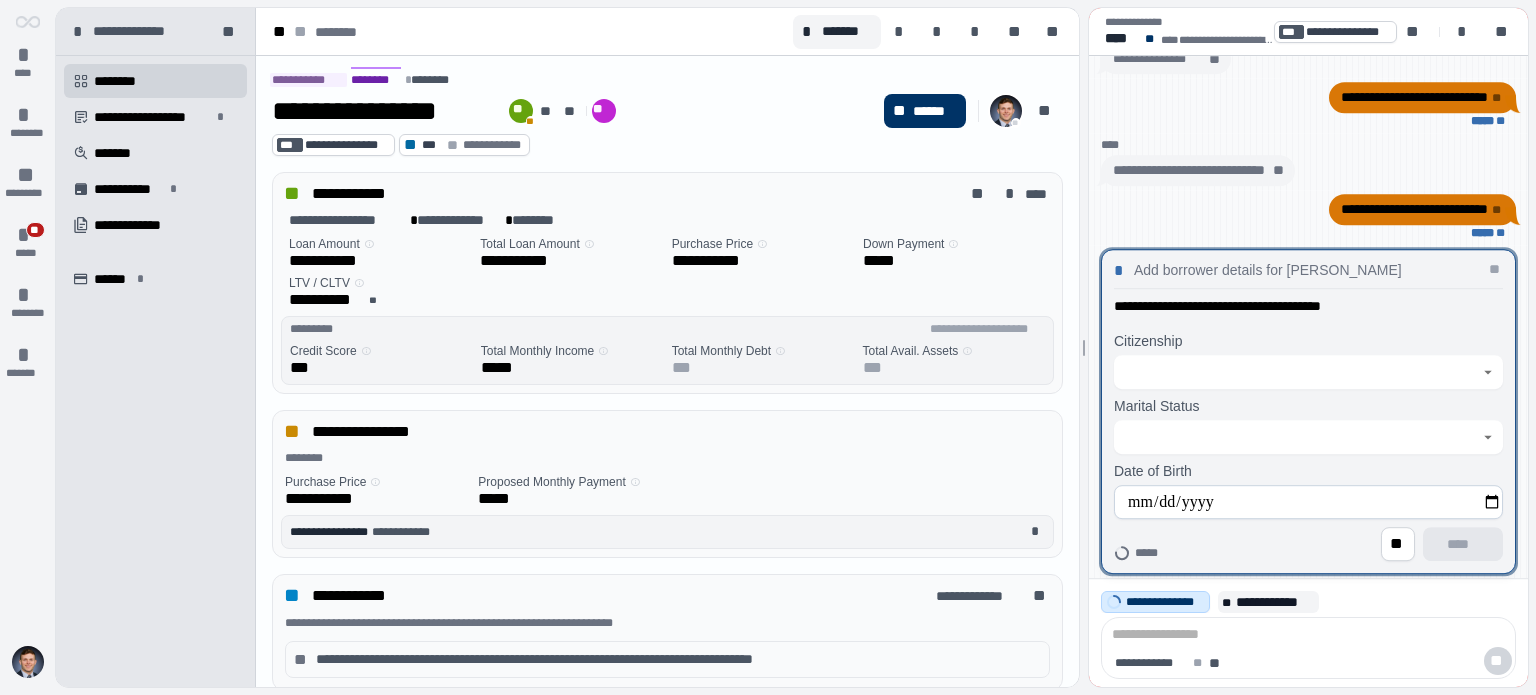 click on "** ****" at bounding box center (1308, 544) 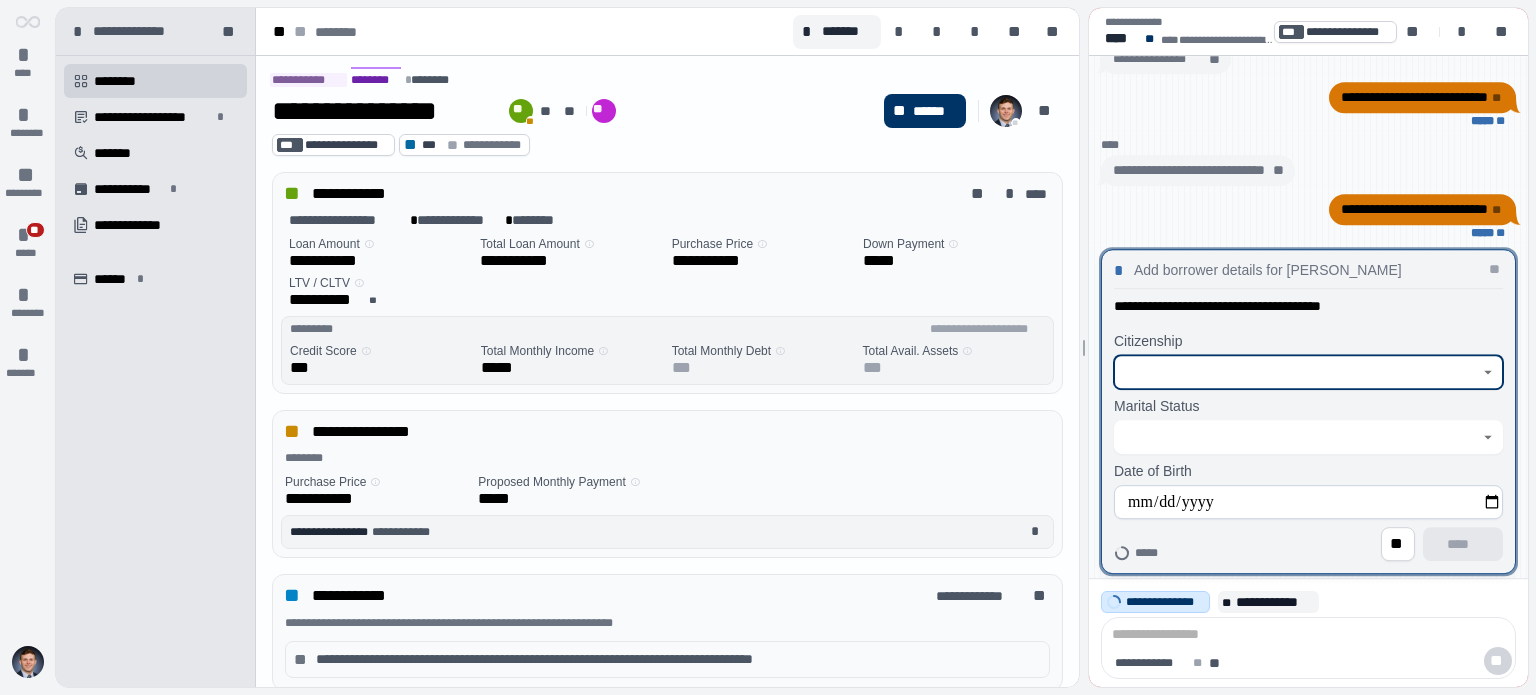 click at bounding box center (1297, 372) 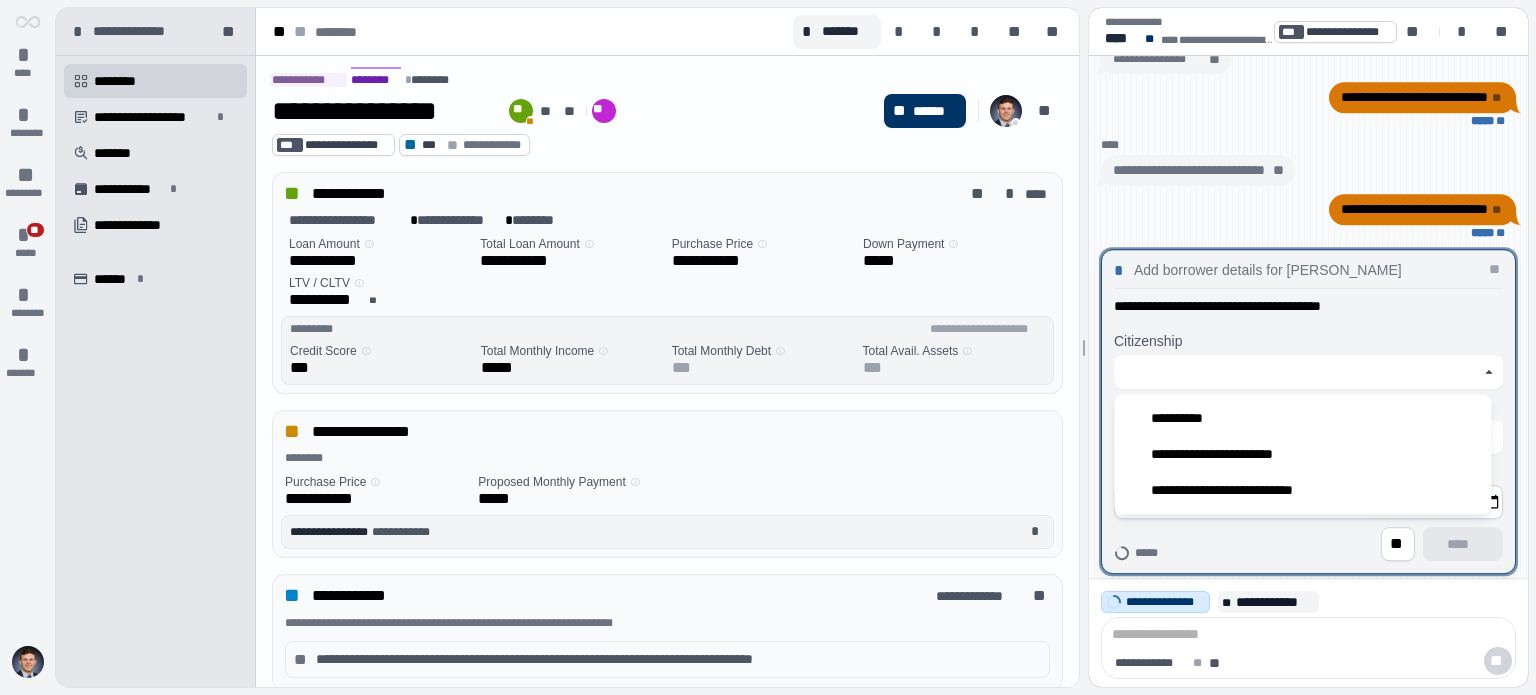 type on "**********" 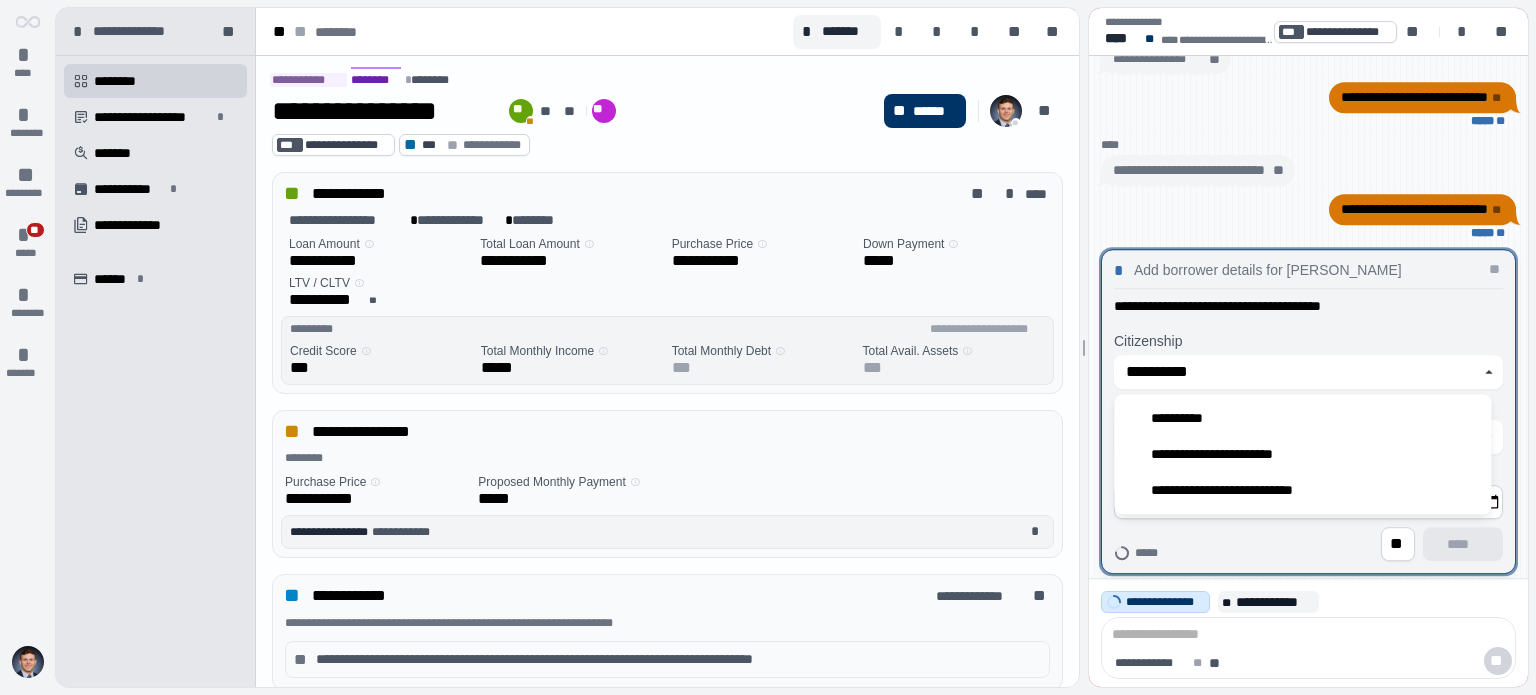 click on "**********" at bounding box center (1308, 422) 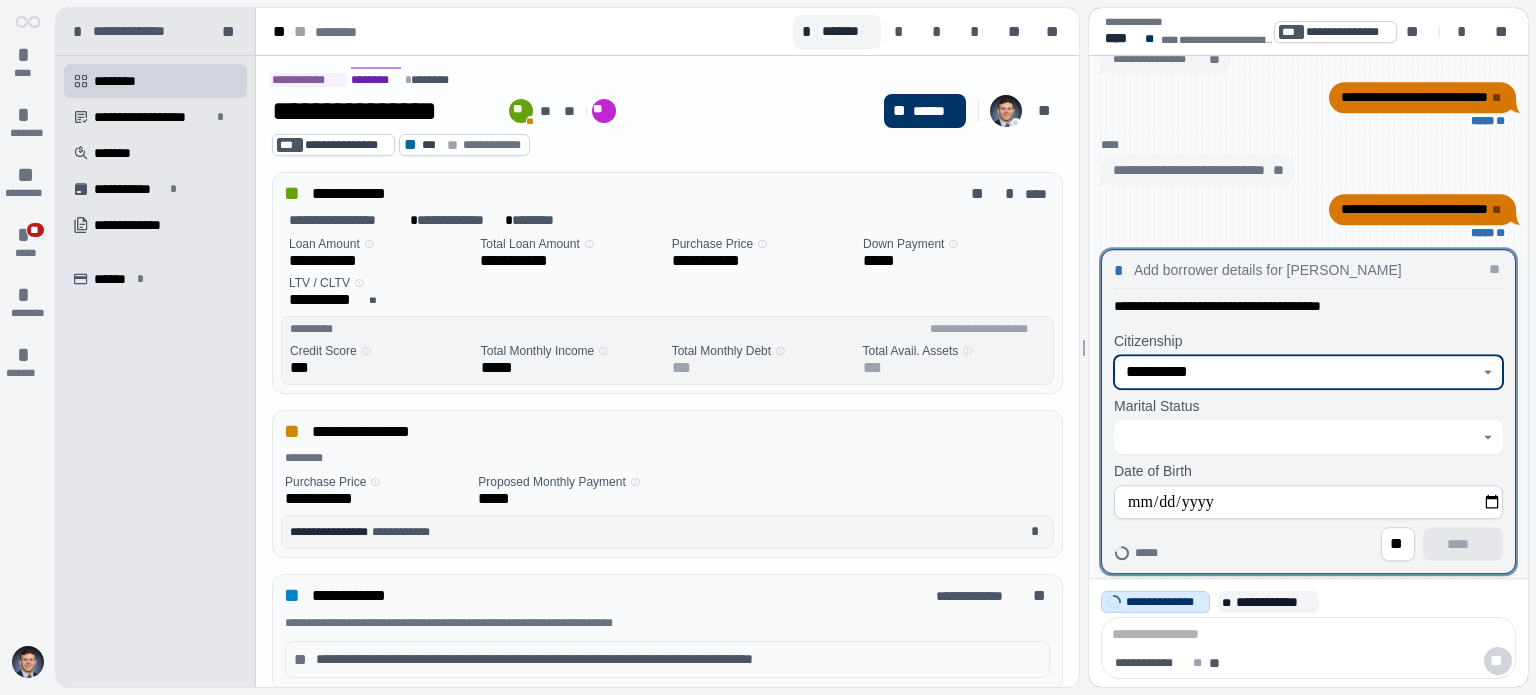 click on "**********" at bounding box center [1297, 372] 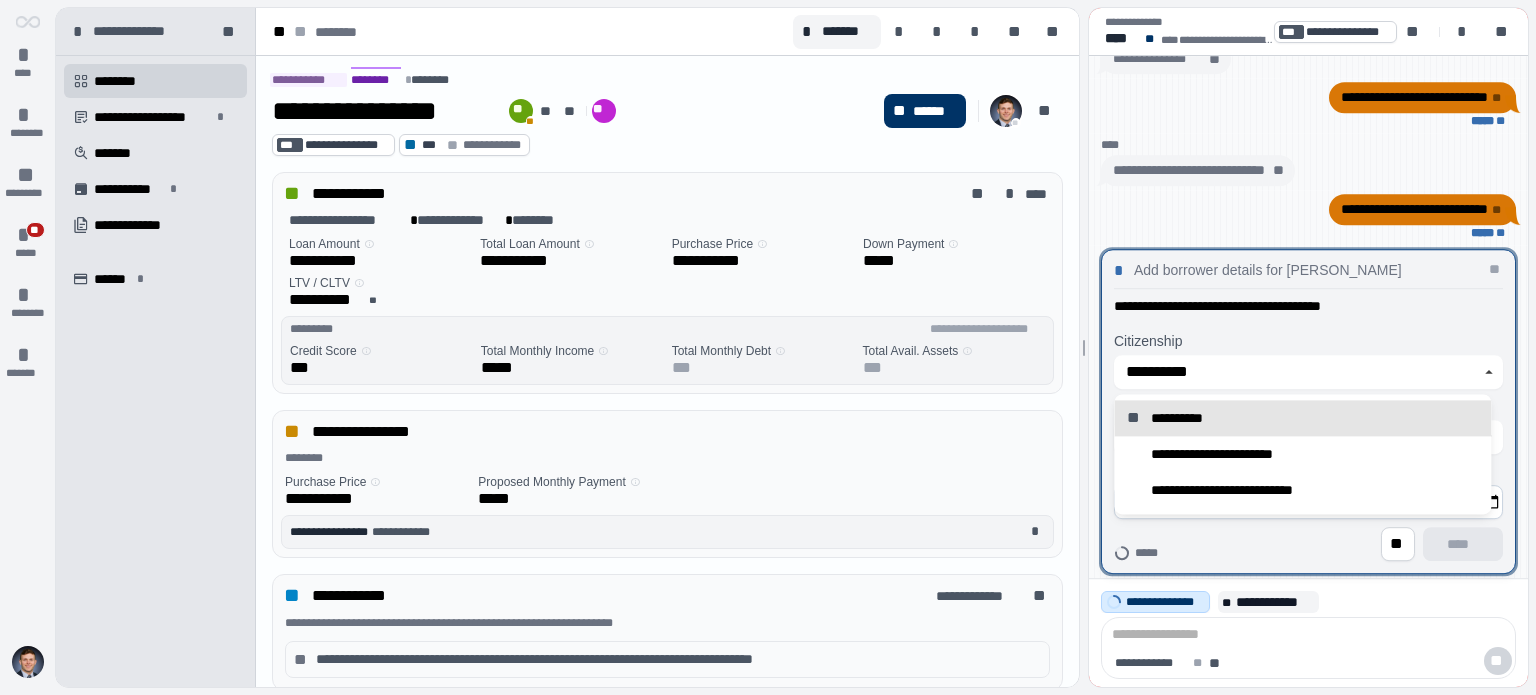 click on "**********" at bounding box center [1308, 421] 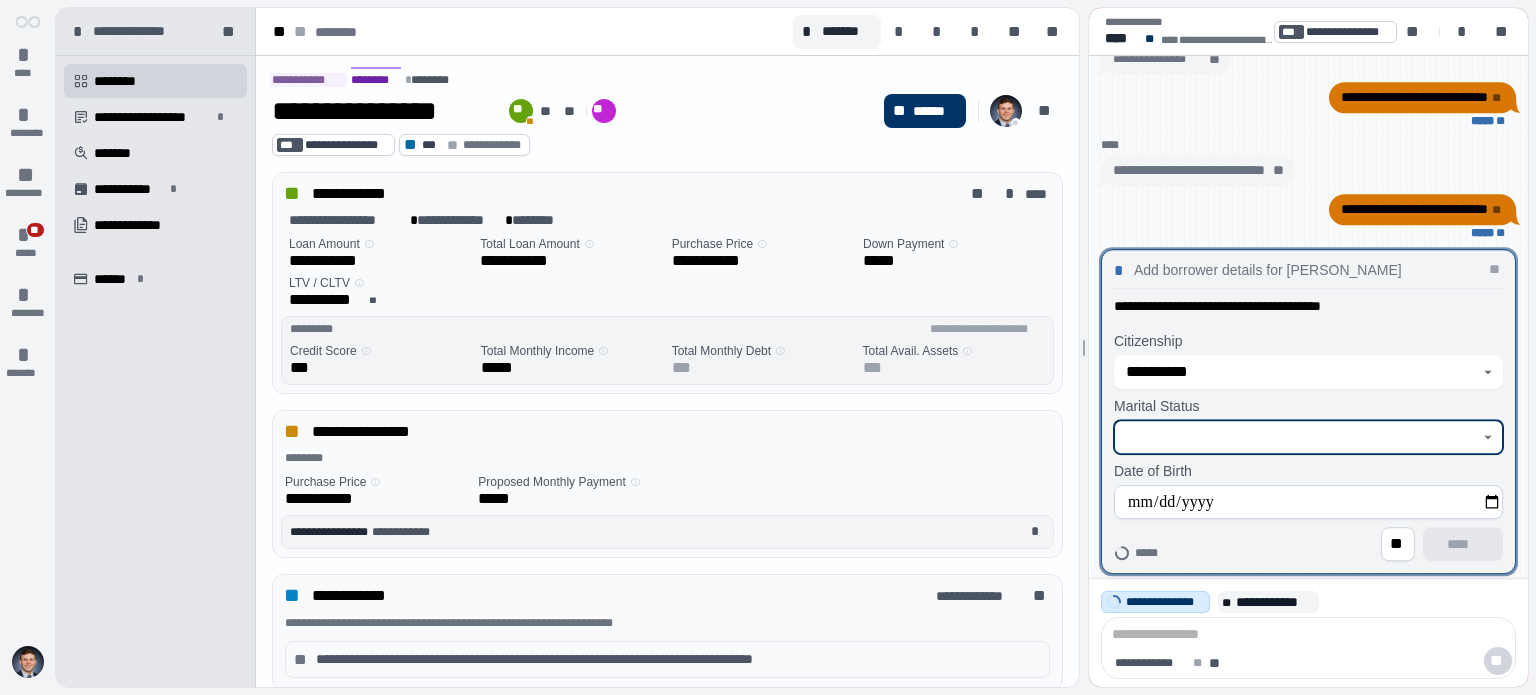 click at bounding box center (1297, 437) 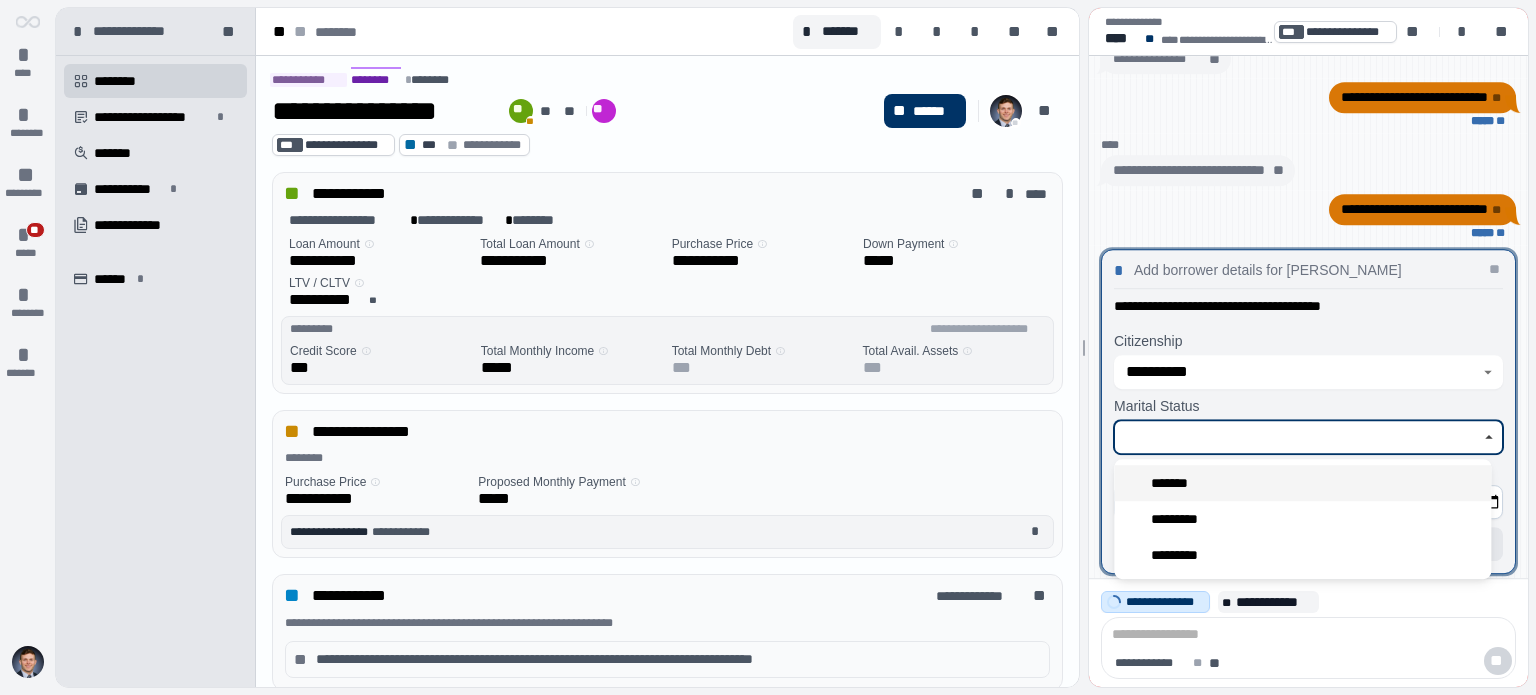 click on "*******" at bounding box center [1302, 483] 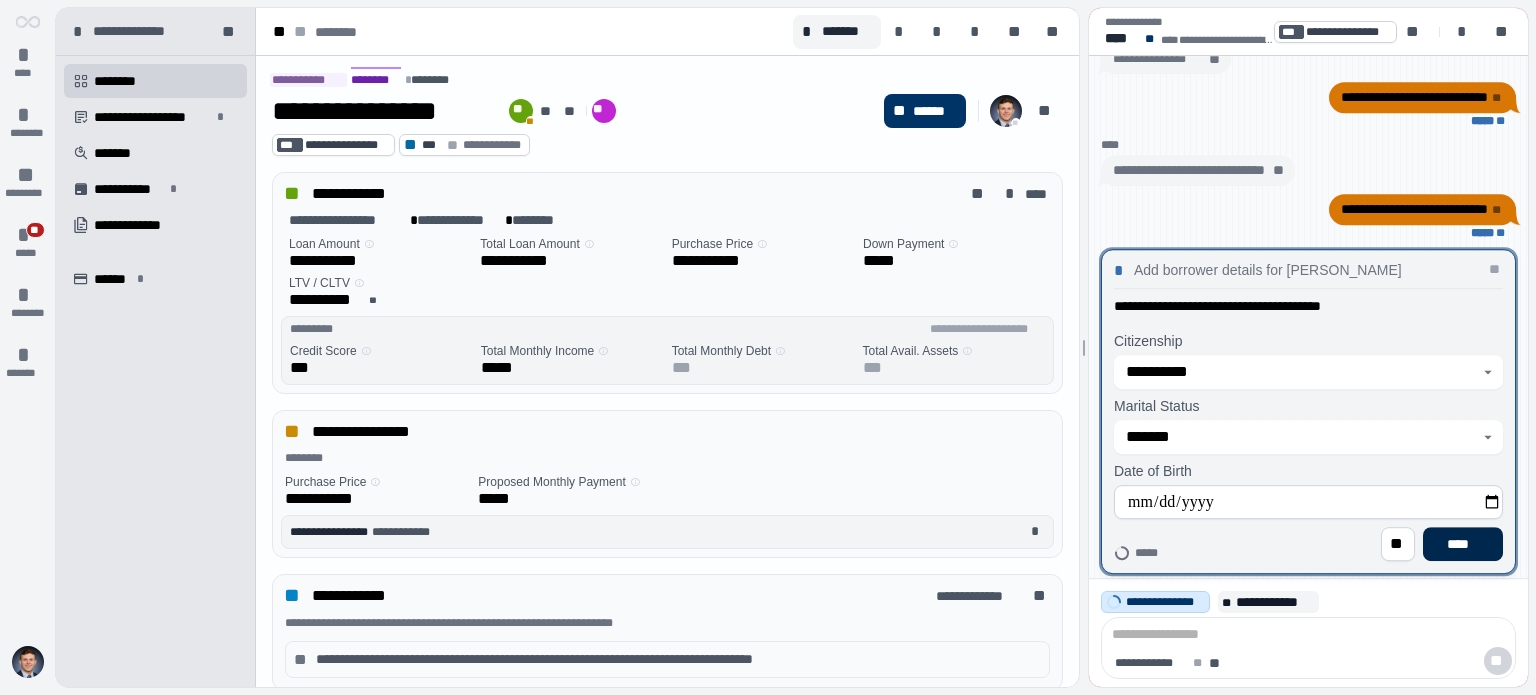 click on "****" at bounding box center (1463, 544) 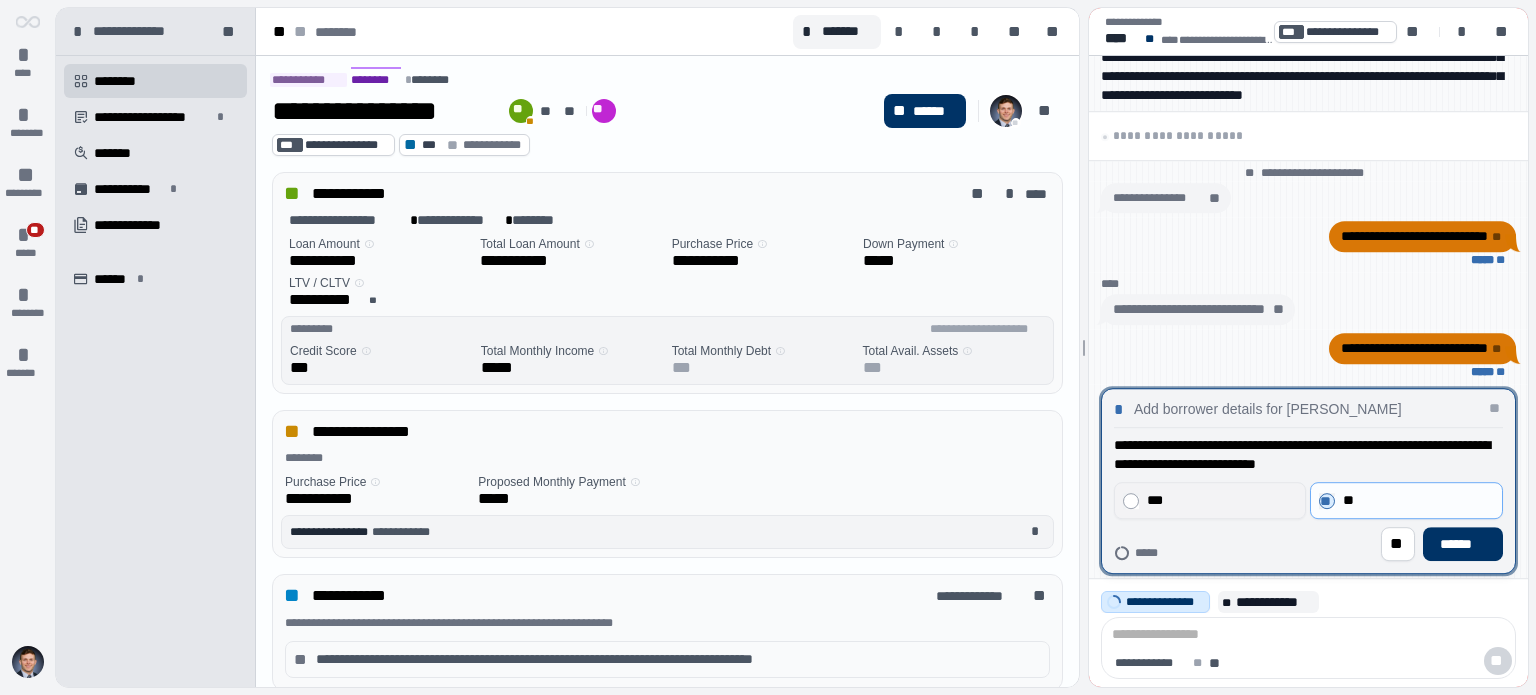 click on "***" at bounding box center [1220, 500] 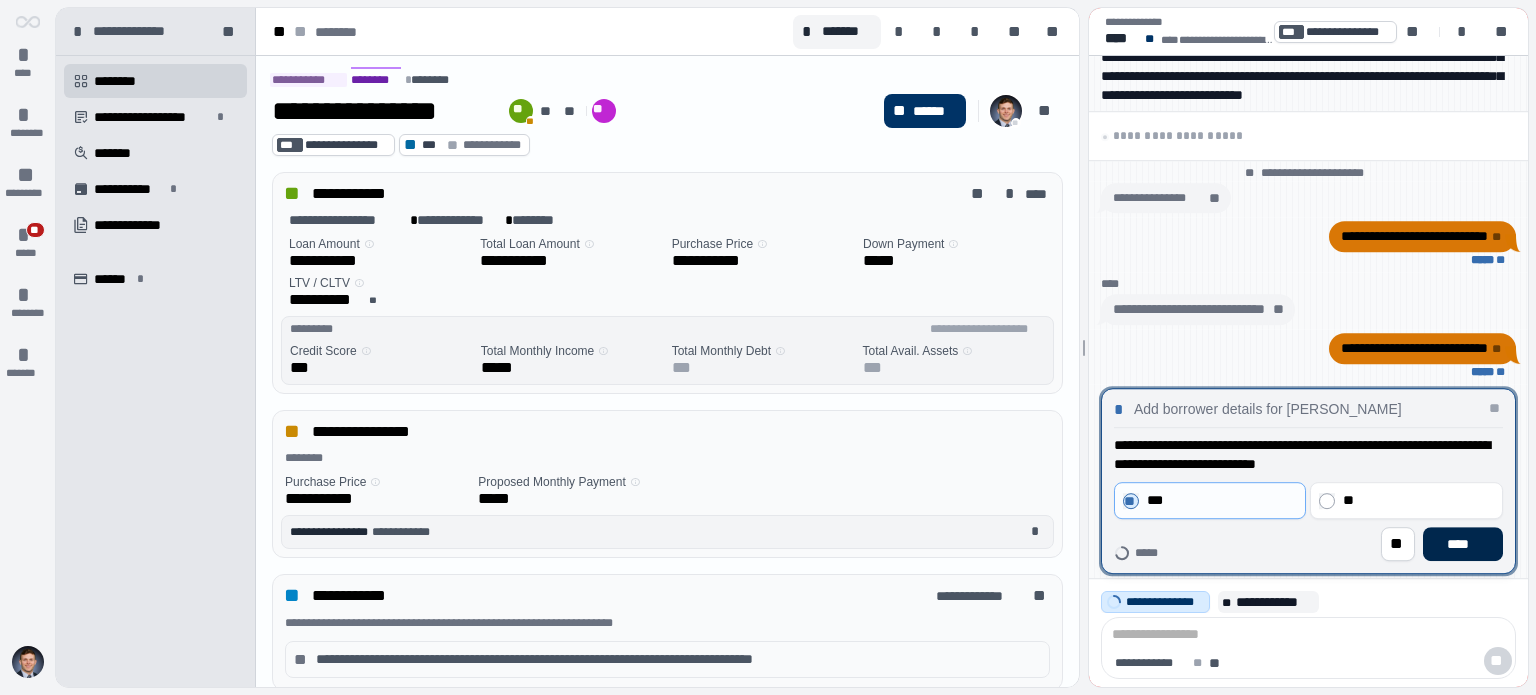 click on "****" at bounding box center [1463, 544] 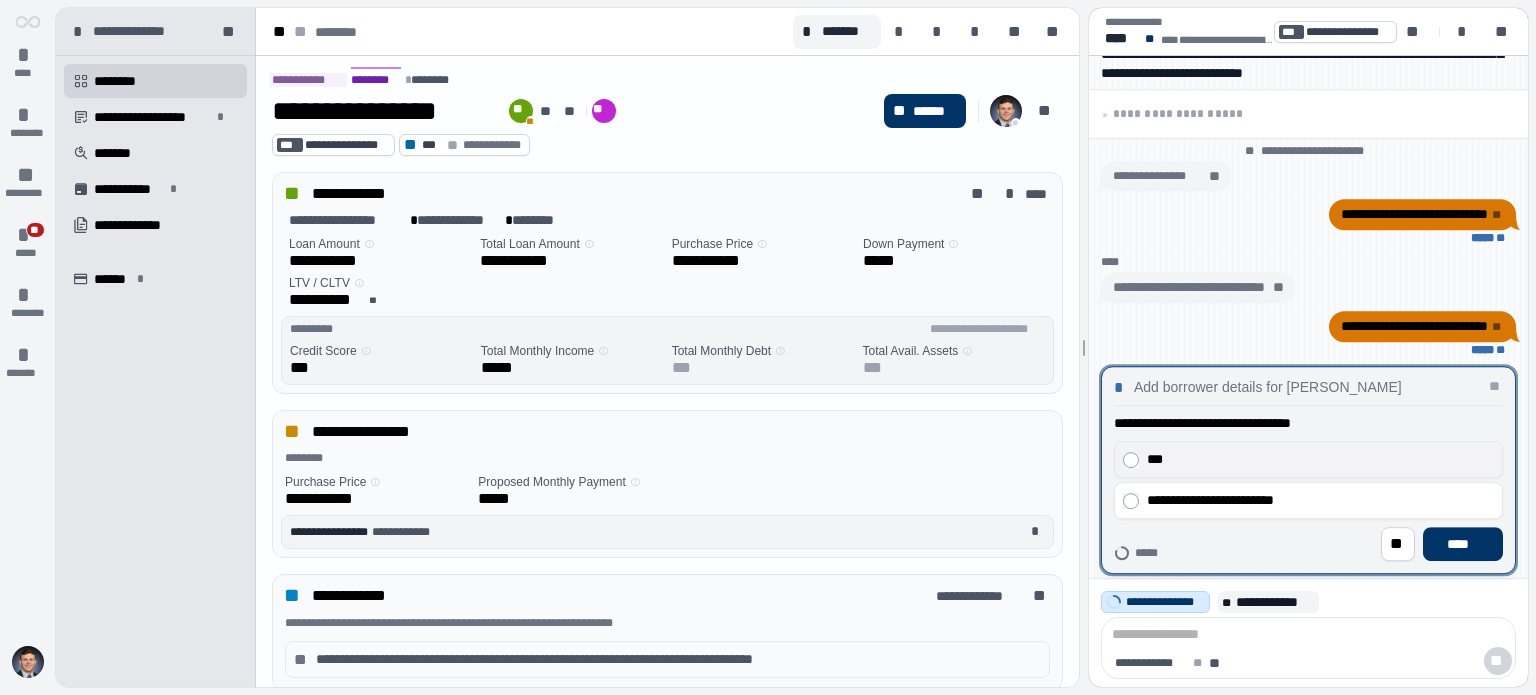 click on "***" at bounding box center [1308, 459] 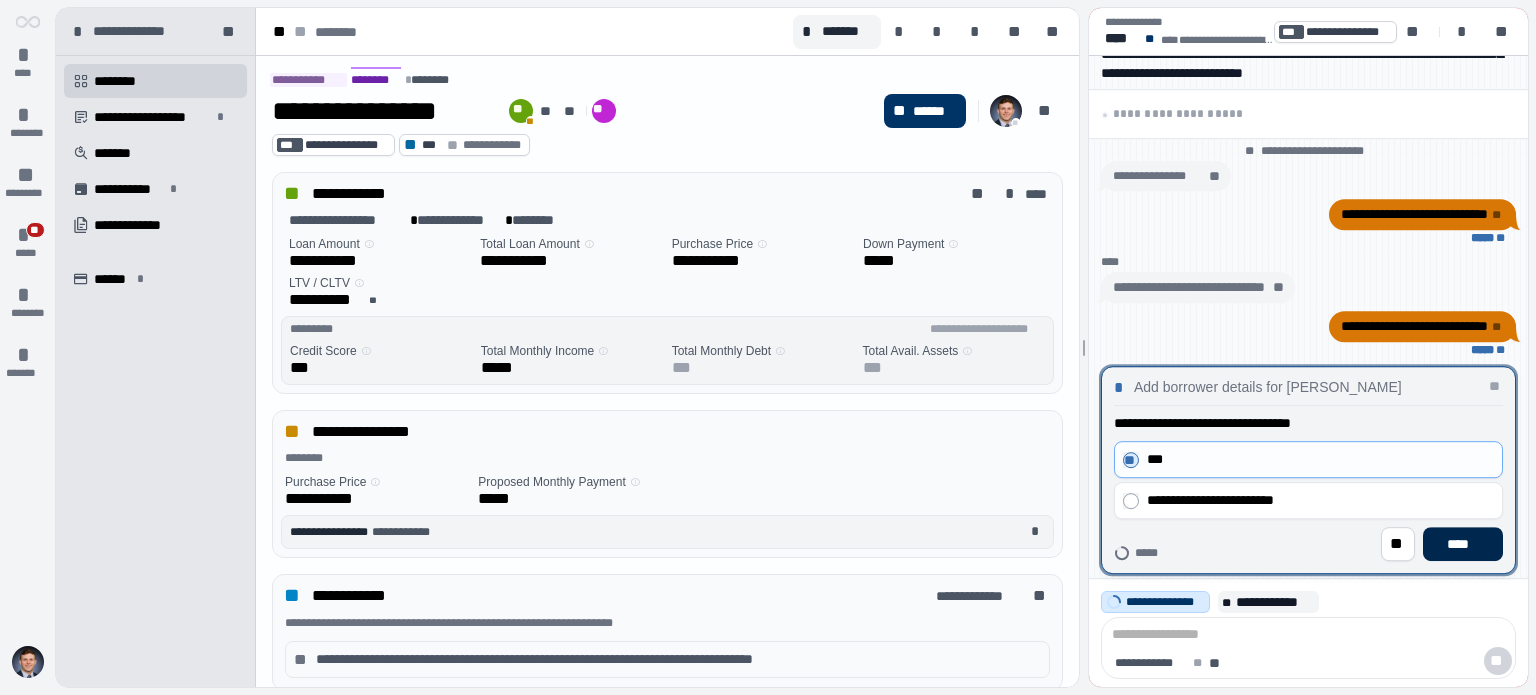 click on "****" at bounding box center (1463, 544) 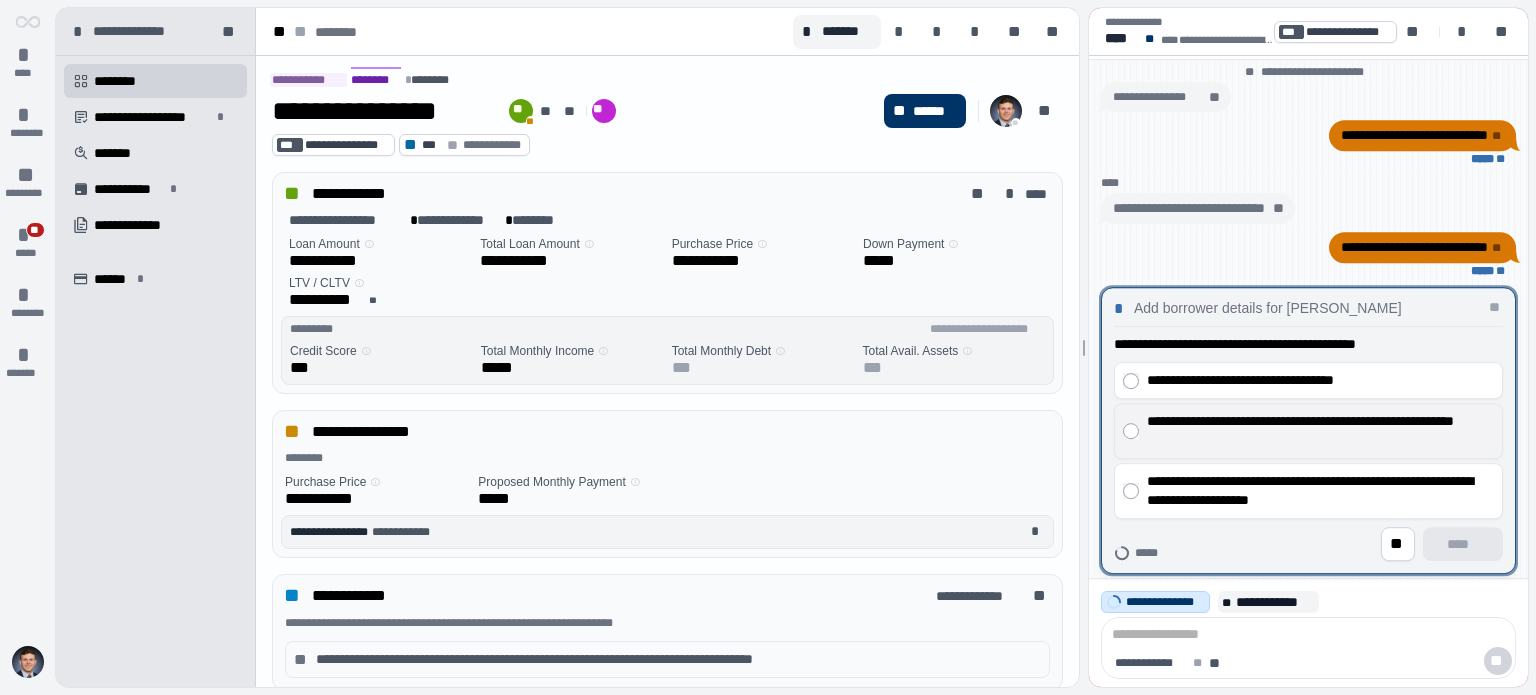 click on "**********" at bounding box center (1308, 431) 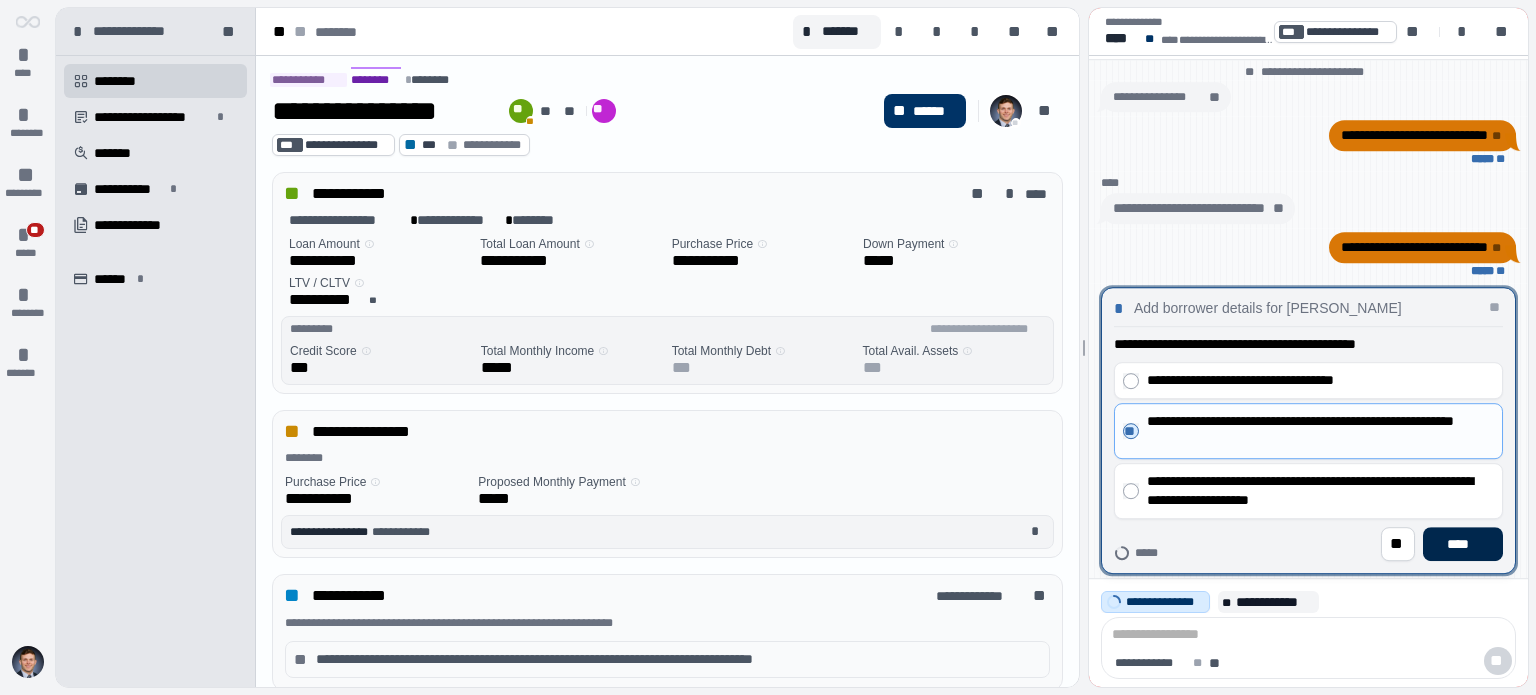 click on "****" at bounding box center [1463, 544] 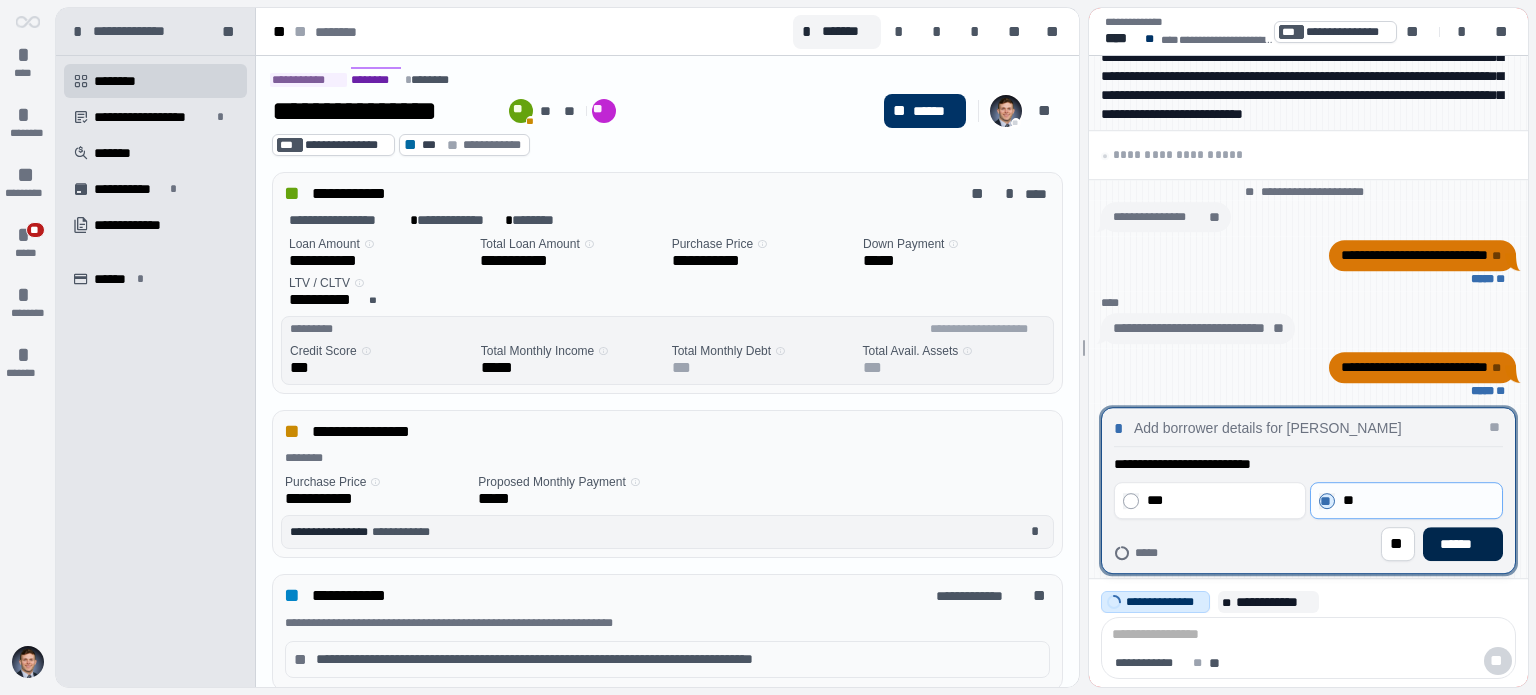 click on "******" at bounding box center (1463, 544) 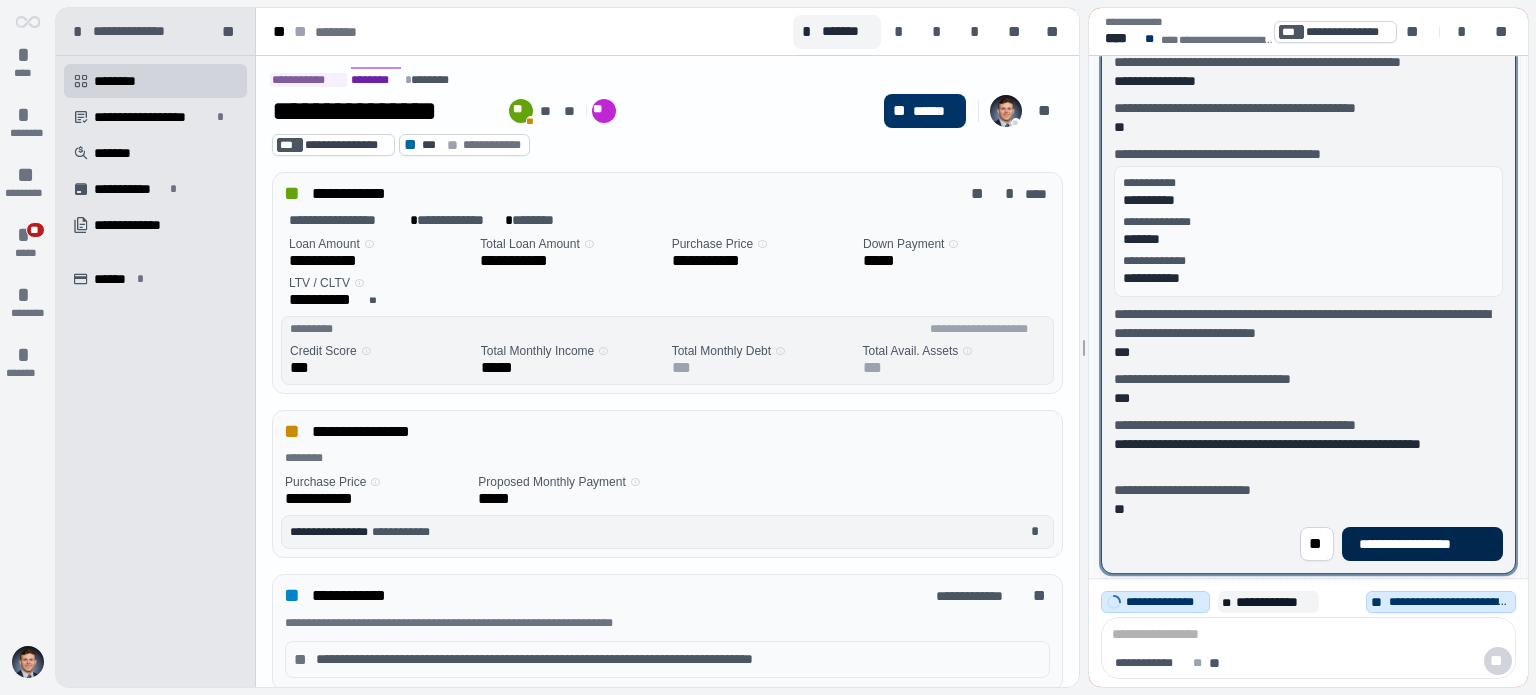 click on "**********" at bounding box center [1422, 544] 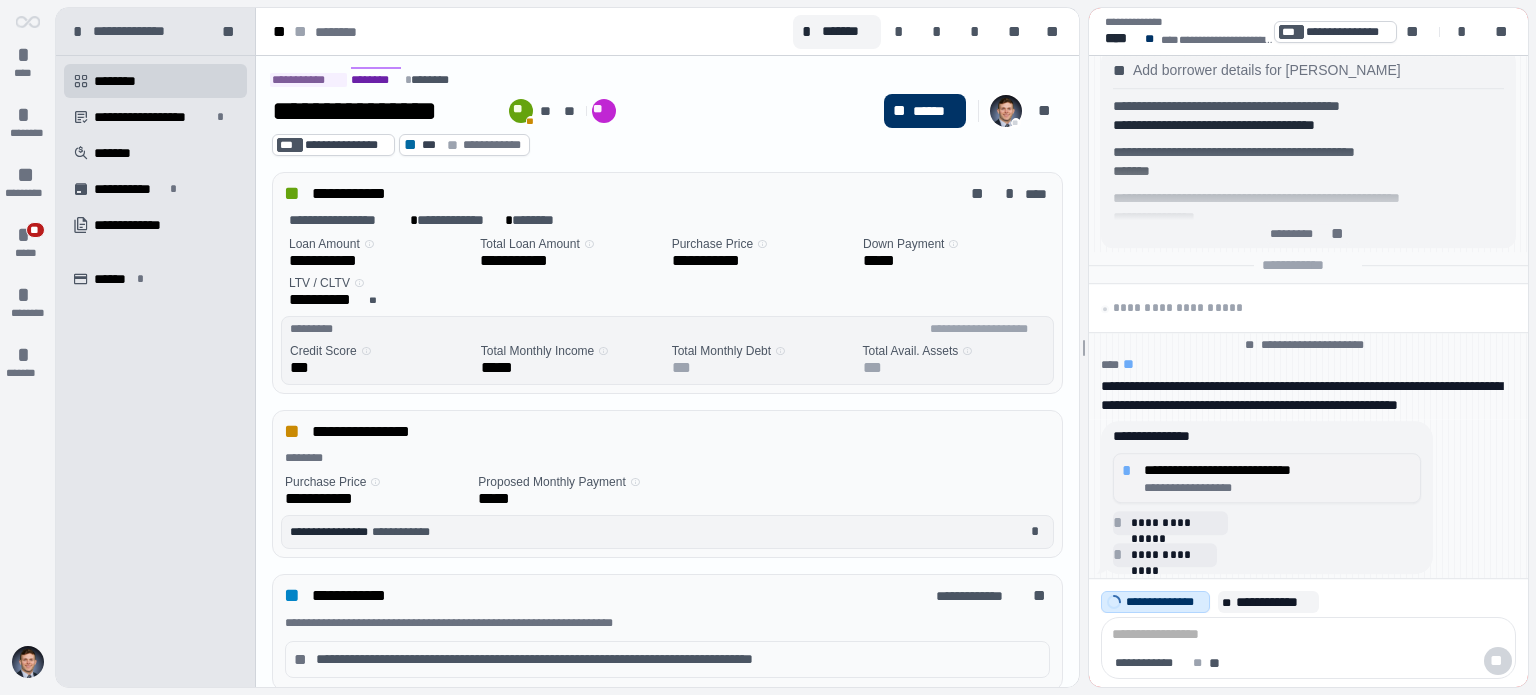 click on "**********" at bounding box center (1278, 488) 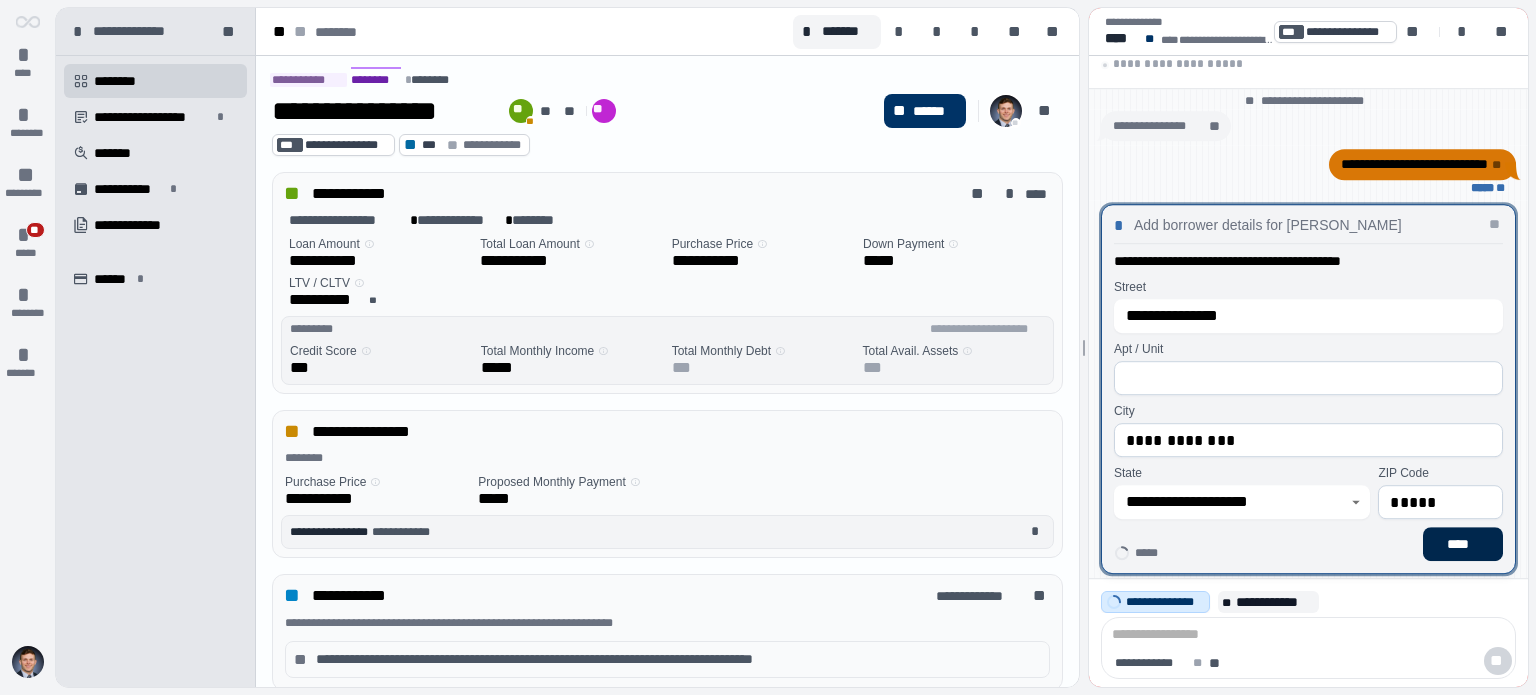 click on "****" at bounding box center (1463, 544) 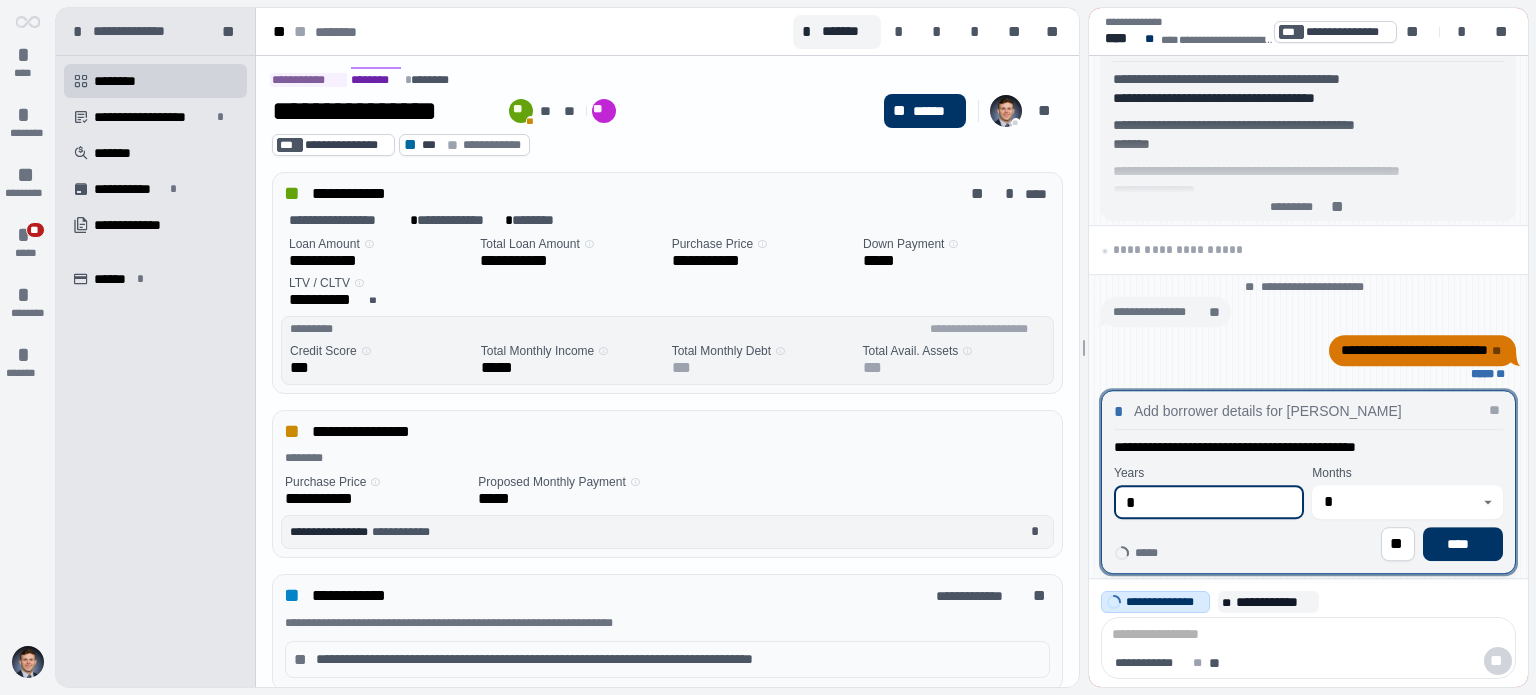 type on "*" 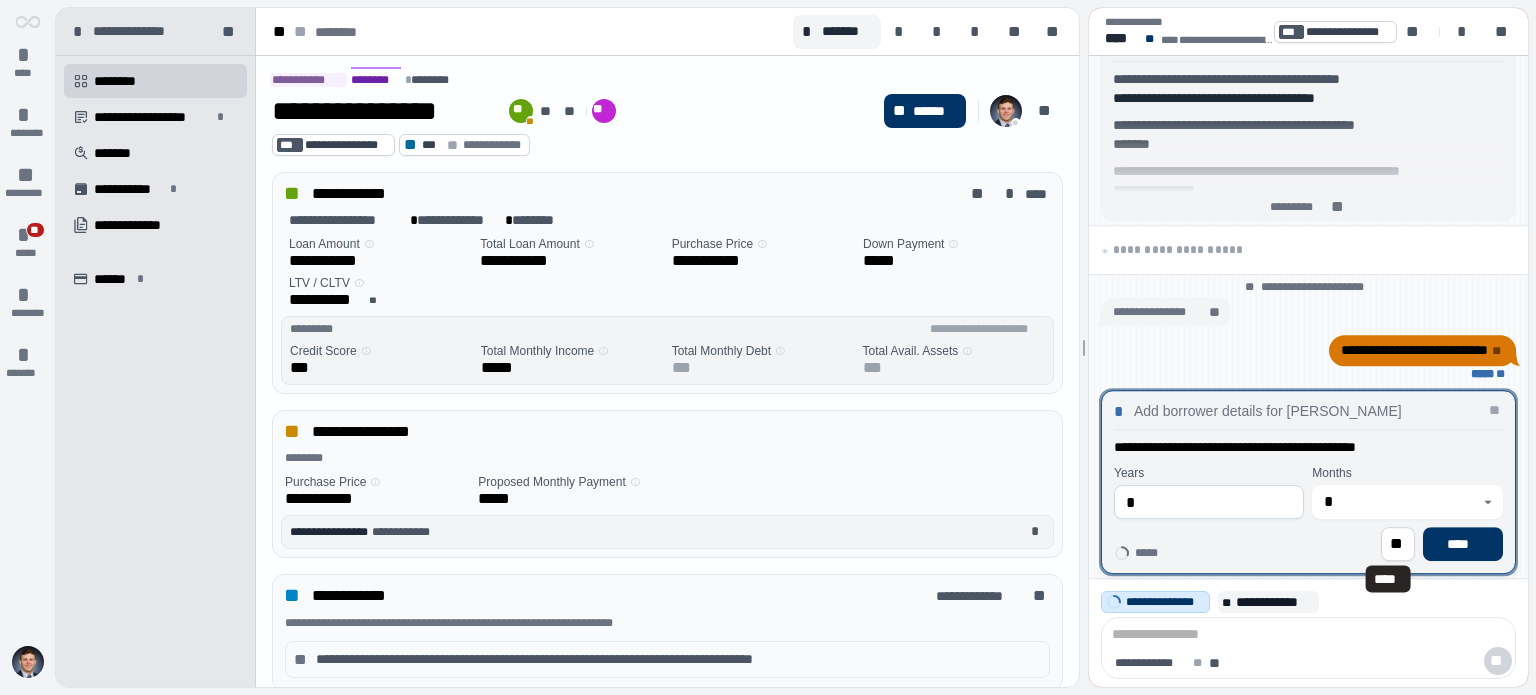 type 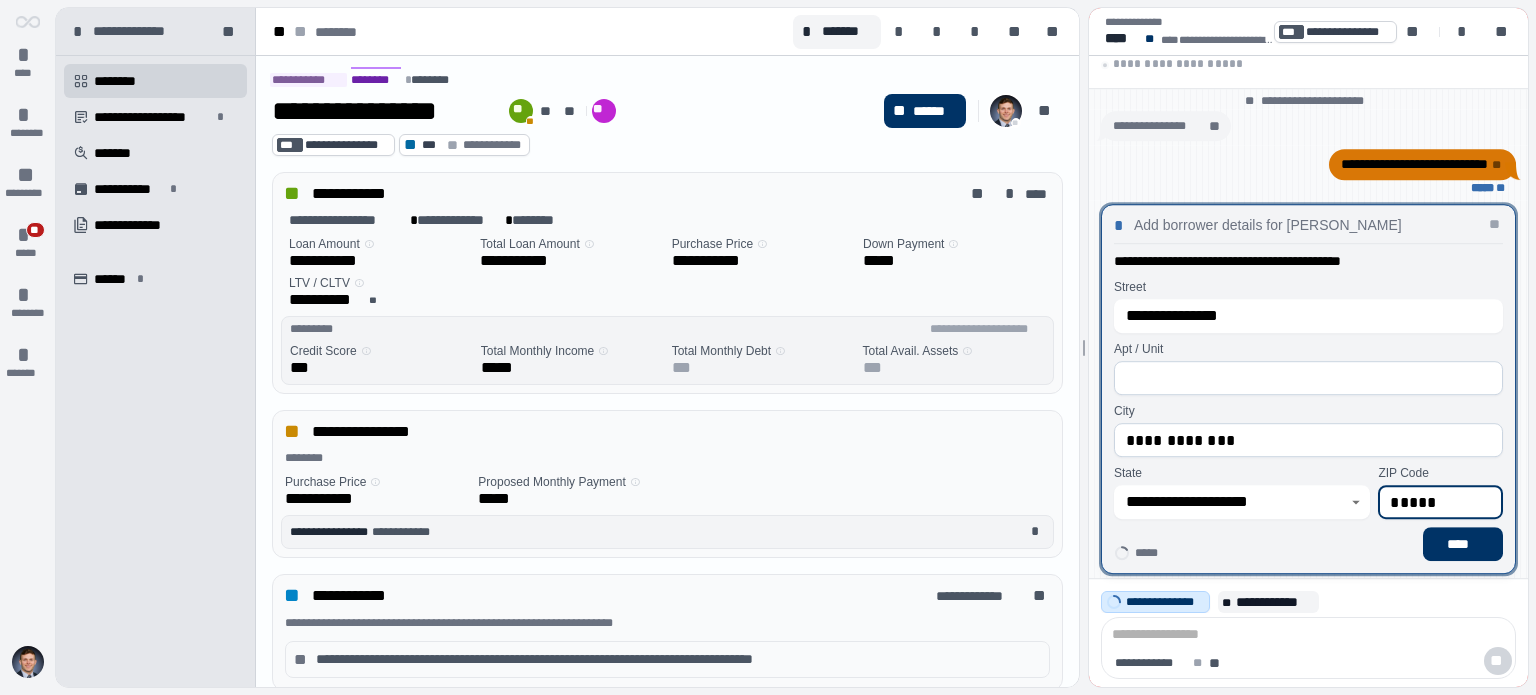 type 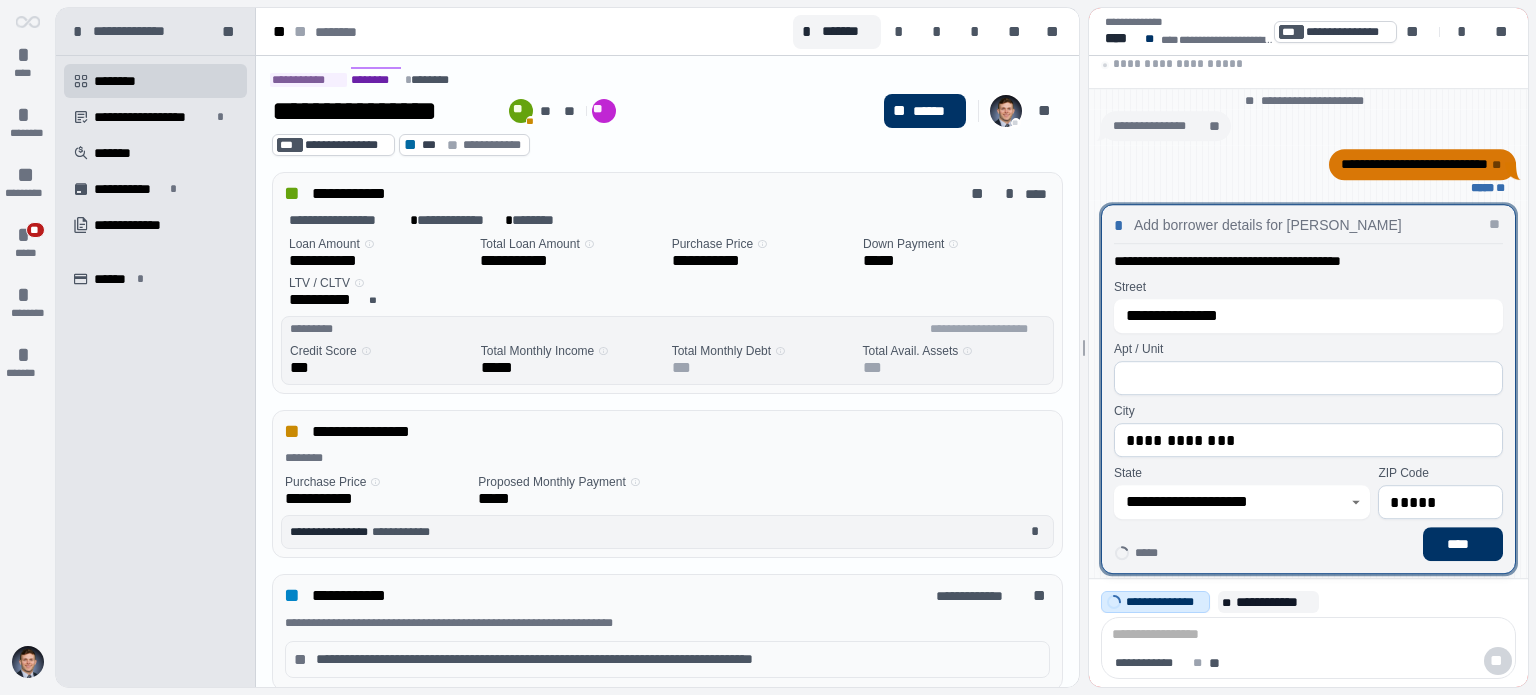 type 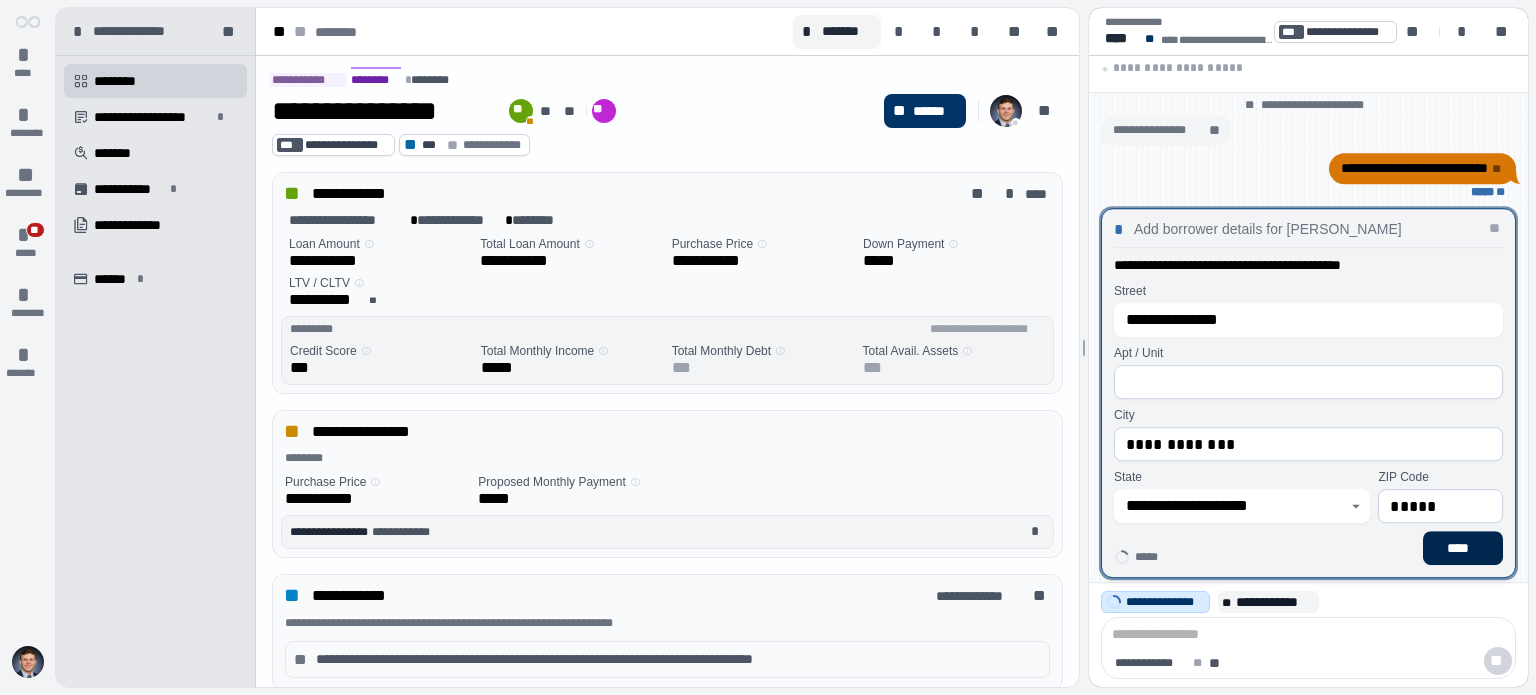 click on "****" at bounding box center [1463, 548] 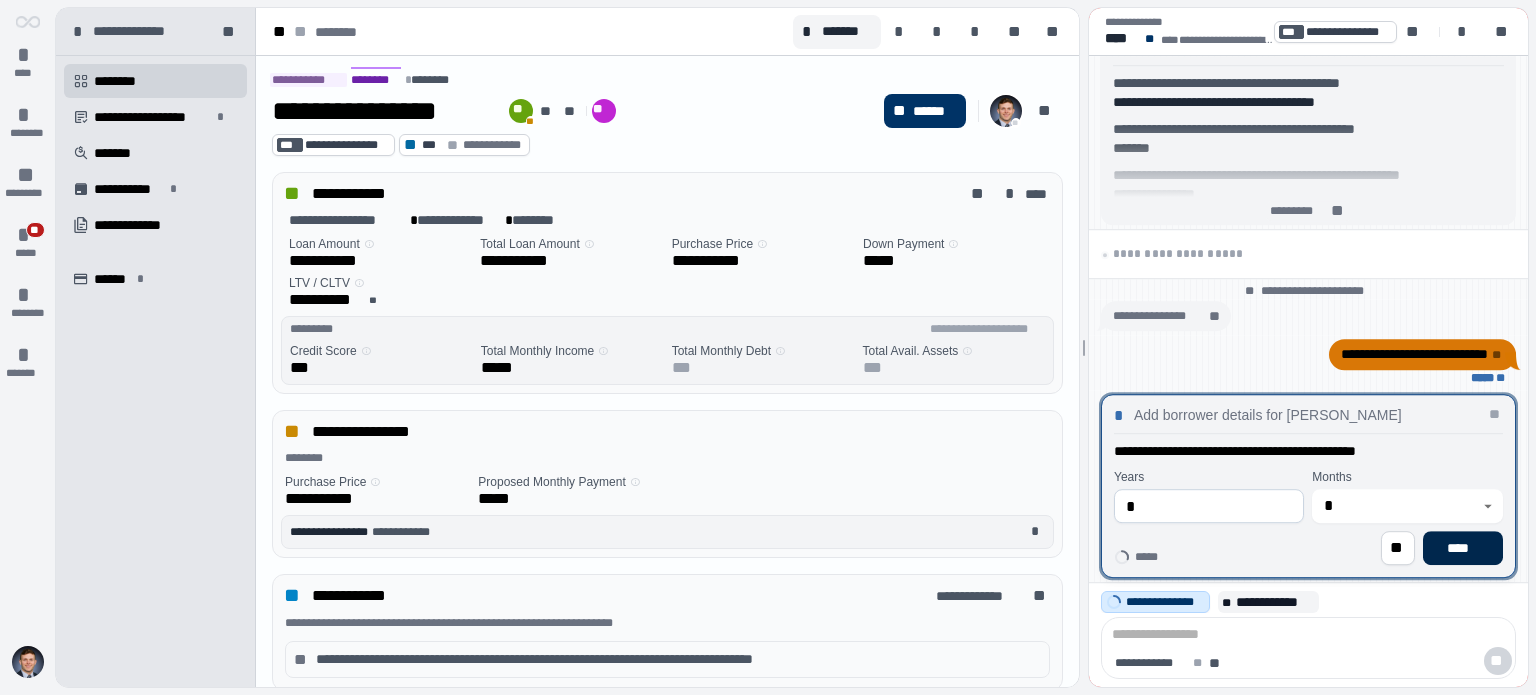click on "****" at bounding box center (1463, 548) 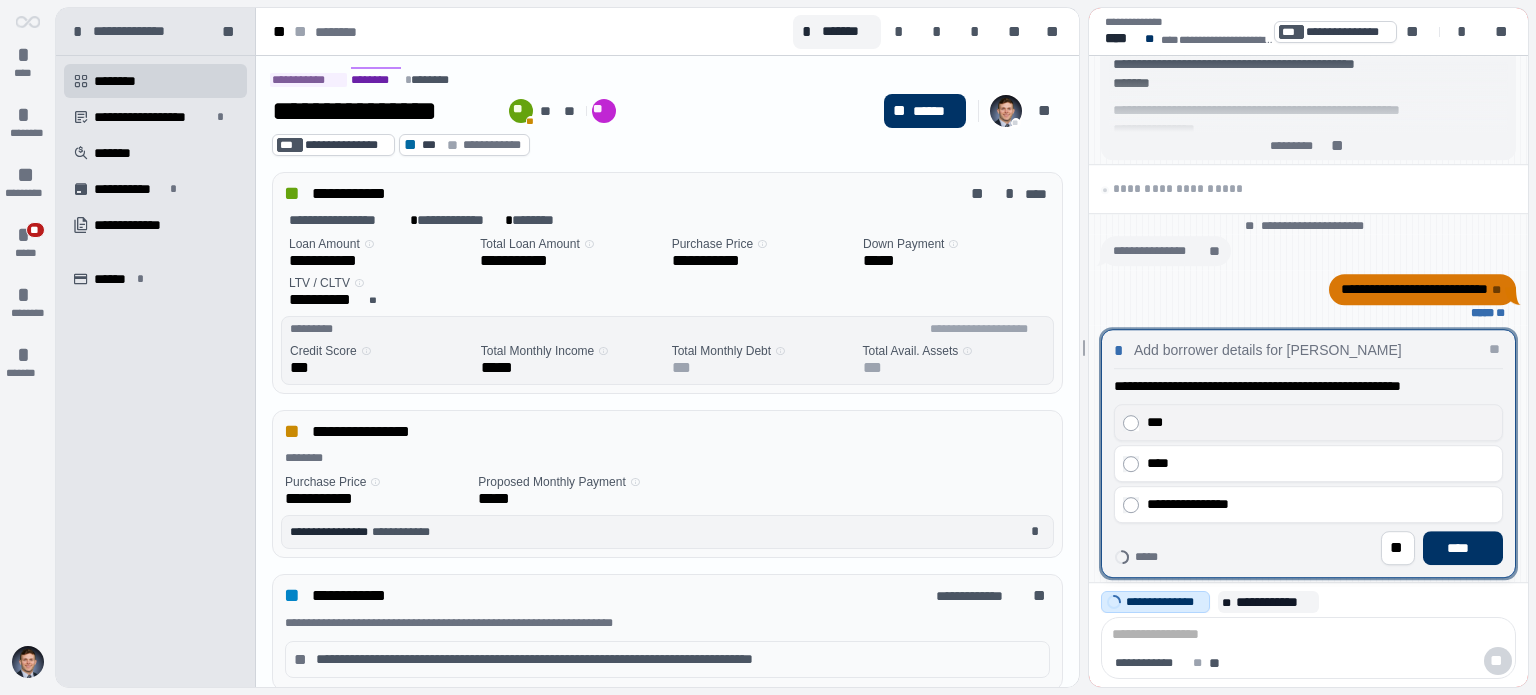 click on "***" at bounding box center (1315, 422) 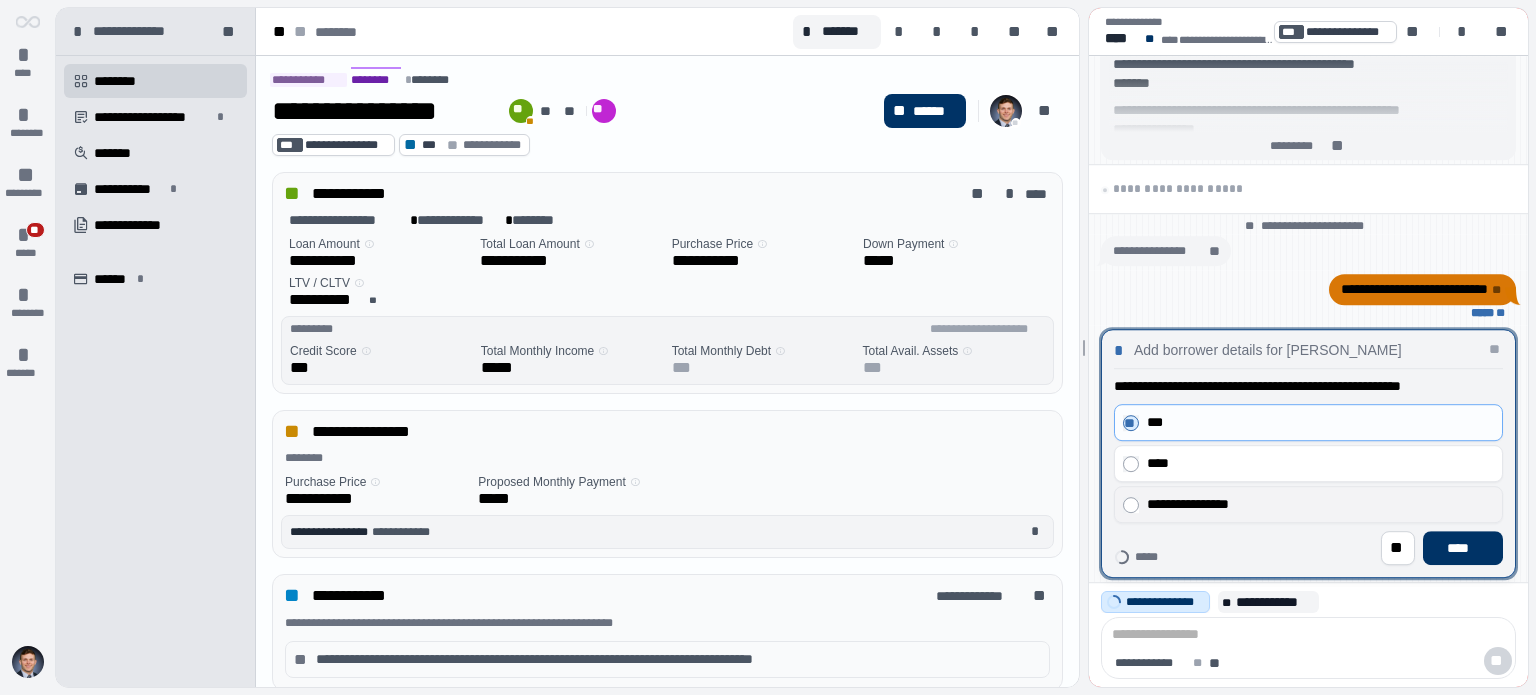click on "**********" at bounding box center (1315, 504) 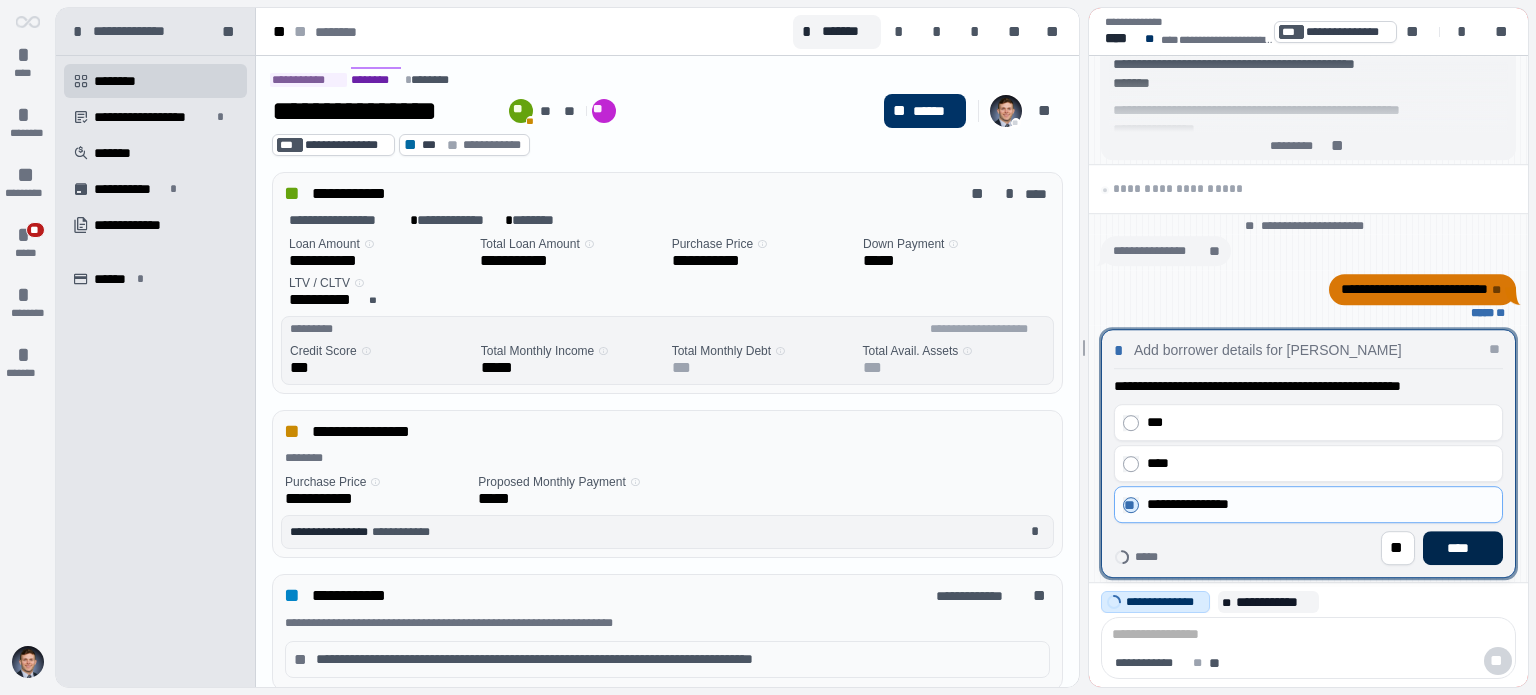 click on "****" at bounding box center (1463, 548) 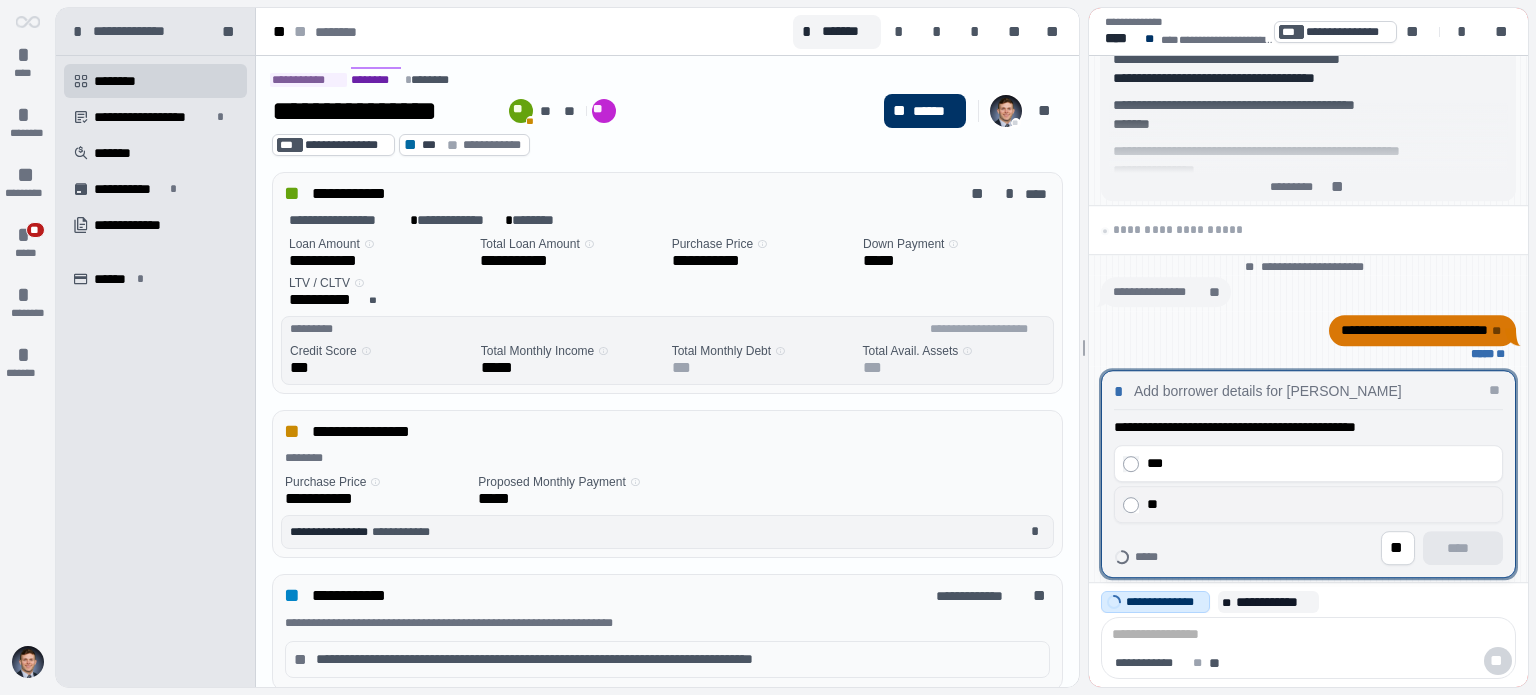click on "**" at bounding box center (1315, 504) 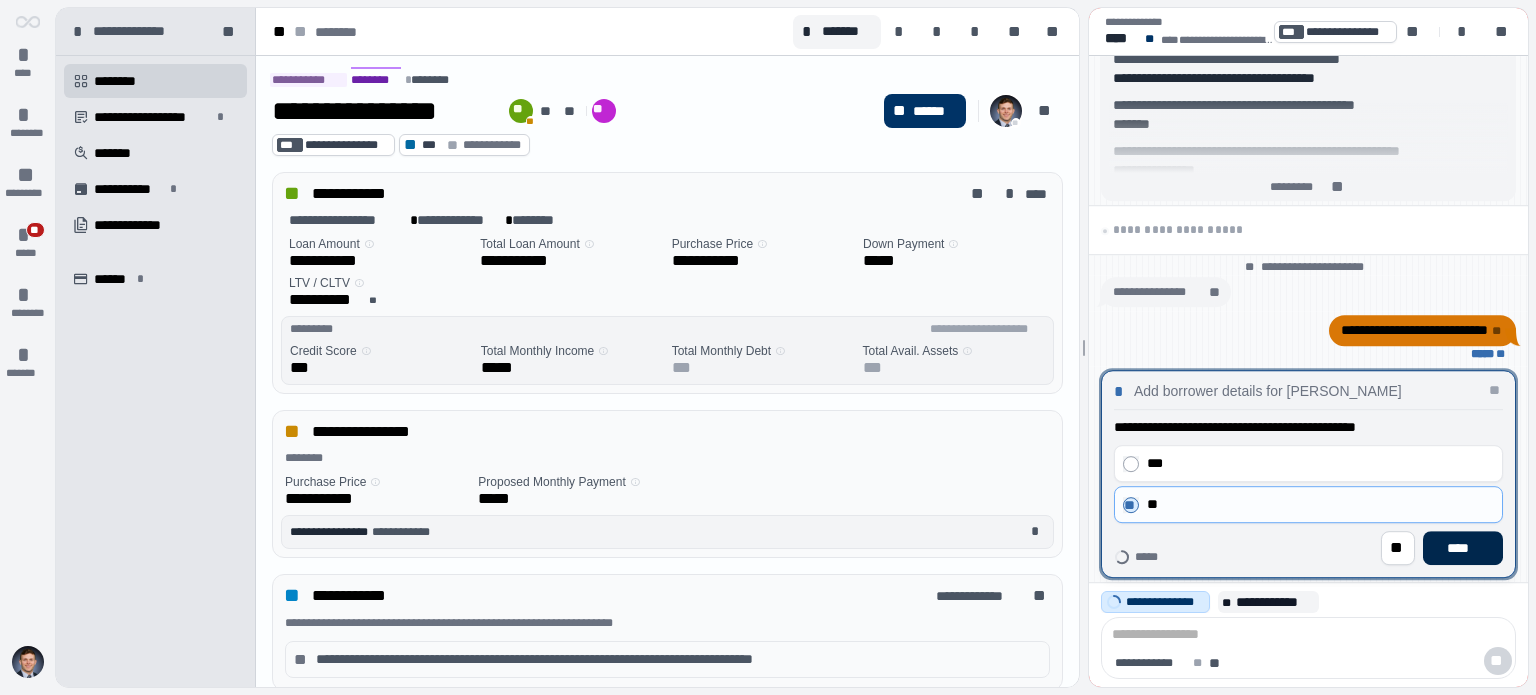 click on "****" at bounding box center (1463, 548) 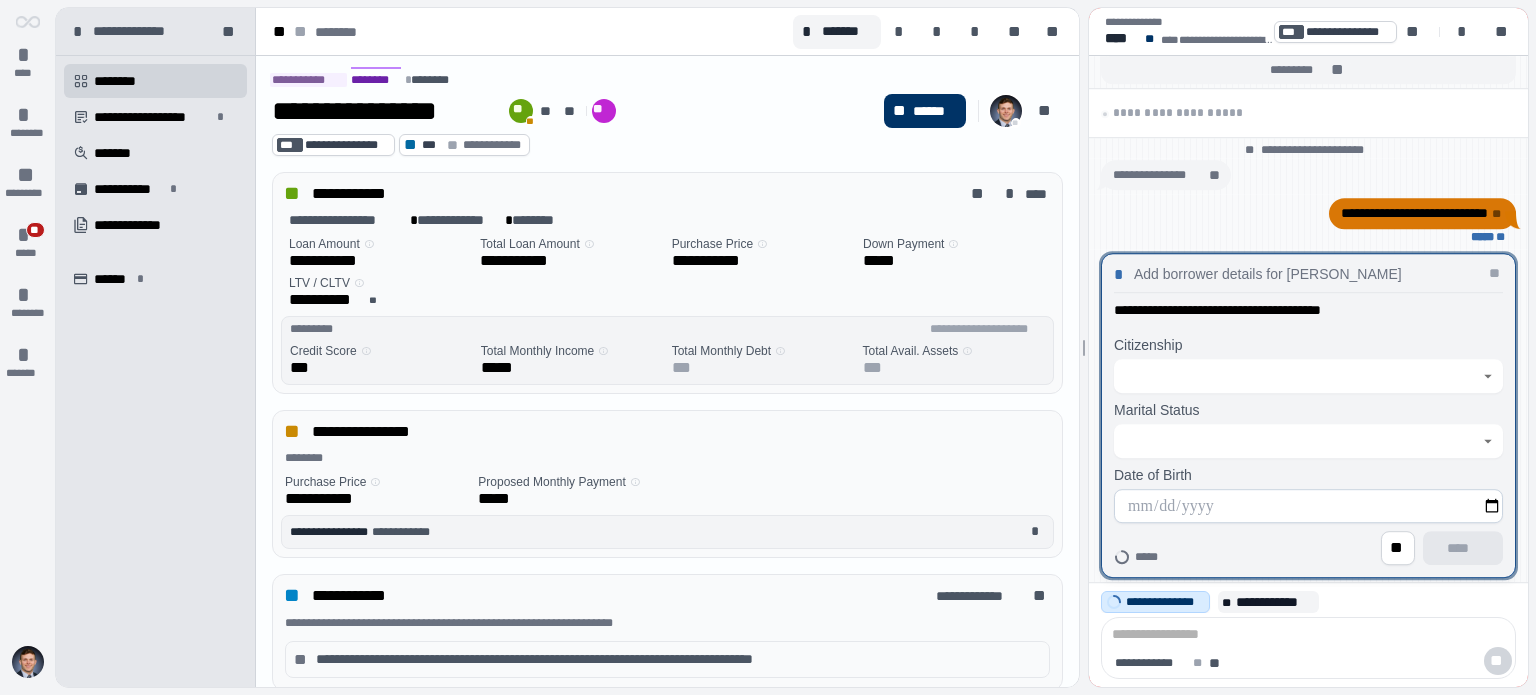 click on "Citizenship" at bounding box center (1308, 345) 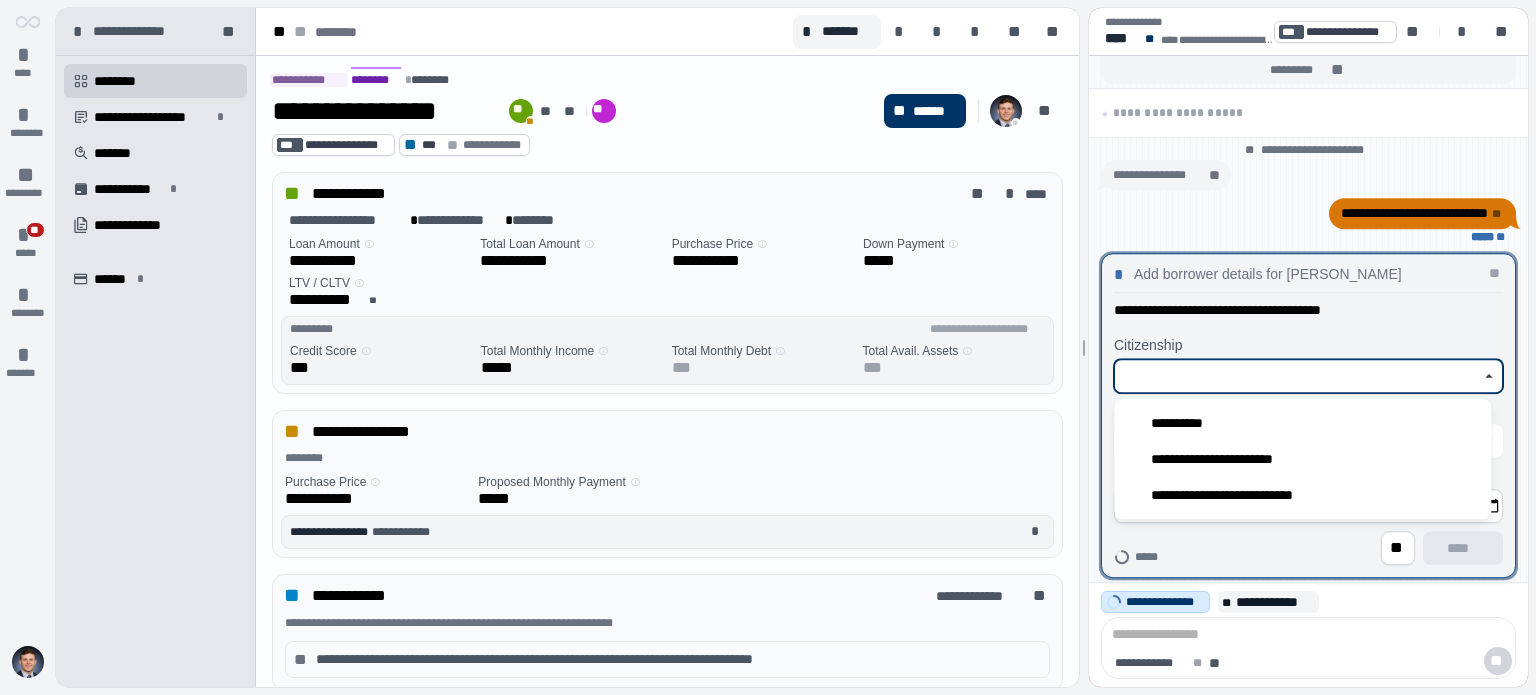 click at bounding box center (1297, 376) 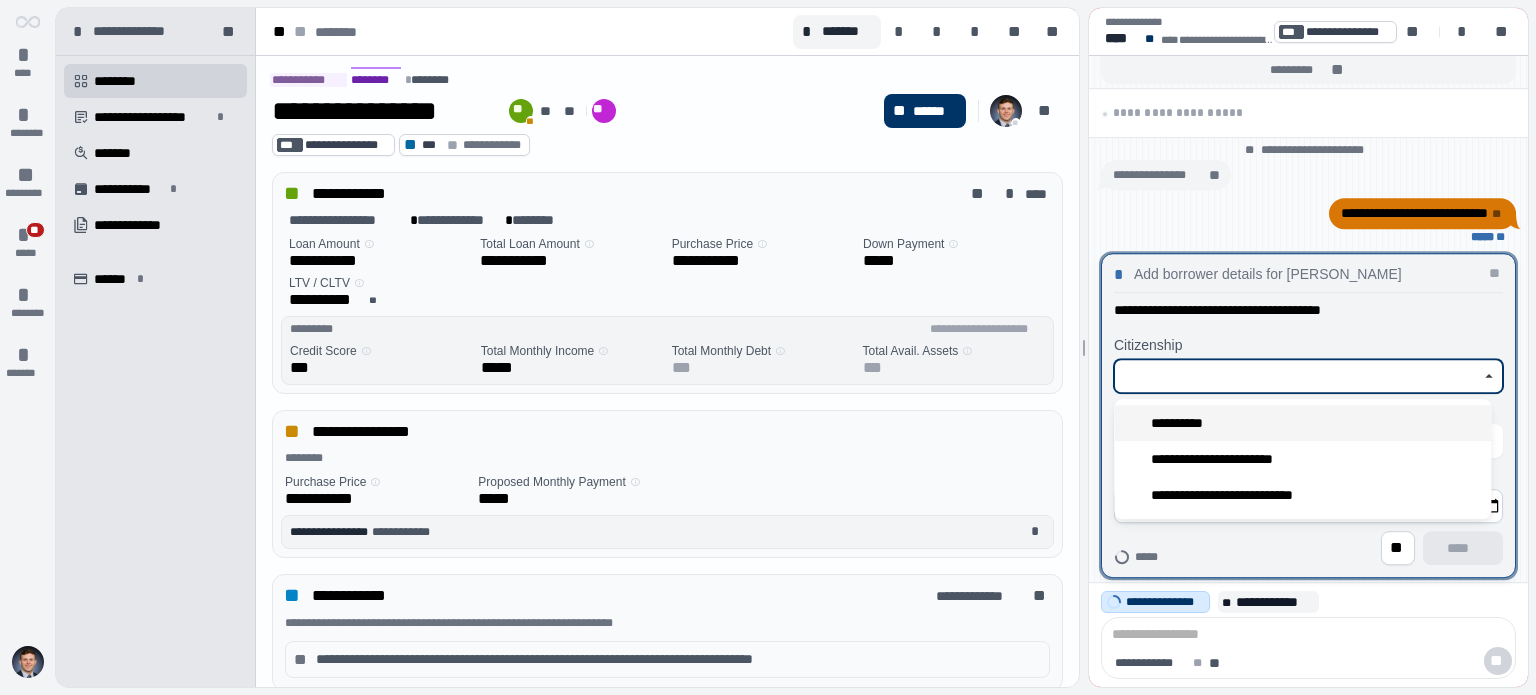 click on "**********" at bounding box center [1302, 423] 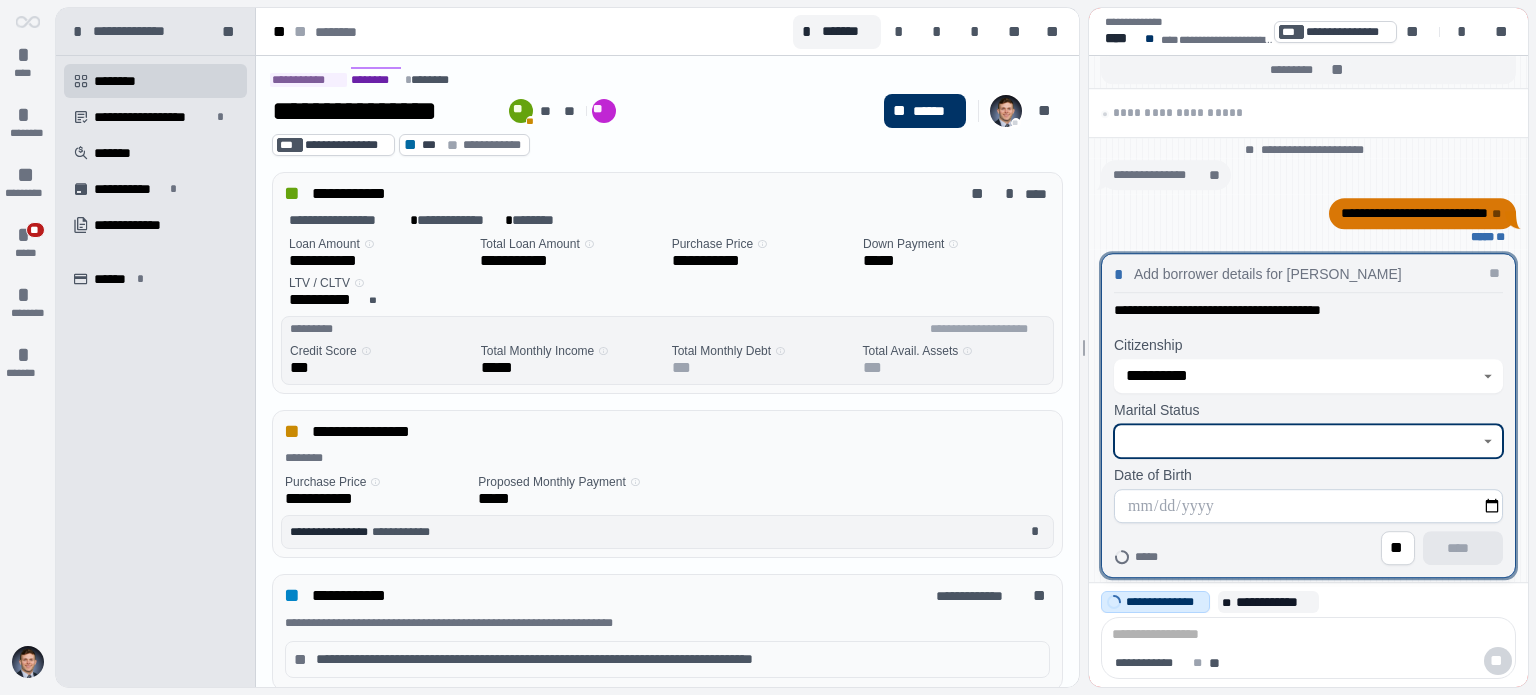 click at bounding box center (1297, 441) 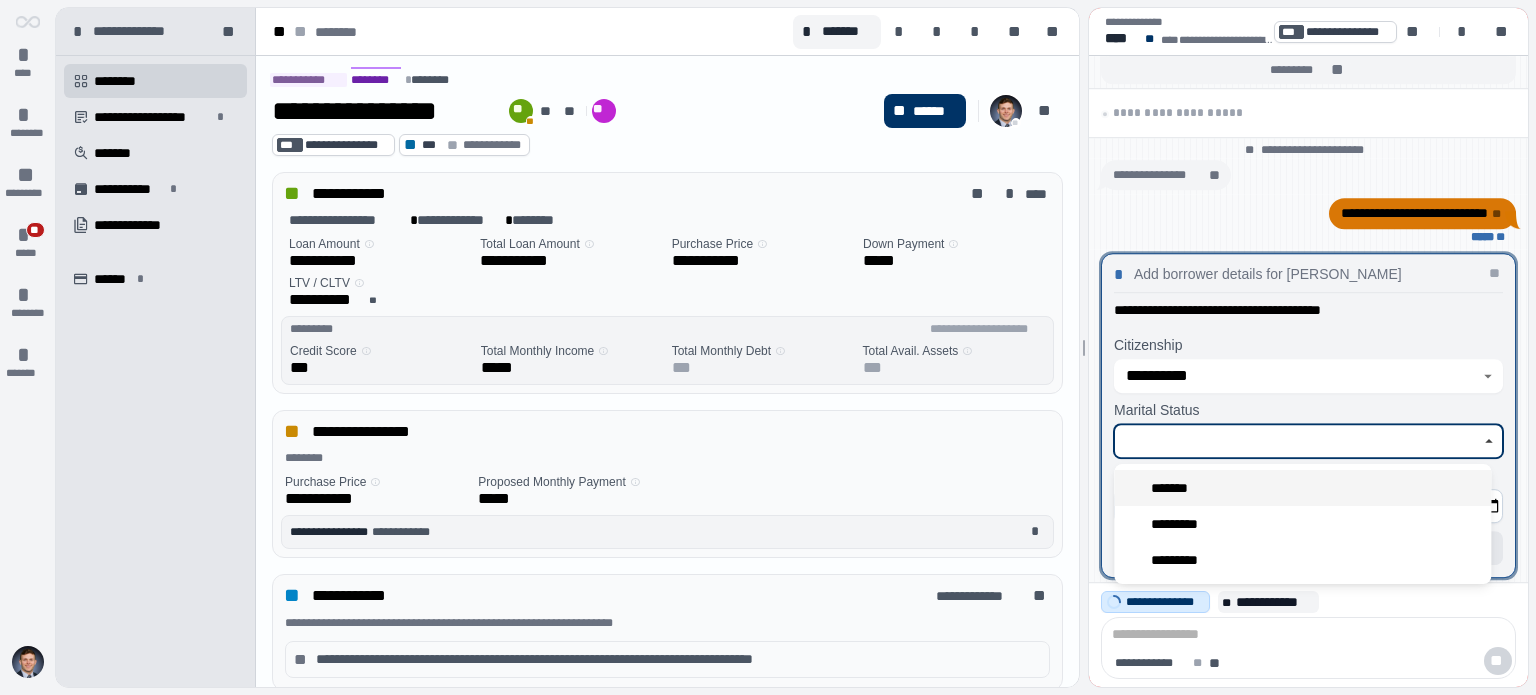 click on "*******" at bounding box center [1175, 488] 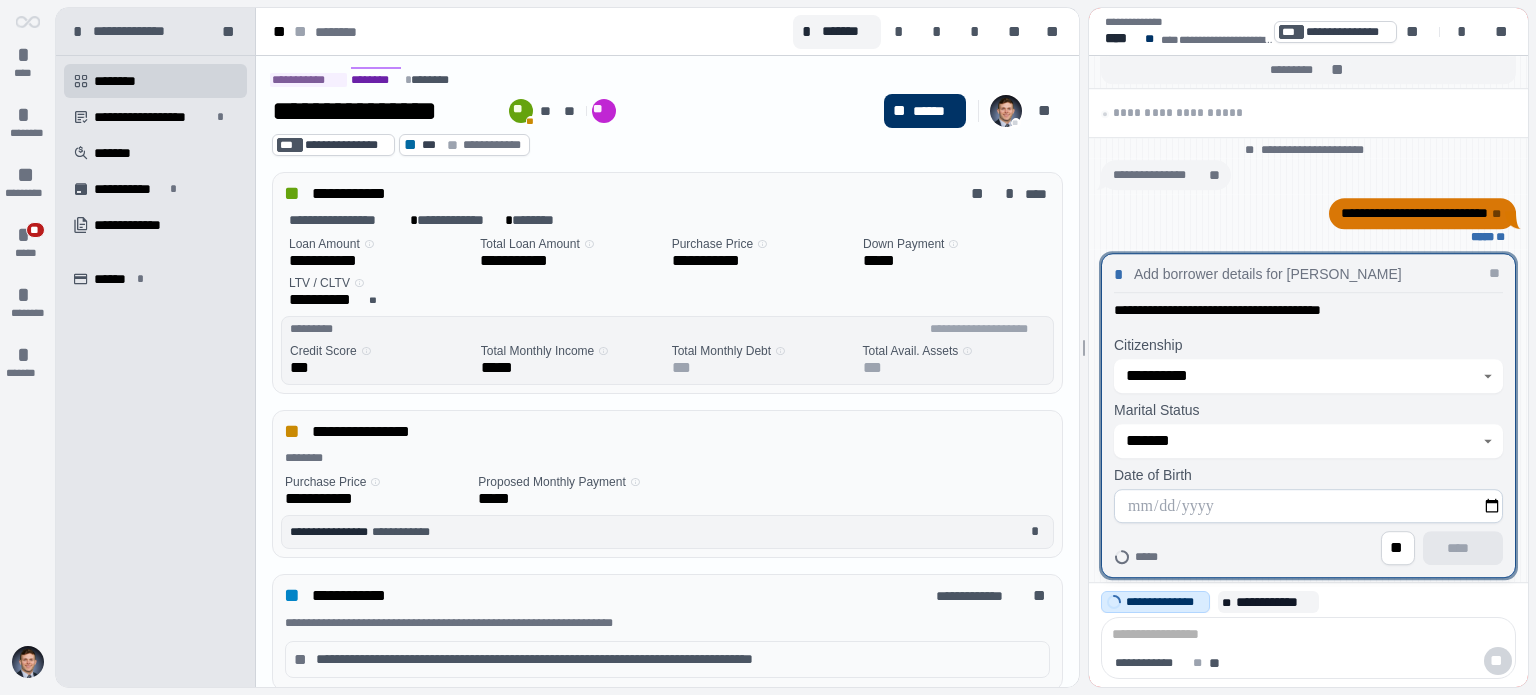 click at bounding box center [1308, 506] 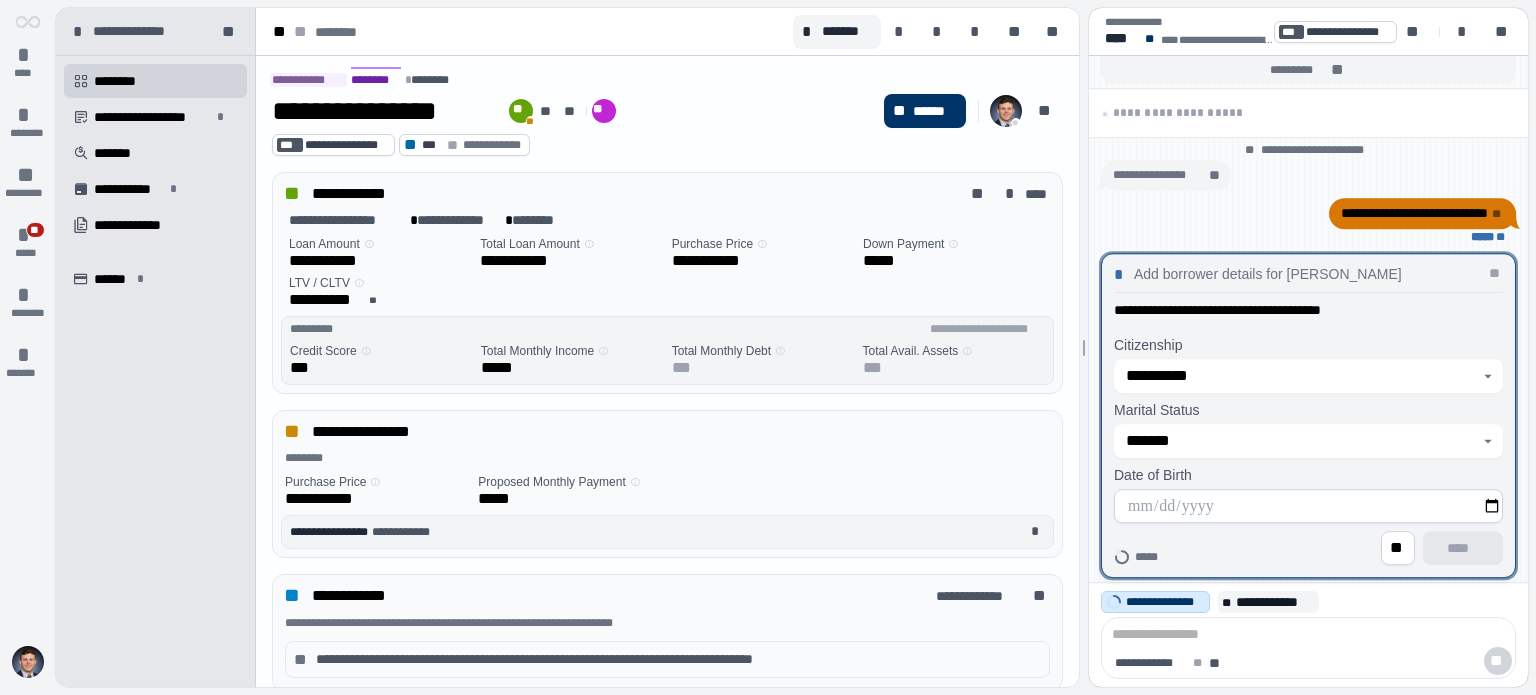 click at bounding box center [1308, 506] 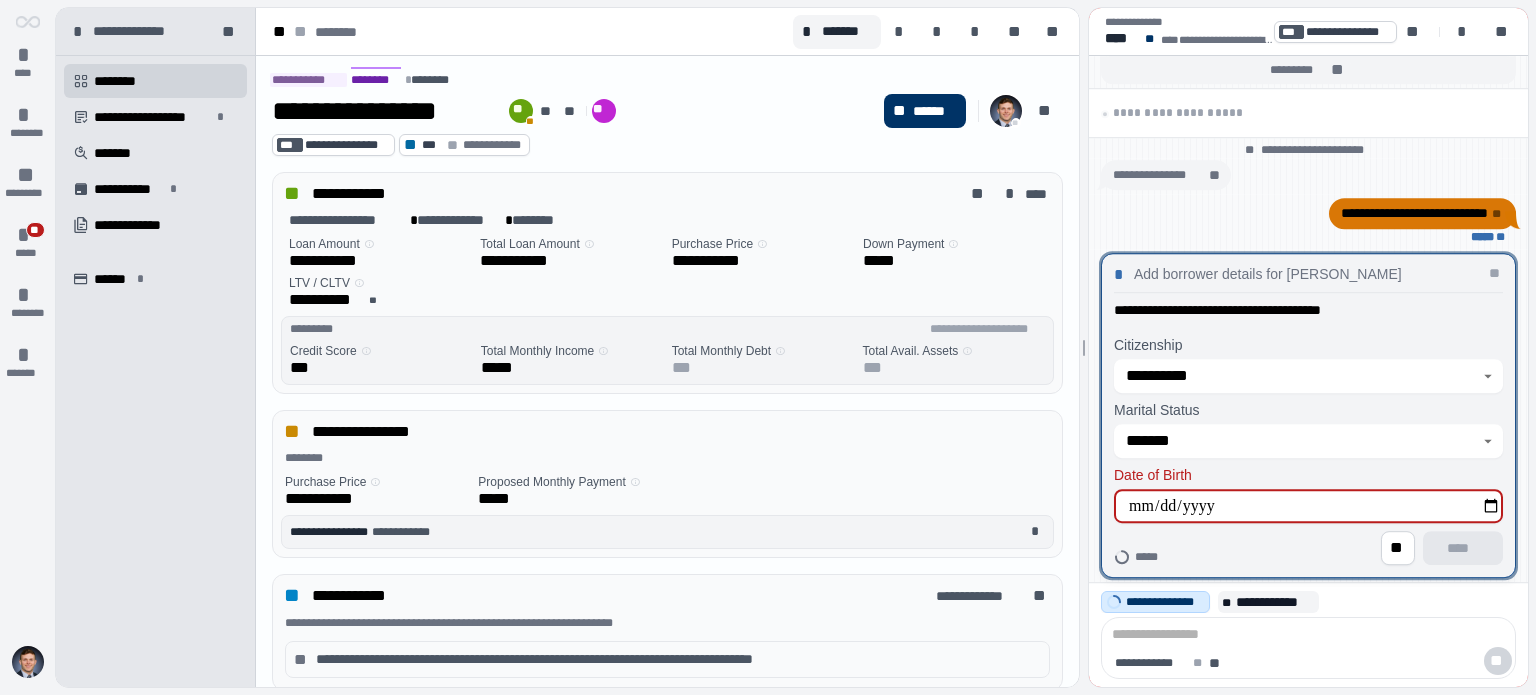 type on "**********" 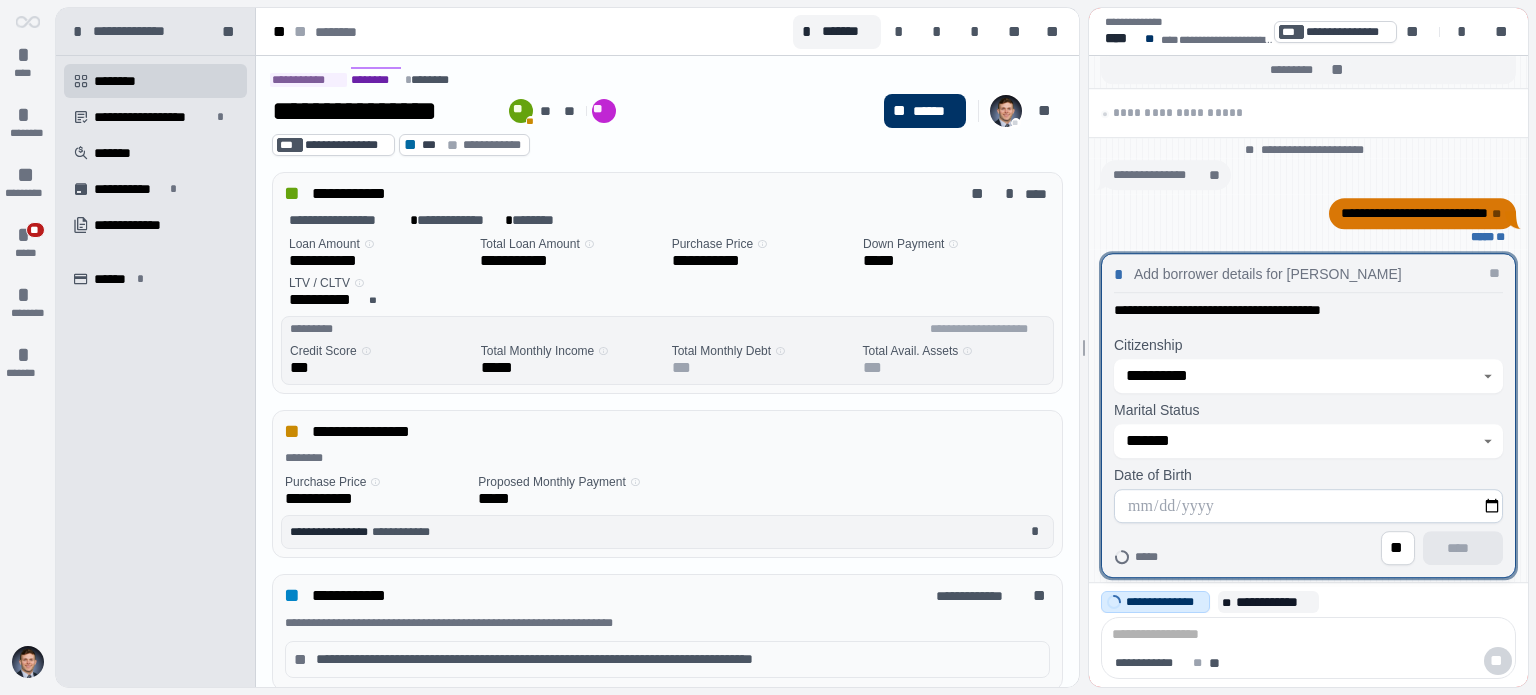 type on "**********" 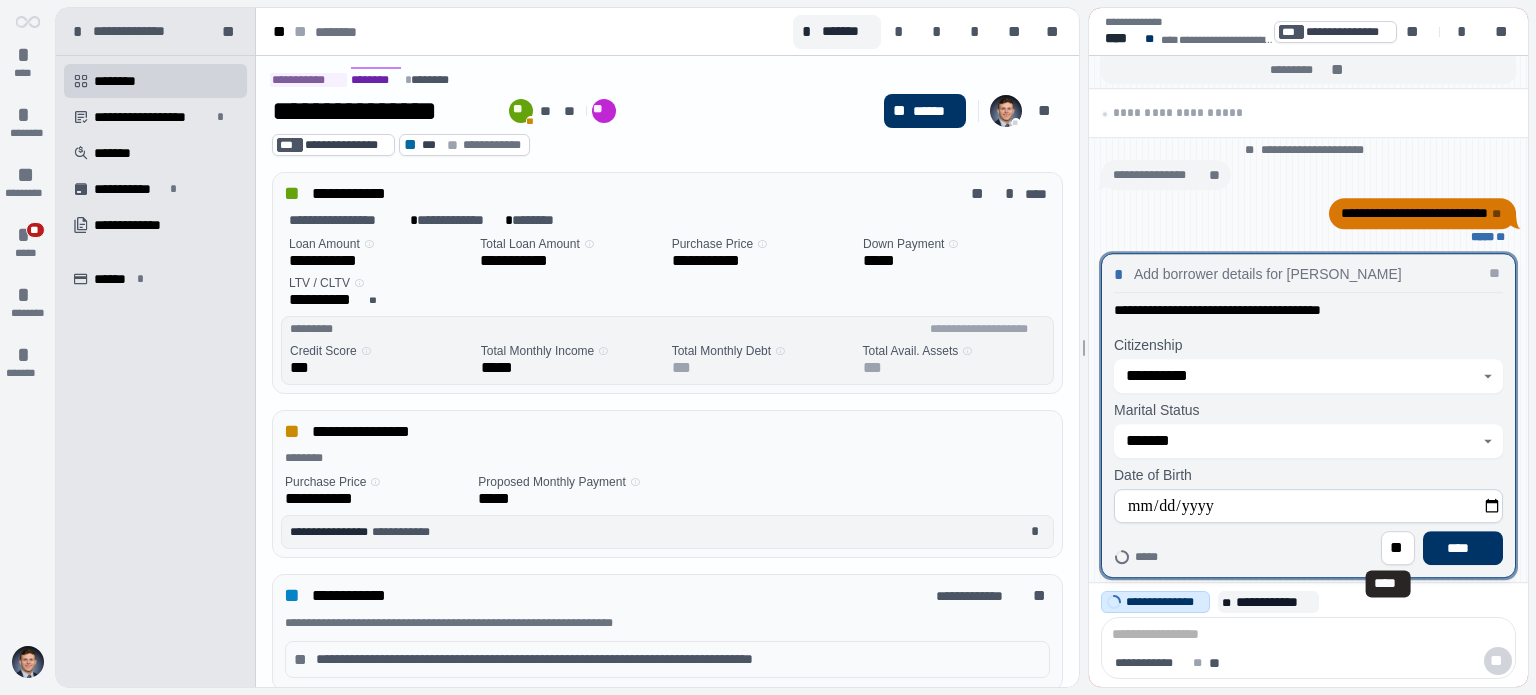 type 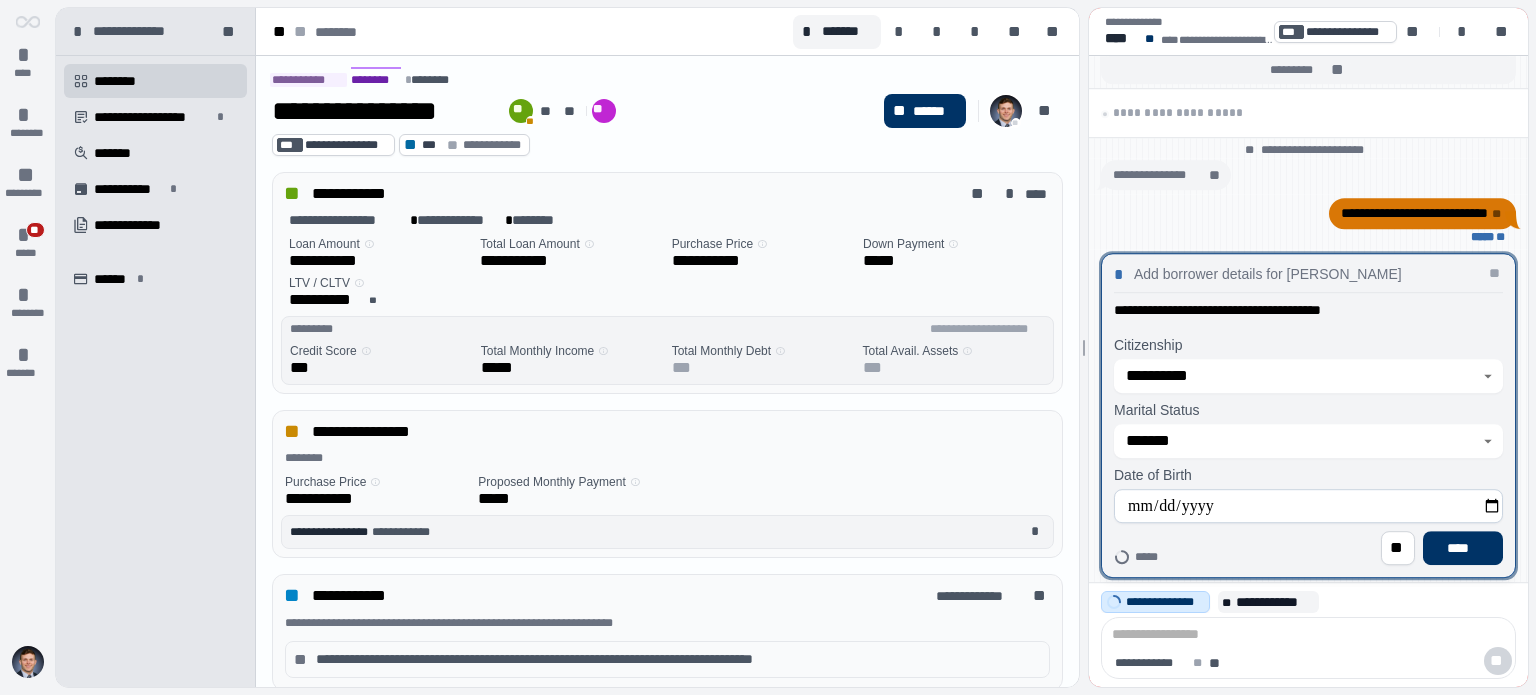 click on "****" at bounding box center (1463, 548) 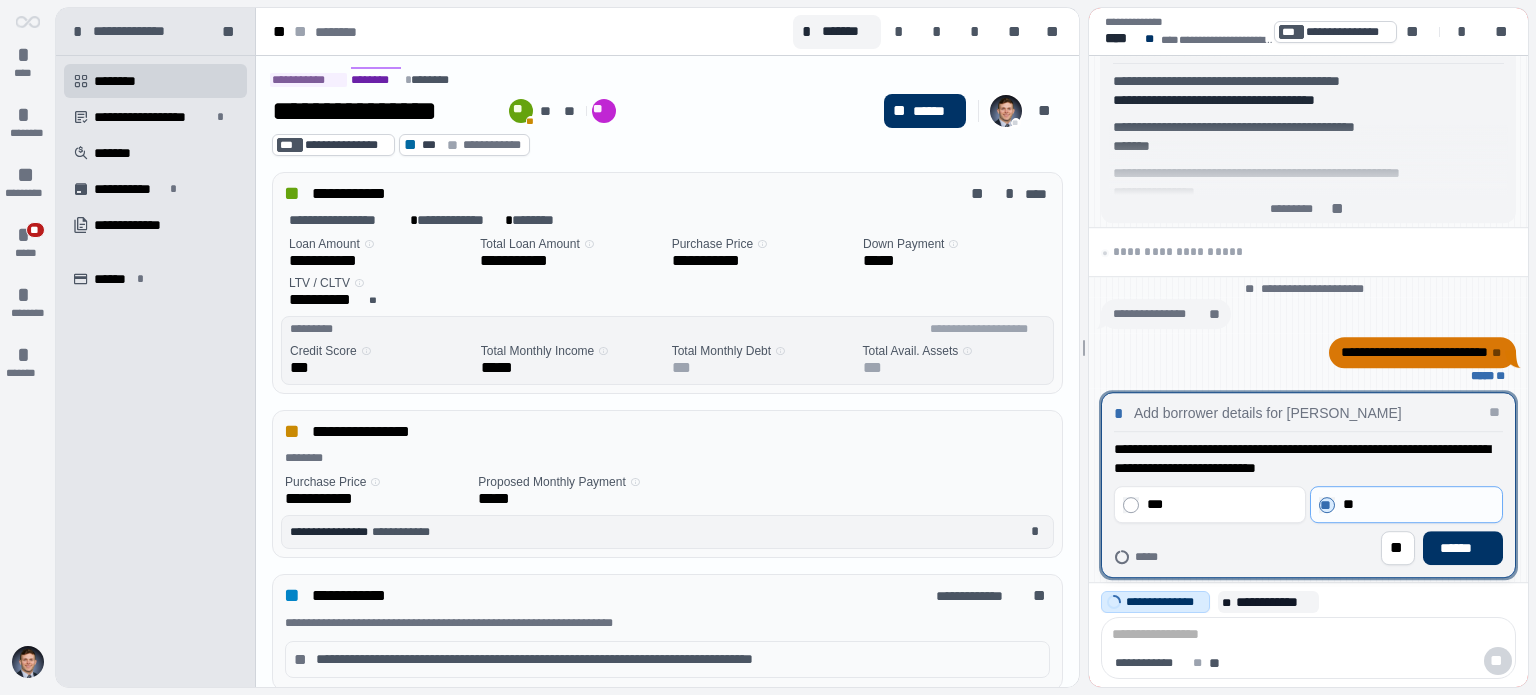 type 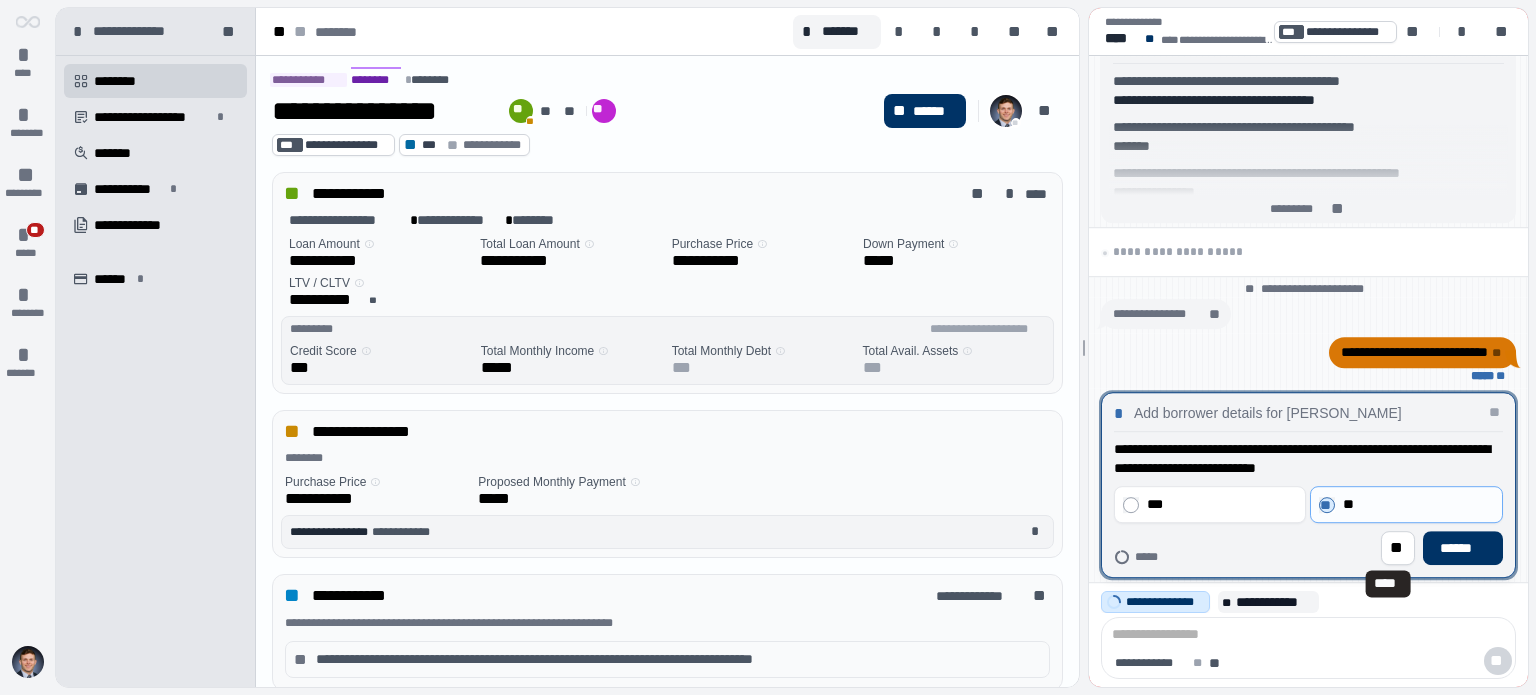 type 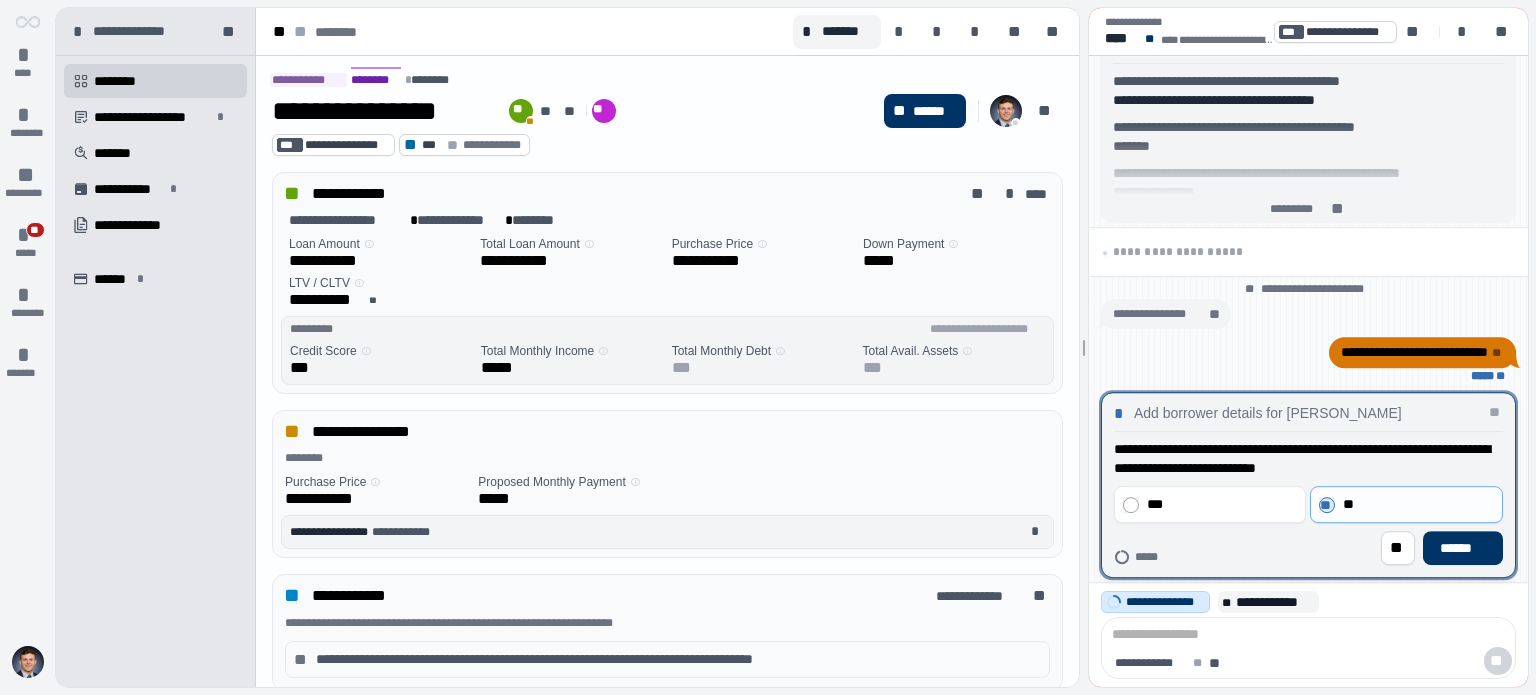 click on "******" at bounding box center [1463, 548] 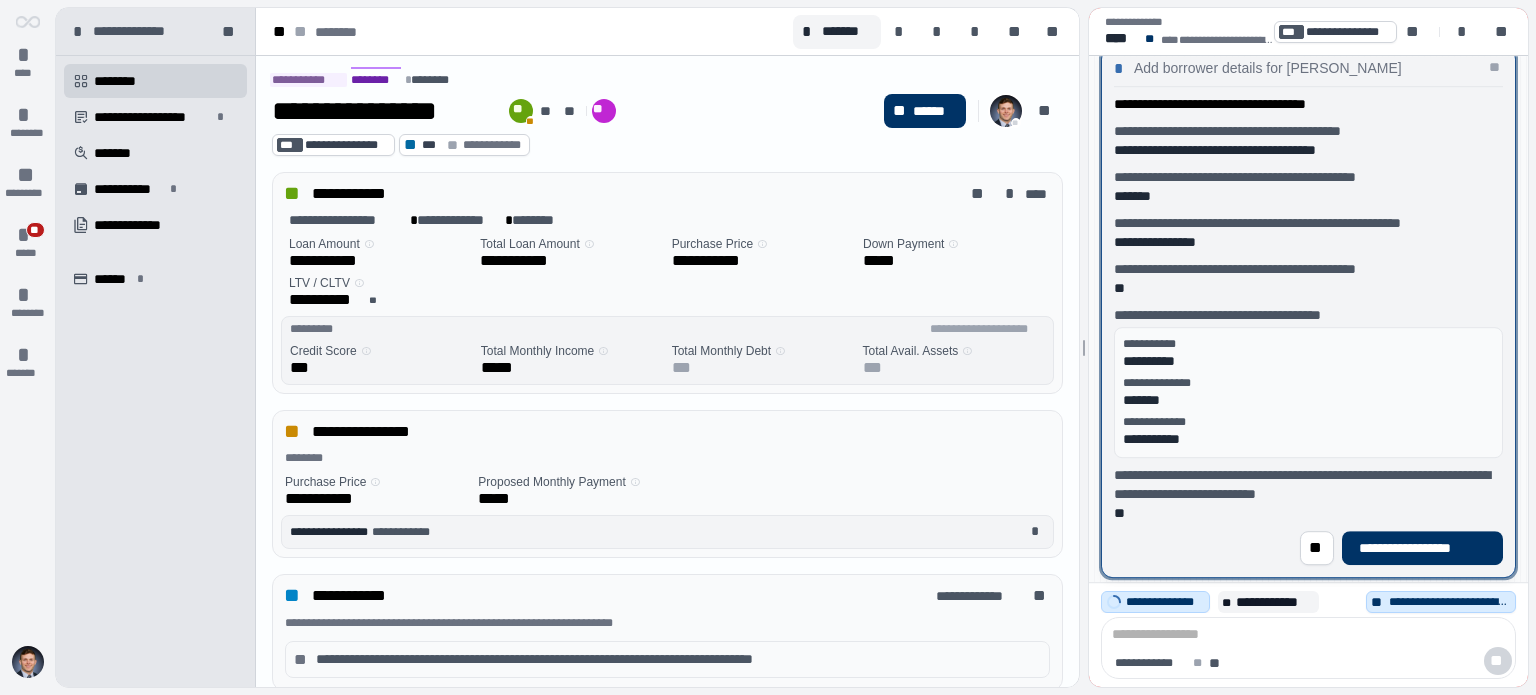 type 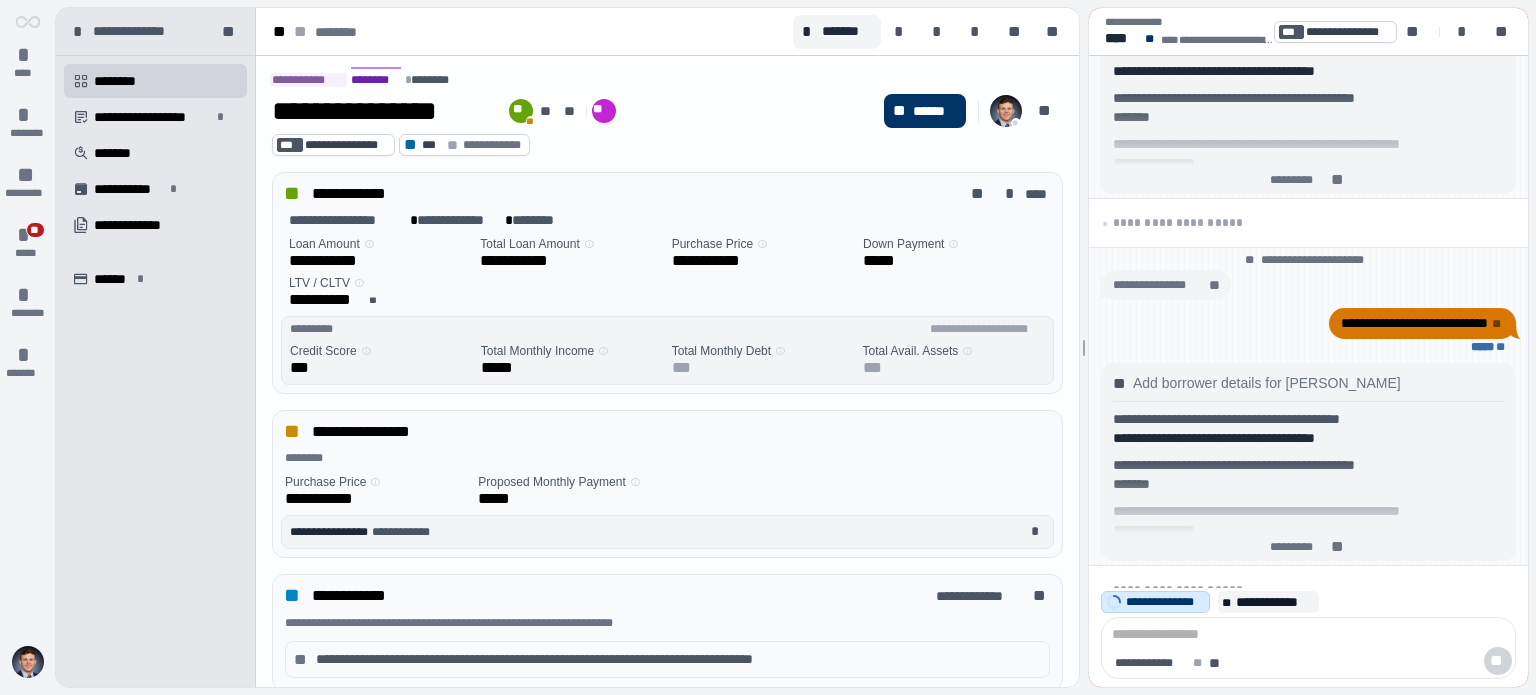 scroll, scrollTop: 0, scrollLeft: 0, axis: both 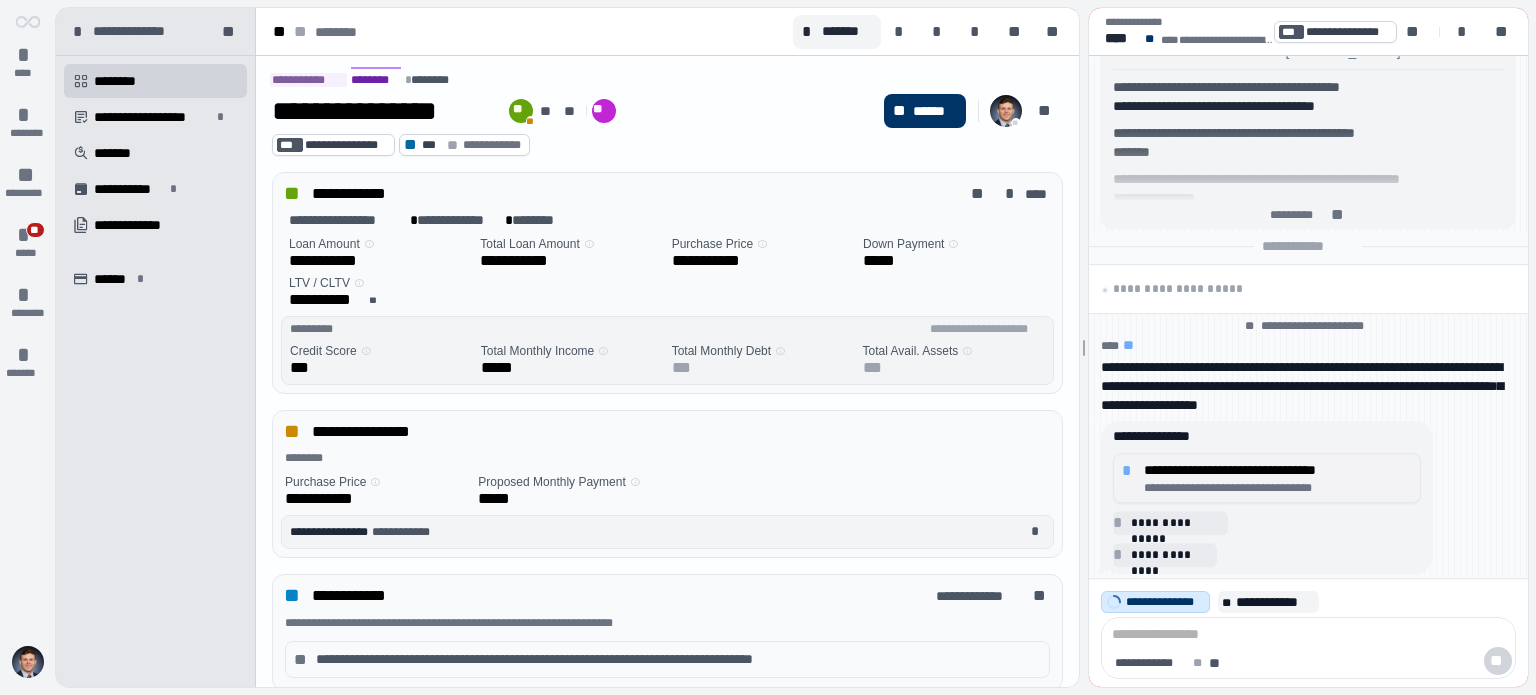 click on "**********" at bounding box center [1278, 488] 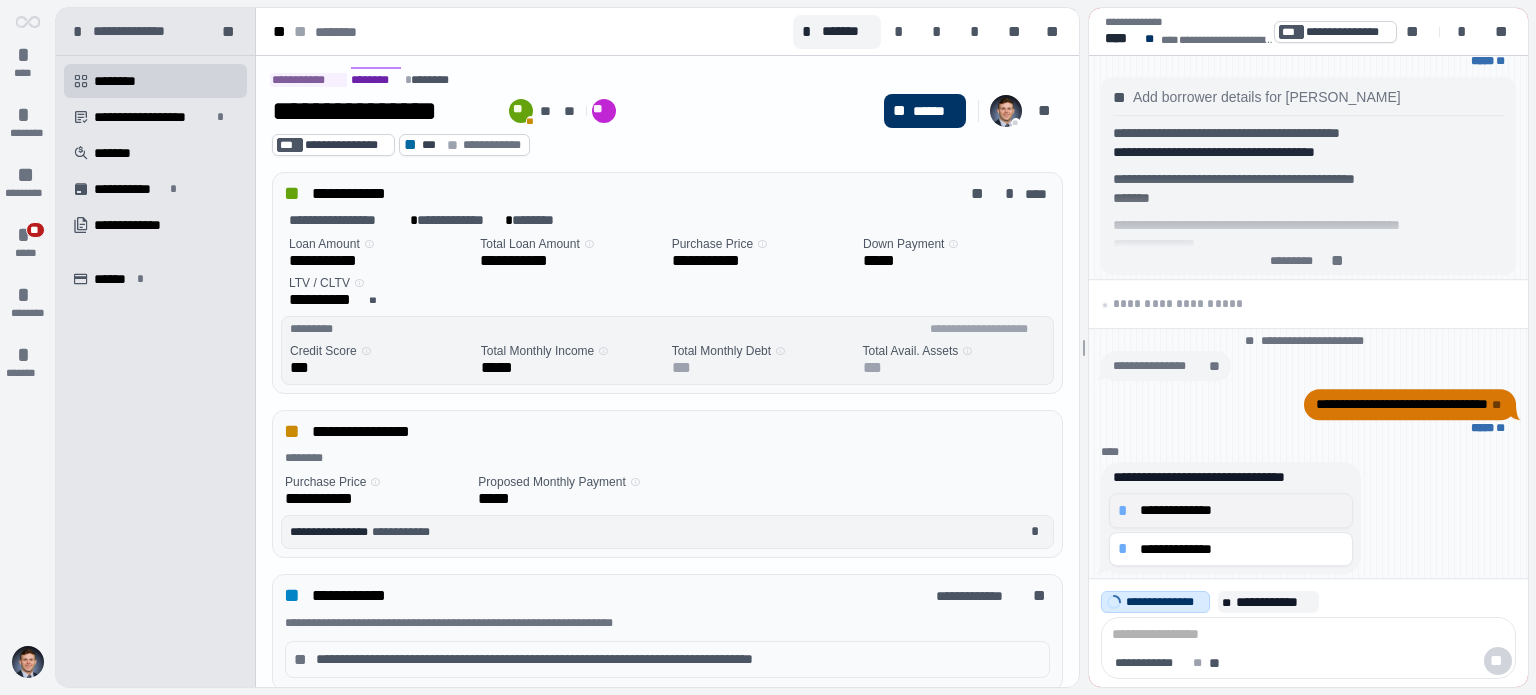 click on "**********" at bounding box center (1231, 510) 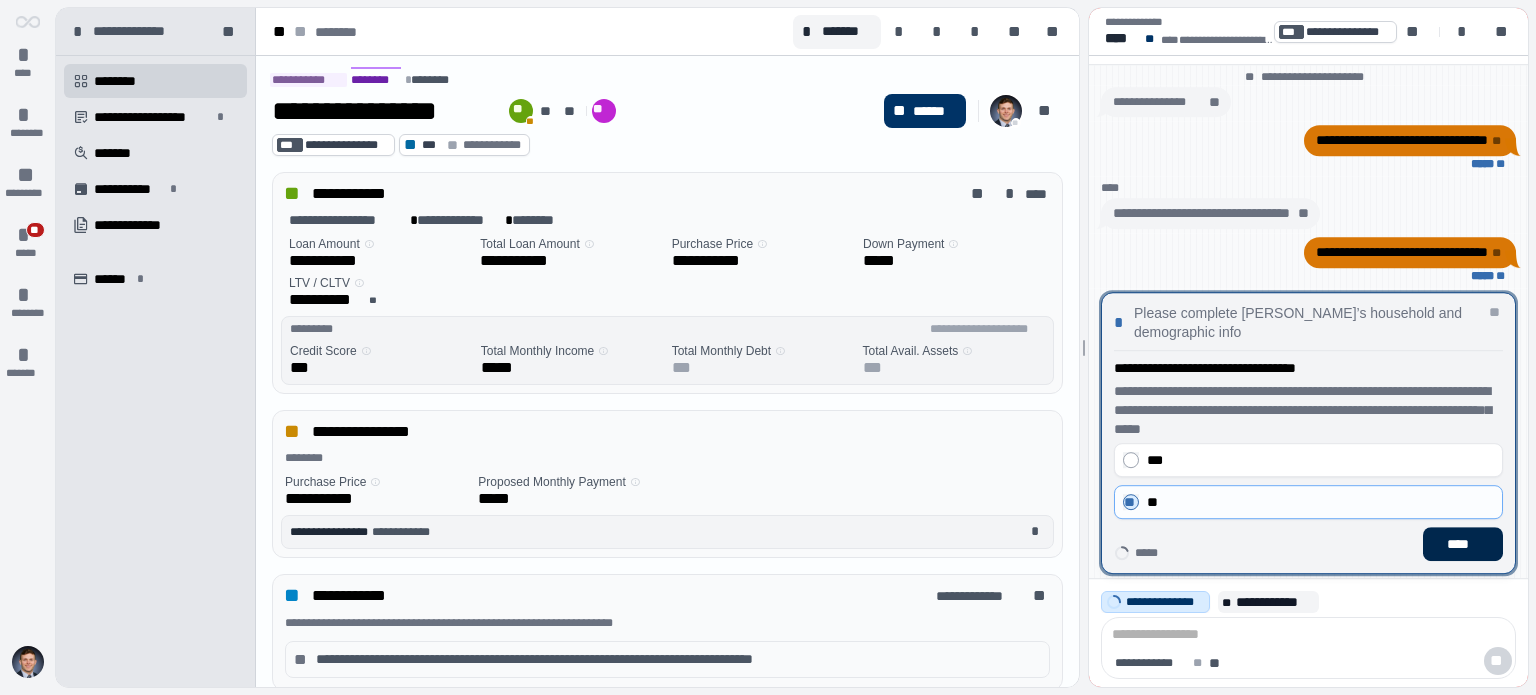 click on "****" at bounding box center (1463, 544) 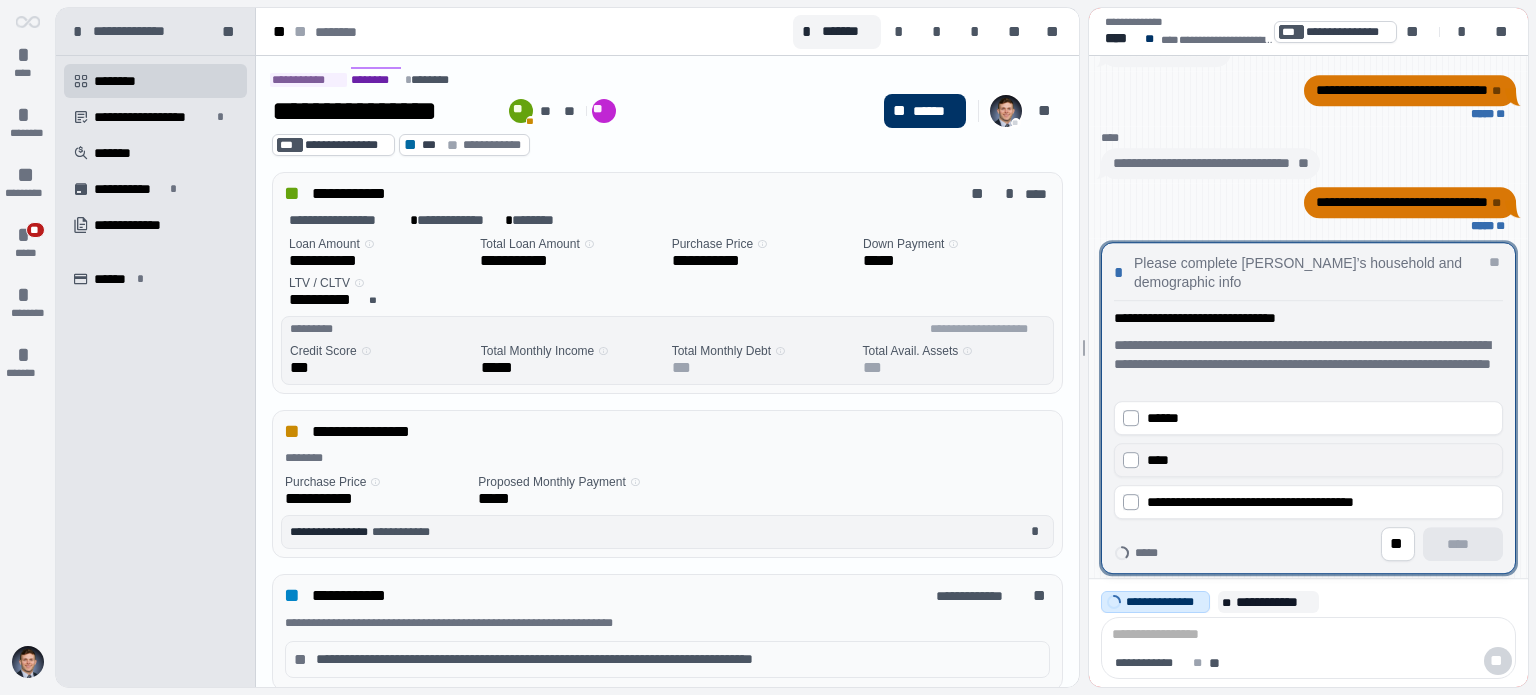 click on "****" at bounding box center (1320, 460) 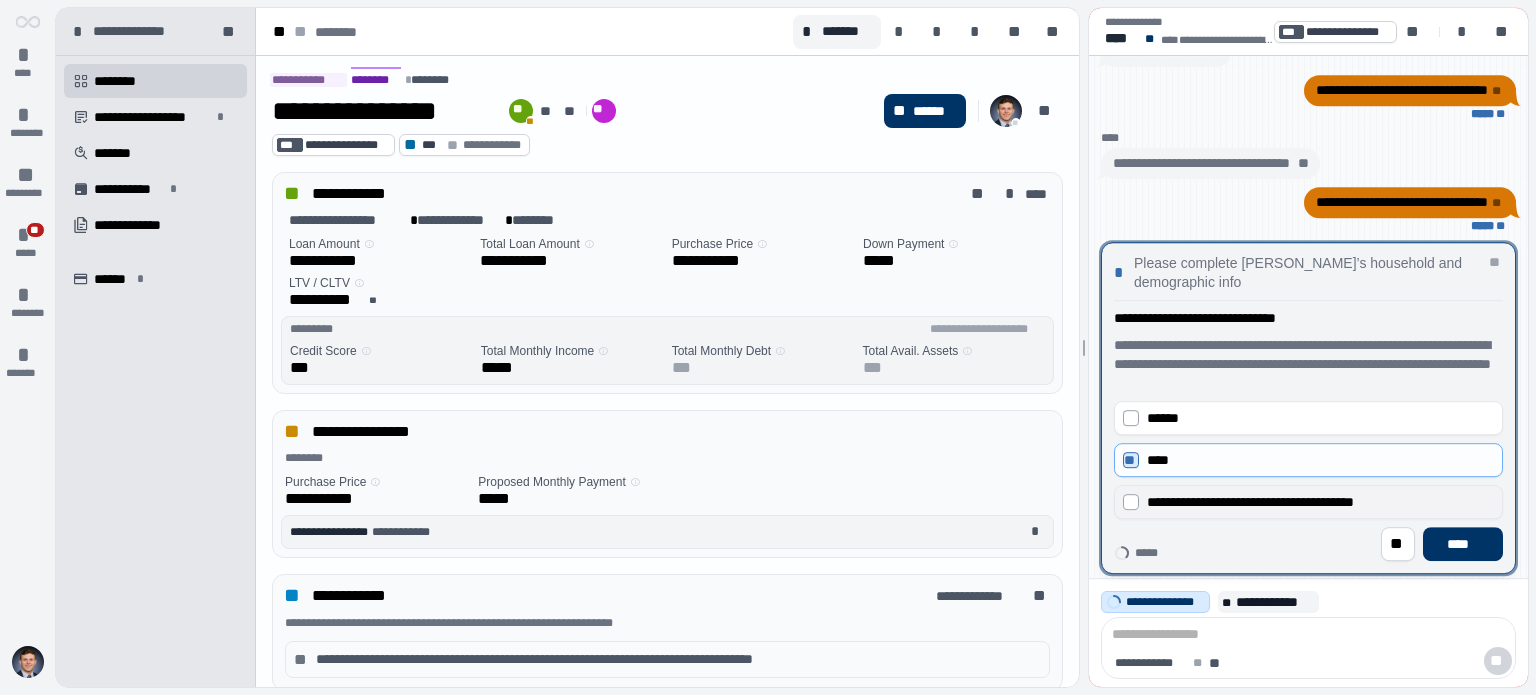 click on "**********" at bounding box center (1320, 502) 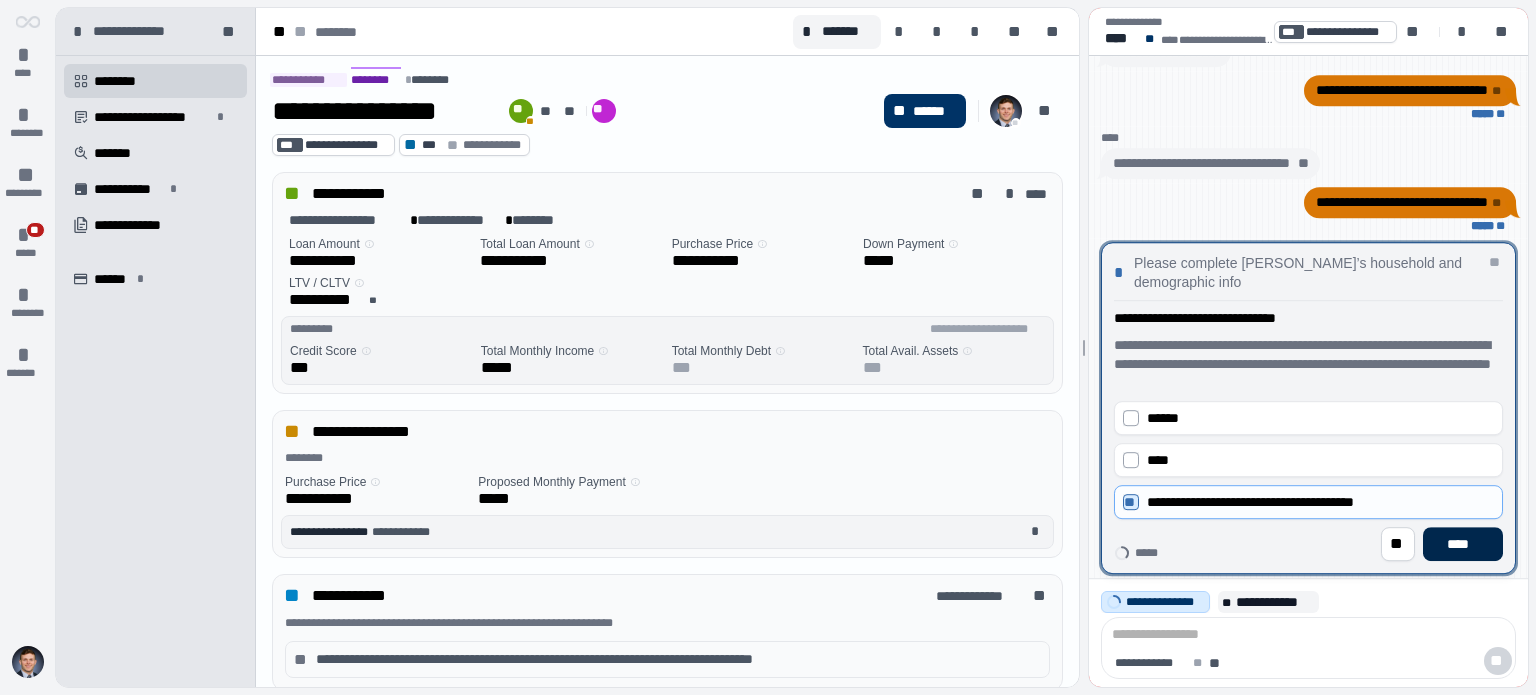 click on "****" at bounding box center (1463, 544) 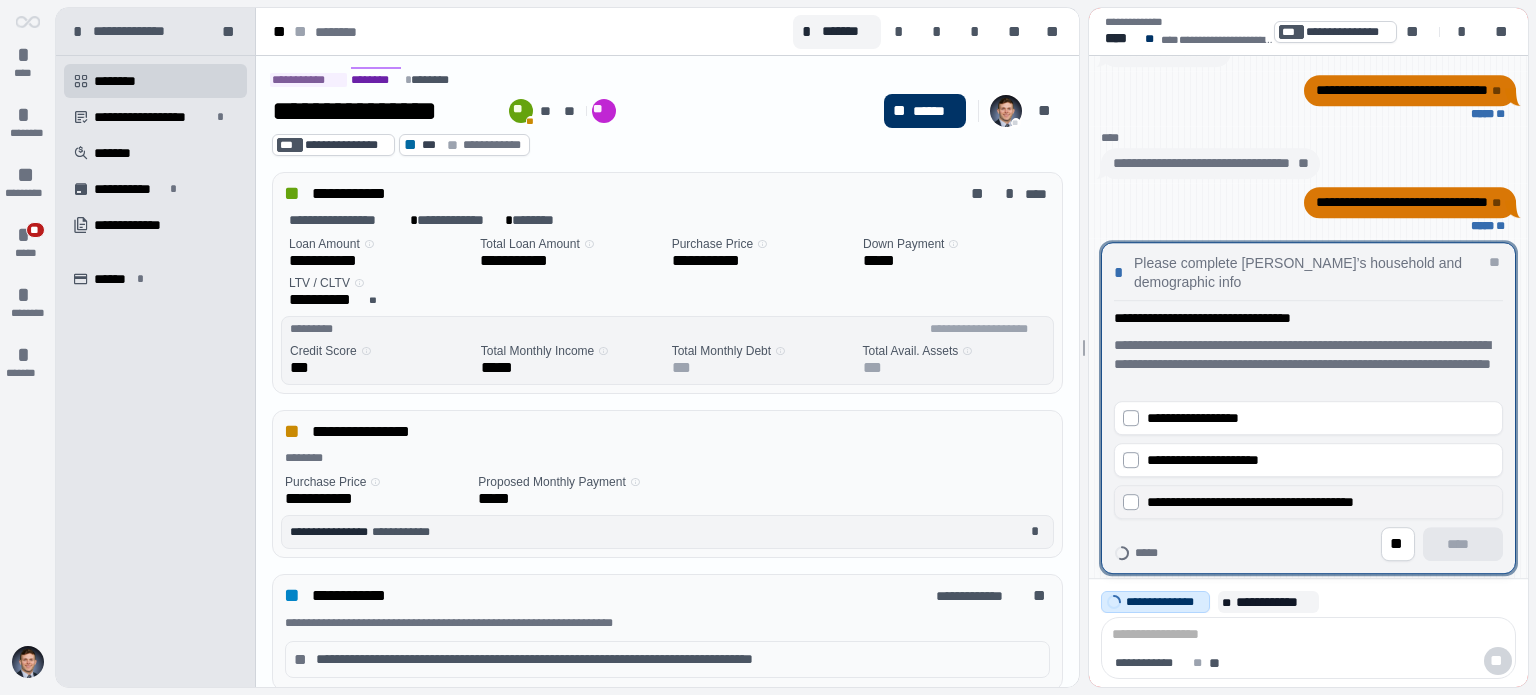 click on "**********" at bounding box center [1308, 502] 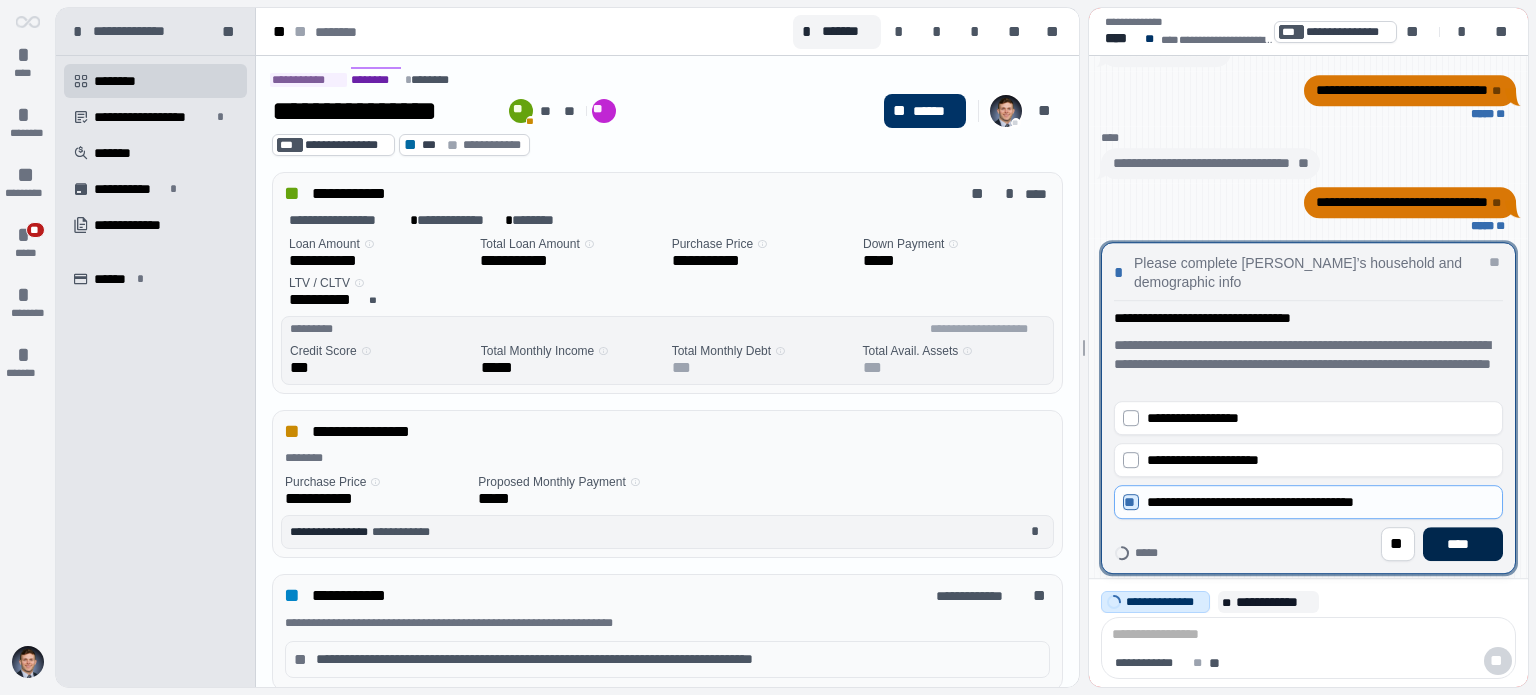 click on "****" at bounding box center [1463, 544] 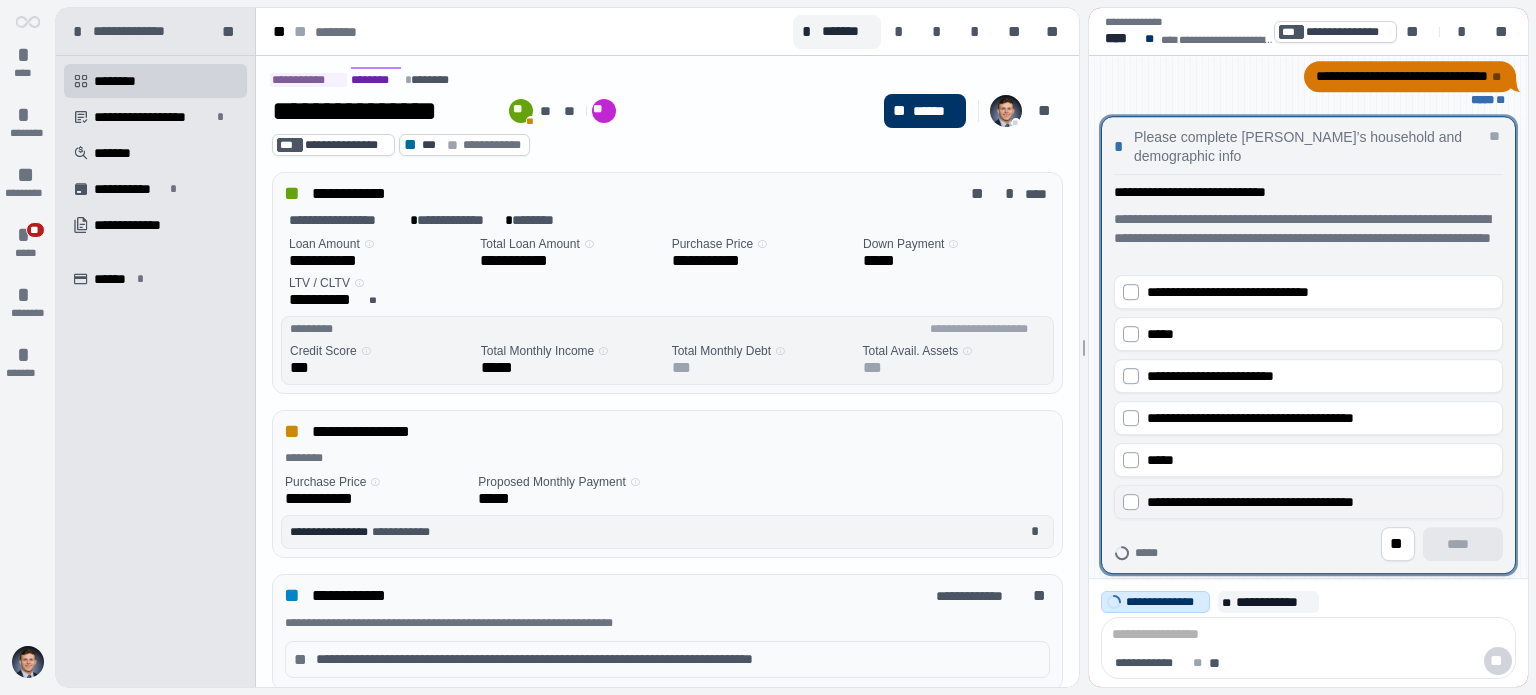 click on "**********" at bounding box center (1320, 502) 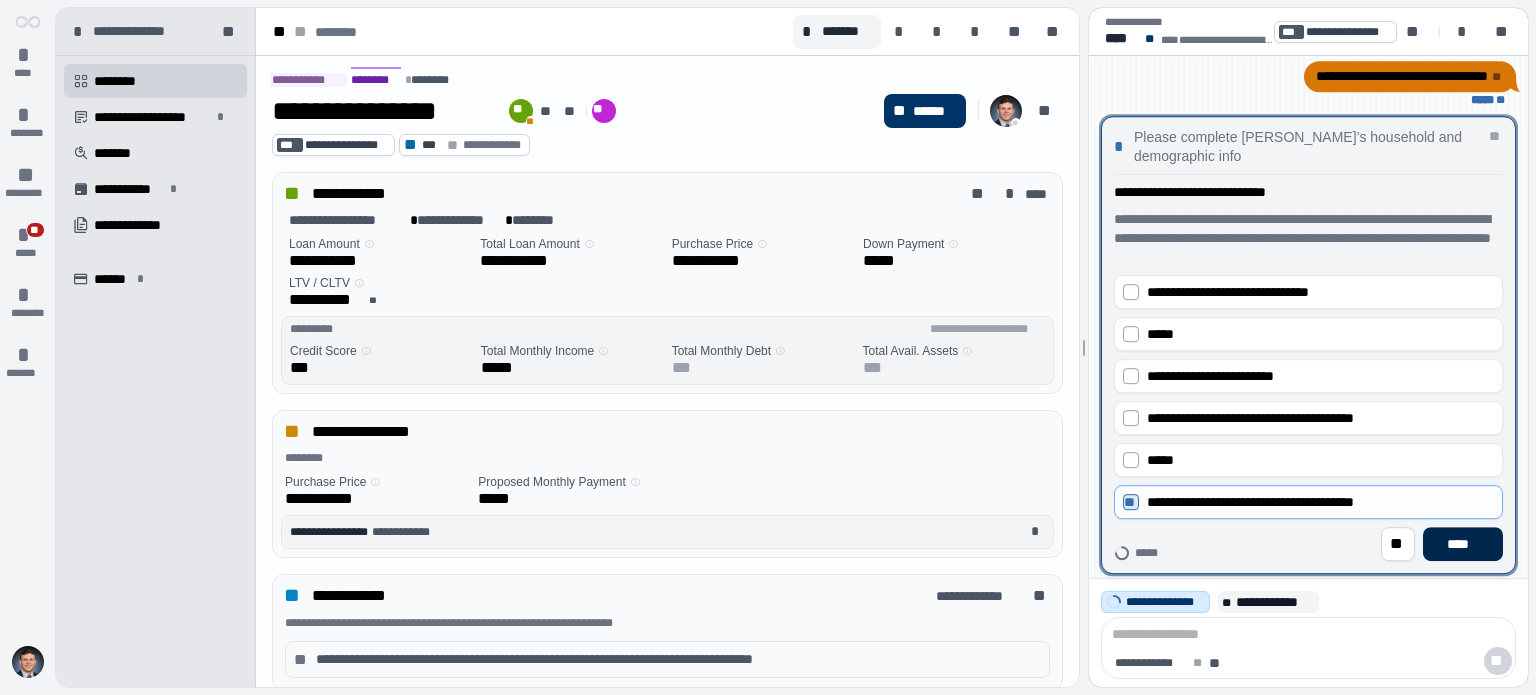 click on "****" at bounding box center [1463, 544] 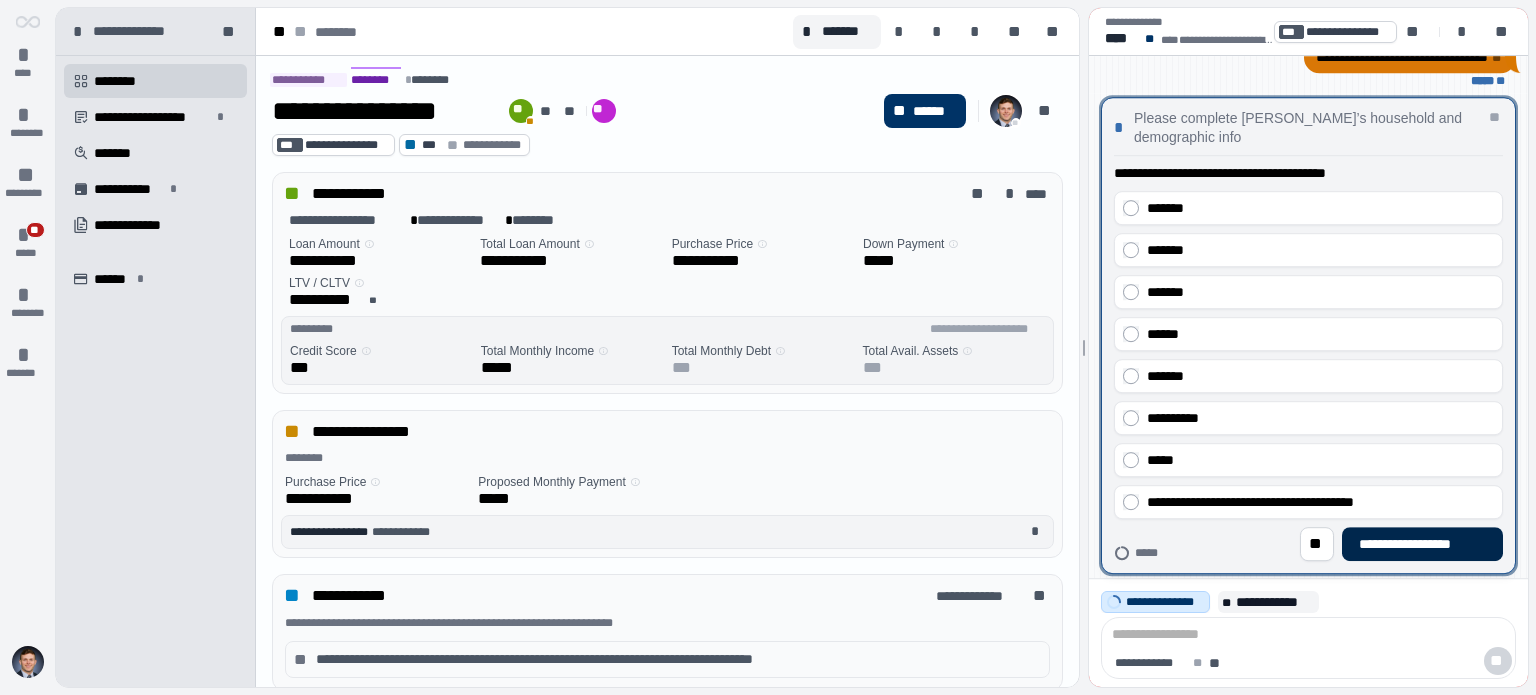 drag, startPoint x: 1385, startPoint y: 500, endPoint x: 1439, endPoint y: 527, distance: 60.373837 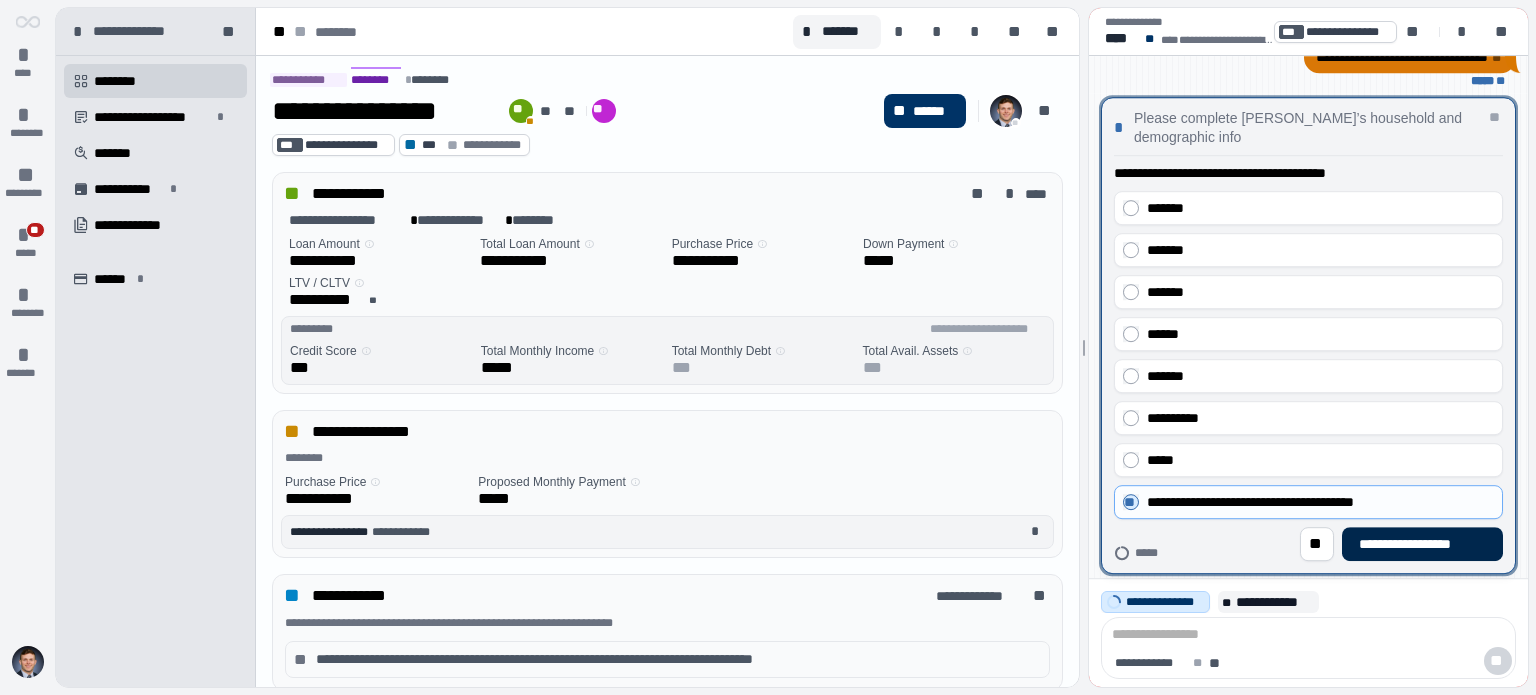 click on "**********" at bounding box center [1422, 544] 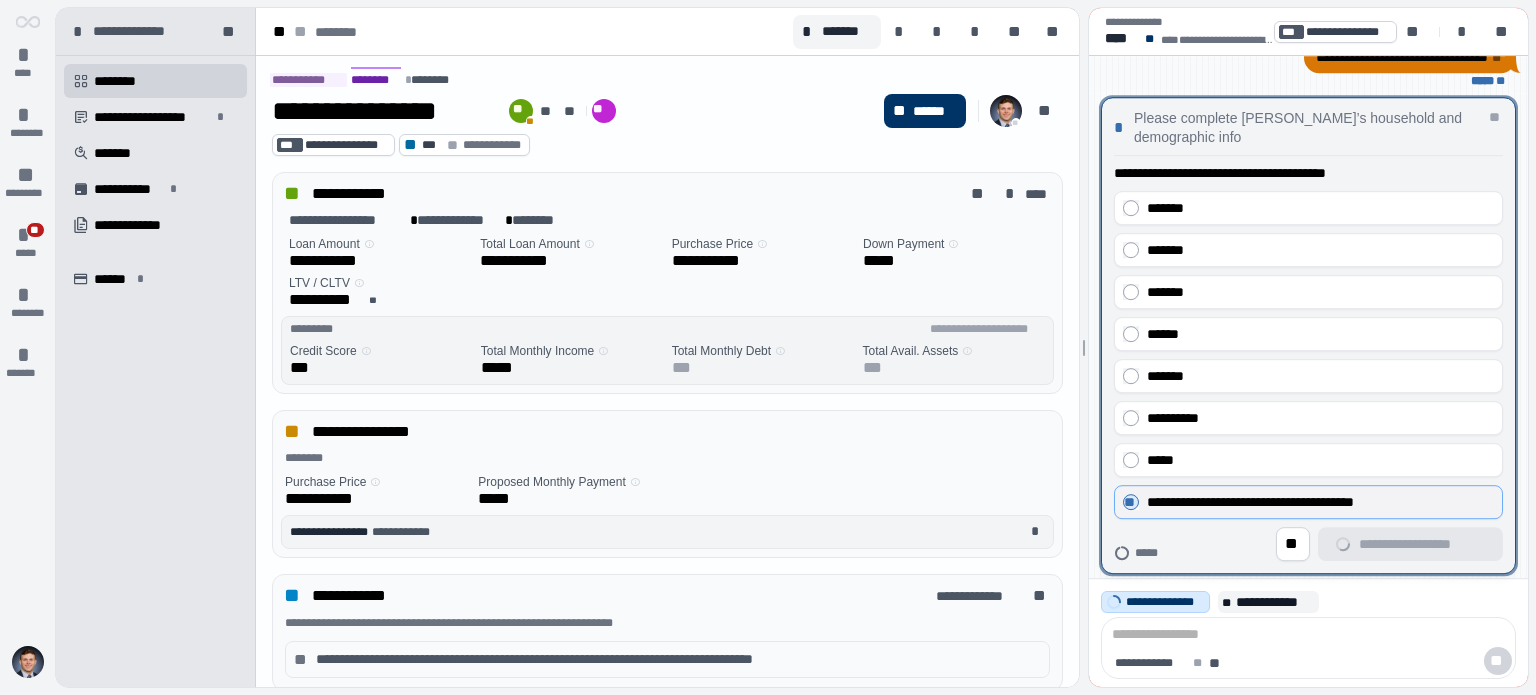 click on "**********" at bounding box center [1250, 502] 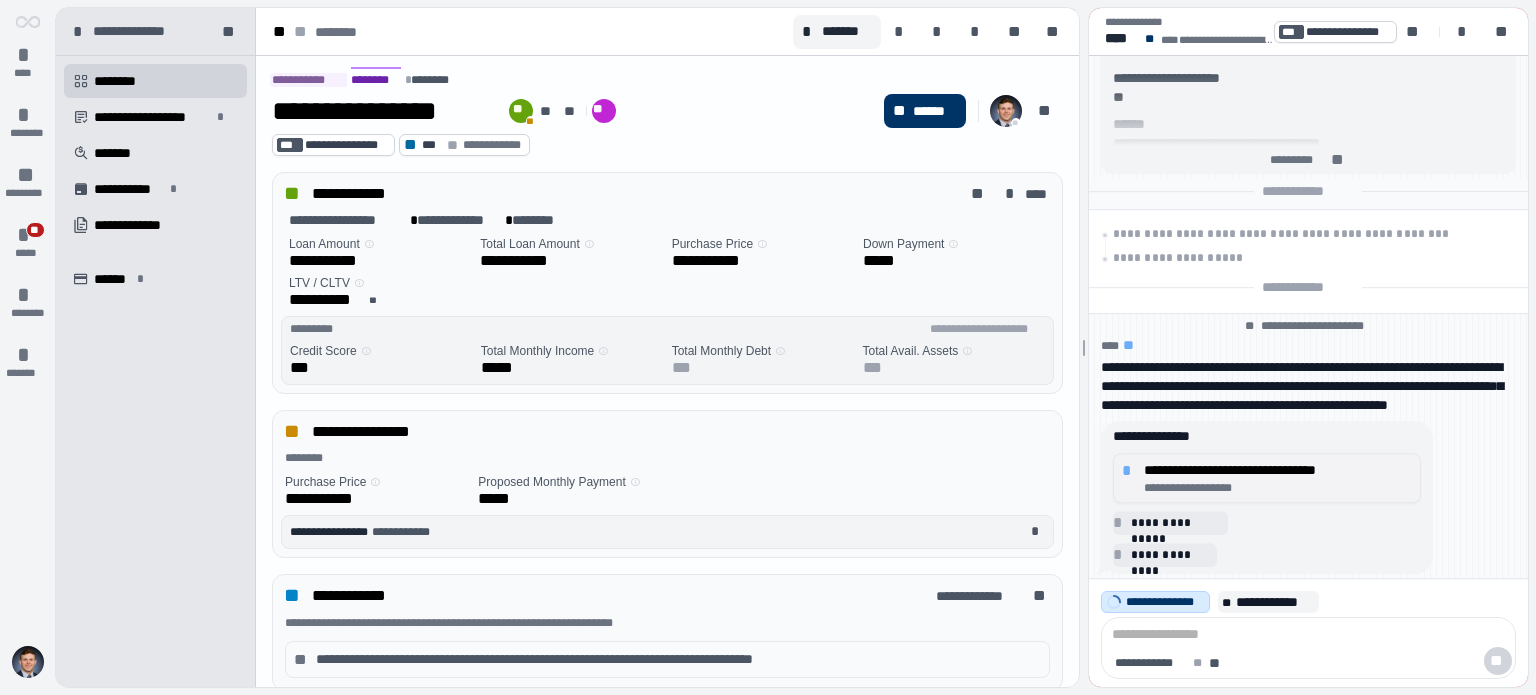 click on "**********" at bounding box center [1278, 470] 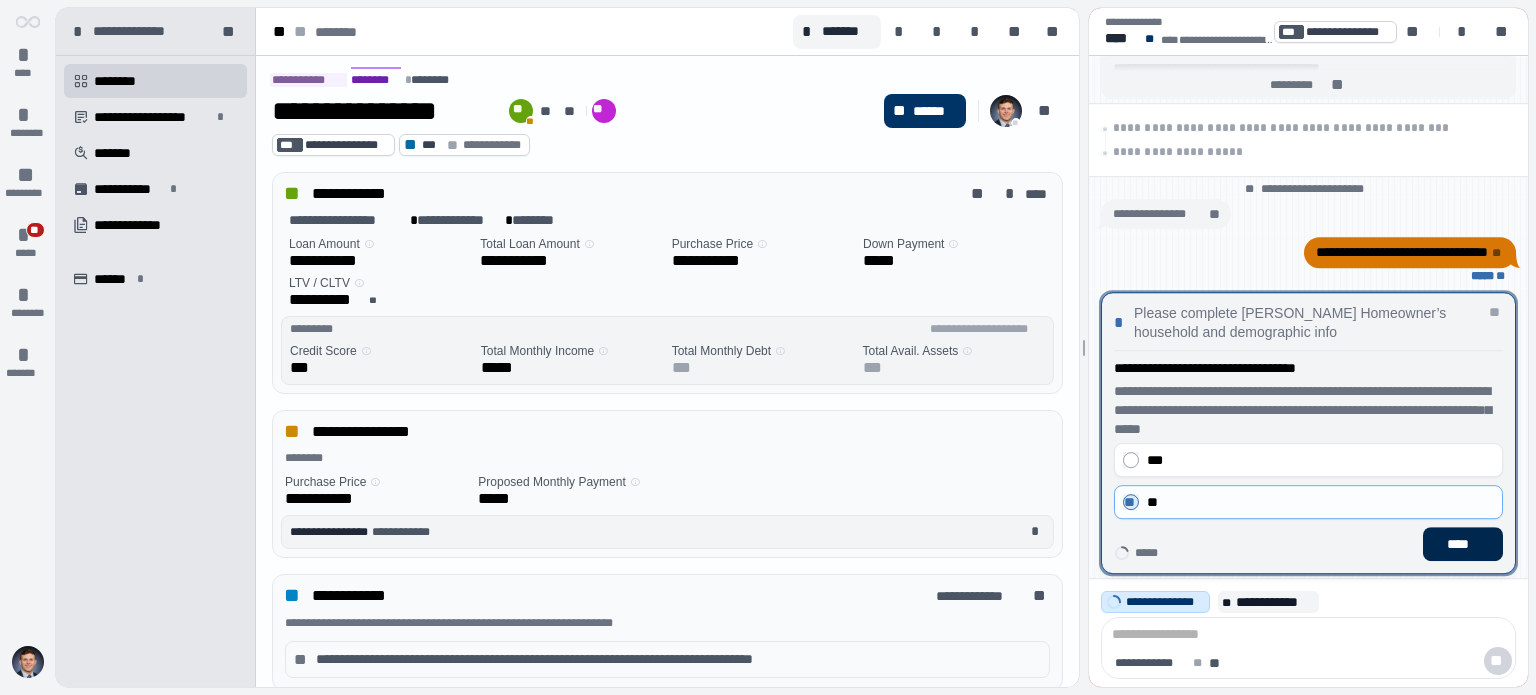 click on "****" at bounding box center (1463, 544) 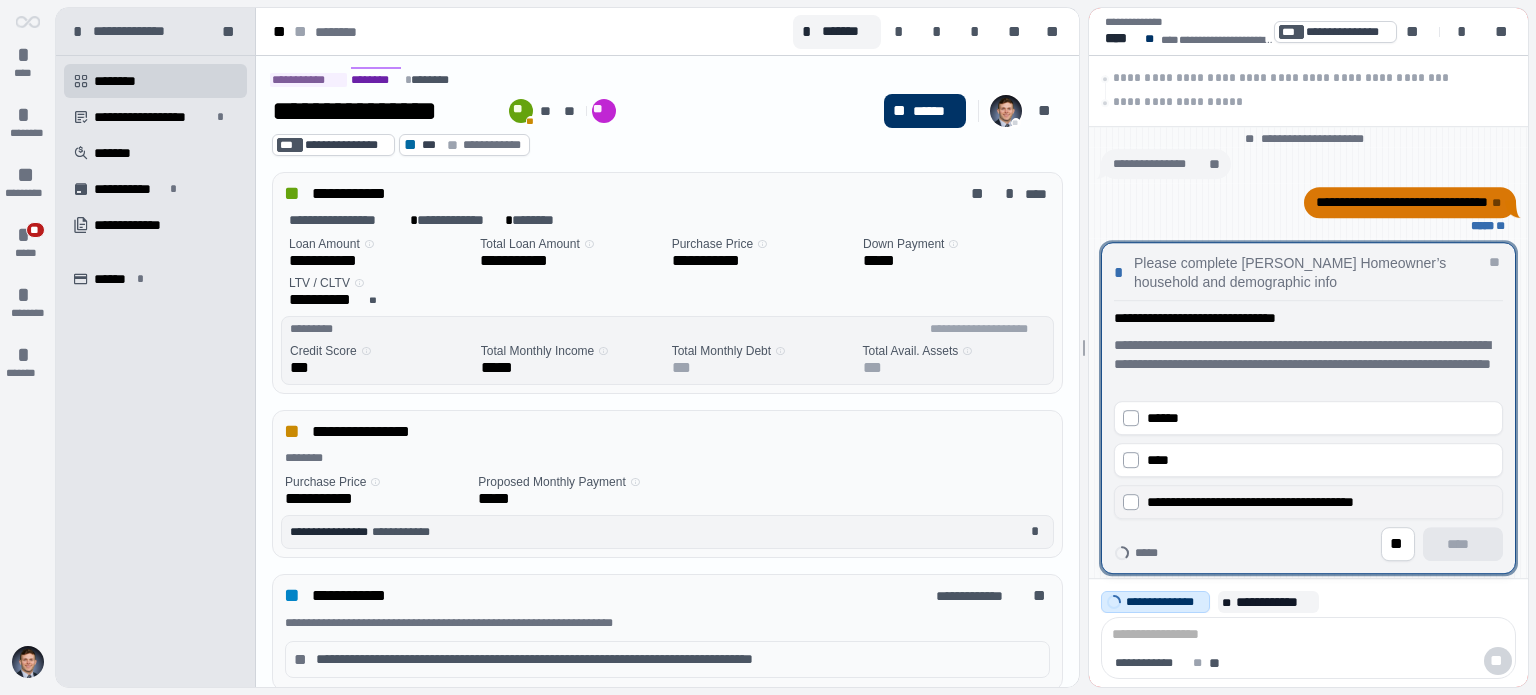 click on "**********" at bounding box center [1250, 502] 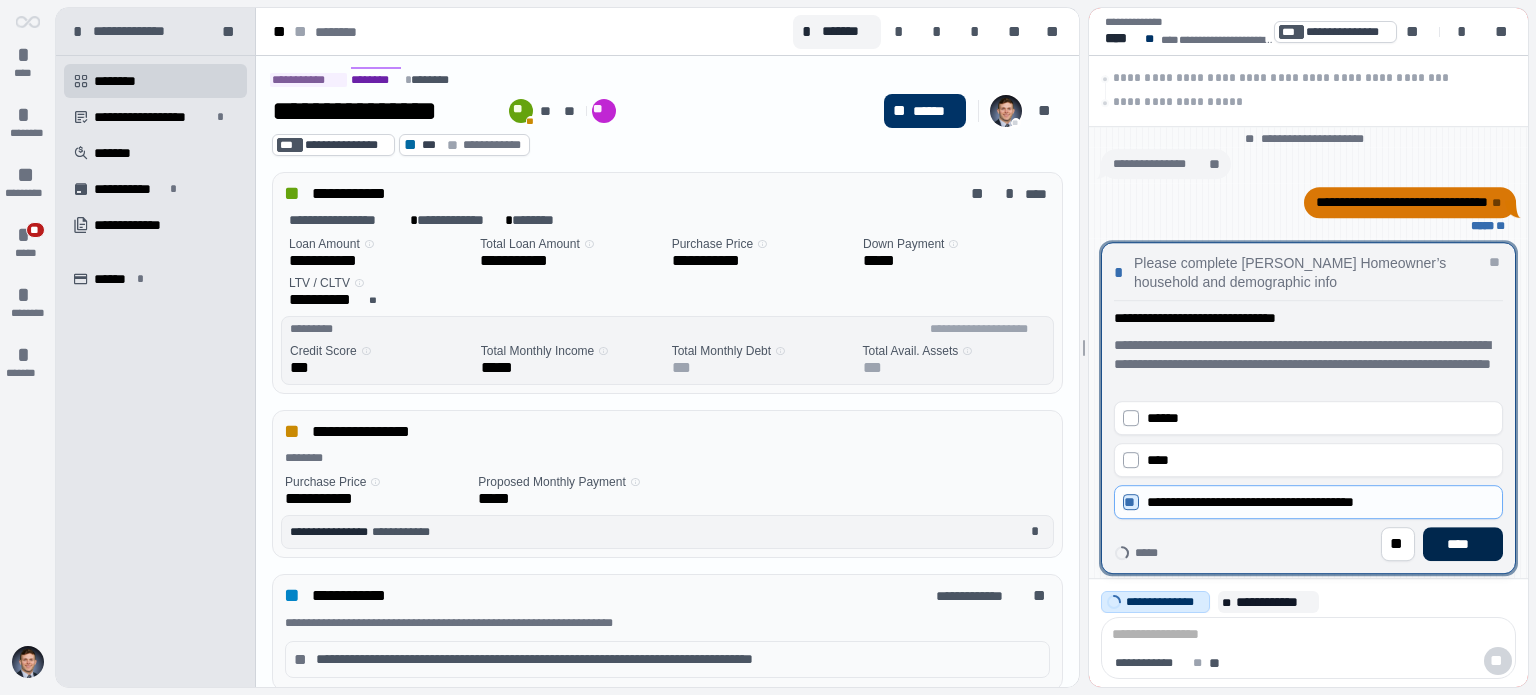 click on "****" at bounding box center (1463, 544) 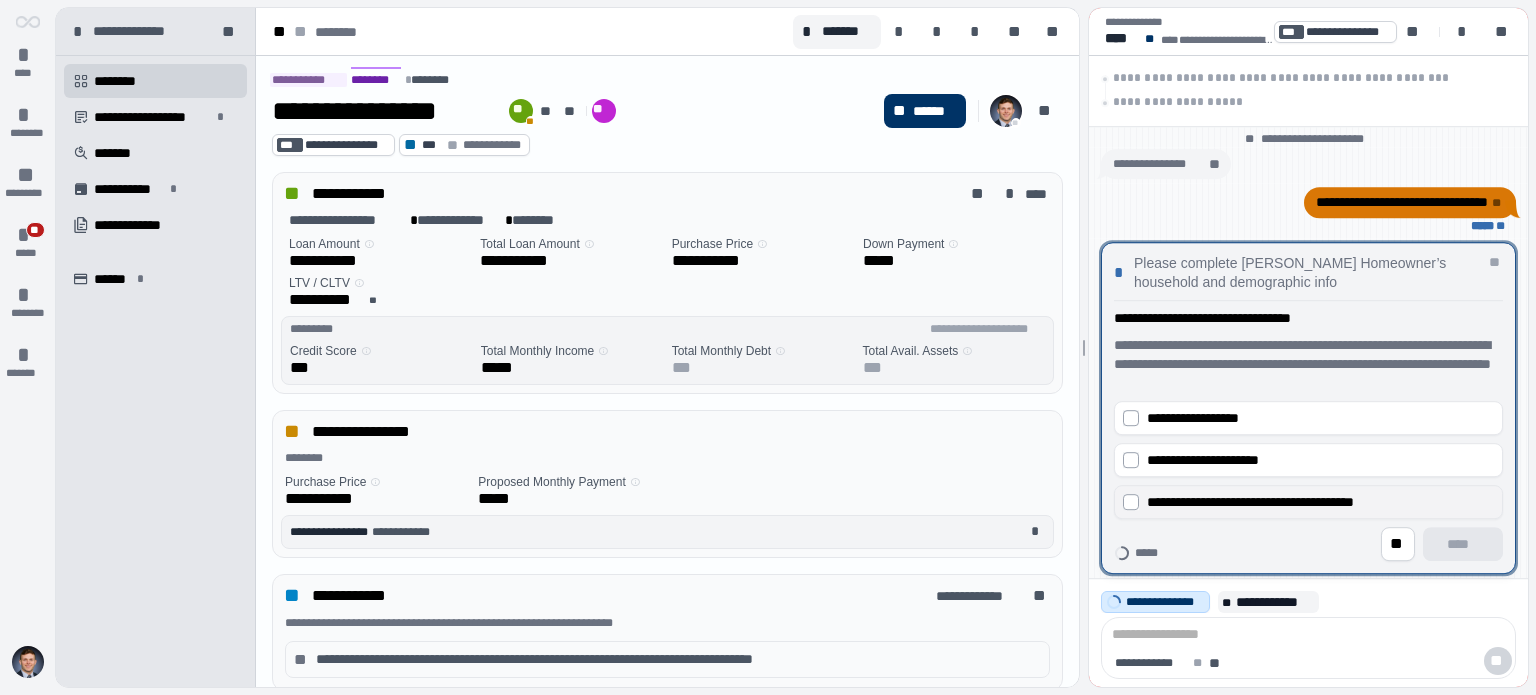 click on "**********" at bounding box center [1308, 502] 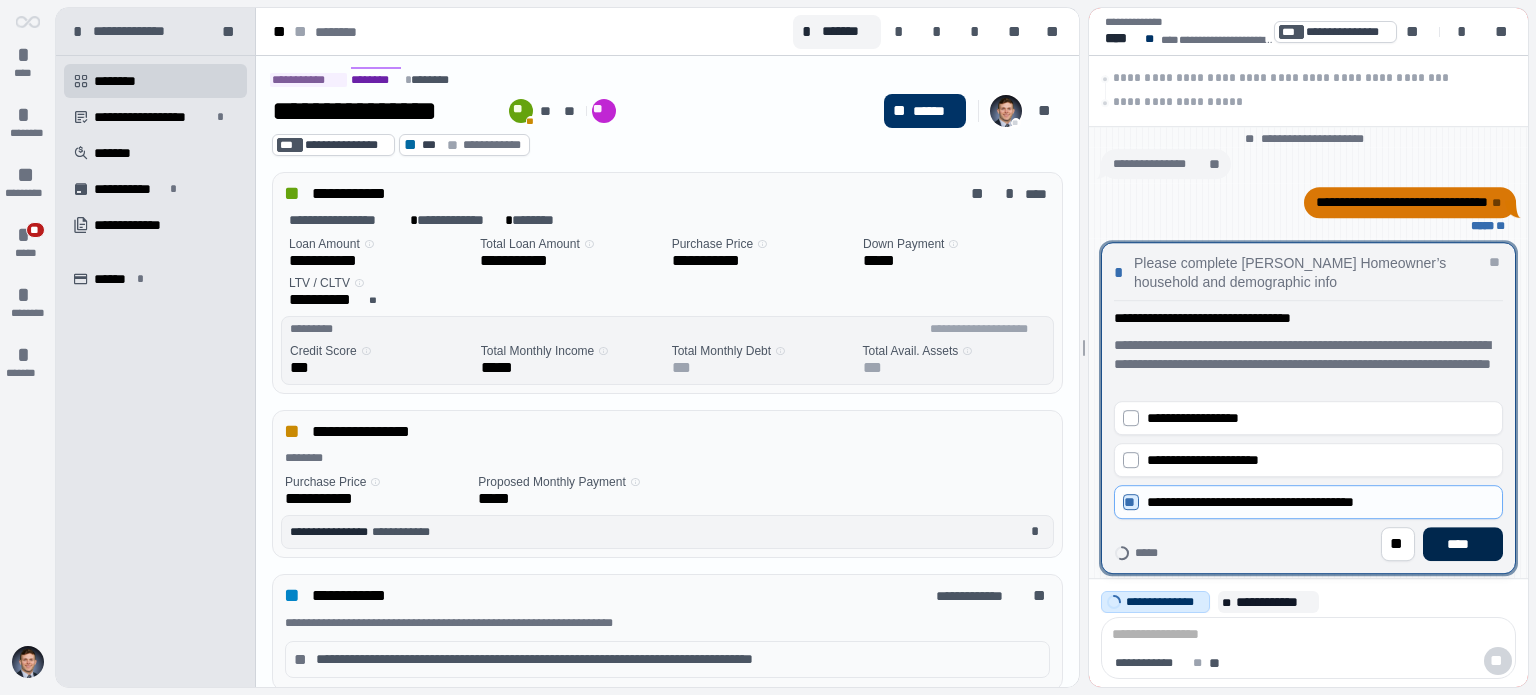 click on "**********" at bounding box center (1308, 435) 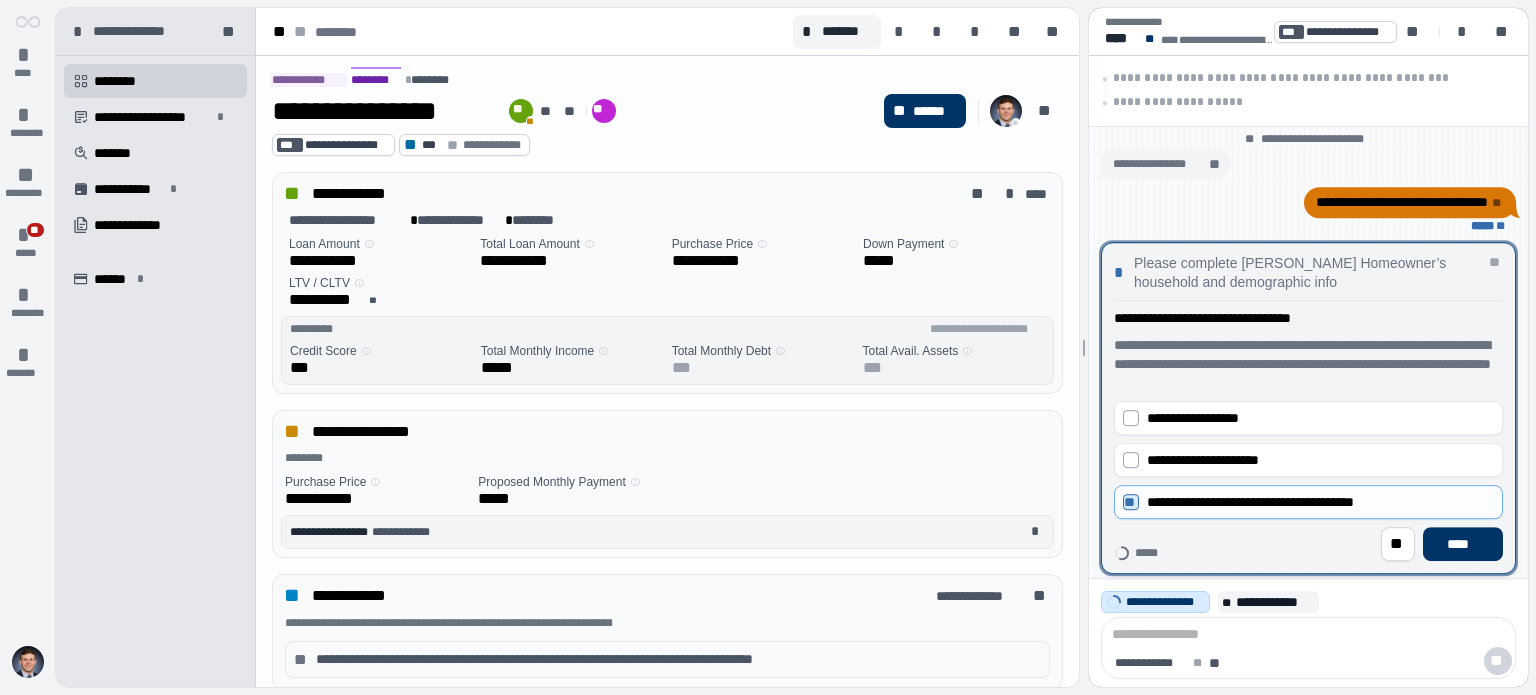click on "**********" at bounding box center [1308, 435] 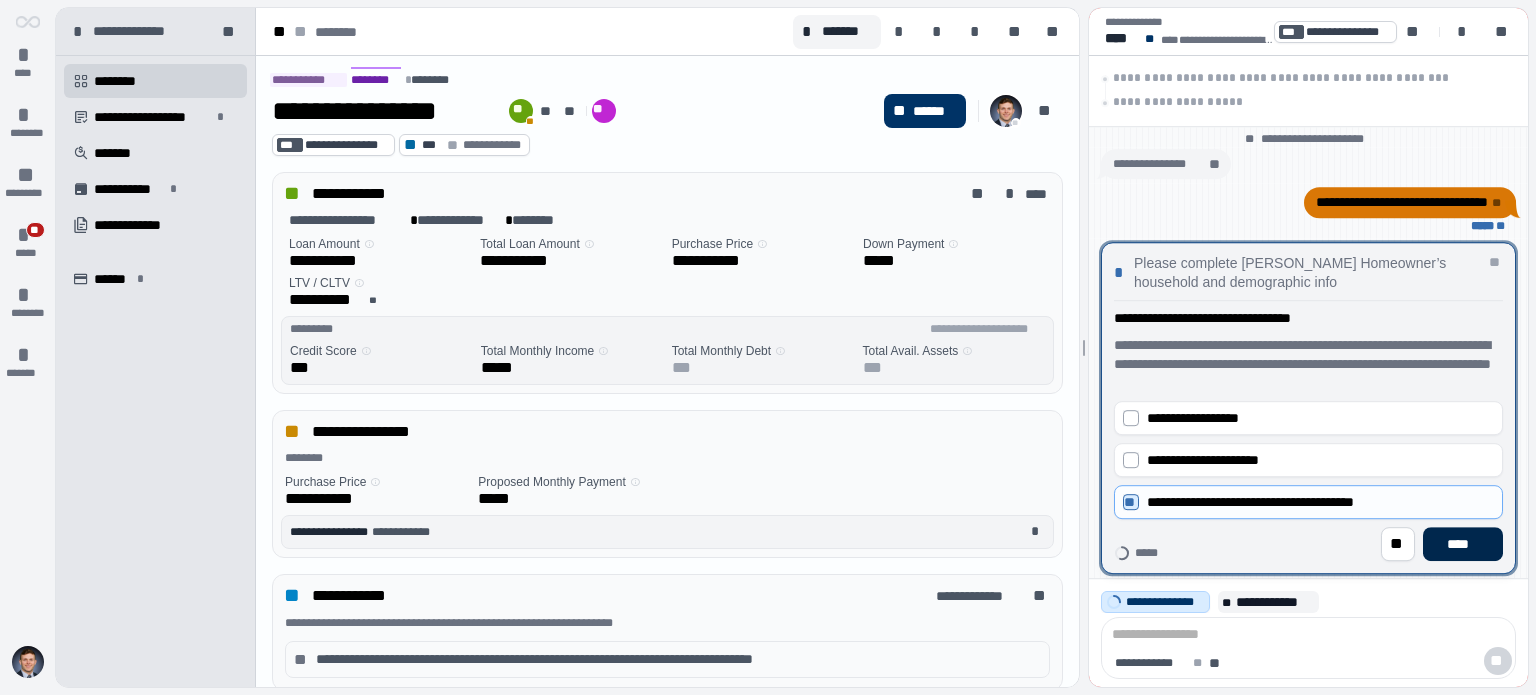 click on "****" at bounding box center [1463, 544] 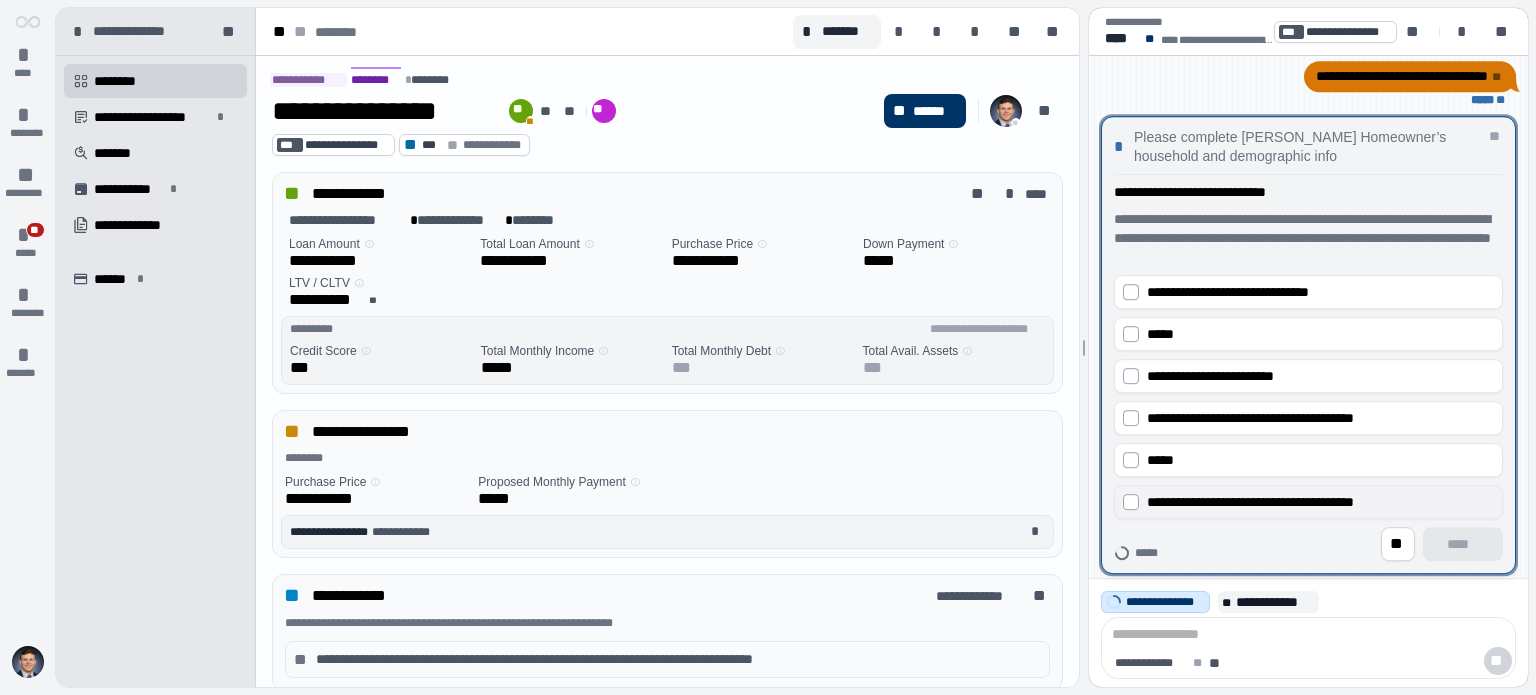 click on "**********" at bounding box center [1320, 502] 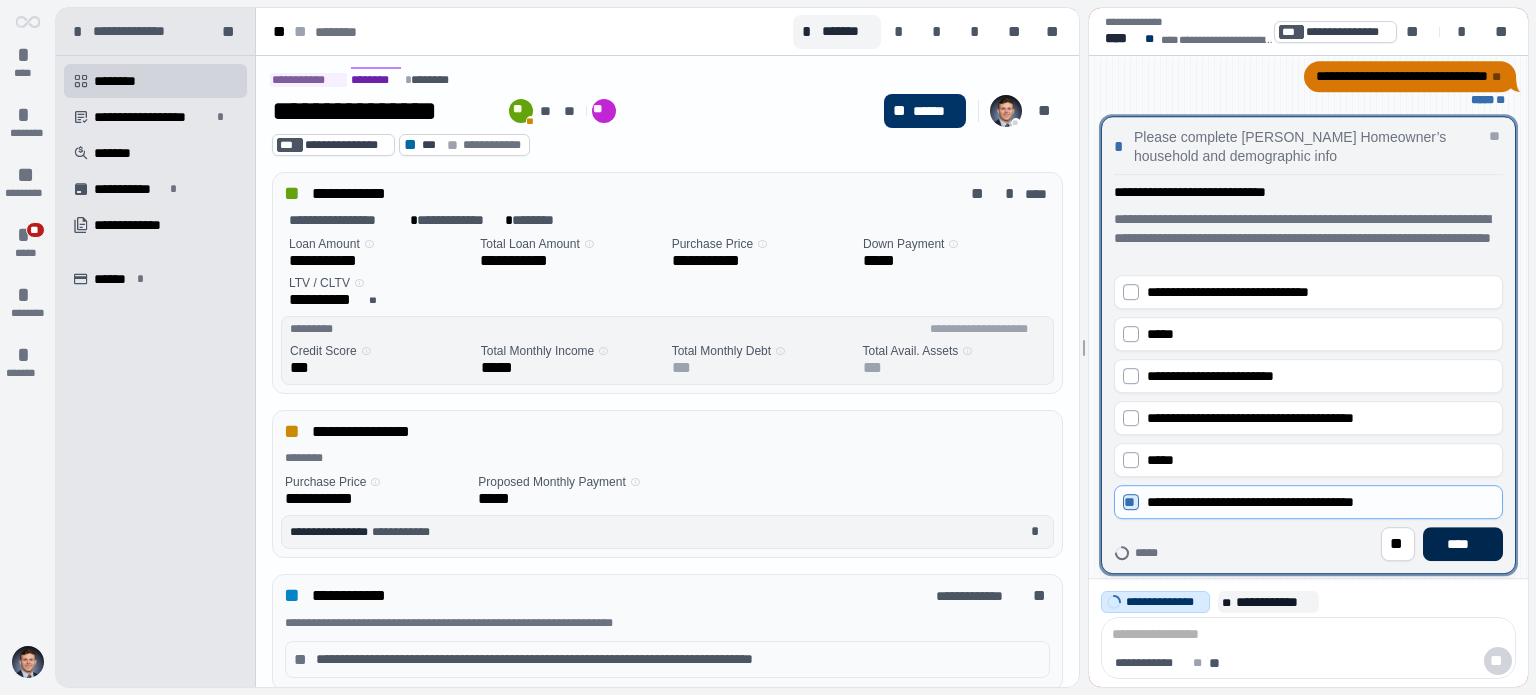 click on "****" at bounding box center (1463, 544) 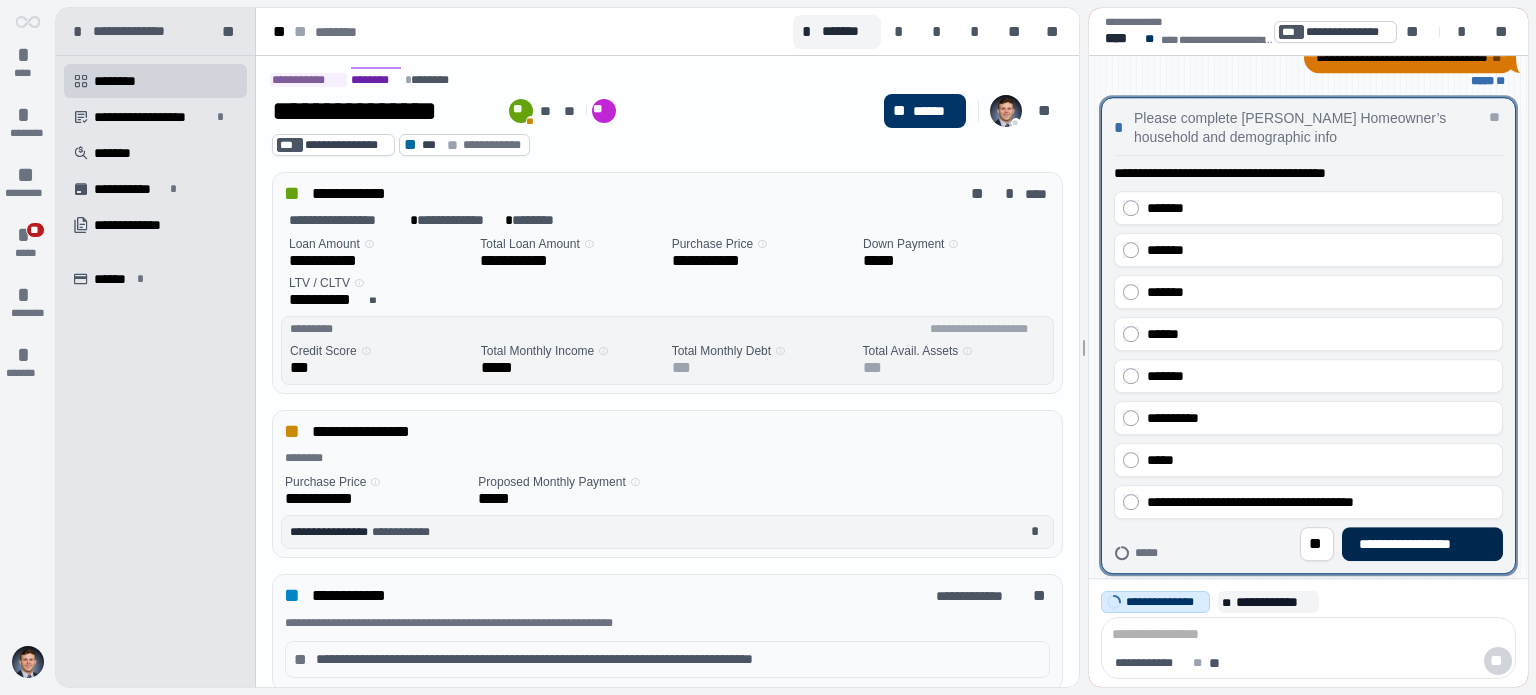 click on "**********" at bounding box center (1422, 544) 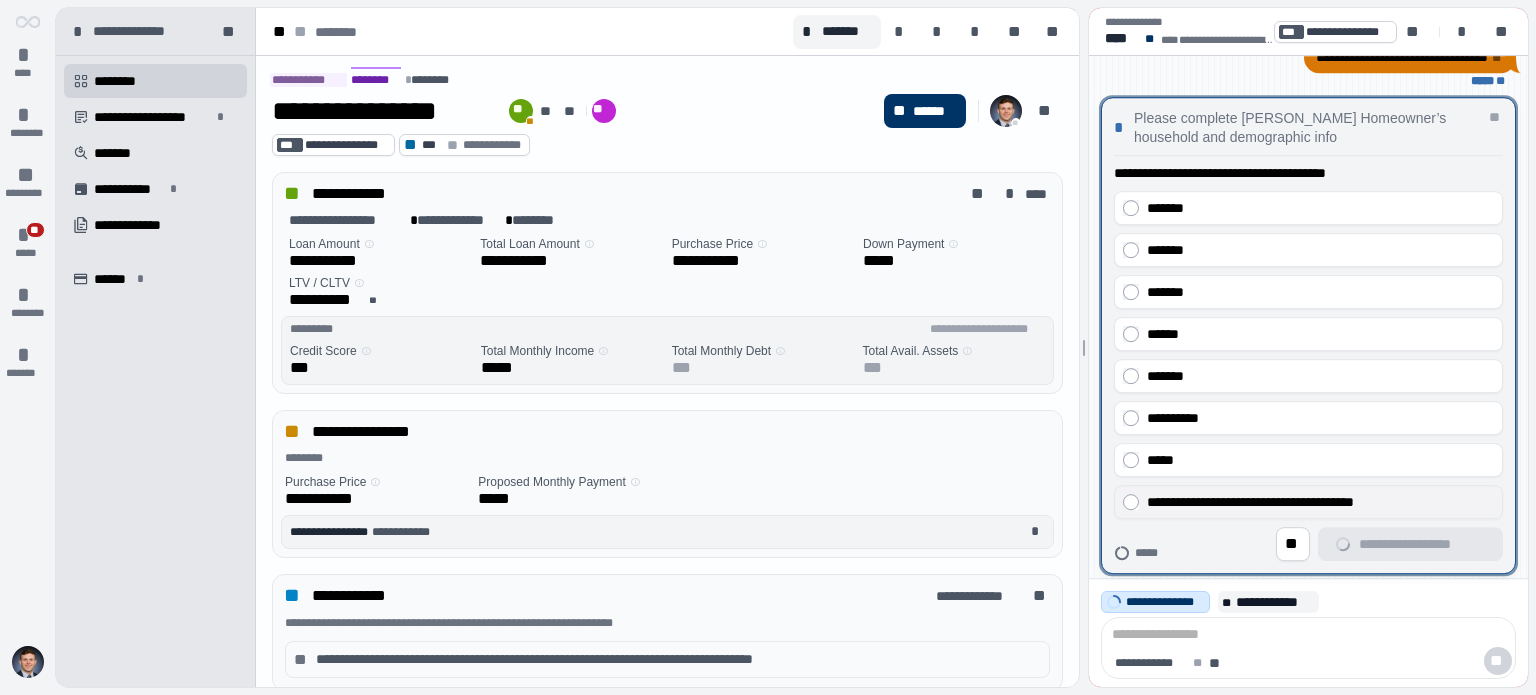 click on "**********" at bounding box center [1320, 502] 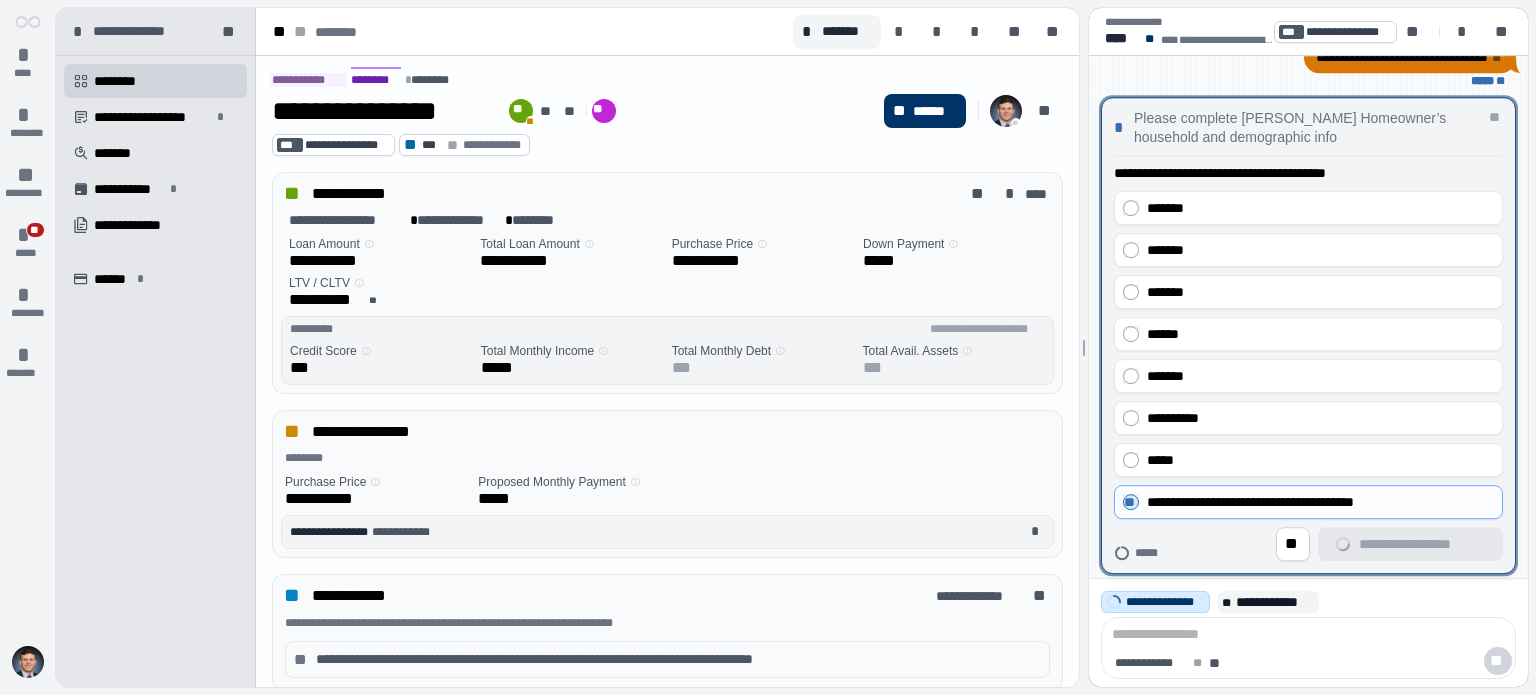 click on "**********" at bounding box center [1308, 335] 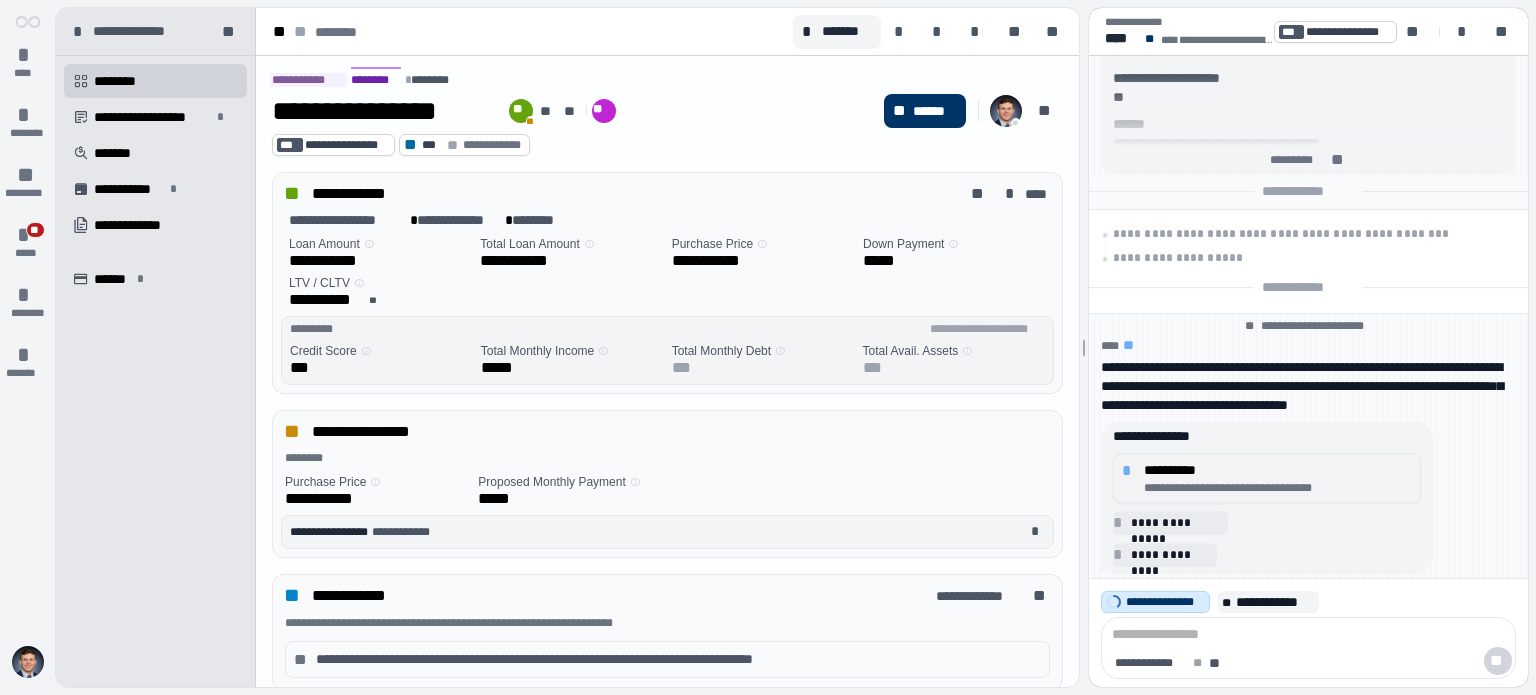 click on "**********" at bounding box center [1278, 488] 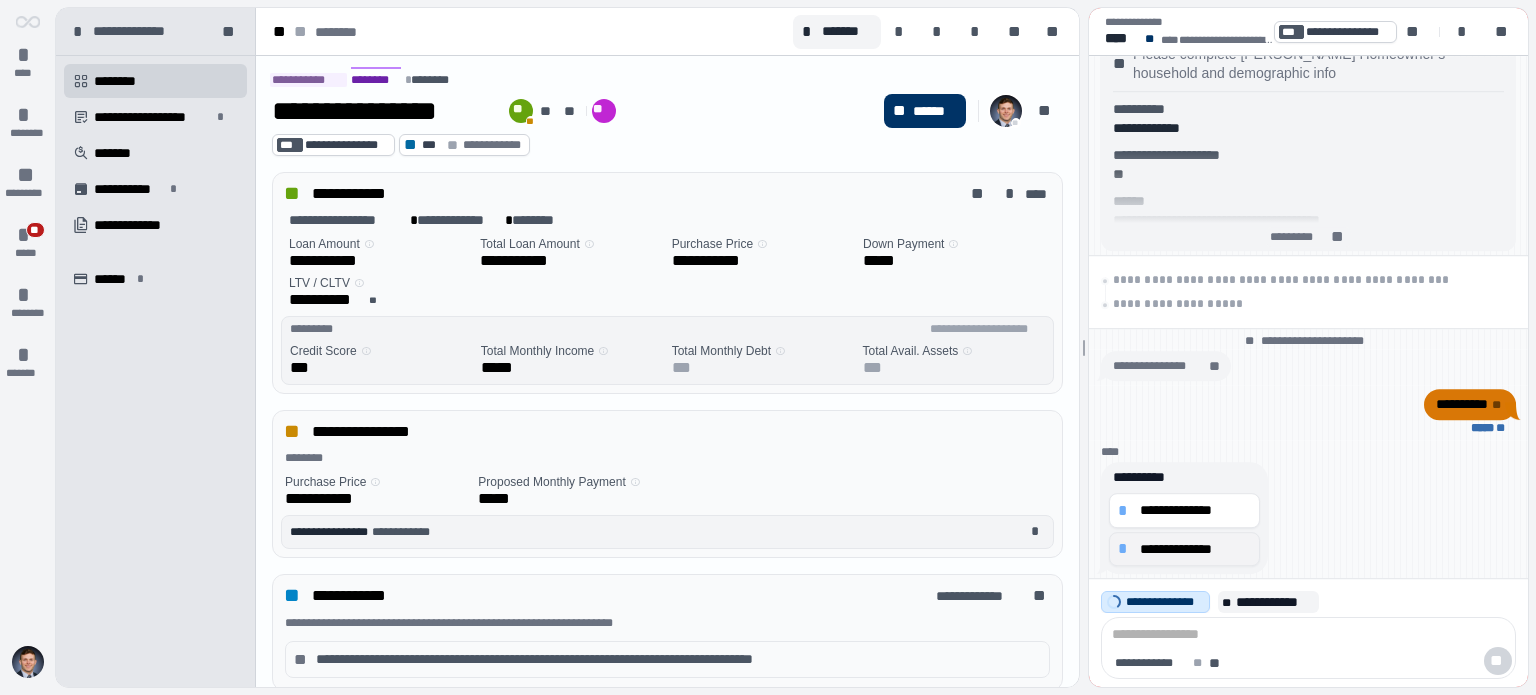 click on "**********" at bounding box center [1184, 510] 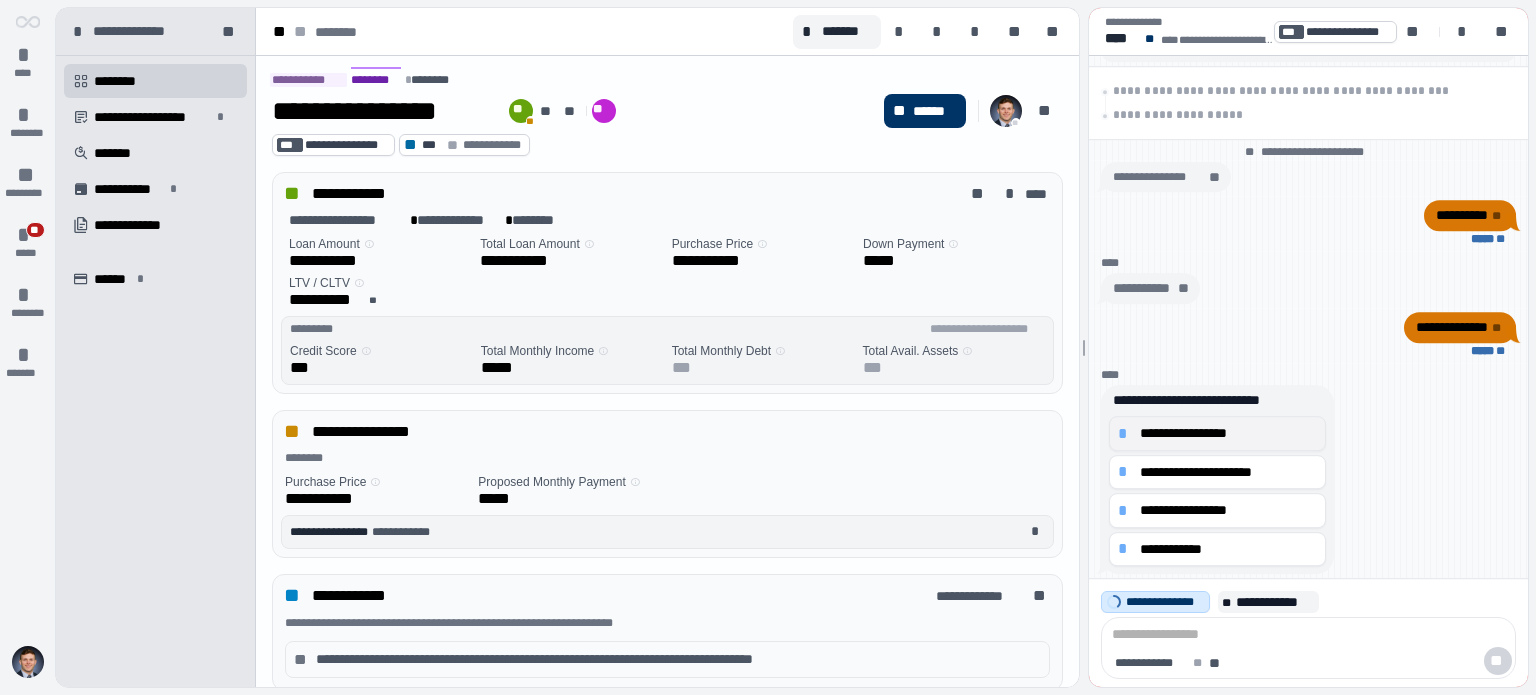 click on "**********" at bounding box center [1228, 433] 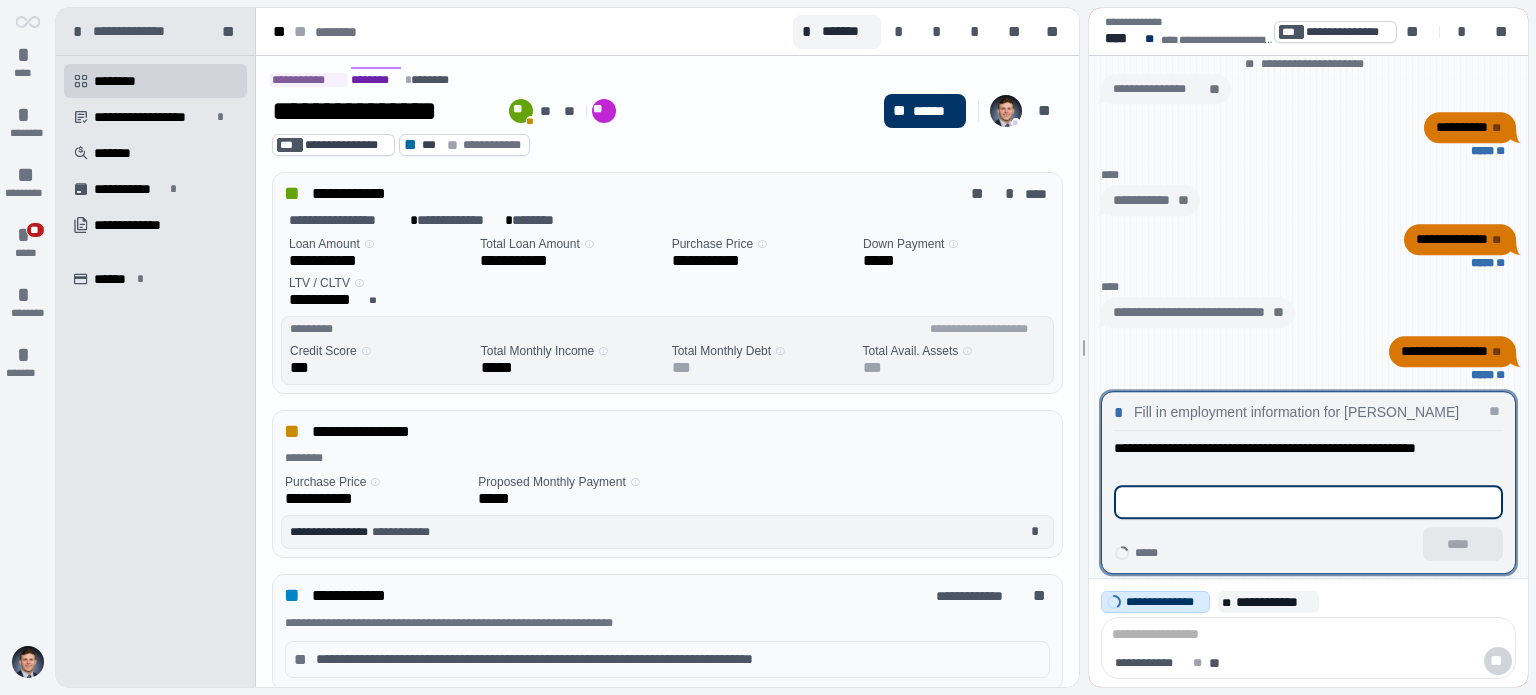 click at bounding box center [1308, 502] 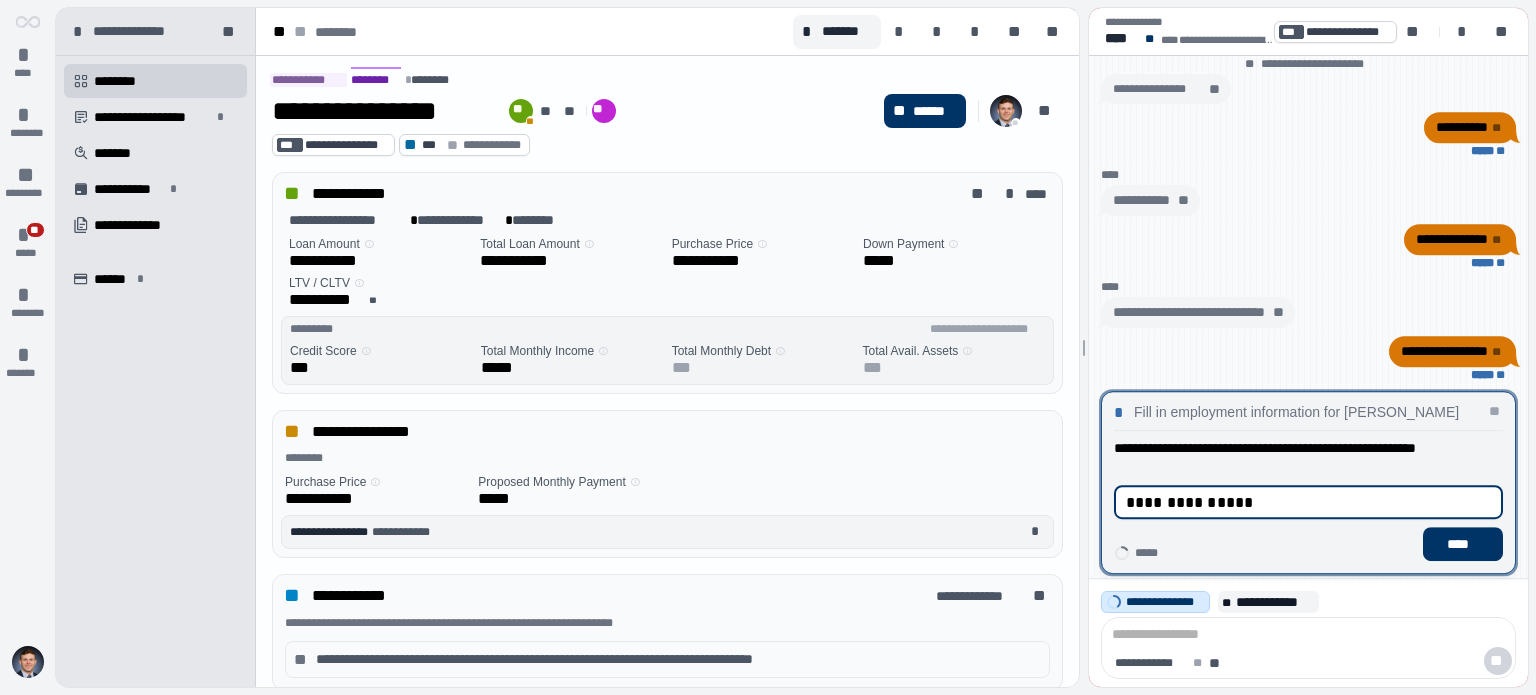 type on "**********" 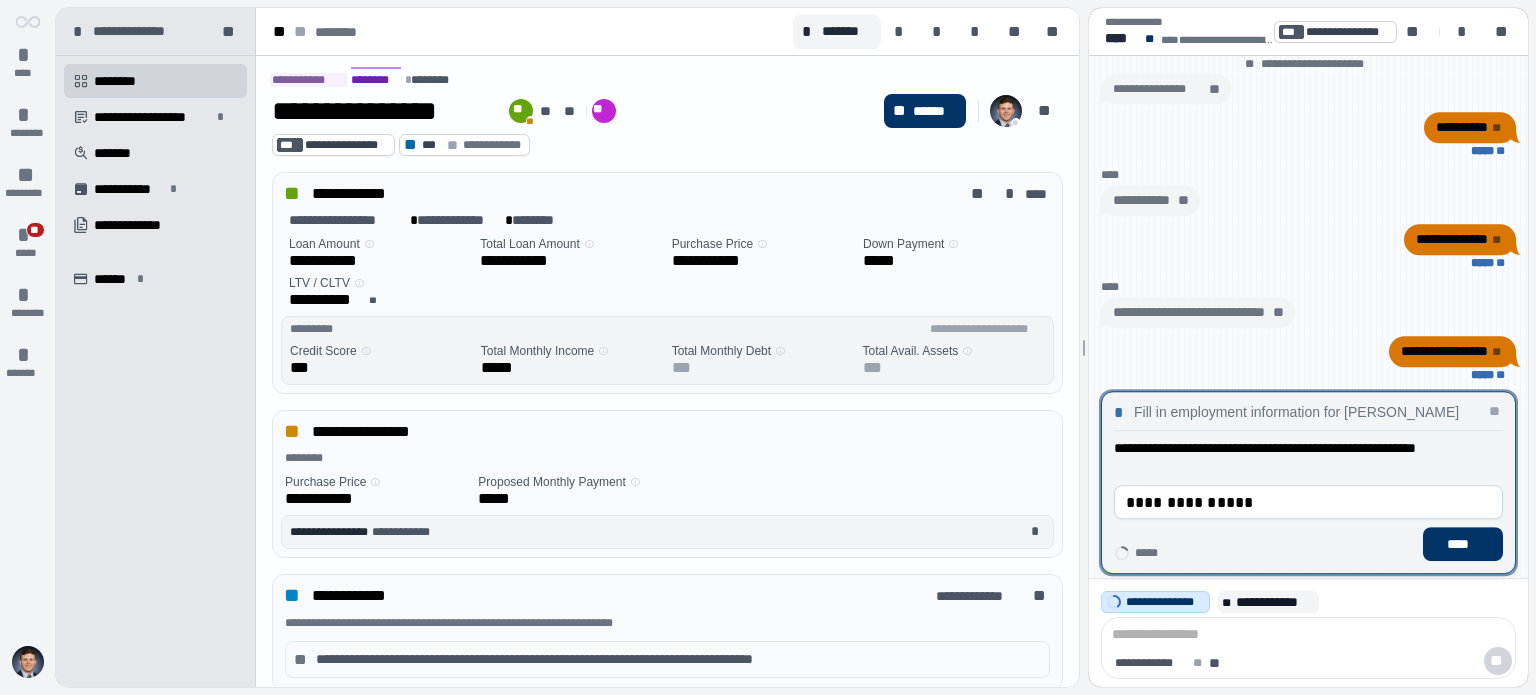 type 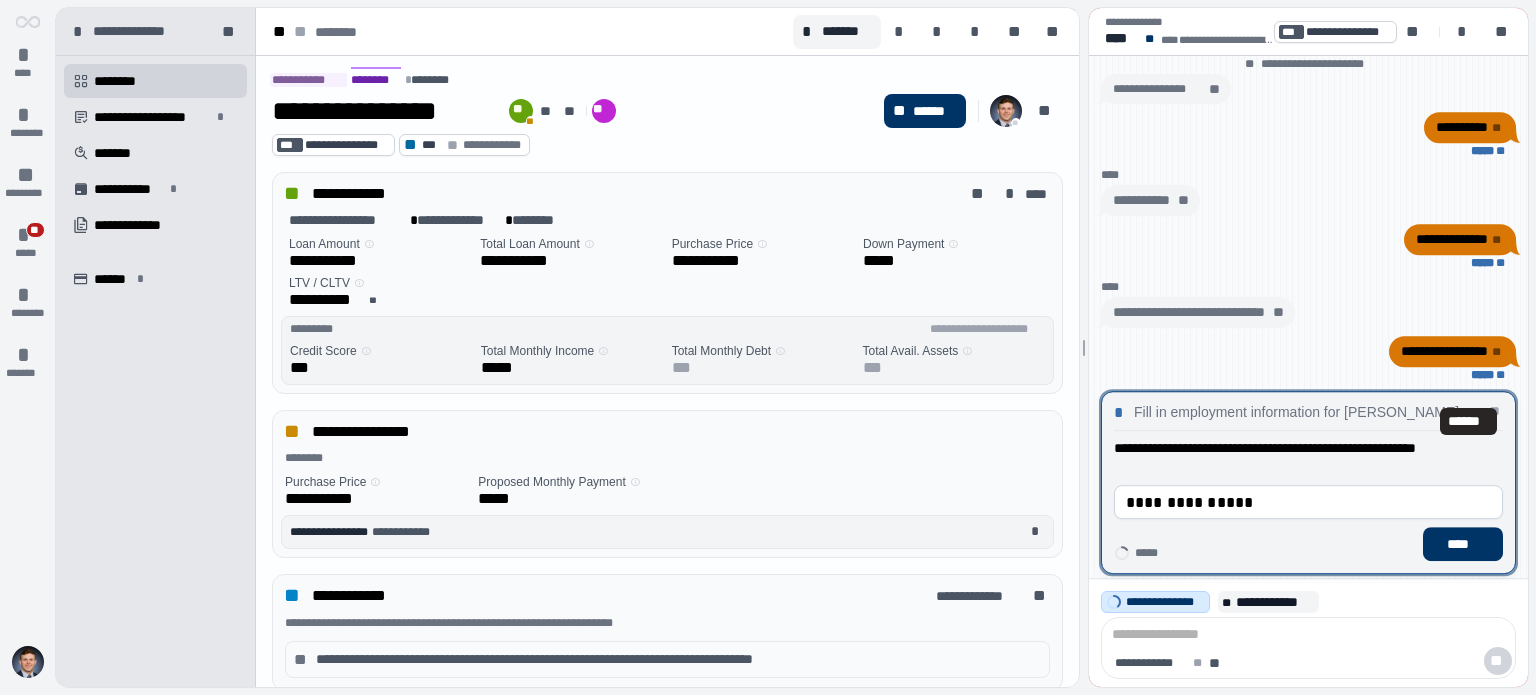 type 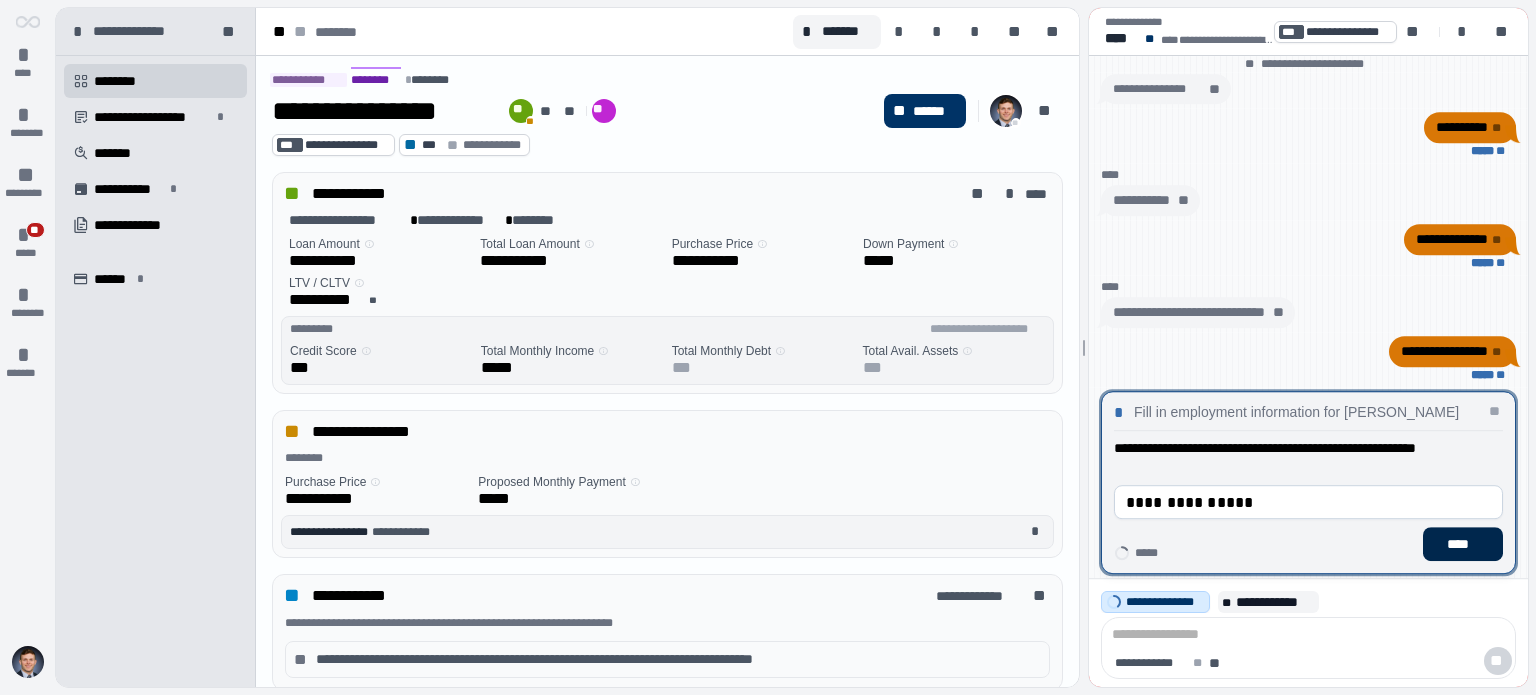 click on "****" at bounding box center (1463, 544) 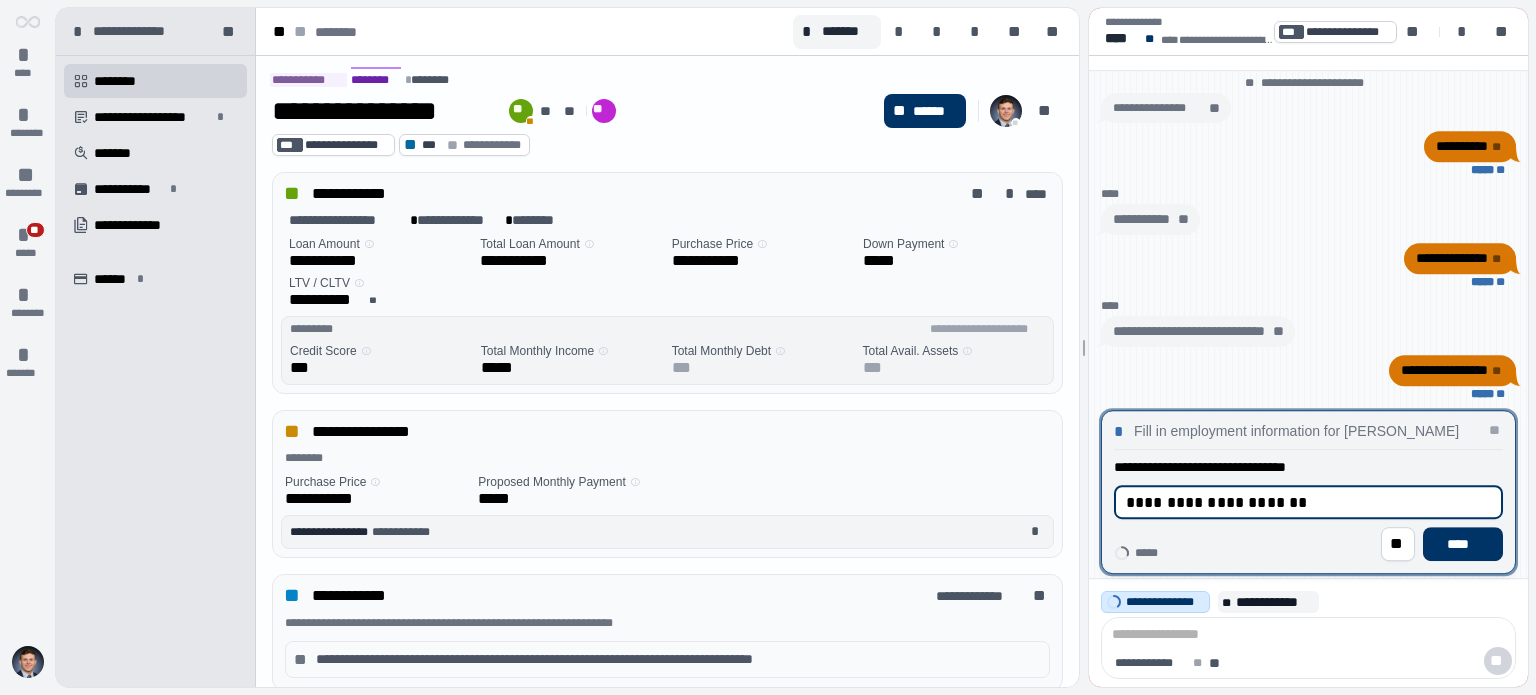 type on "**********" 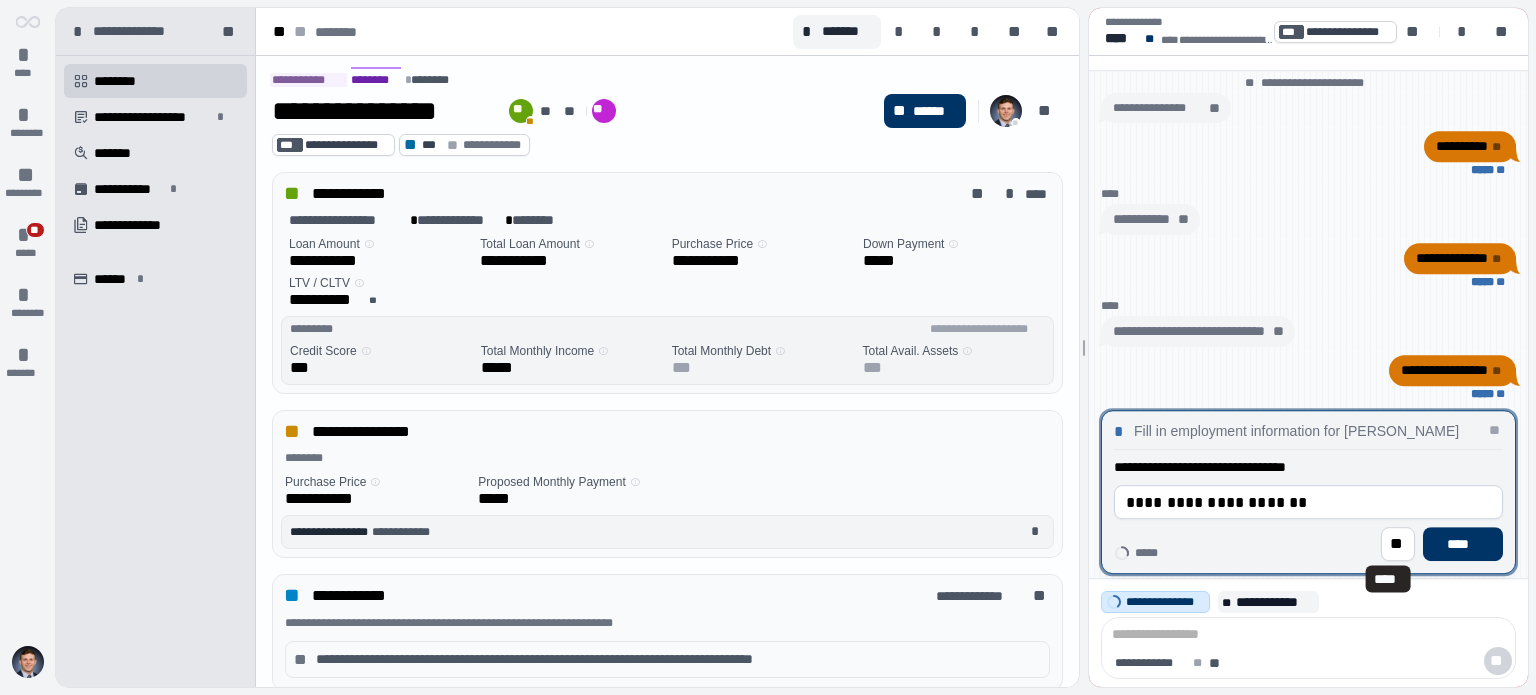 type 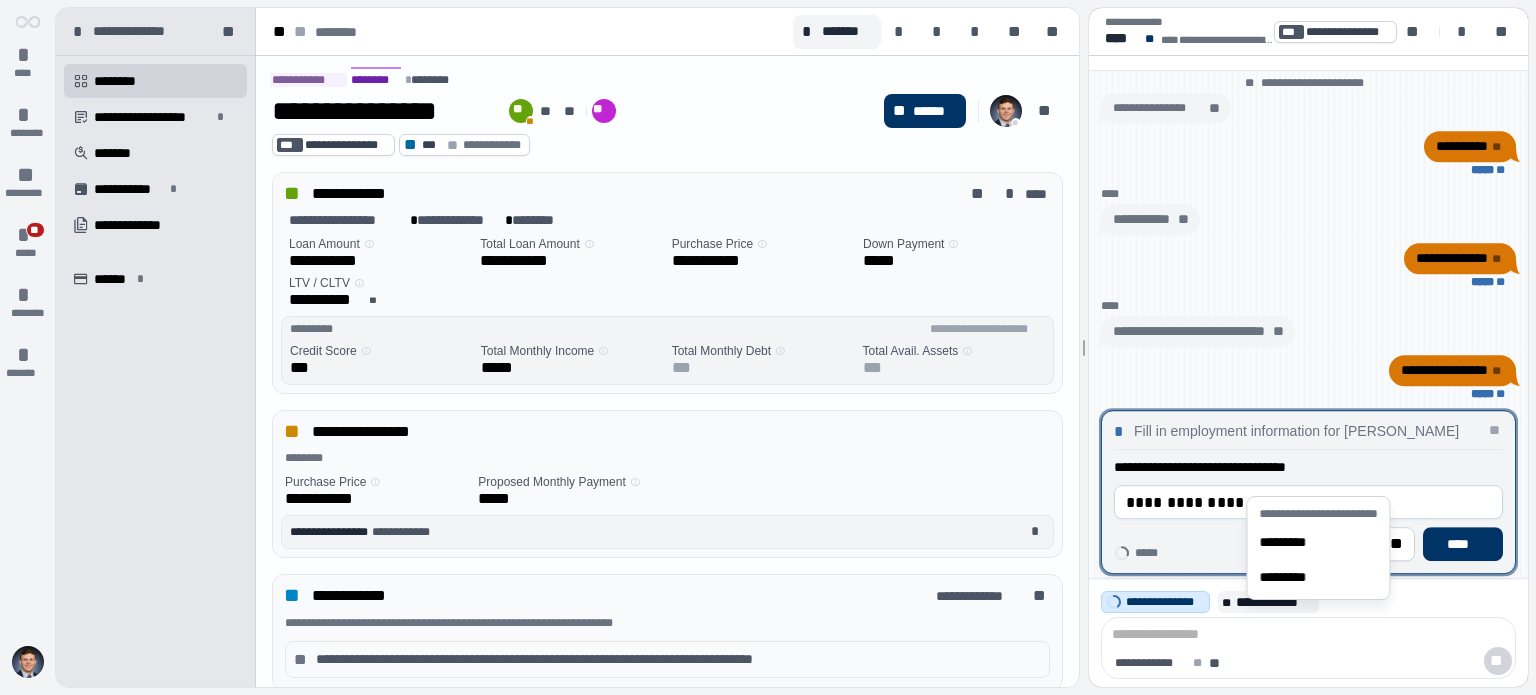 click on "**********" at bounding box center (1308, 502) 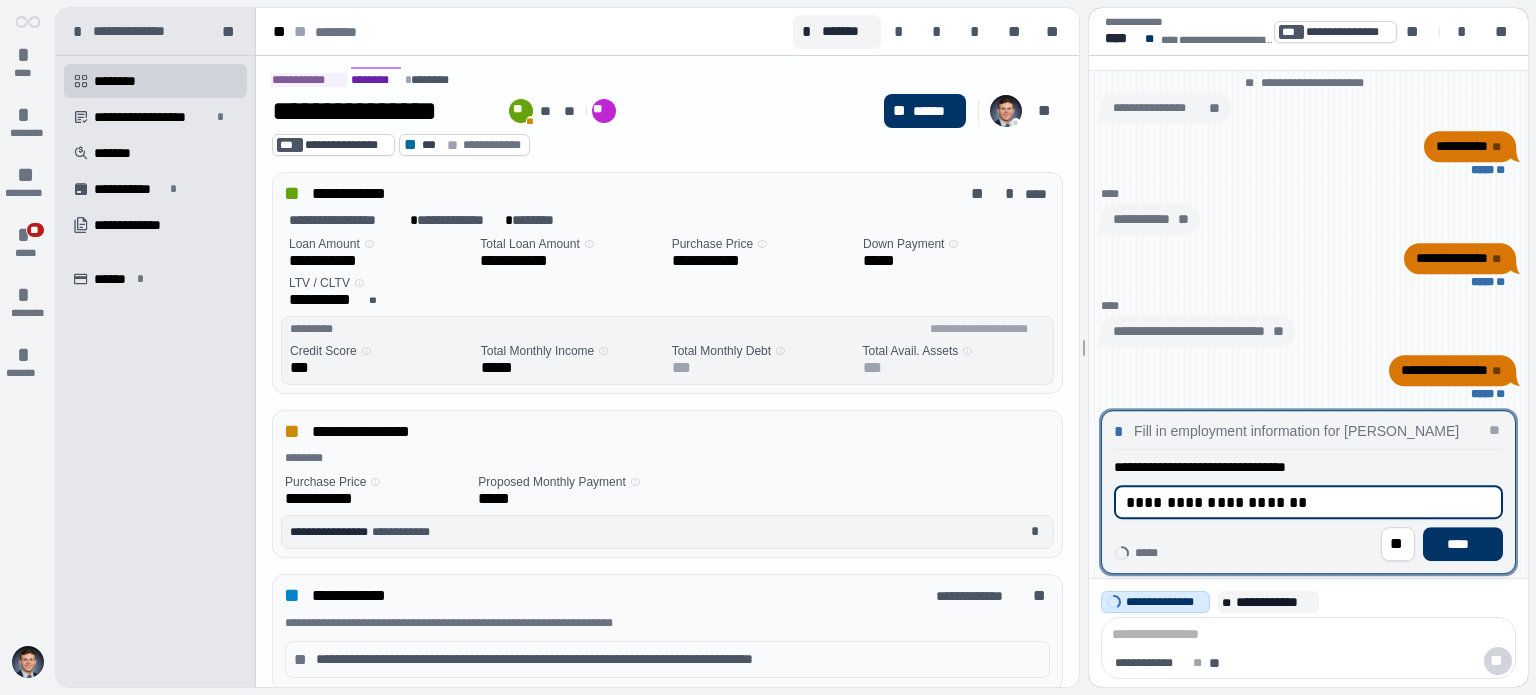 click on "**********" at bounding box center (1308, 502) 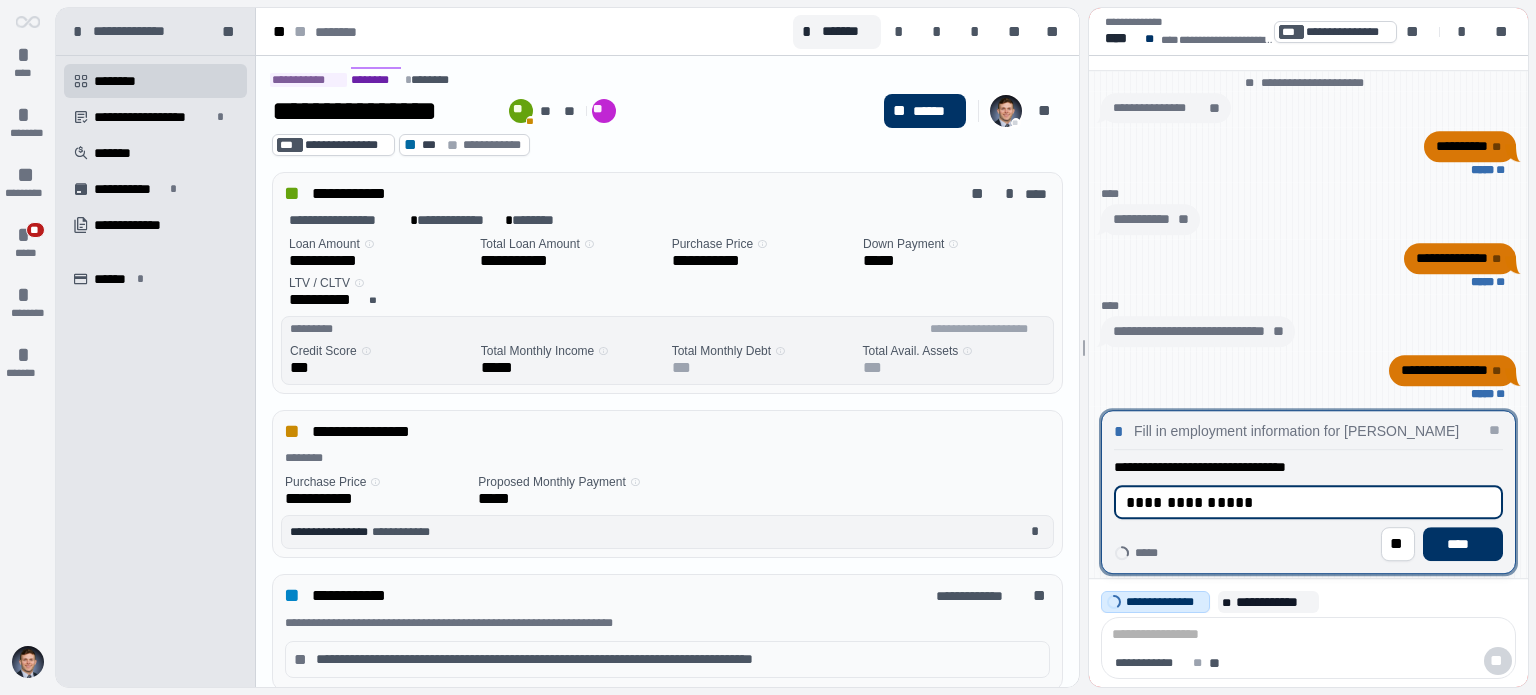 type on "**********" 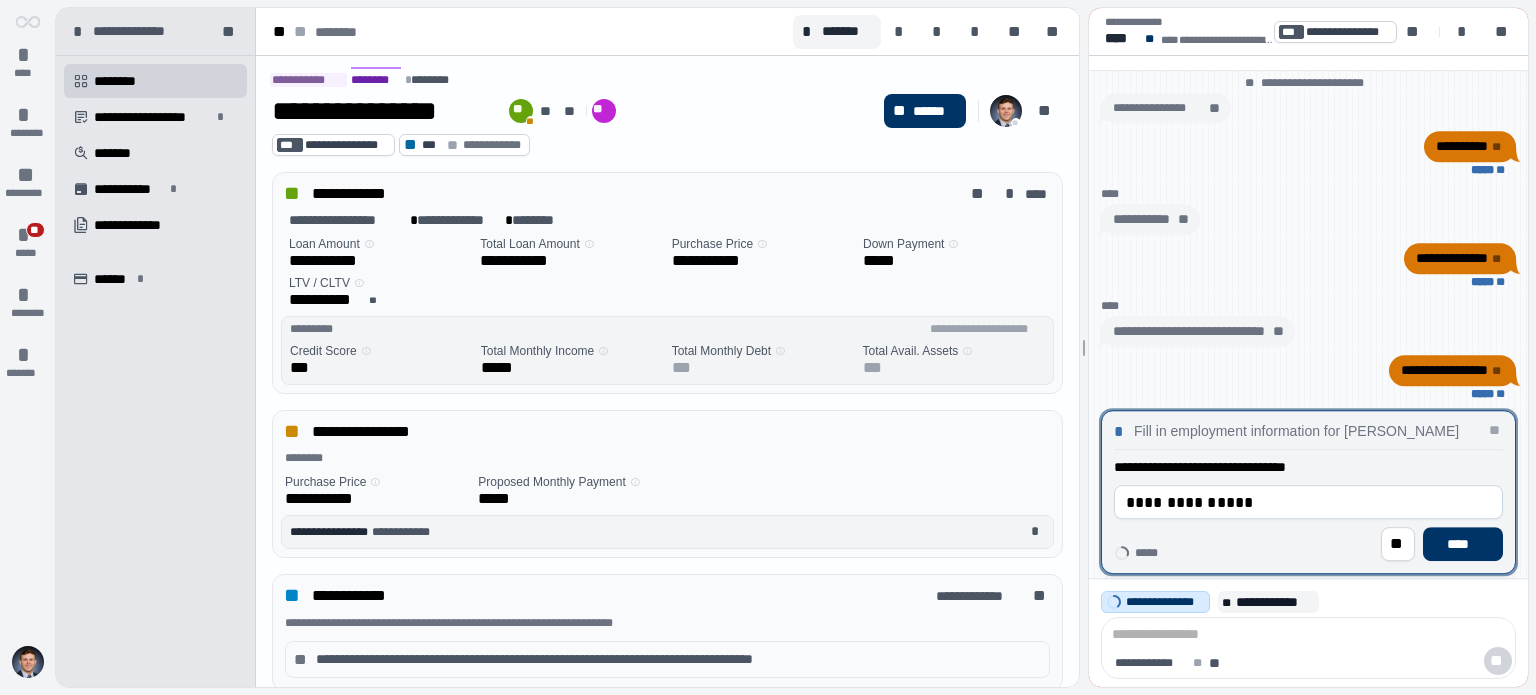 click on "****" at bounding box center (1463, 544) 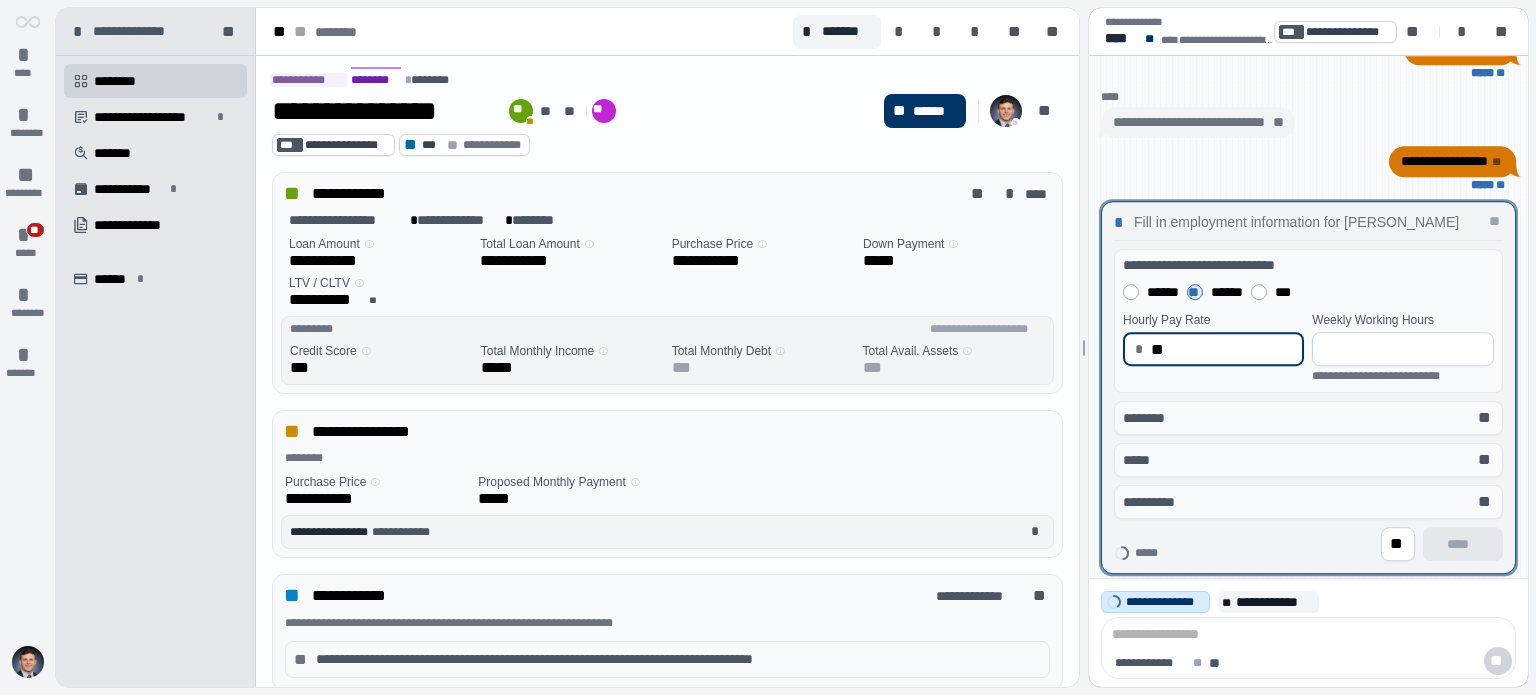 type on "*****" 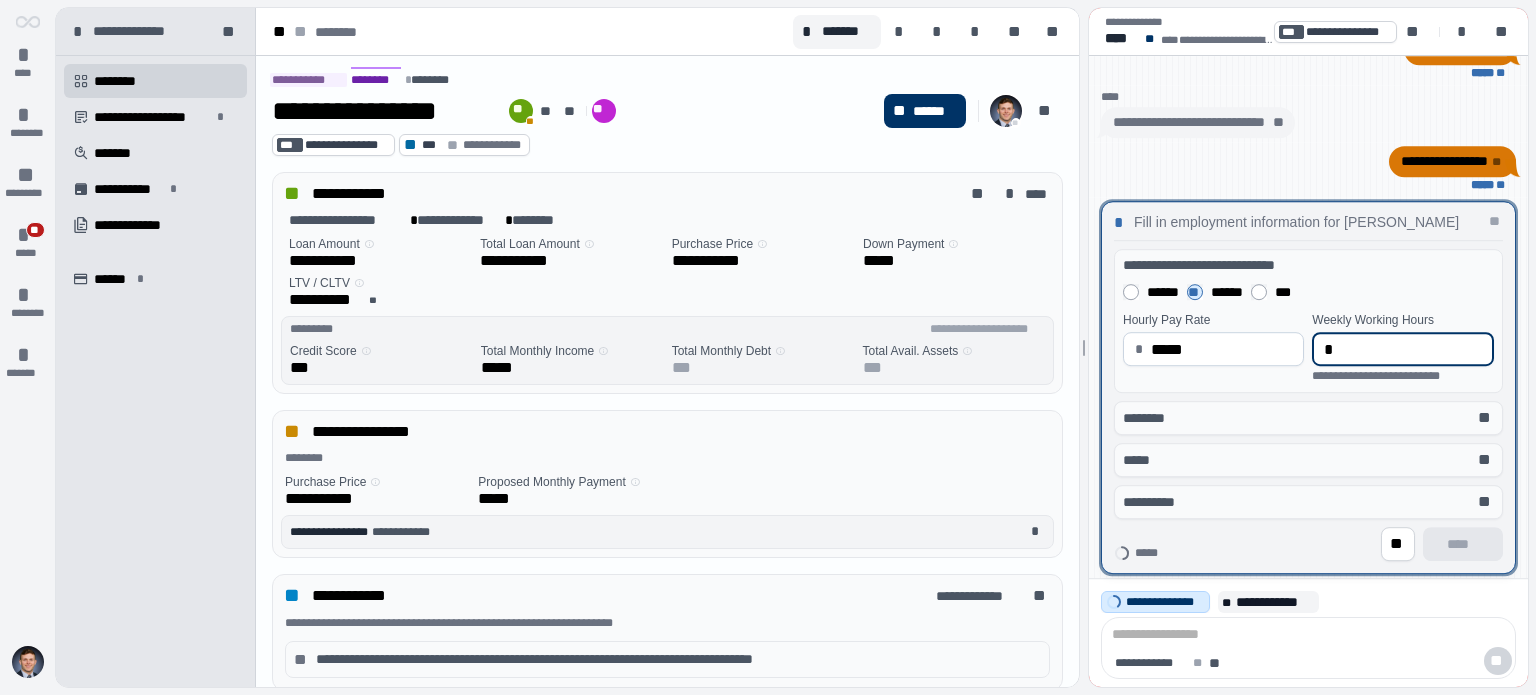 type on "*" 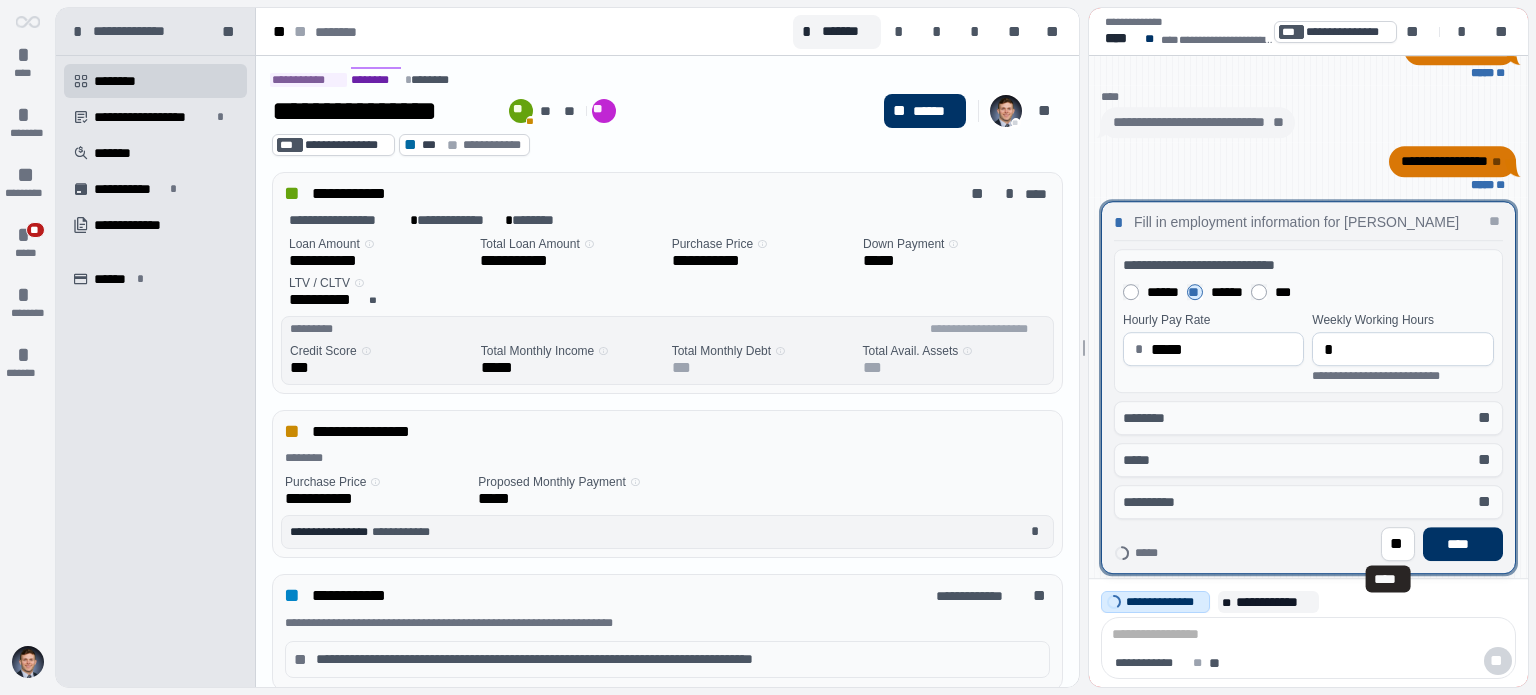 type 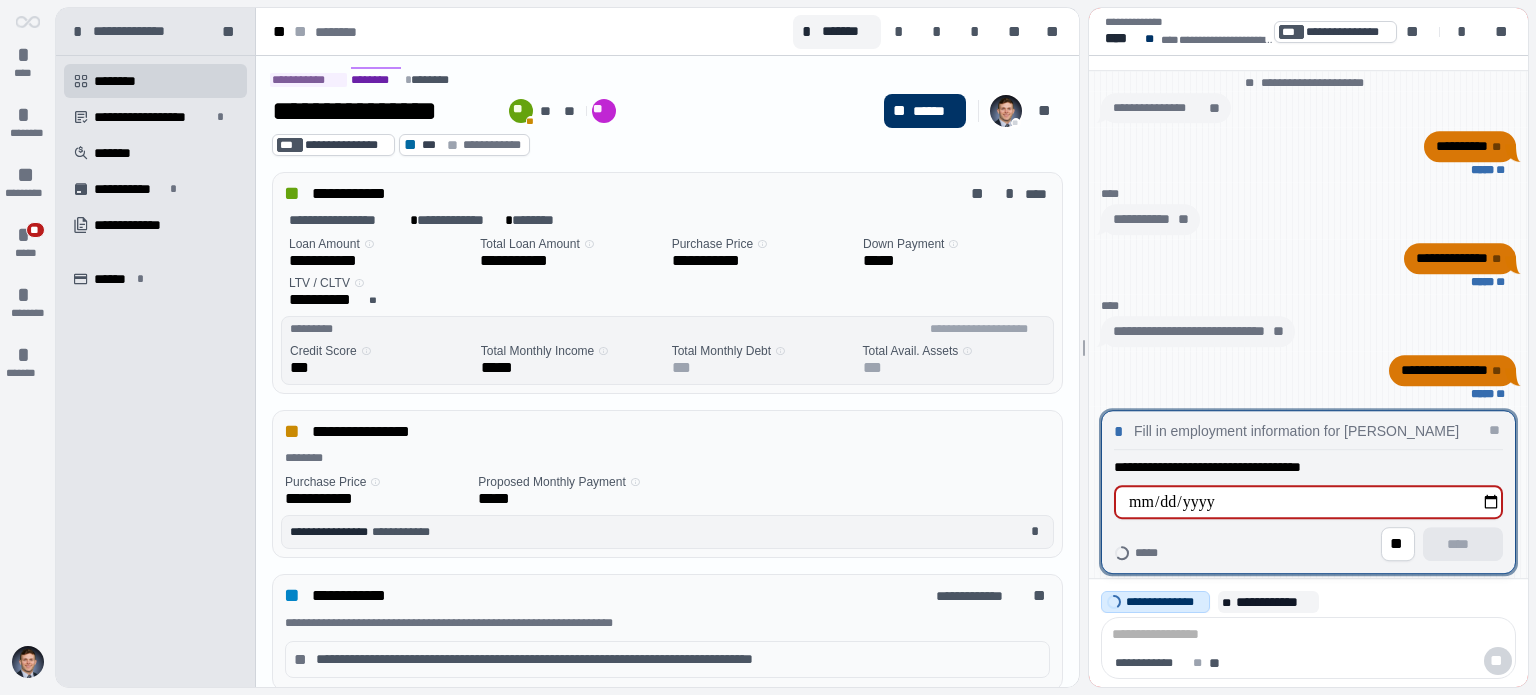 type on "**********" 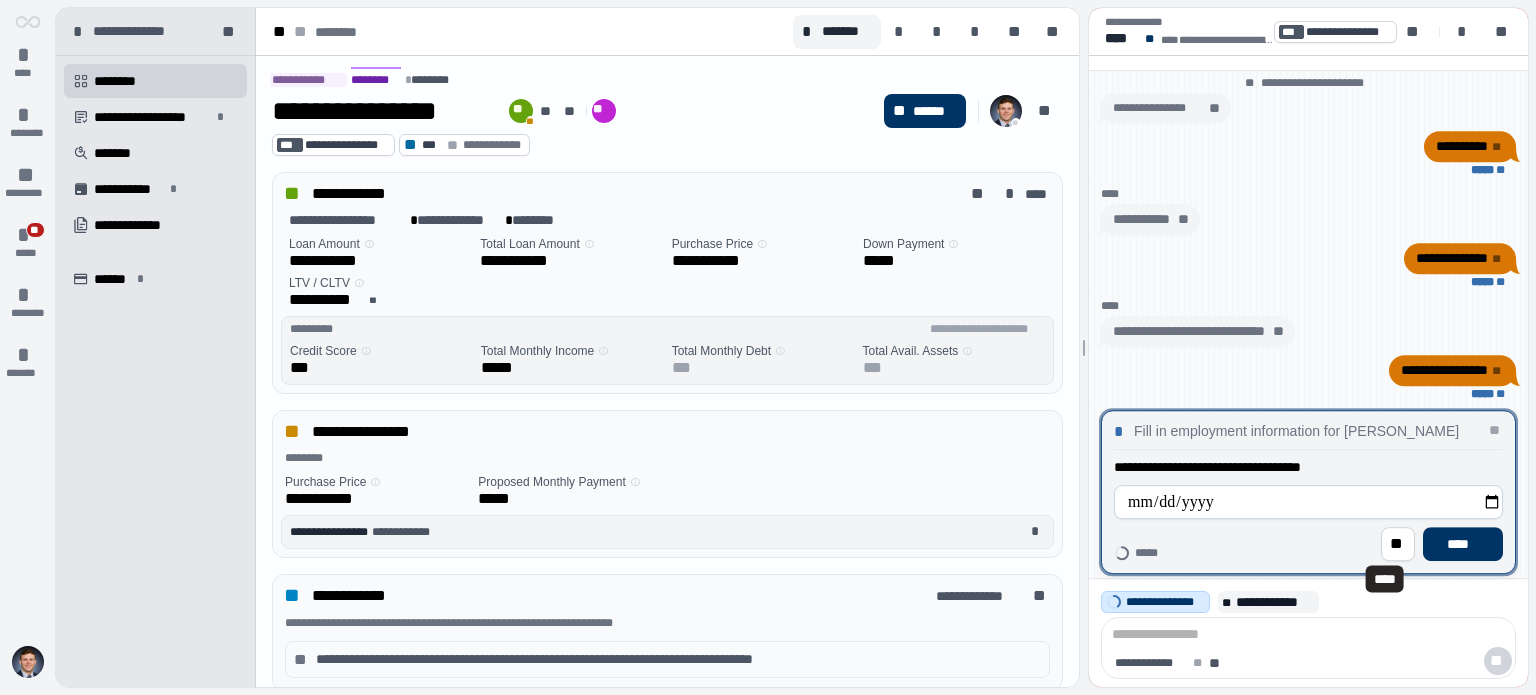 type 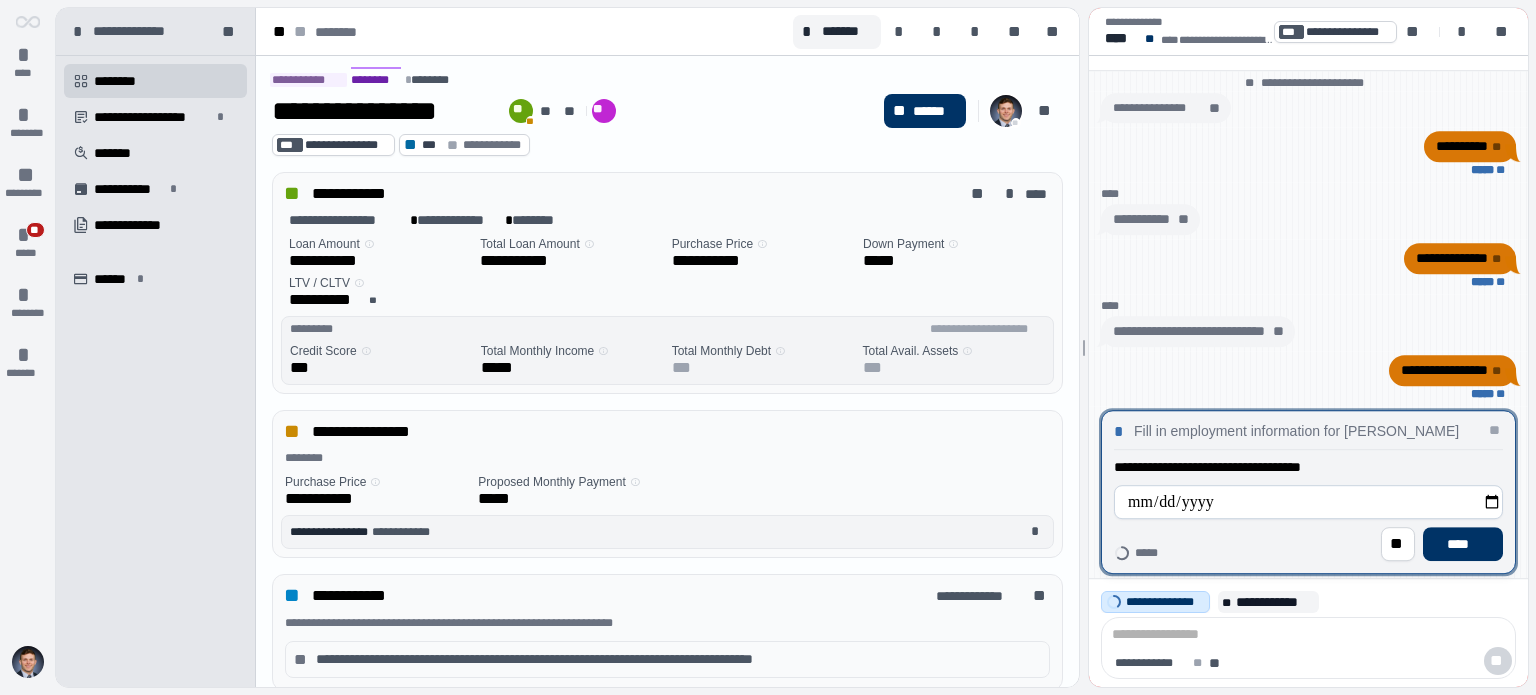 type 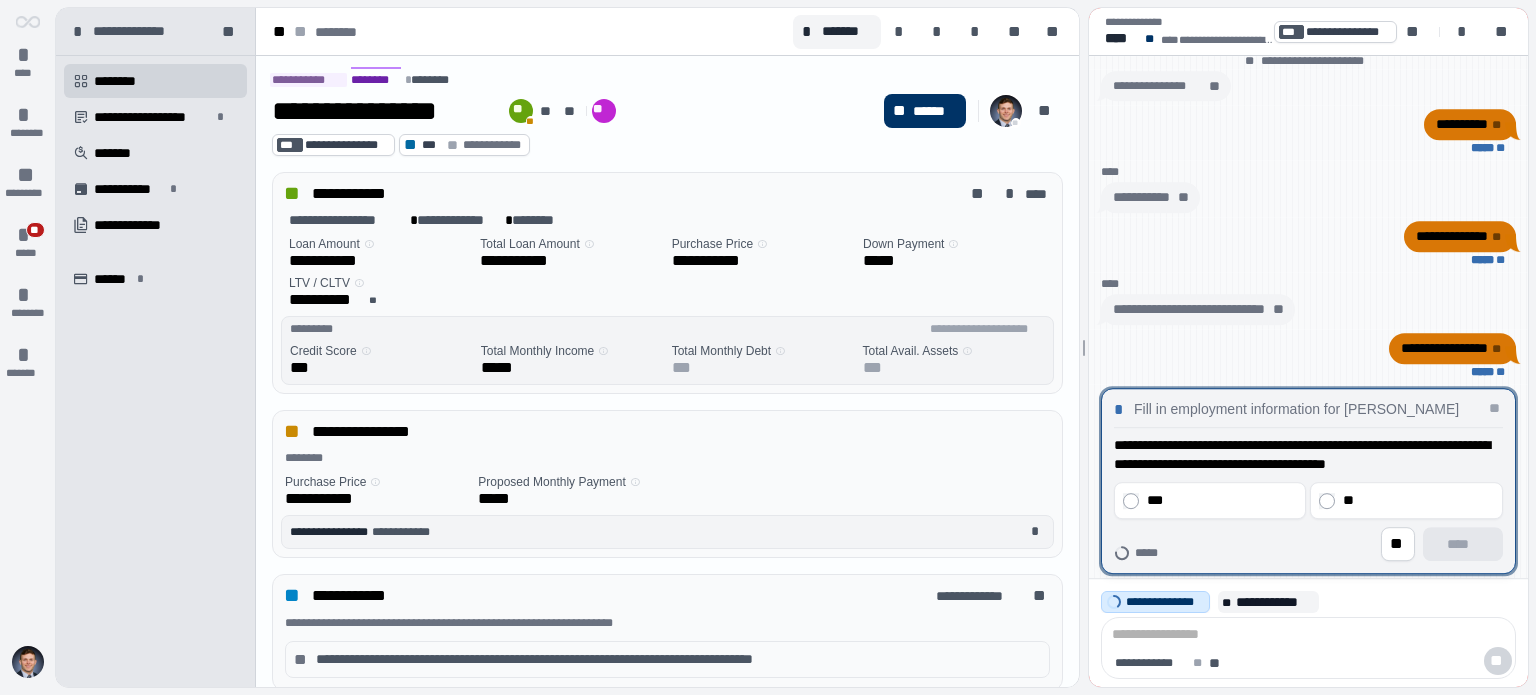drag, startPoint x: 1420, startPoint y: 503, endPoint x: 1434, endPoint y: 527, distance: 27.784887 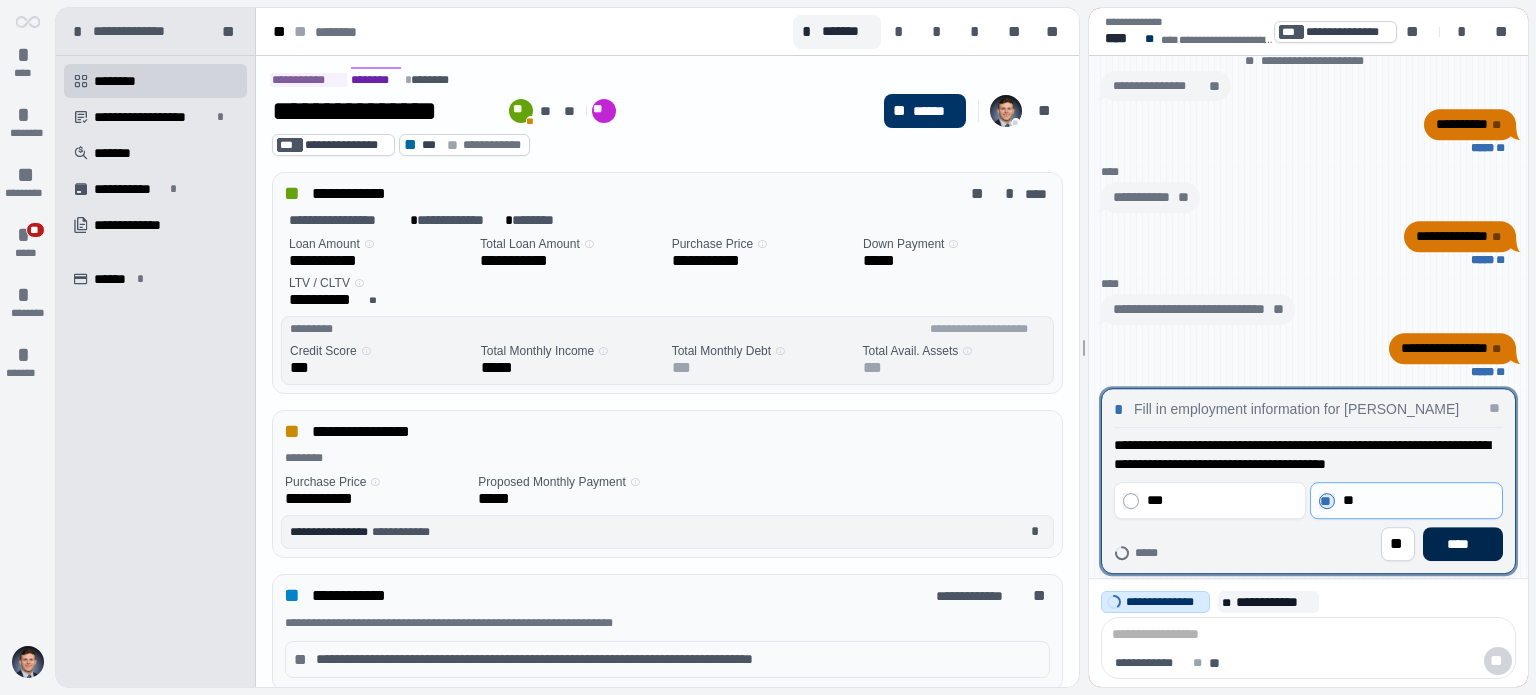 click on "****" at bounding box center (1463, 544) 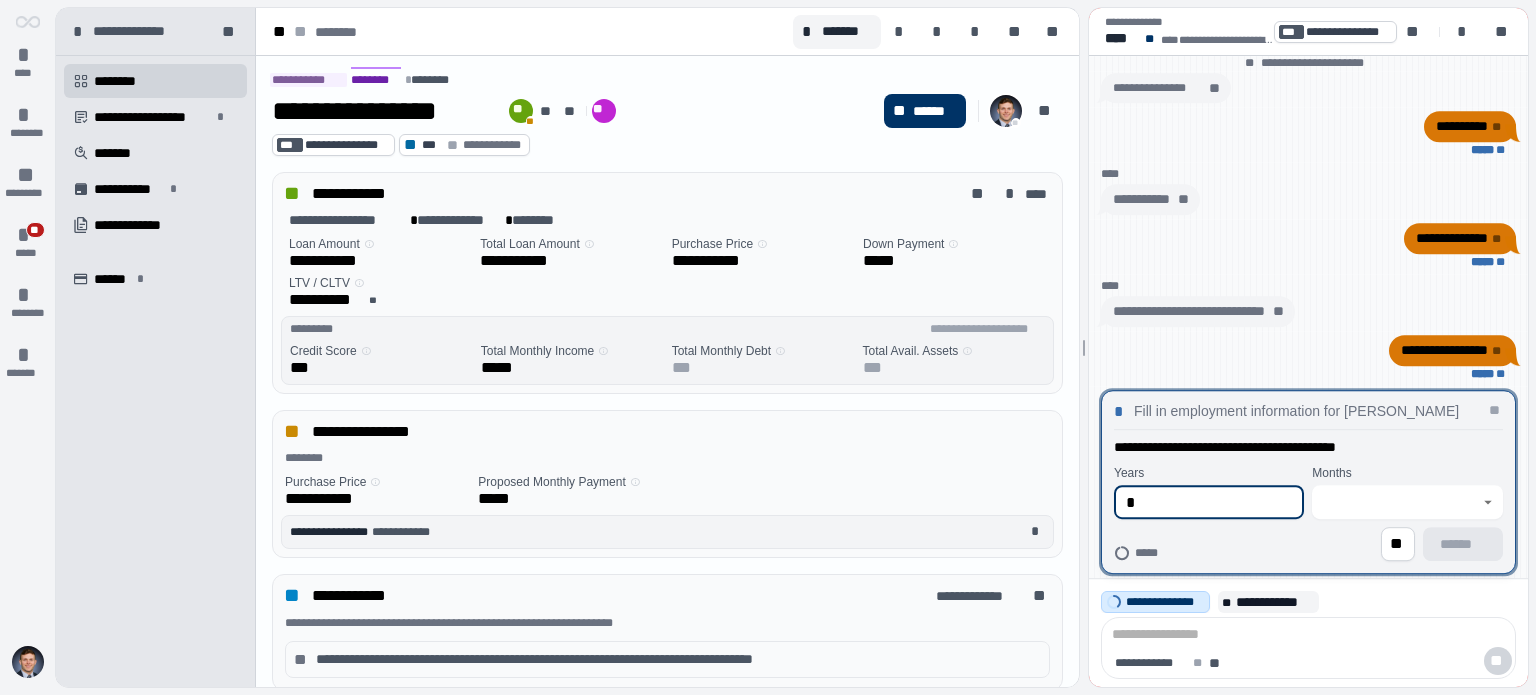 type on "*" 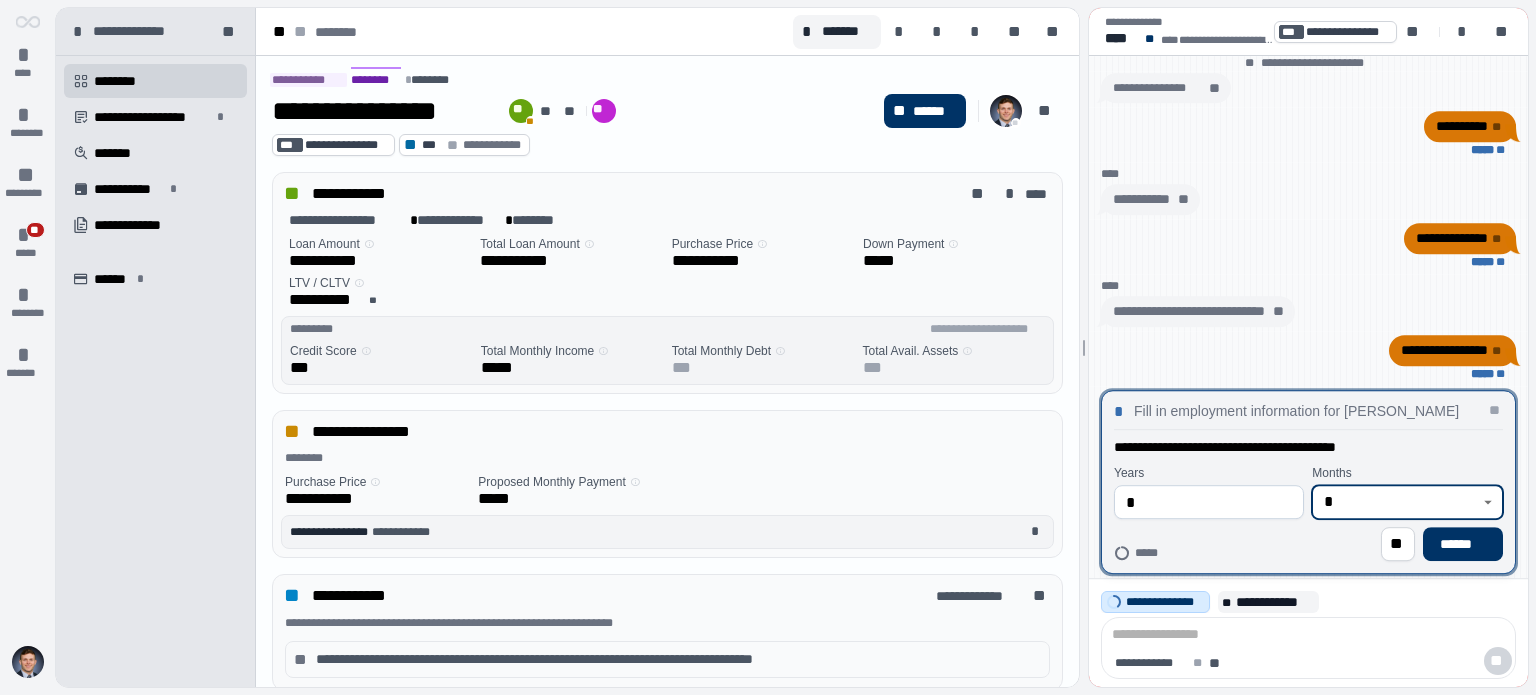 type on "*" 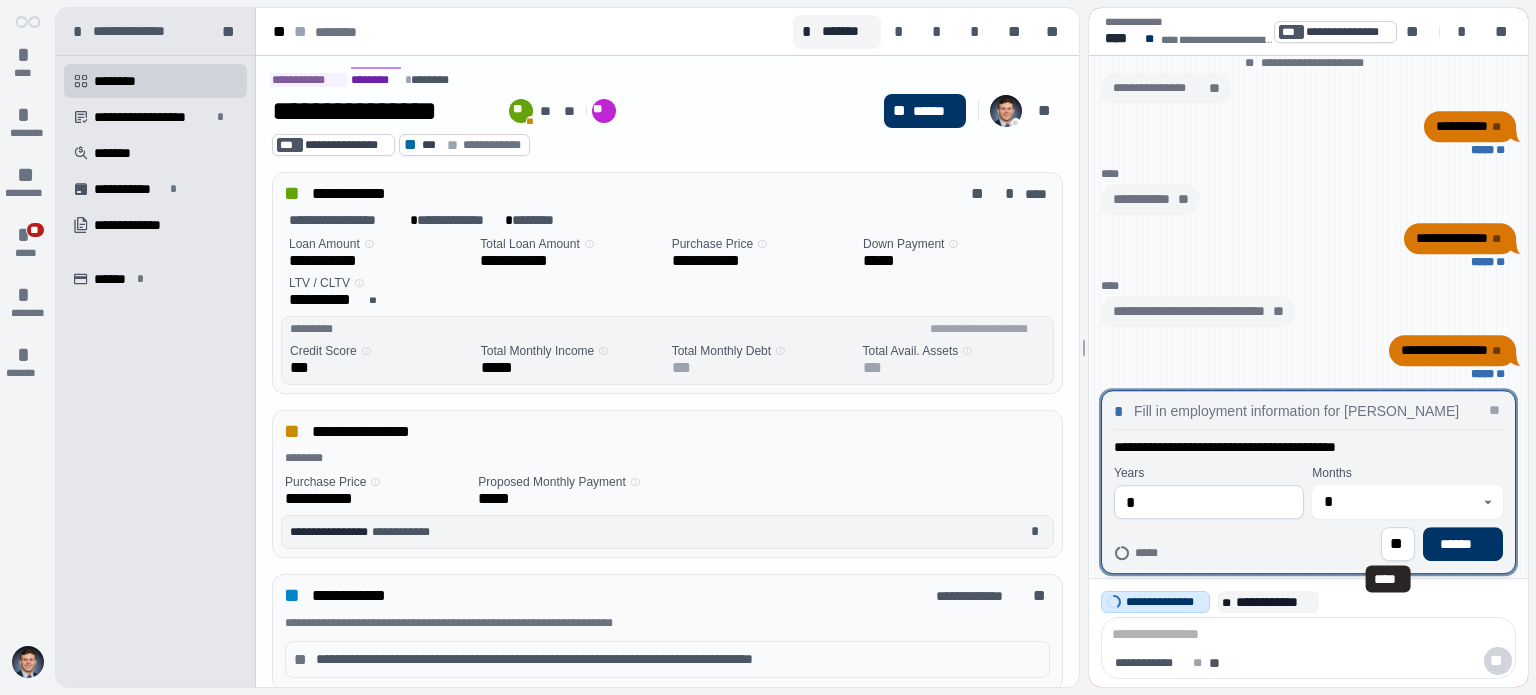type 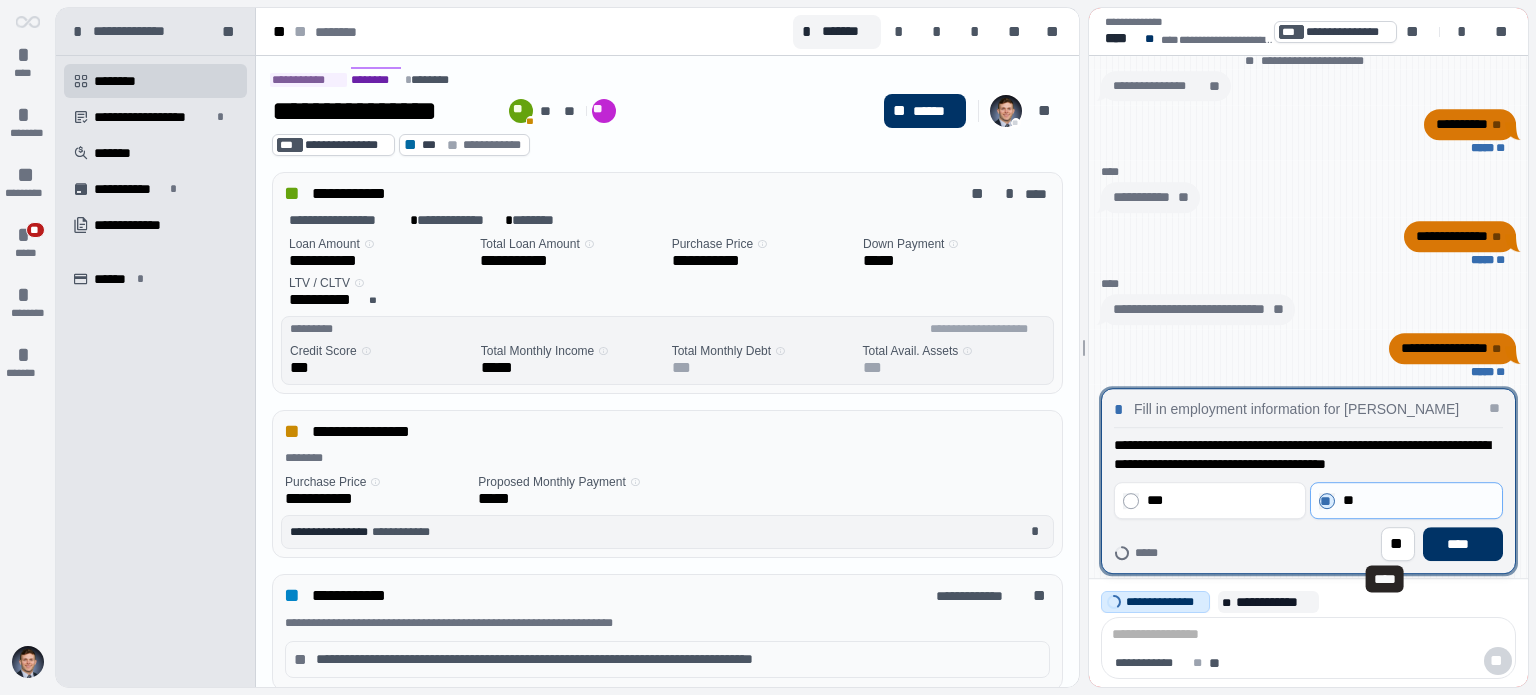type 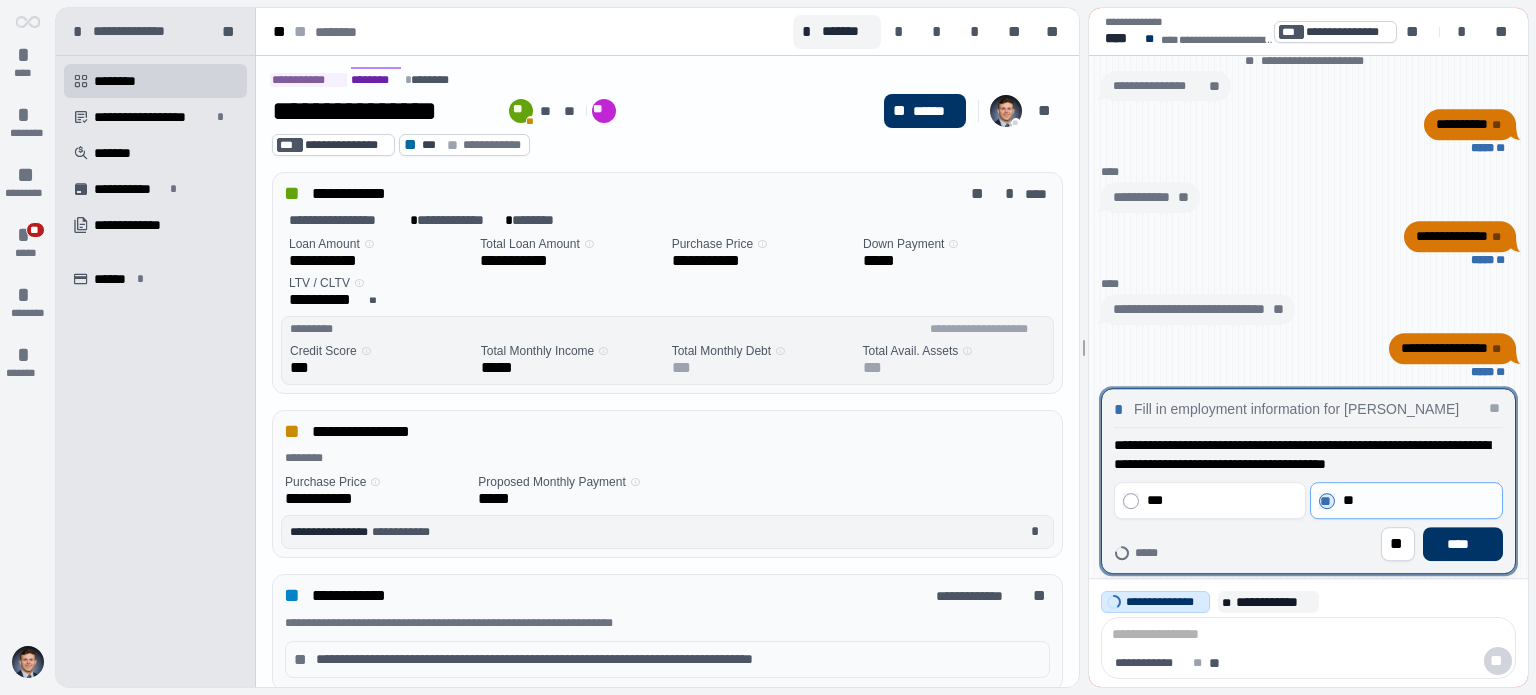 type 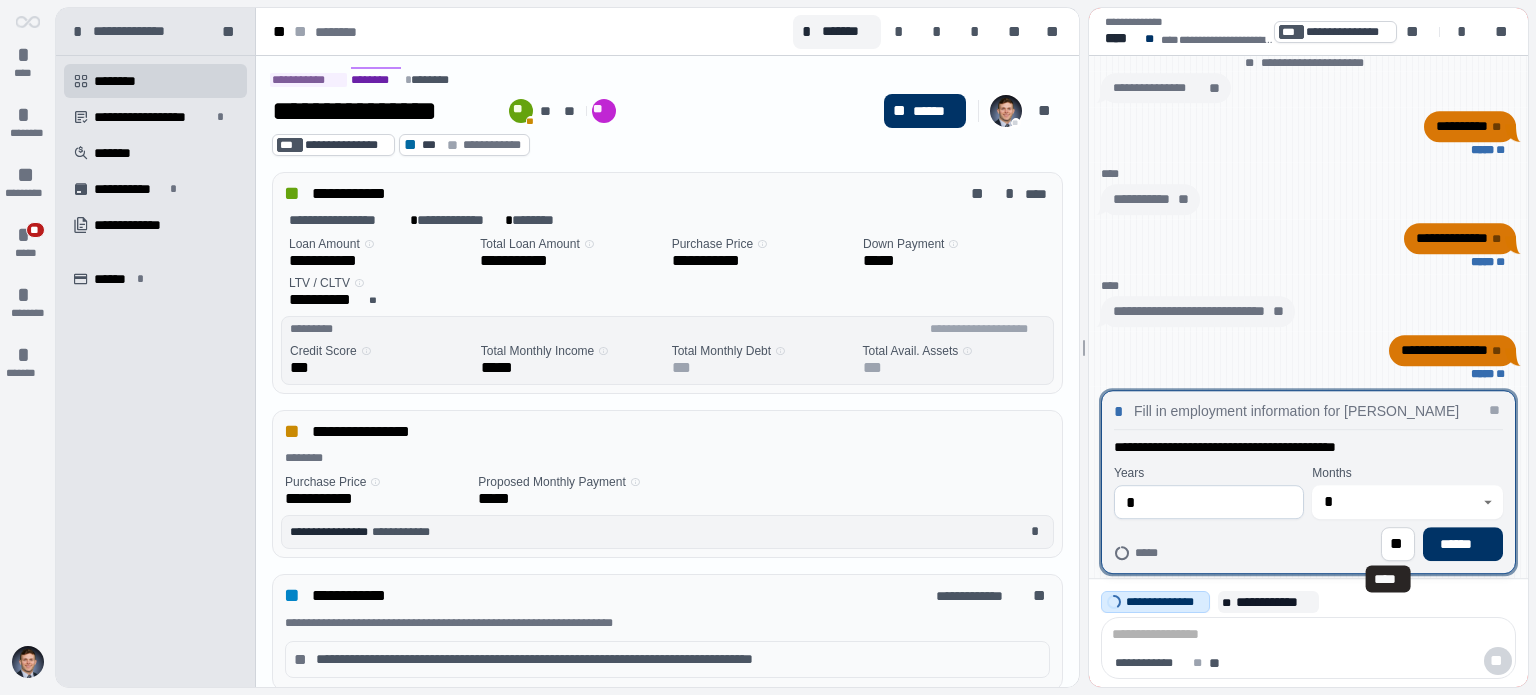 type 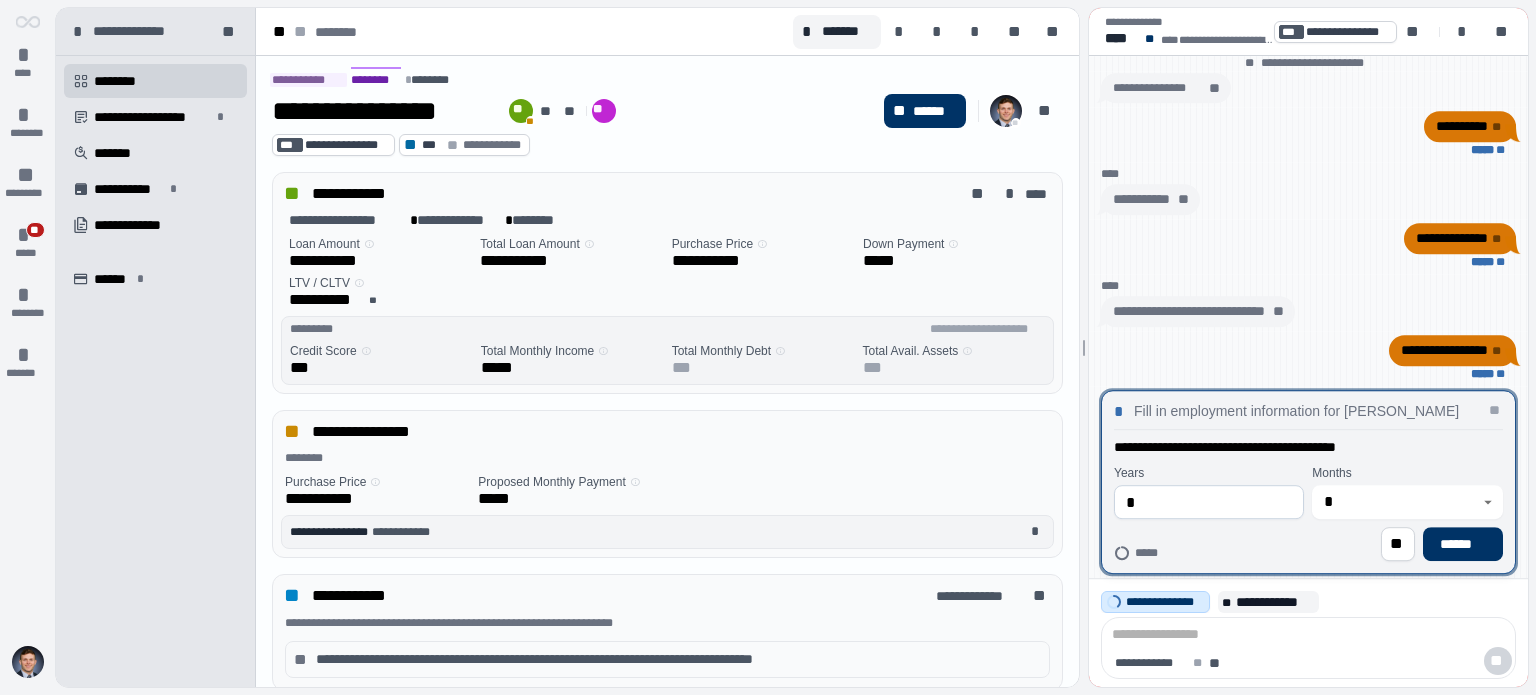 type 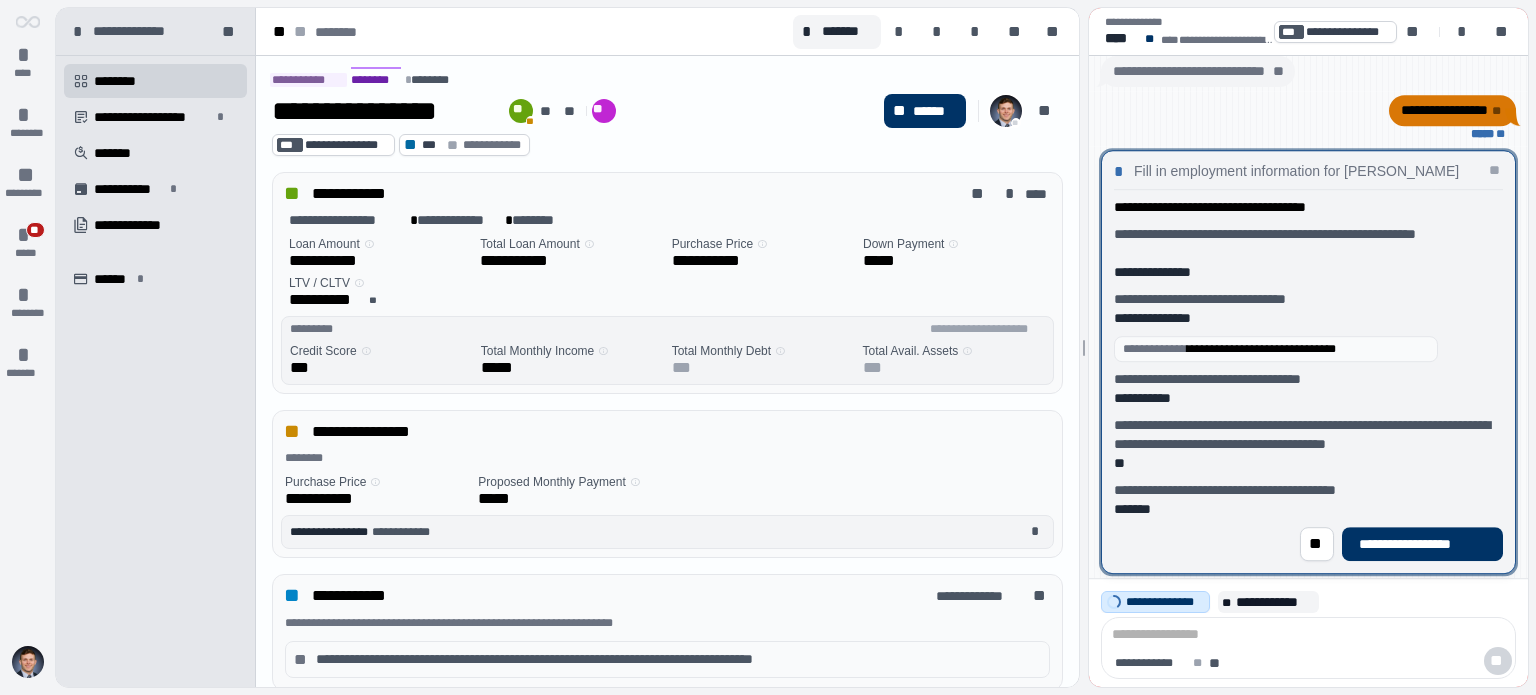 drag, startPoint x: 1347, startPoint y: 485, endPoint x: 1406, endPoint y: 526, distance: 71.84706 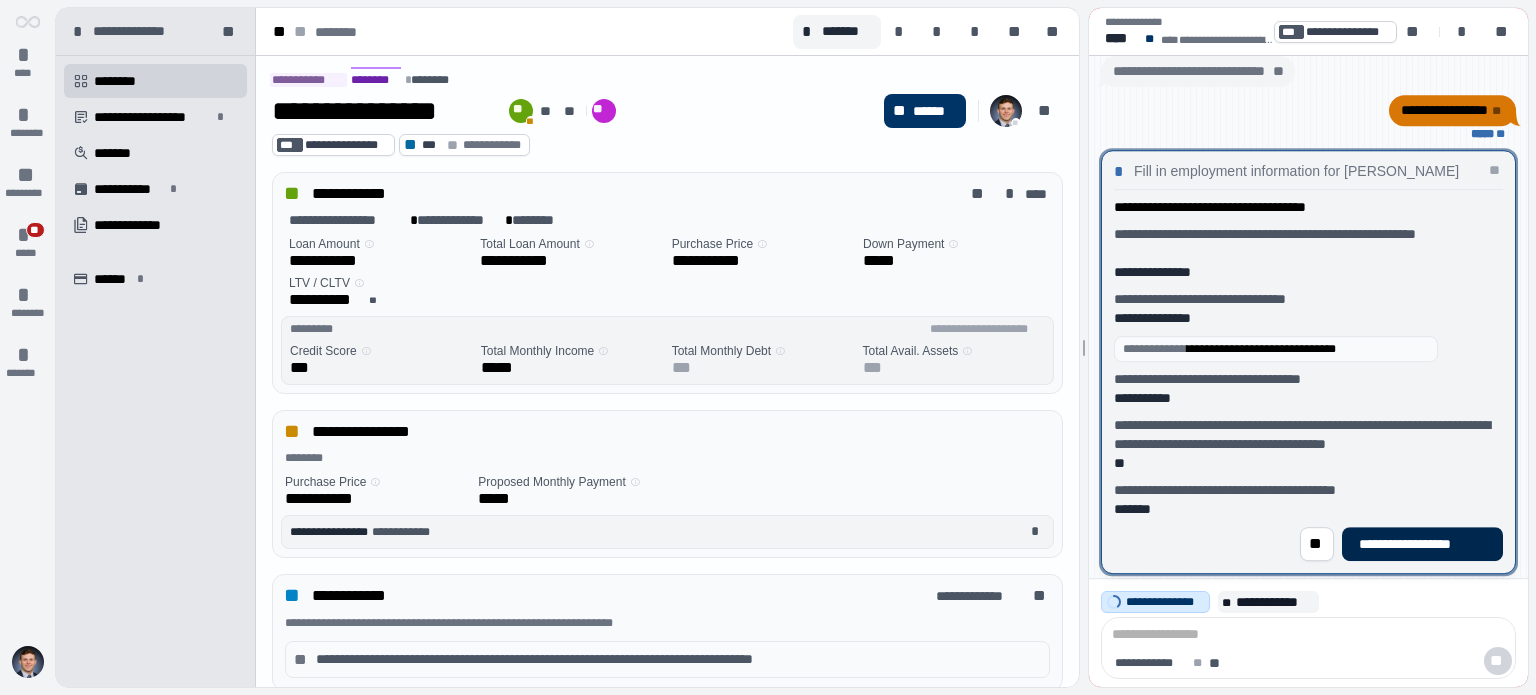 click on "**********" at bounding box center [1422, 544] 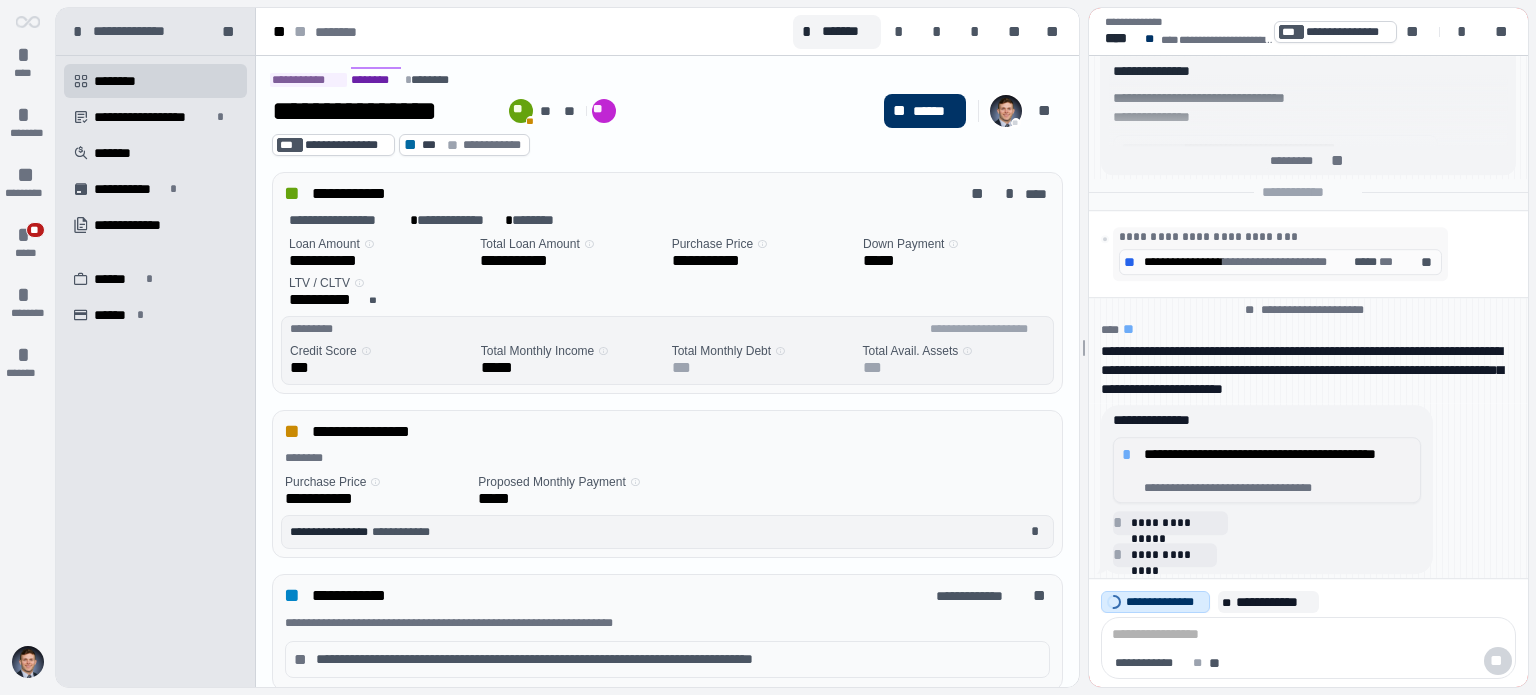 click on "**********" at bounding box center (1278, 462) 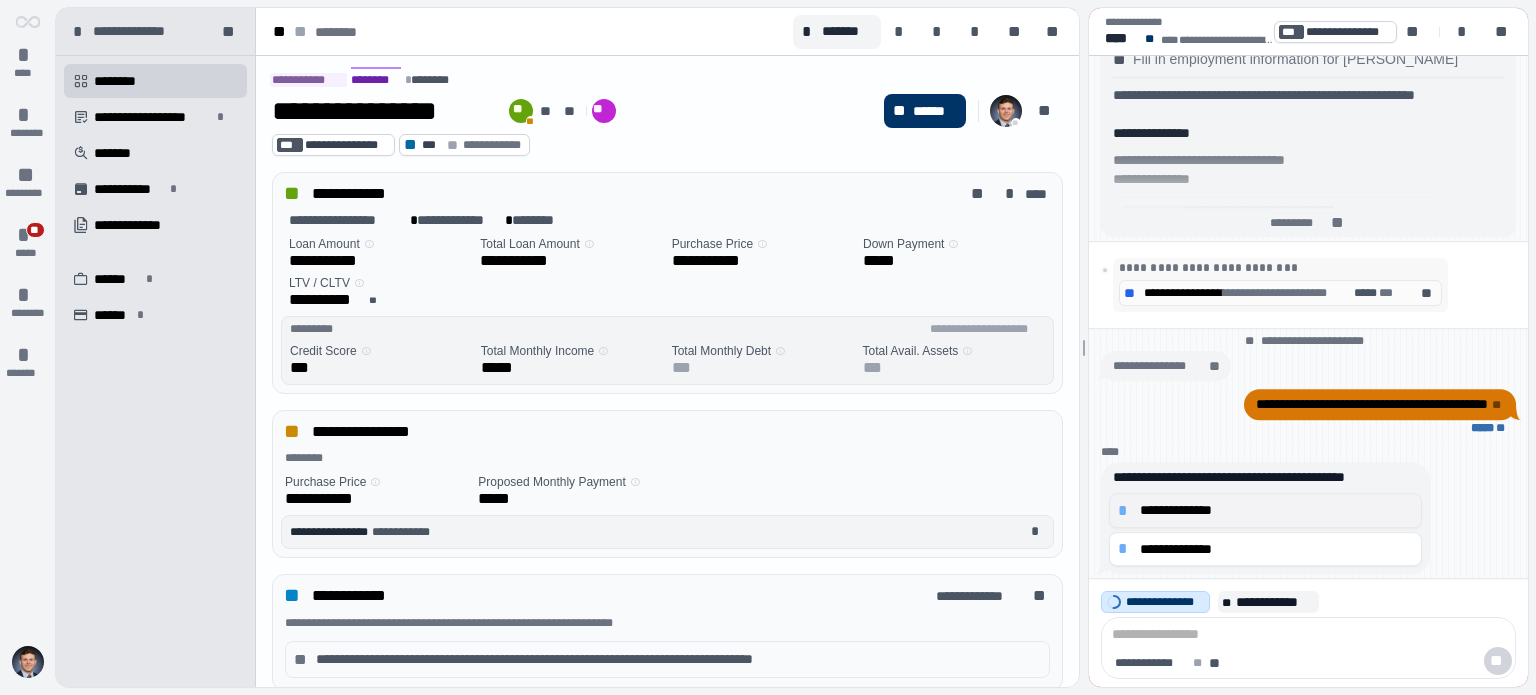 click on "**********" at bounding box center (1276, 510) 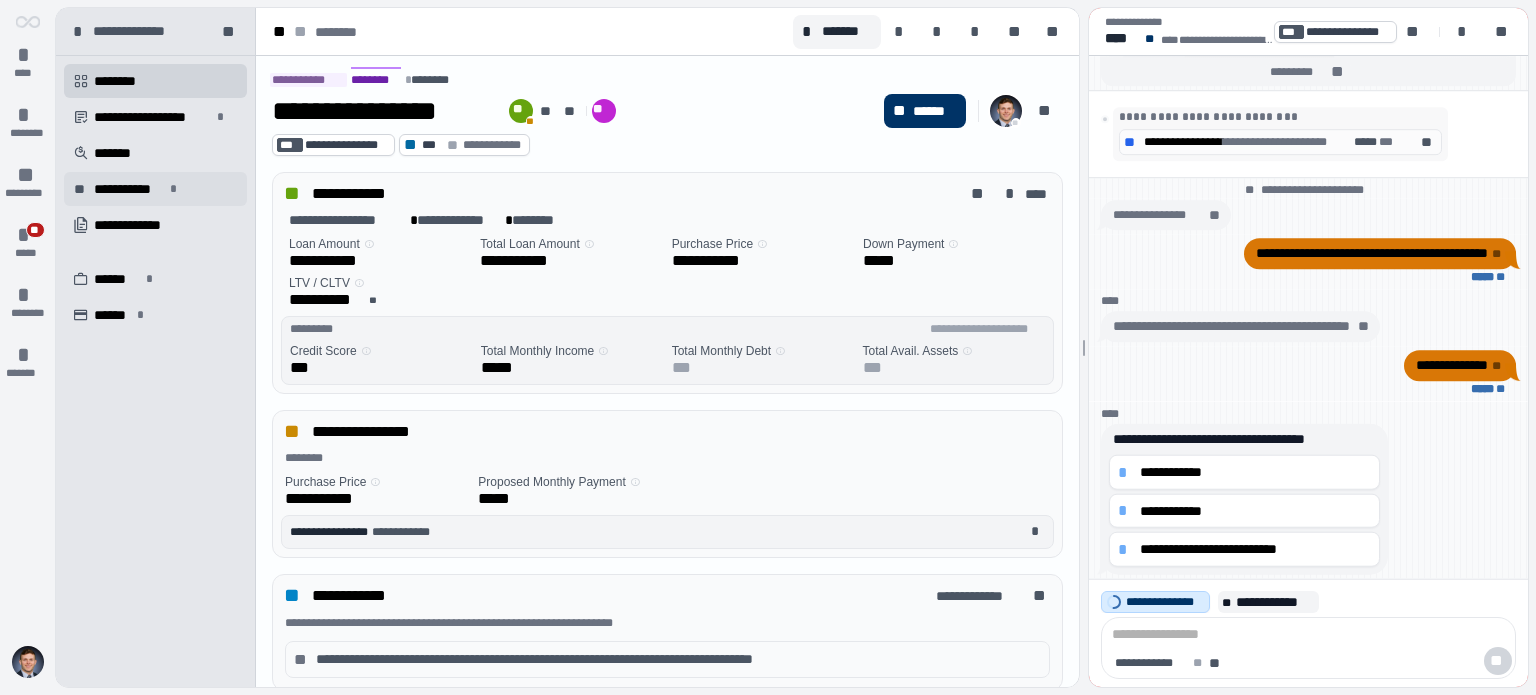 click on "**********" at bounding box center (129, 189) 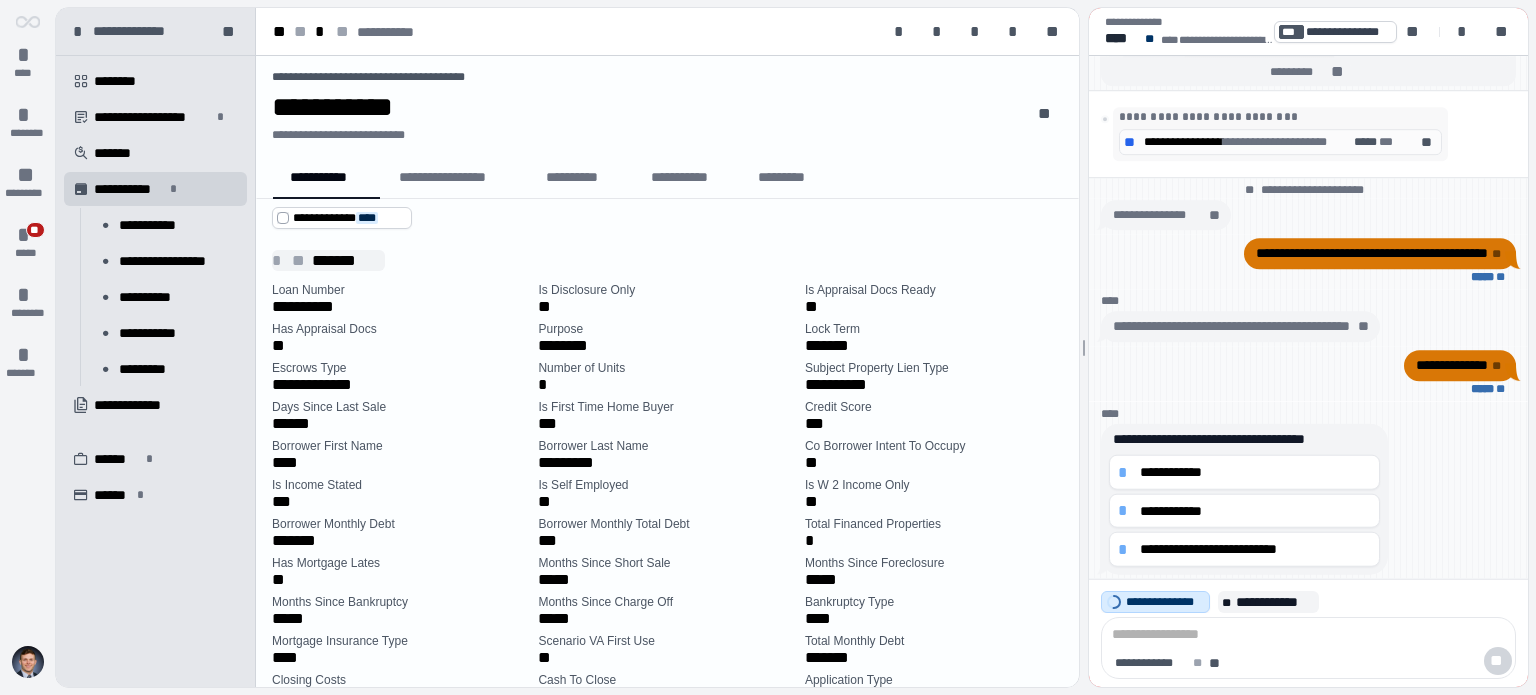 scroll, scrollTop: 0, scrollLeft: 0, axis: both 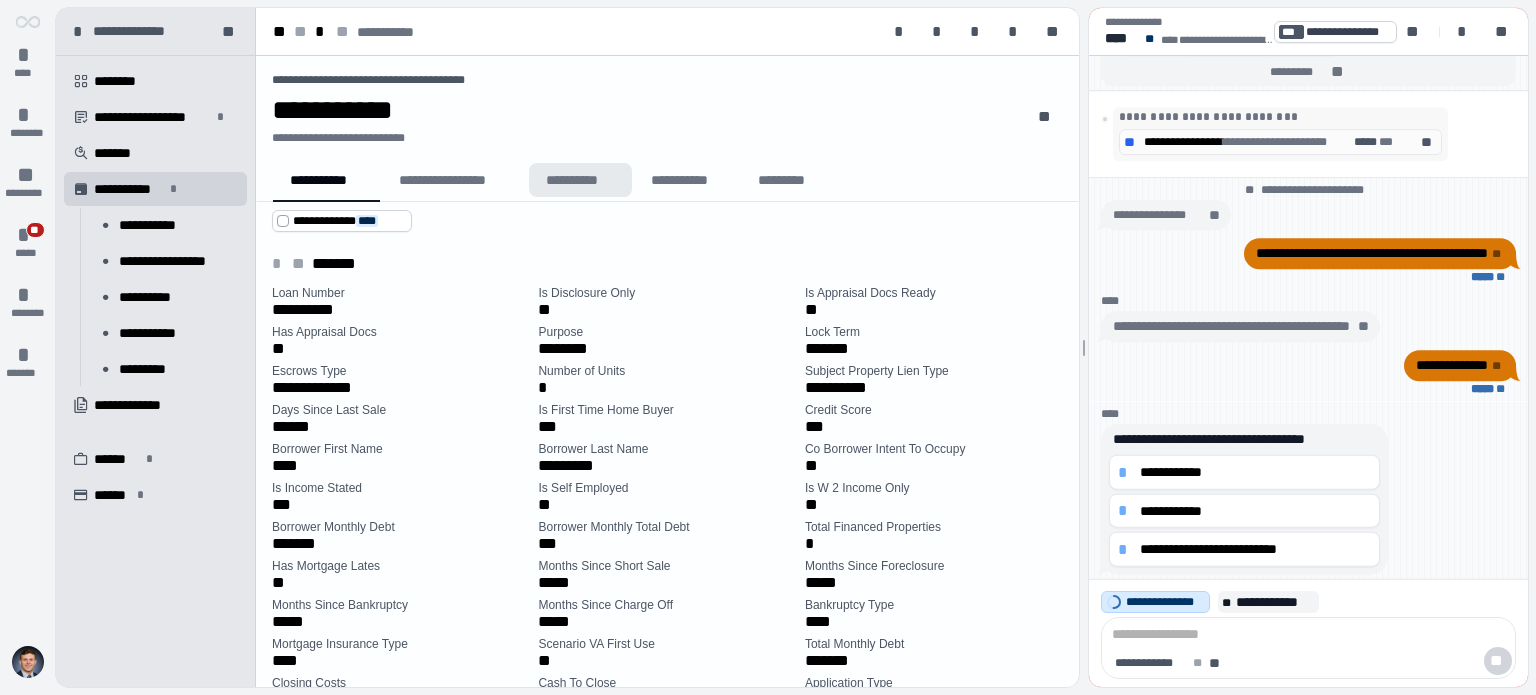 click on "**********" at bounding box center (454, 180) 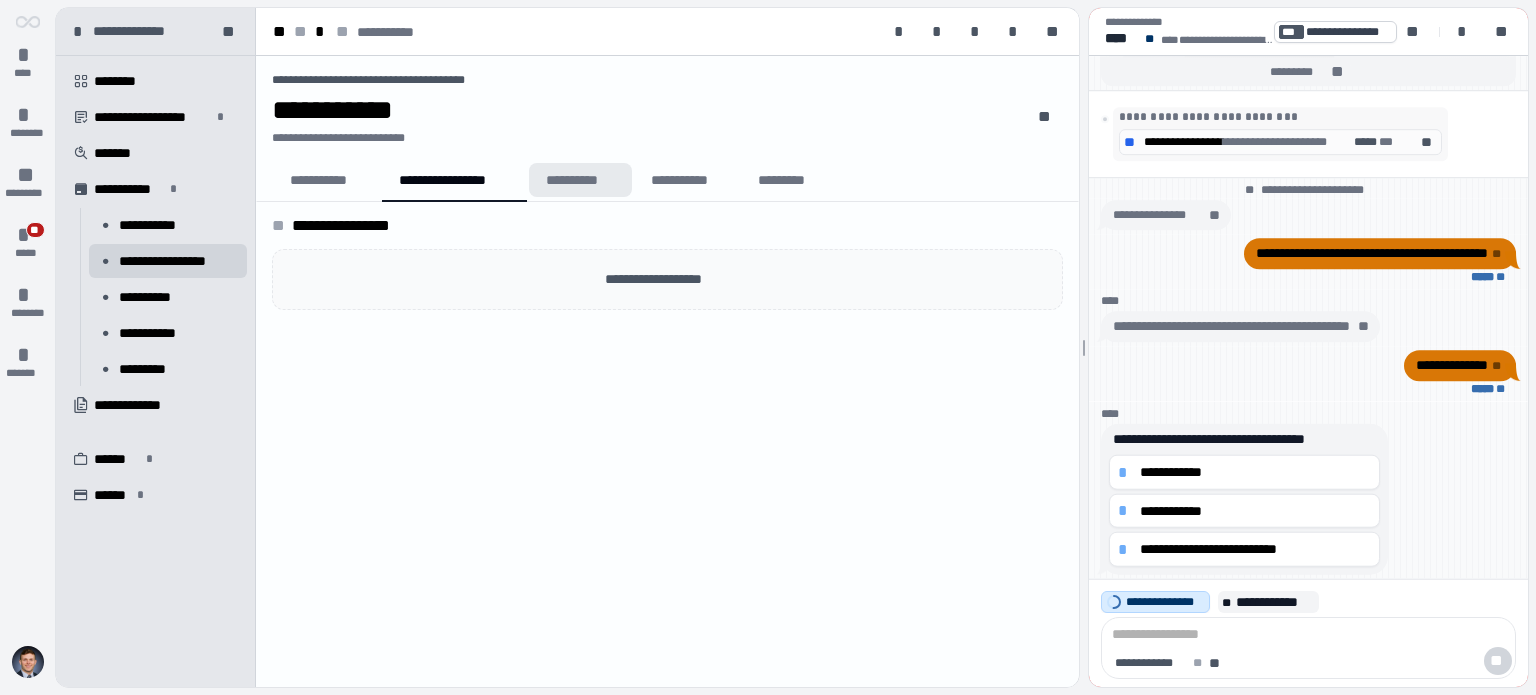 click on "**********" at bounding box center [580, 180] 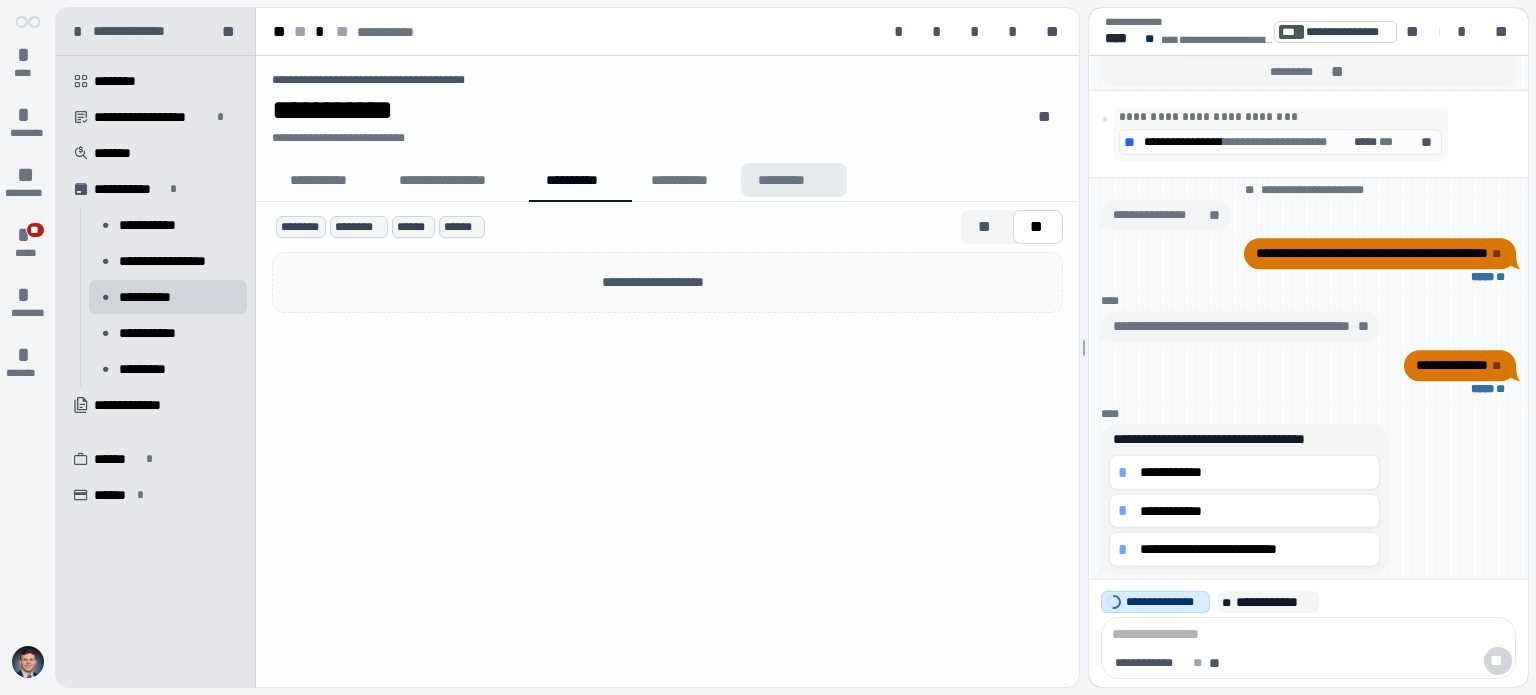 drag, startPoint x: 772, startPoint y: 178, endPoint x: 804, endPoint y: 178, distance: 32 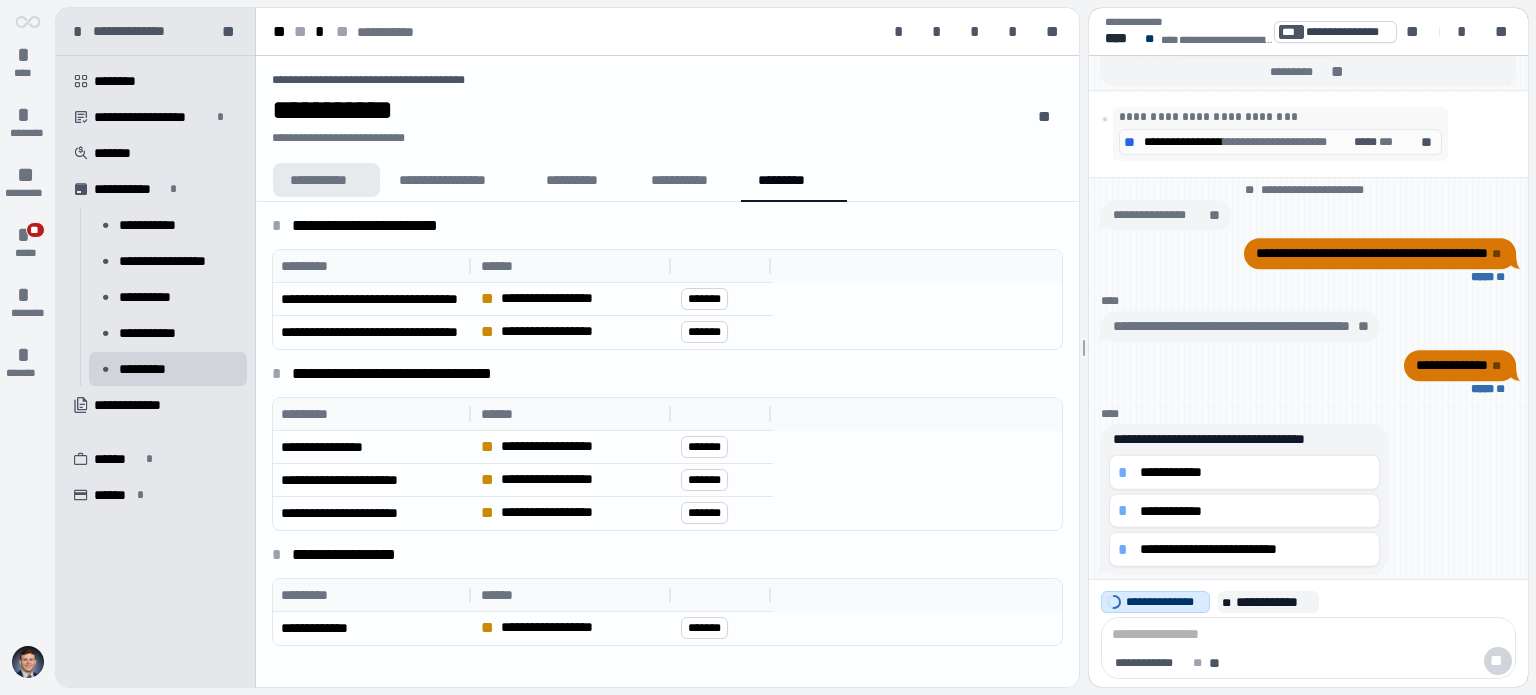 click on "**********" at bounding box center (326, 180) 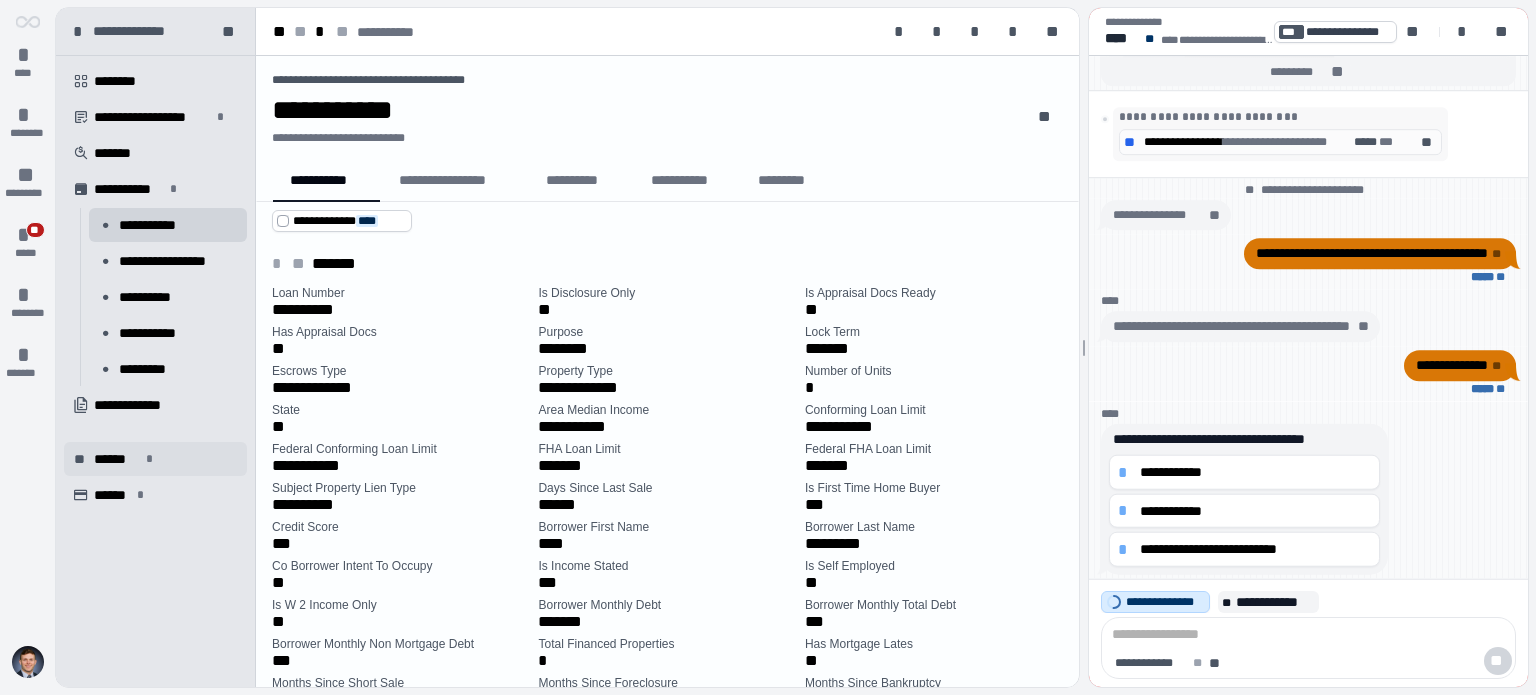 click on "** 󰠔 ****** *" at bounding box center (155, 459) 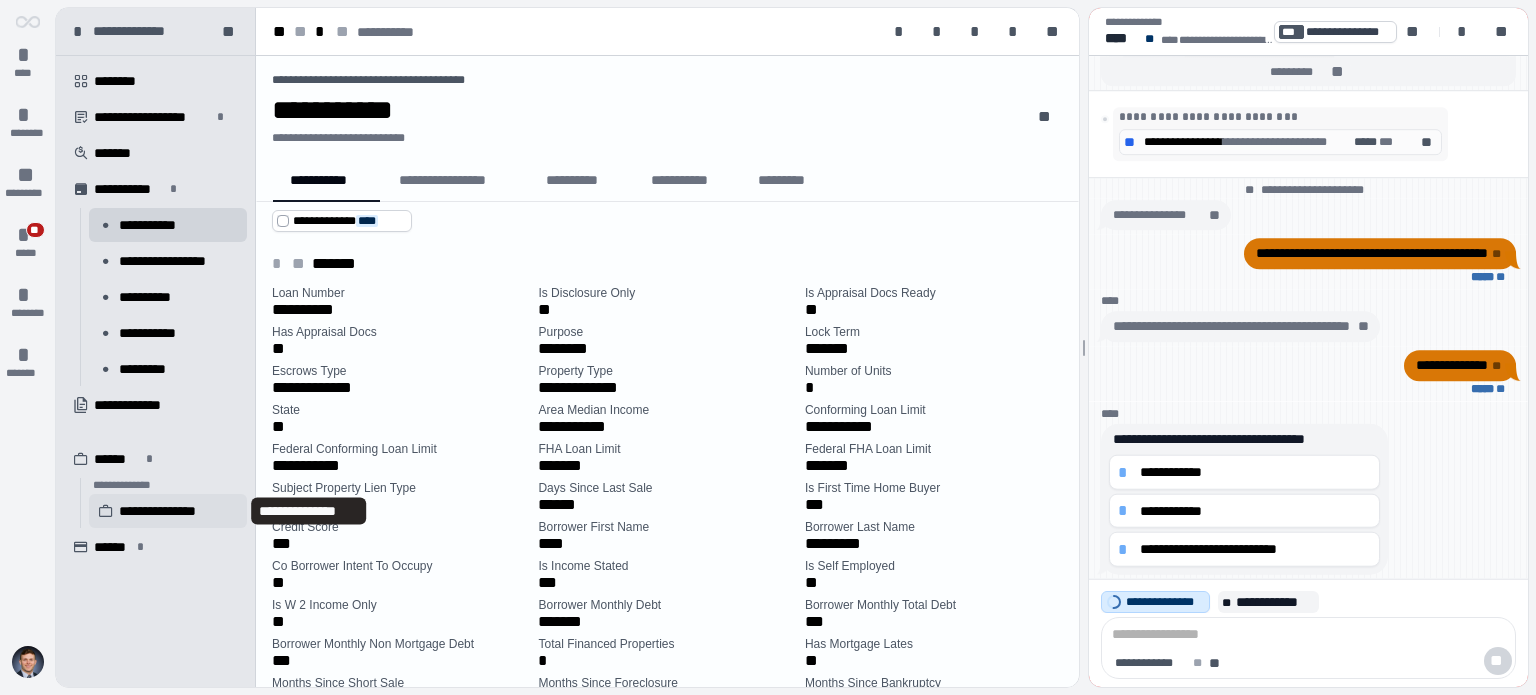 click on "**********" at bounding box center (168, 511) 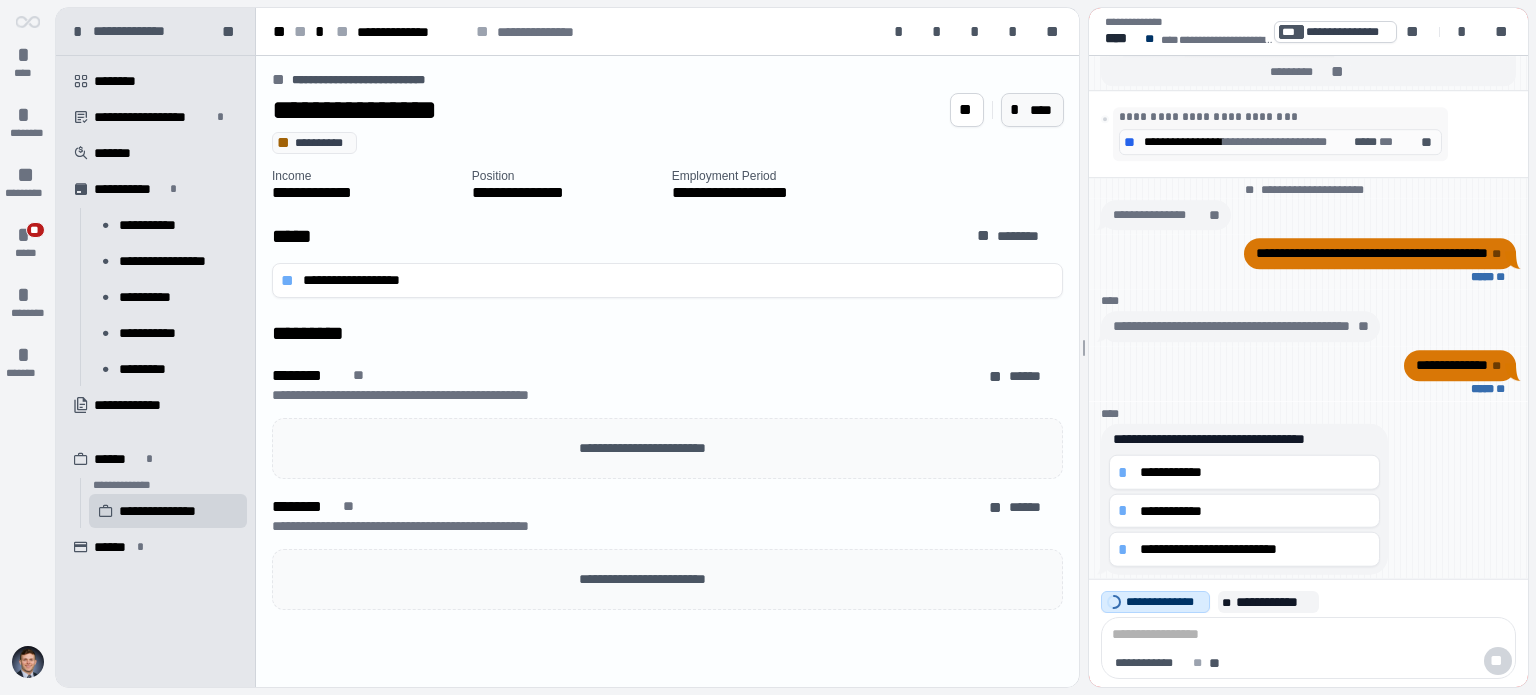 click on "****" at bounding box center (1042, 110) 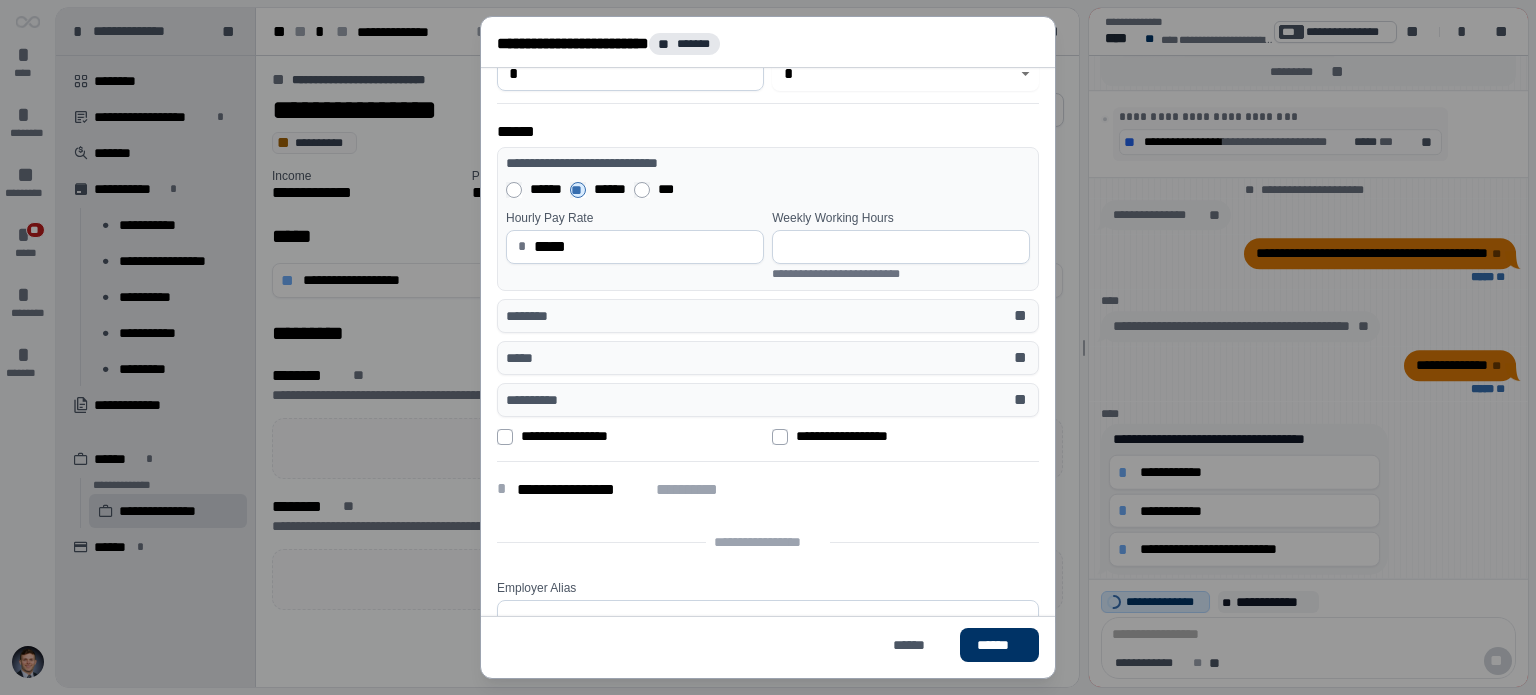 scroll, scrollTop: 459, scrollLeft: 0, axis: vertical 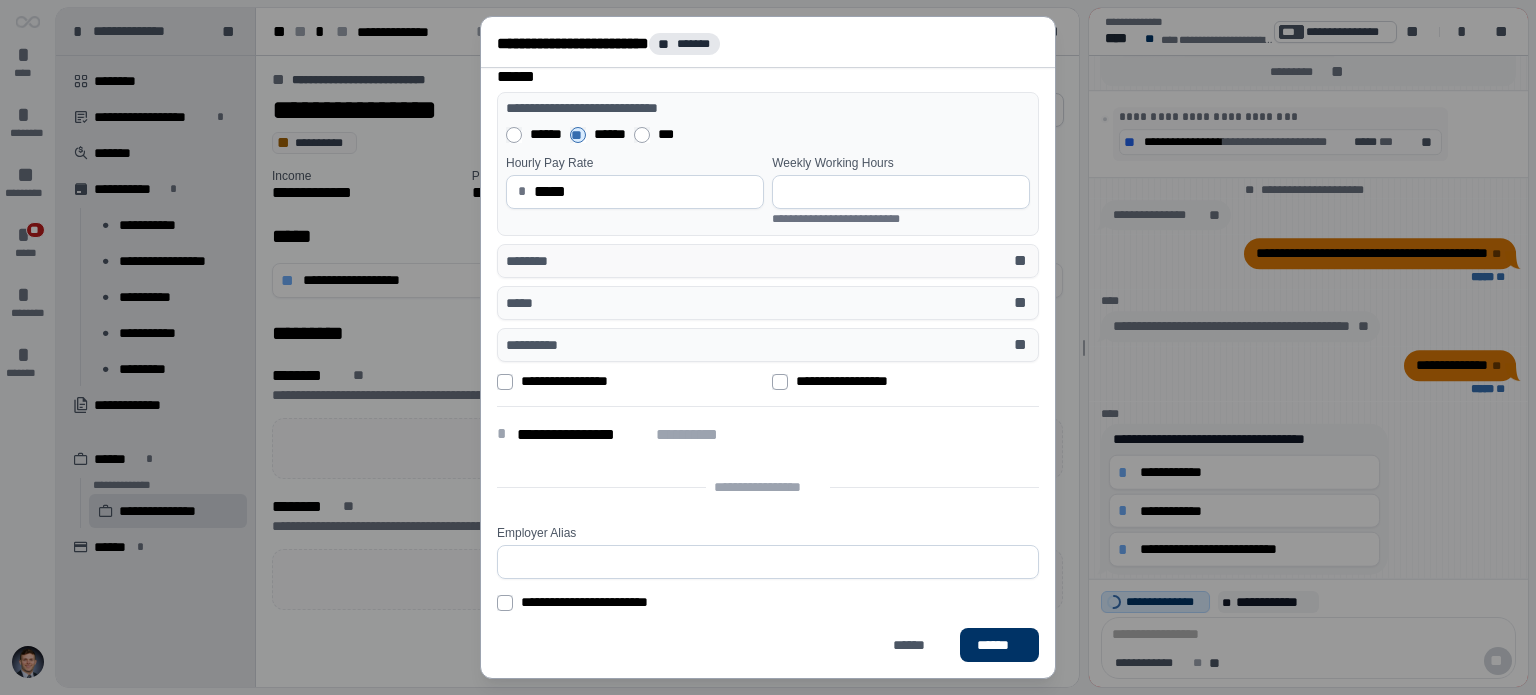 click on "******** **" at bounding box center (768, 261) 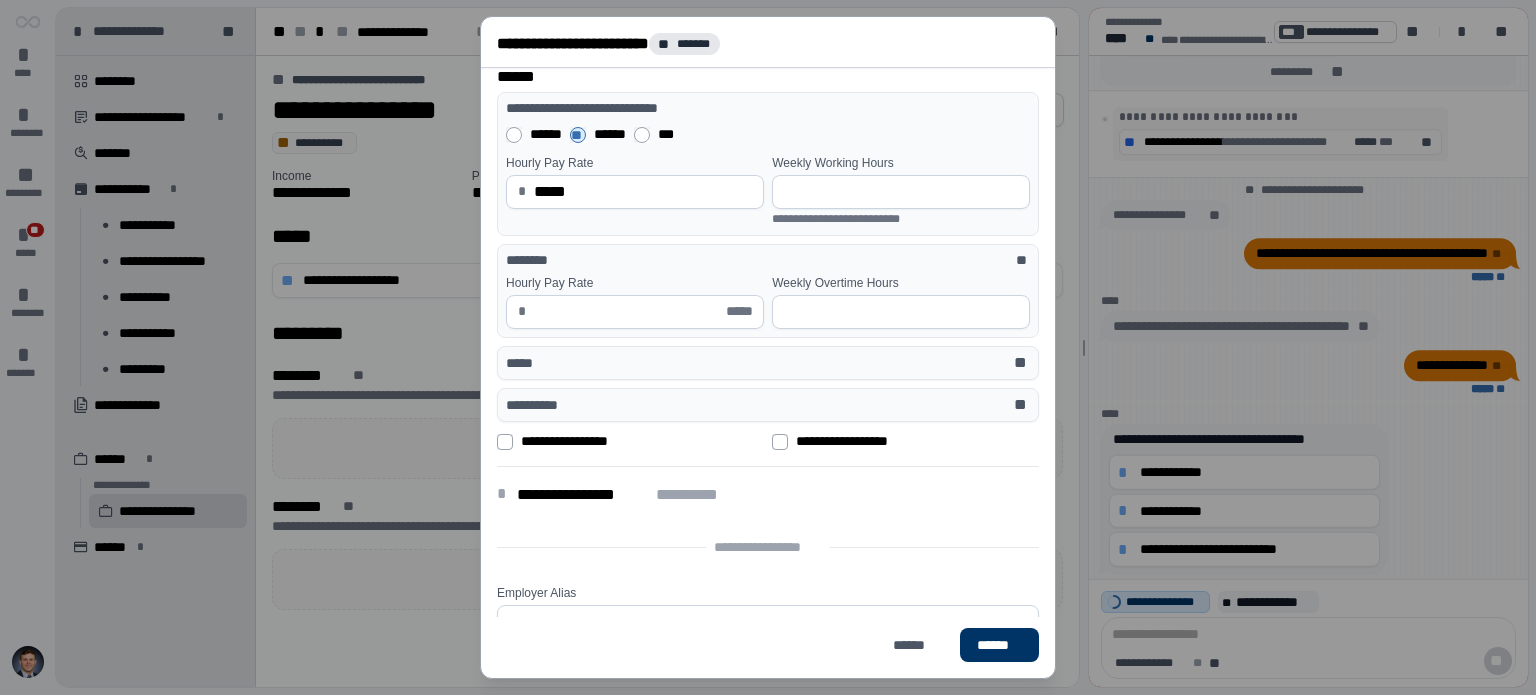 click on "******** **" at bounding box center (768, 260) 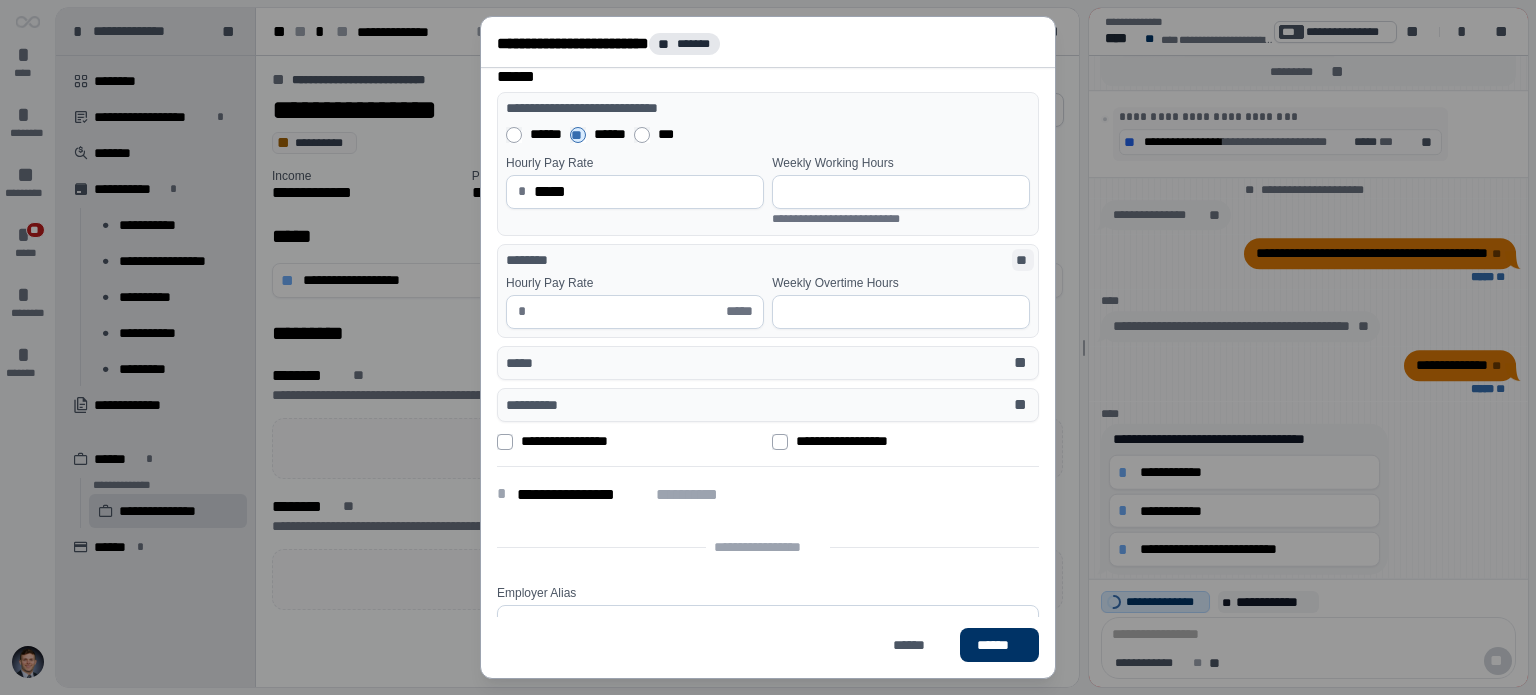click on "**" at bounding box center (1023, 260) 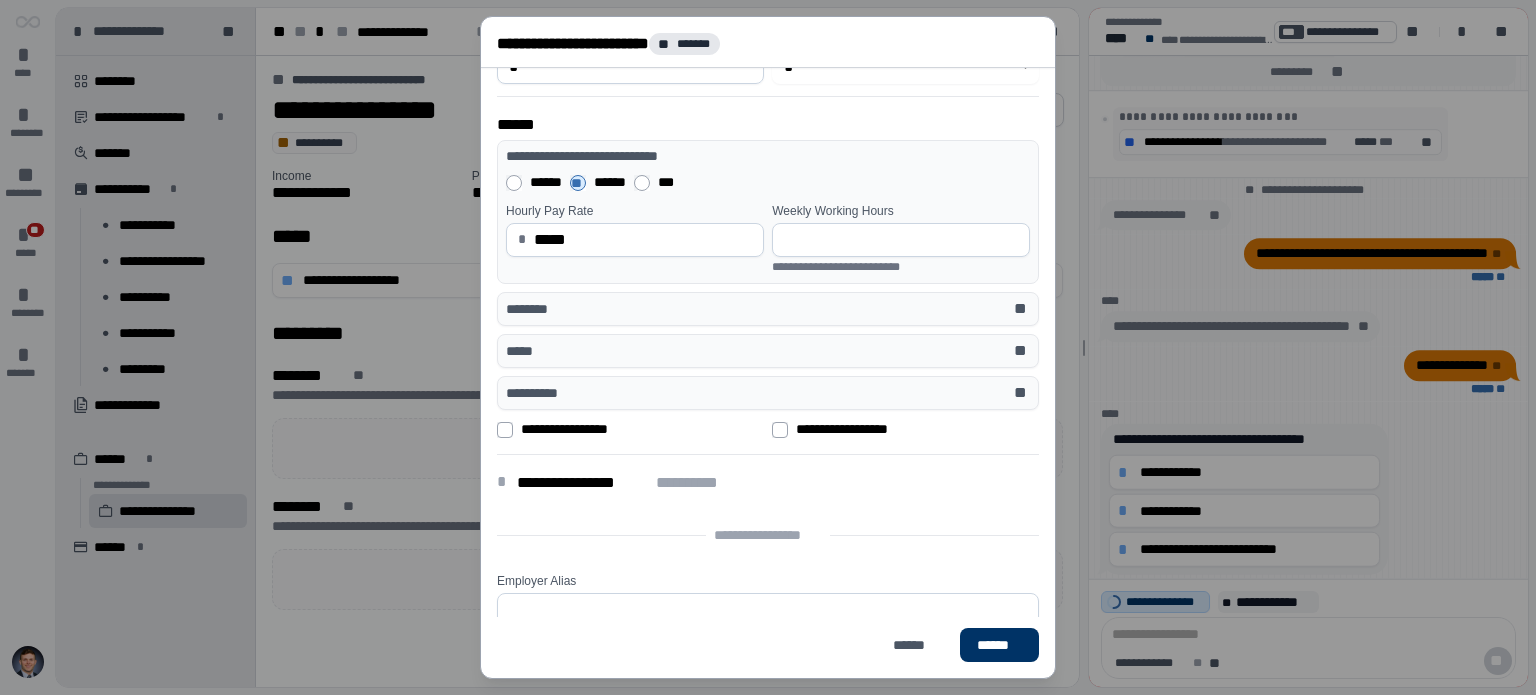 scroll, scrollTop: 459, scrollLeft: 0, axis: vertical 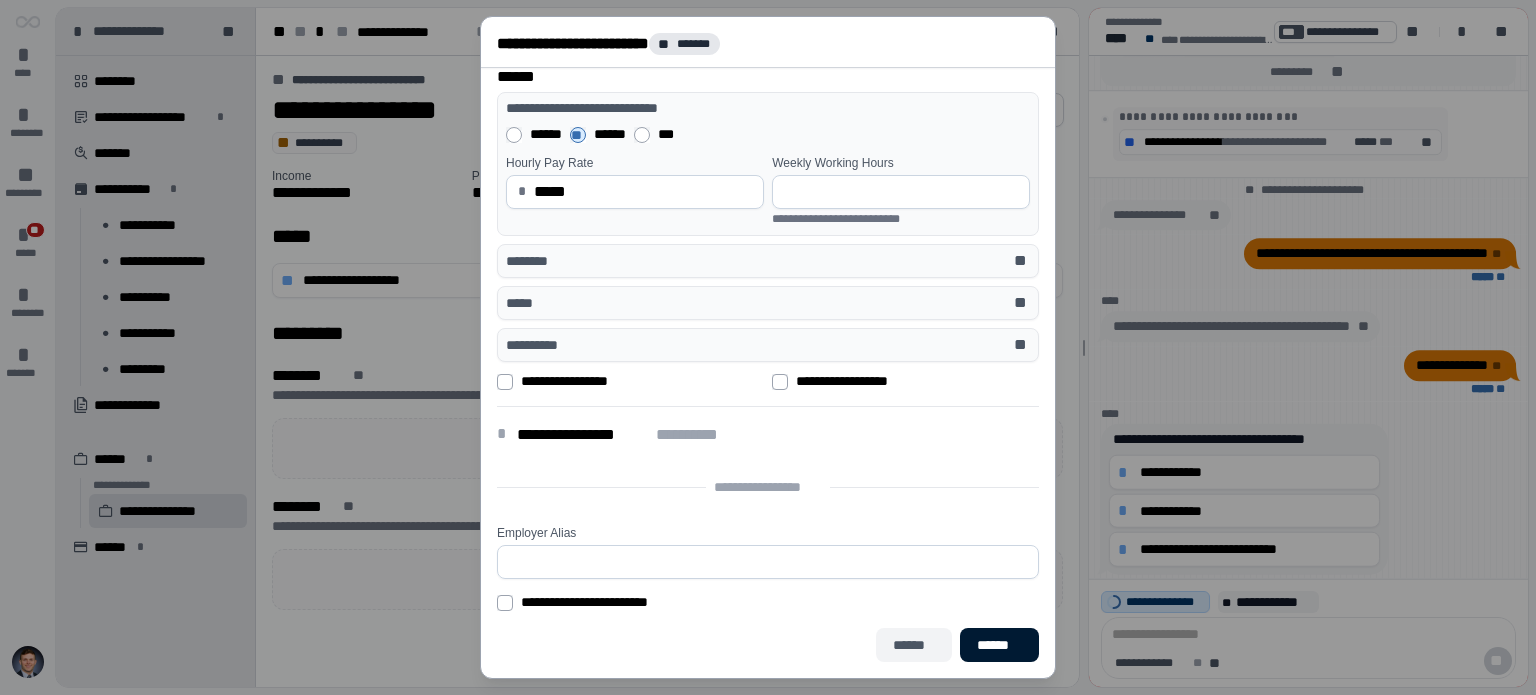 drag, startPoint x: 1016, startPoint y: 639, endPoint x: 921, endPoint y: 642, distance: 95.047356 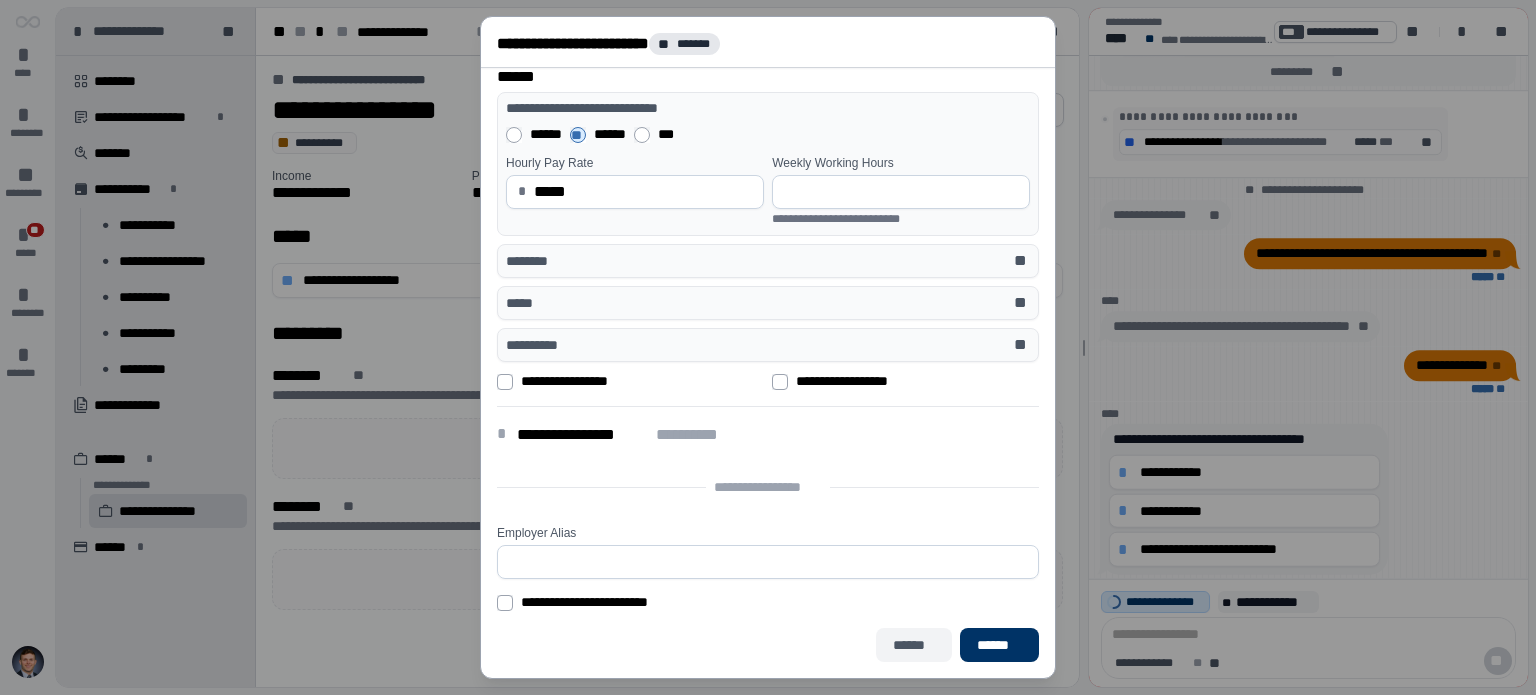 click on "******" at bounding box center [914, 645] 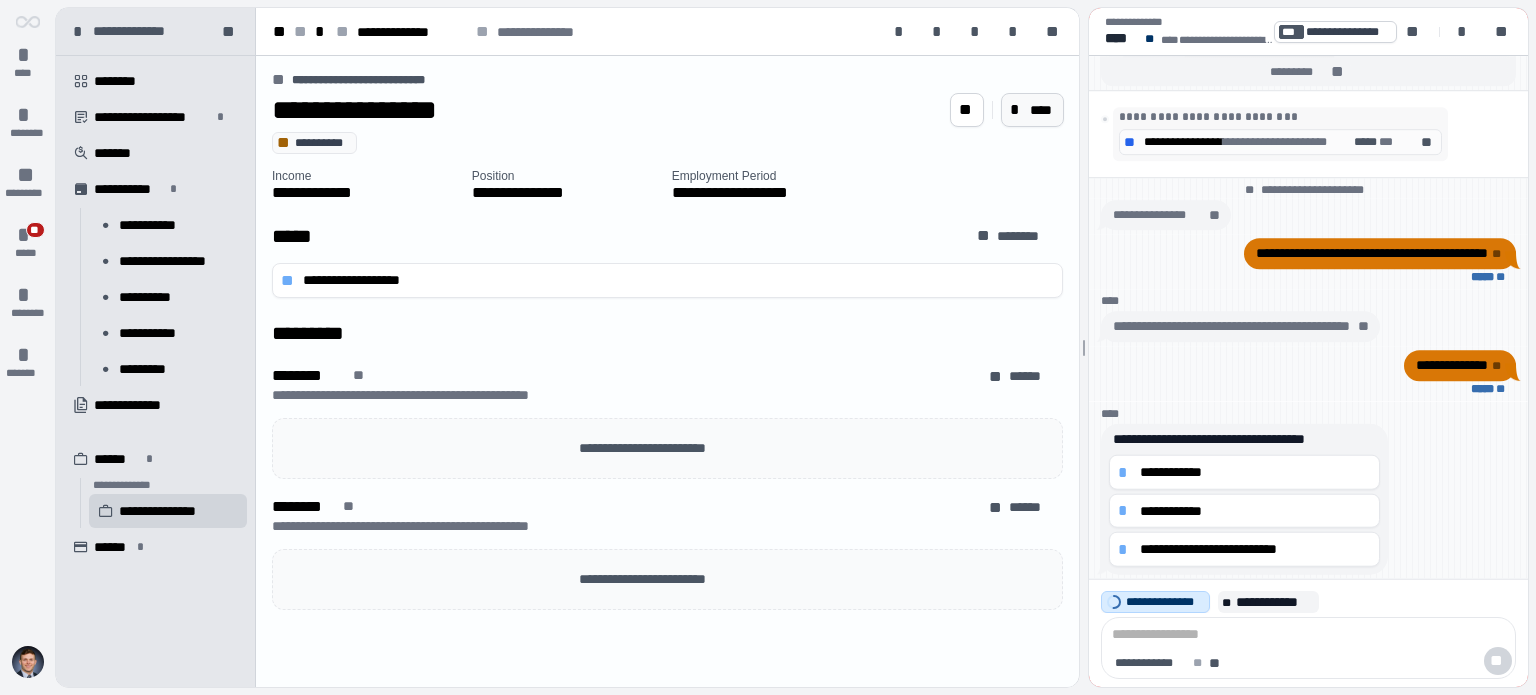 click on "*" at bounding box center [1018, 110] 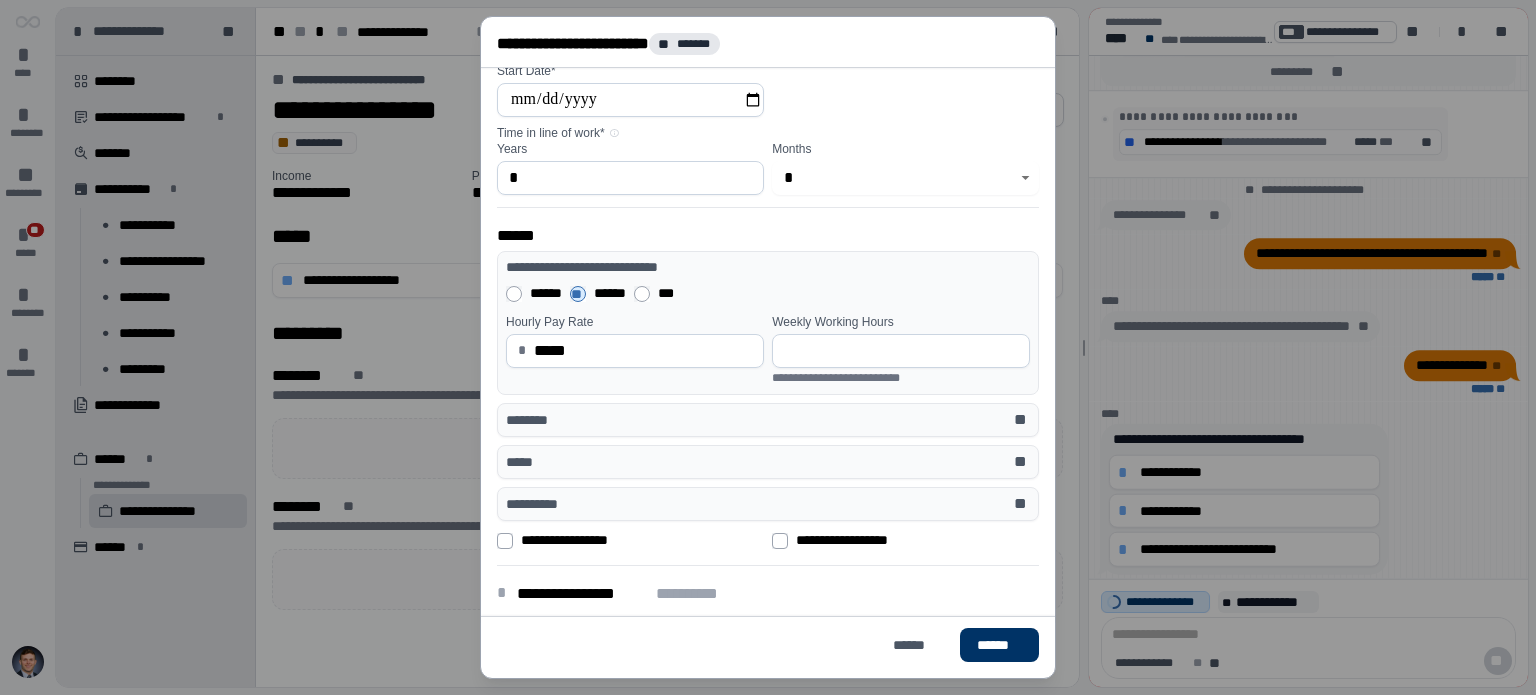 scroll, scrollTop: 459, scrollLeft: 0, axis: vertical 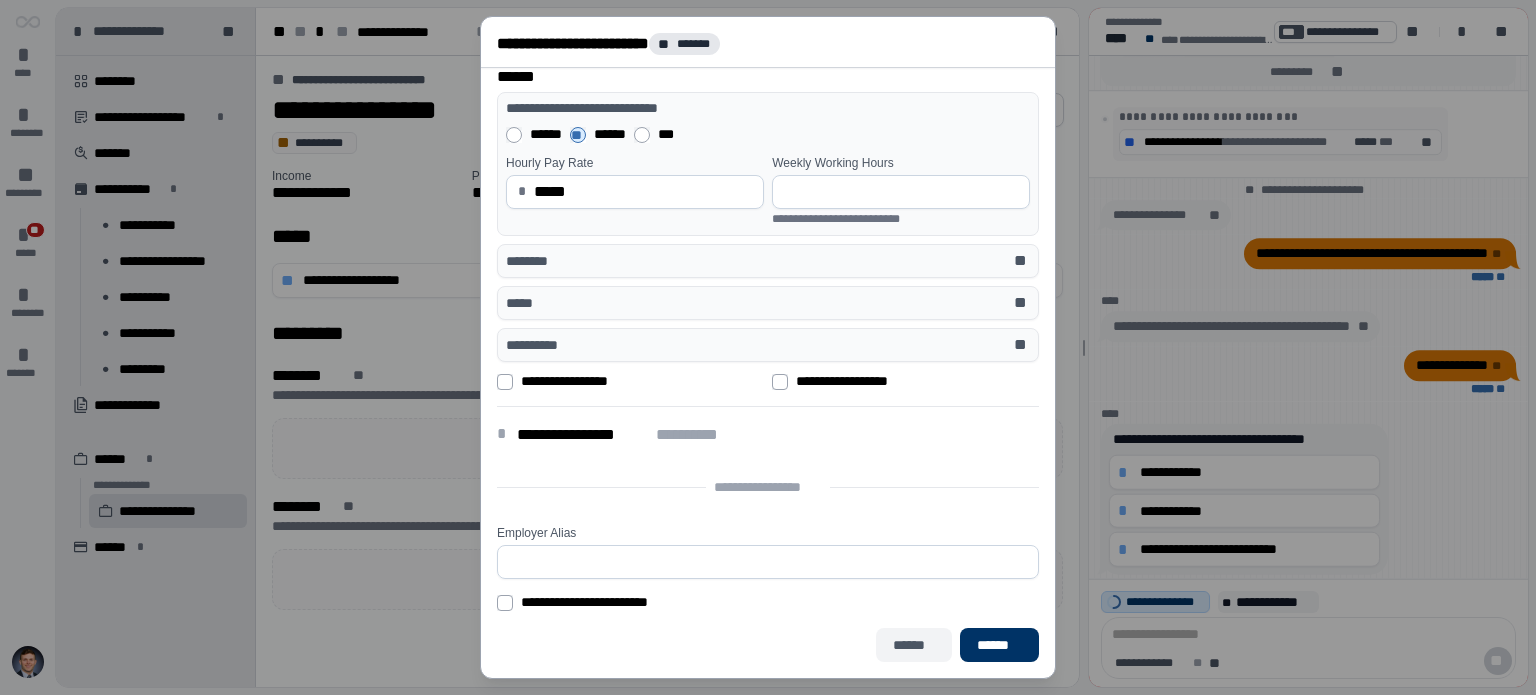 click on "******" at bounding box center (914, 645) 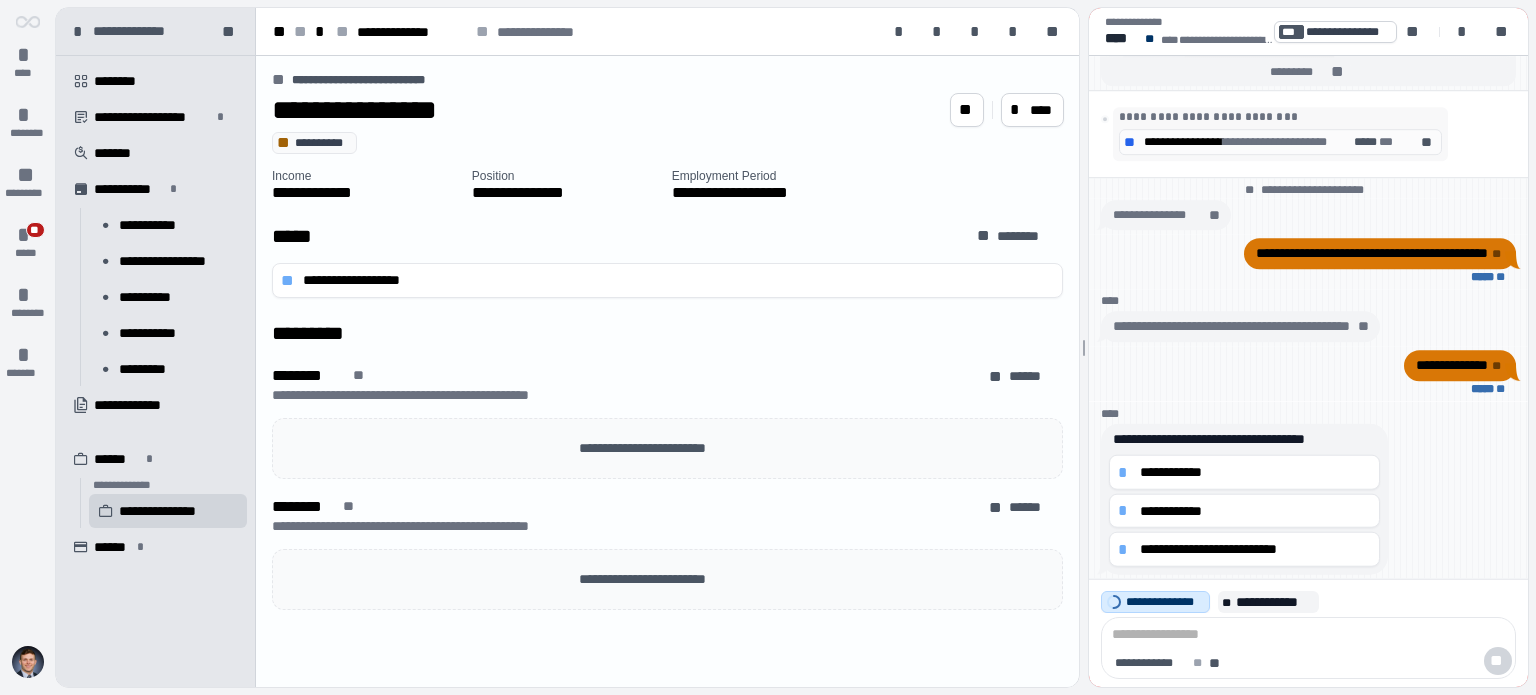 click at bounding box center [1308, 635] 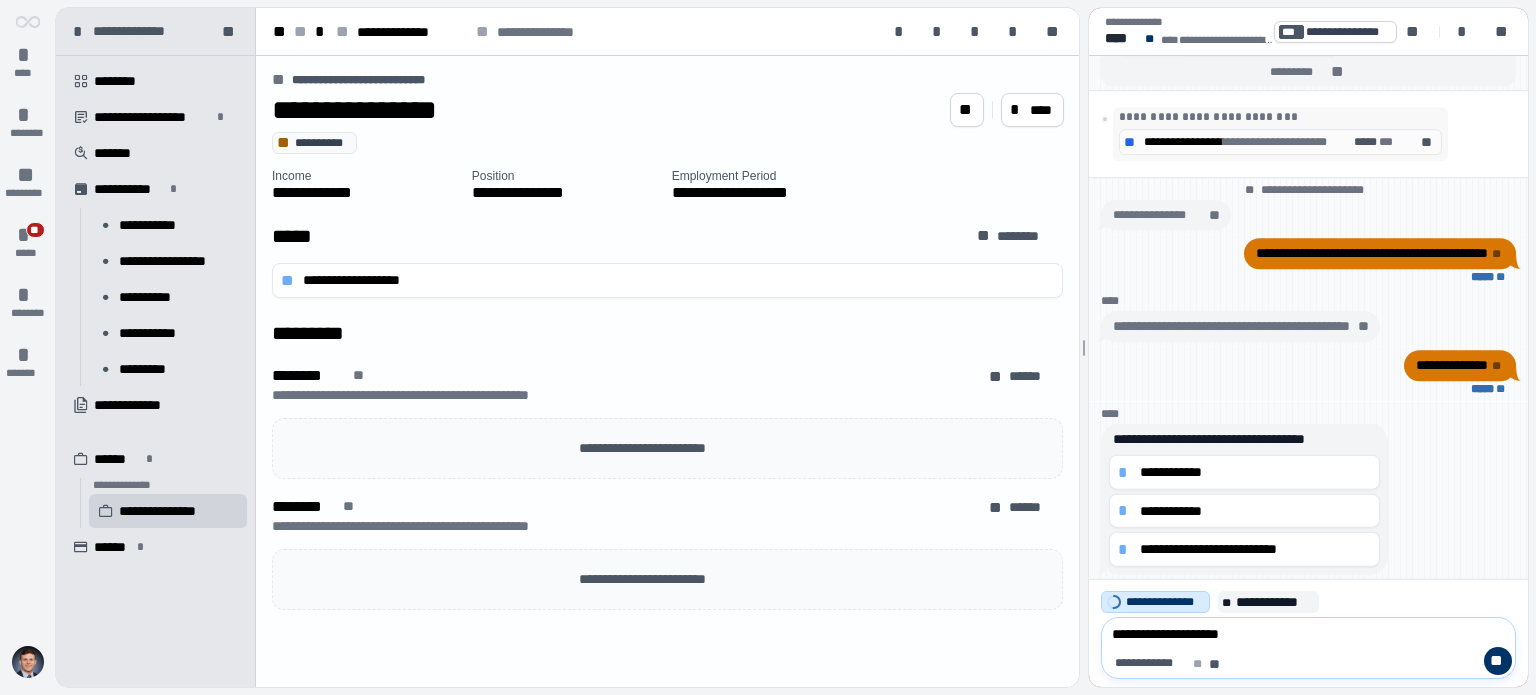 type on "**********" 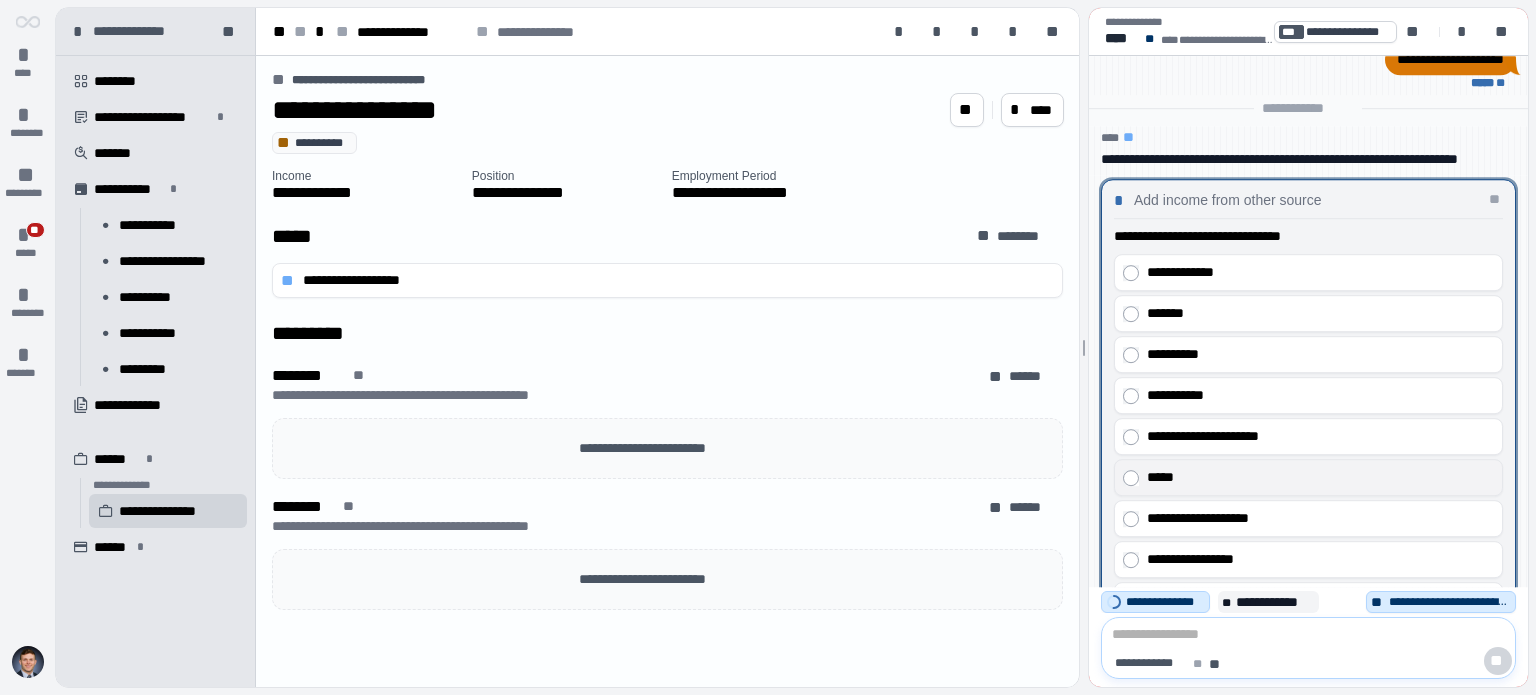 scroll, scrollTop: 0, scrollLeft: 0, axis: both 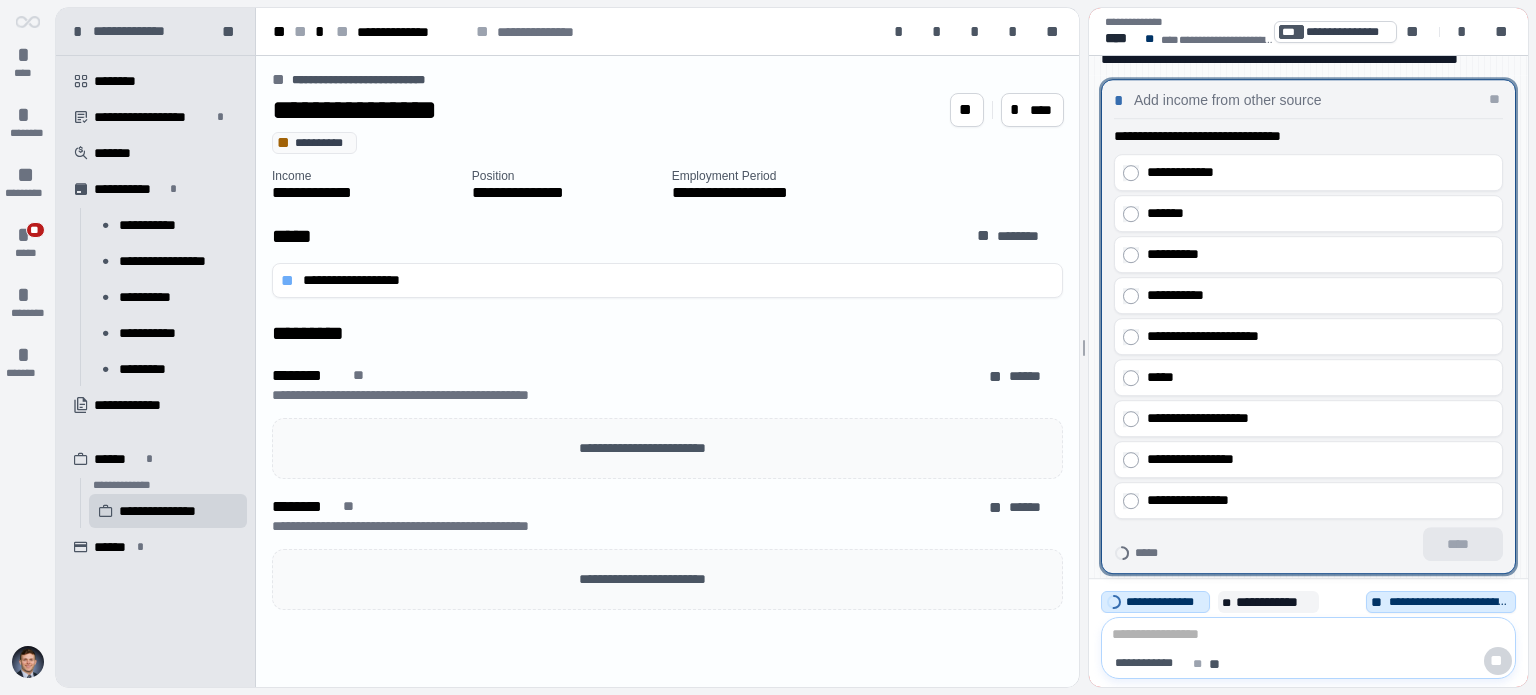 click on "* Add income from other source **" at bounding box center [1308, 99] 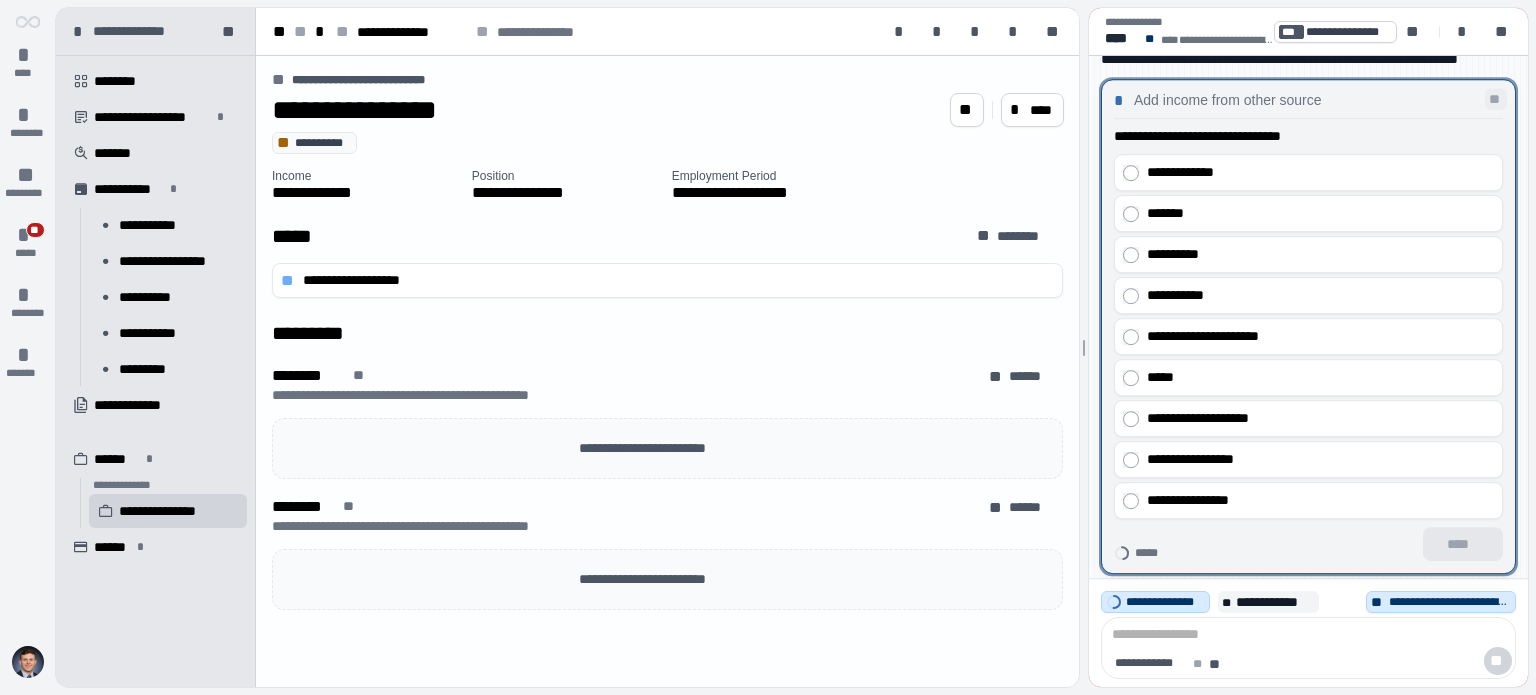 click on "**" at bounding box center [1496, 99] 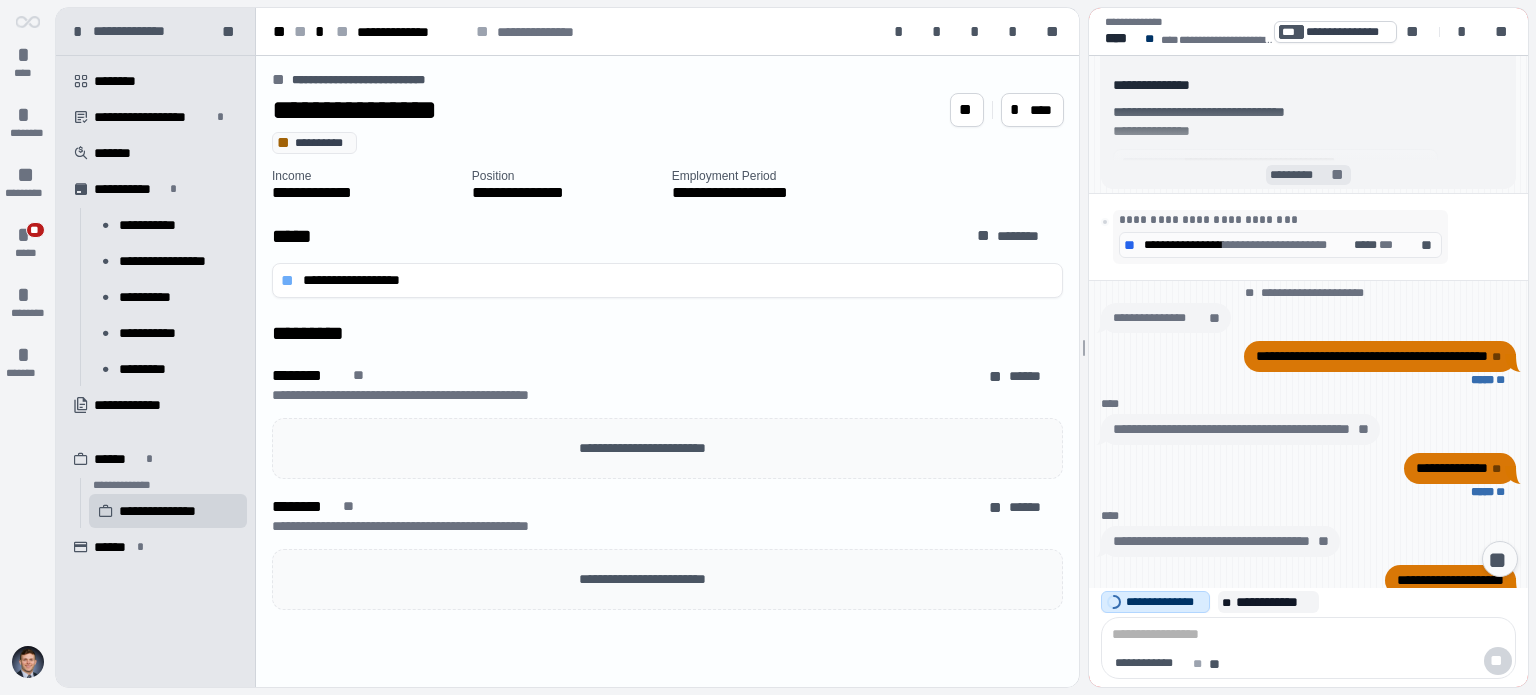 scroll, scrollTop: 610, scrollLeft: 0, axis: vertical 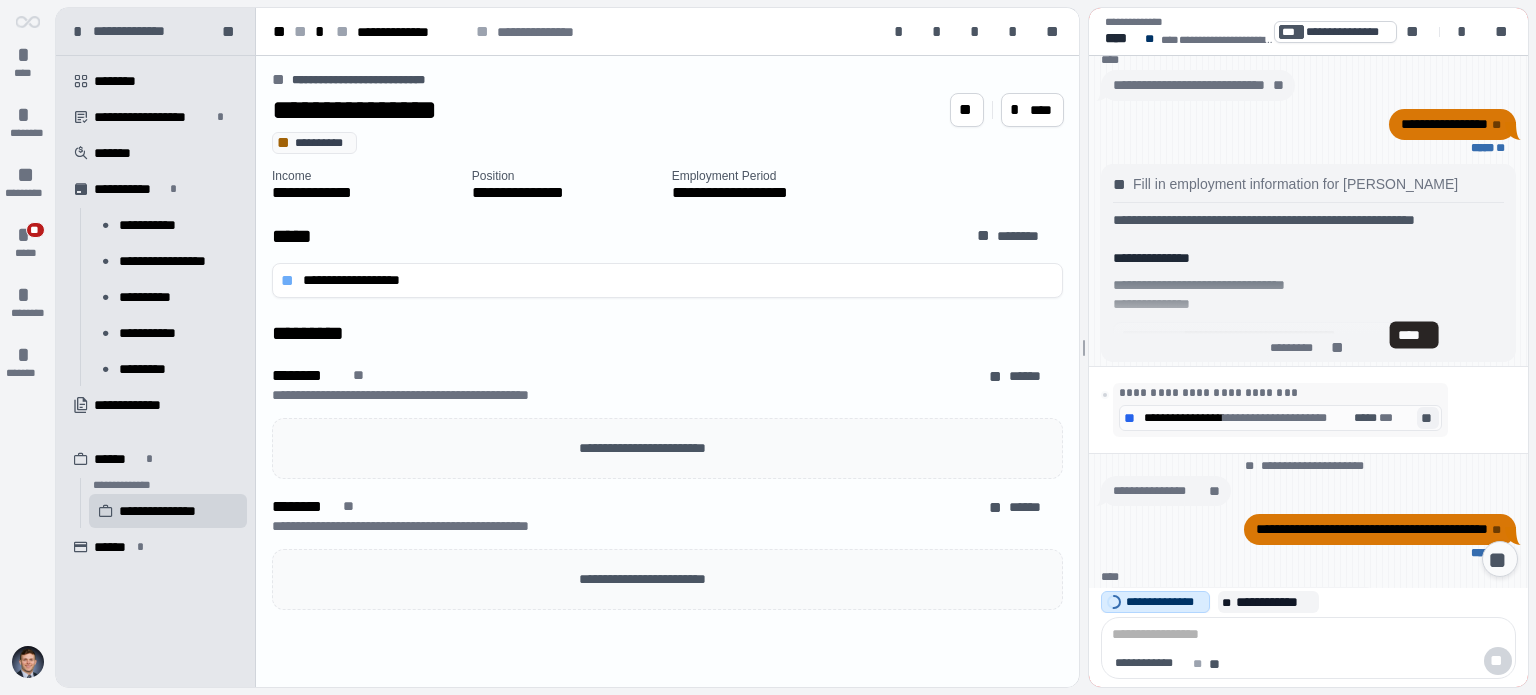 click on "**" at bounding box center (1428, 418) 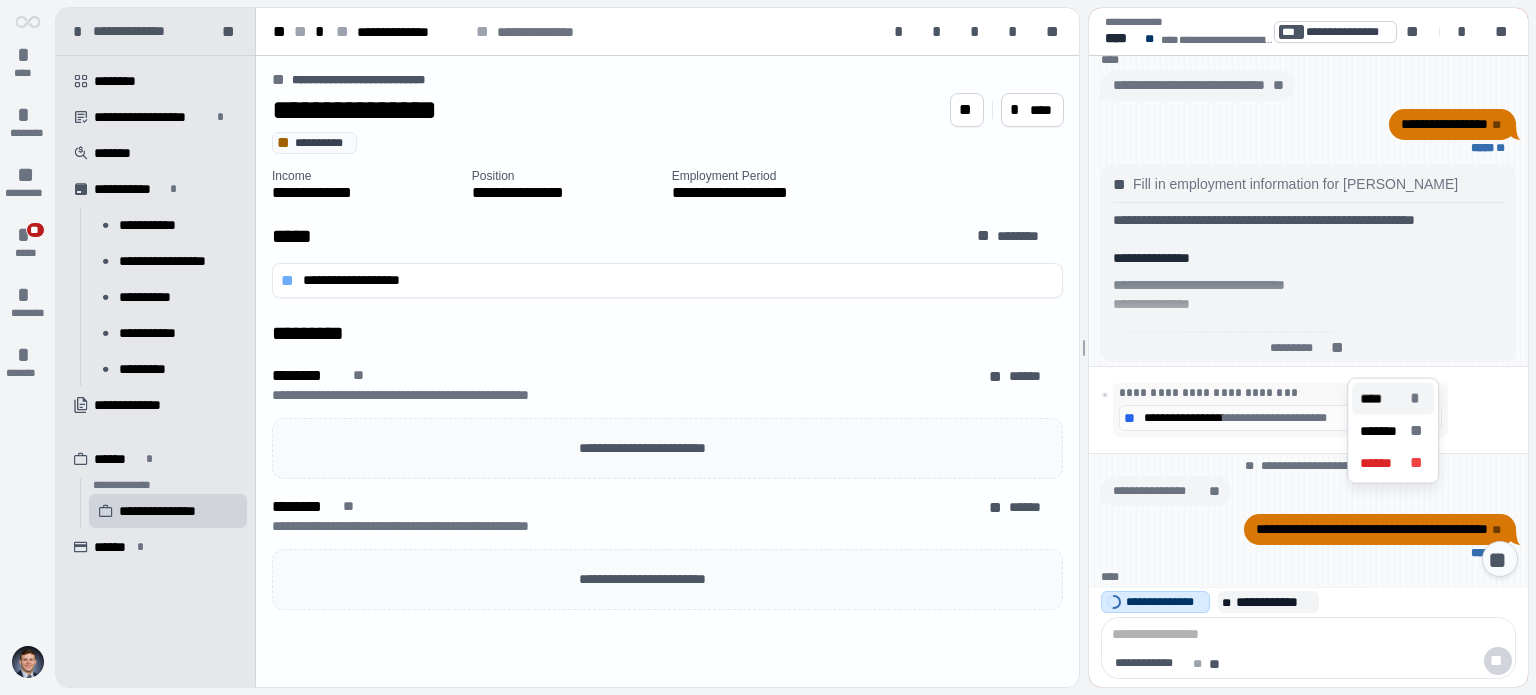 click on "**** *" at bounding box center (1393, 399) 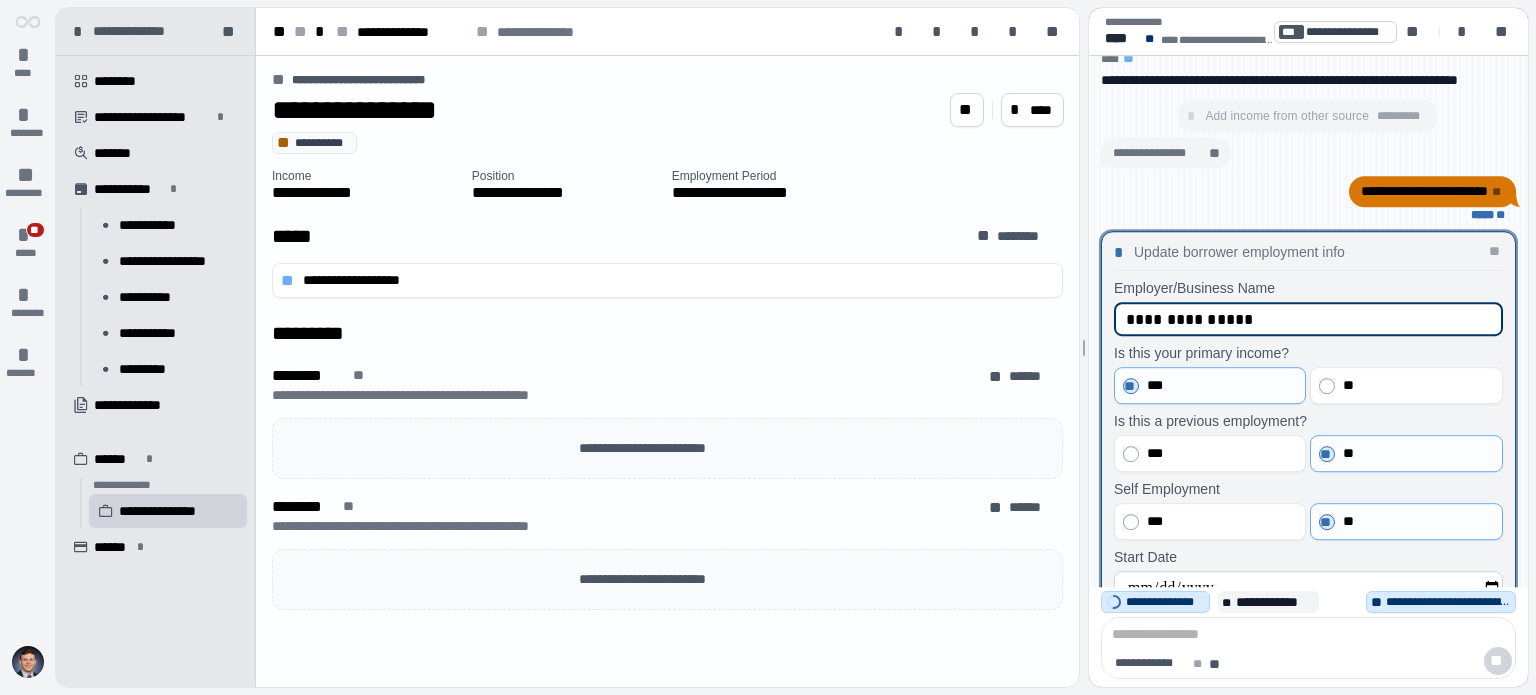 scroll, scrollTop: 0, scrollLeft: 0, axis: both 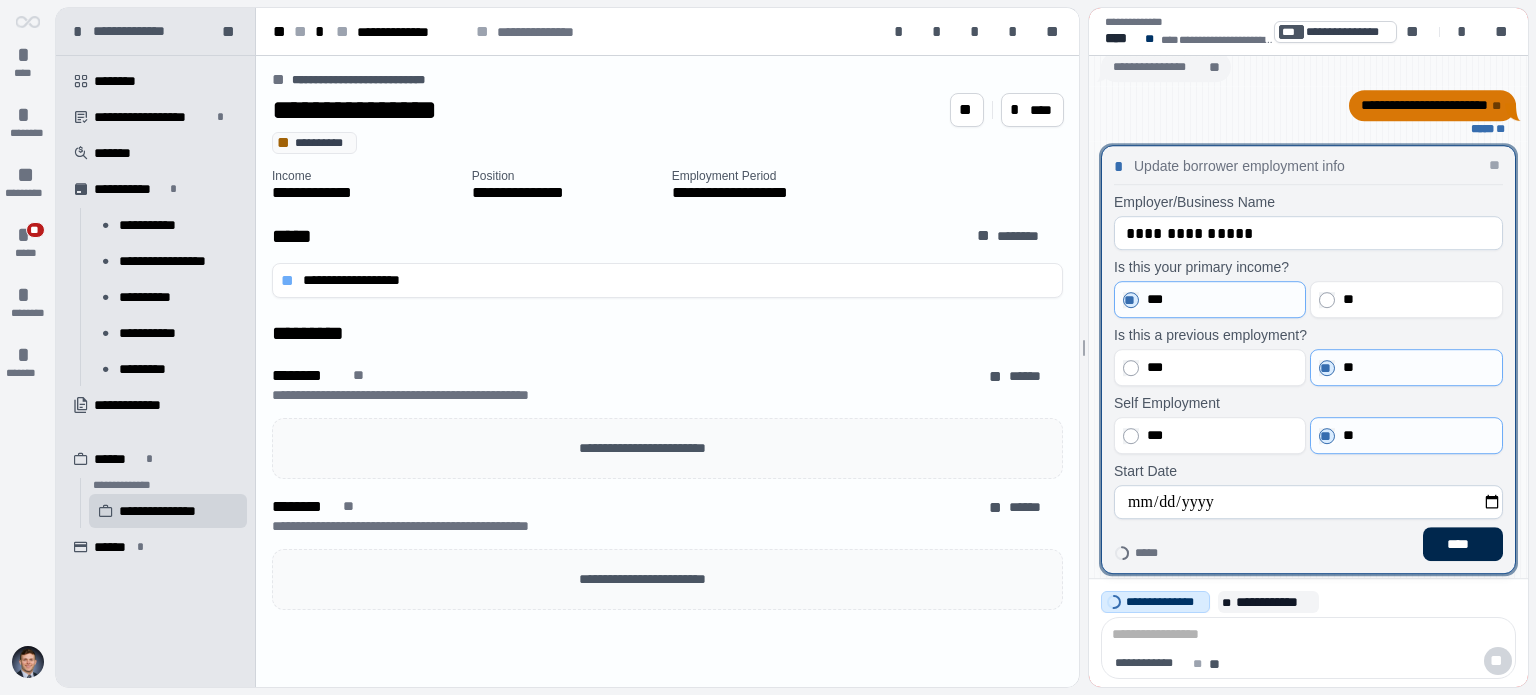 click on "****" at bounding box center (1463, 544) 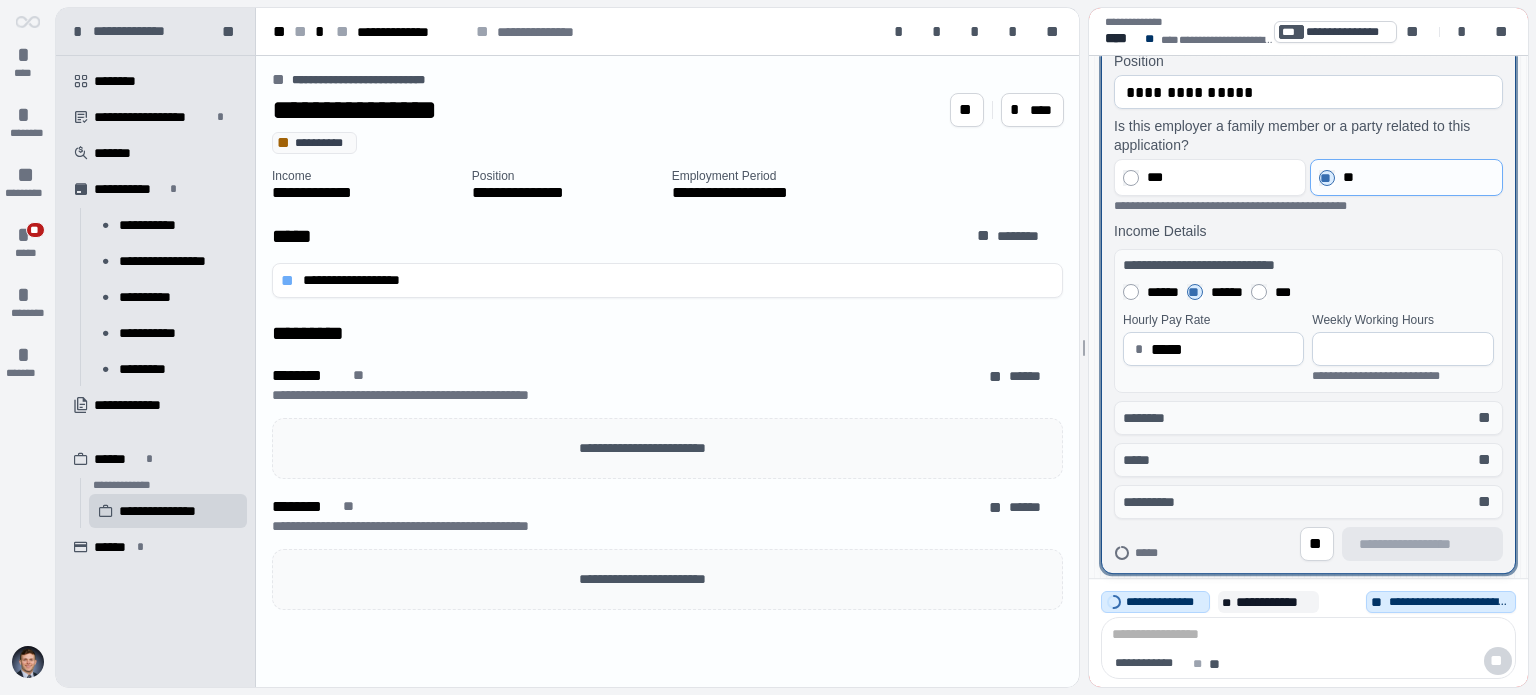 scroll, scrollTop: 100, scrollLeft: 0, axis: vertical 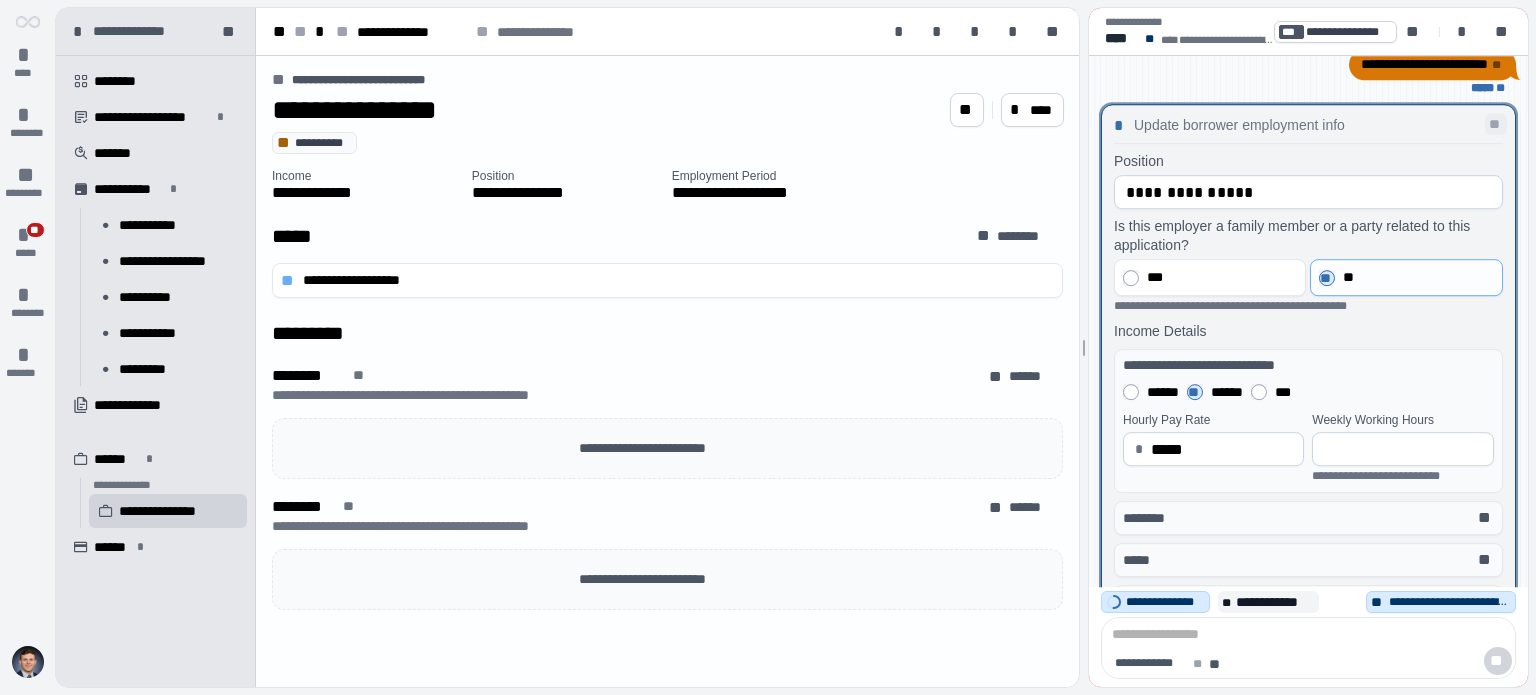 click on "**" at bounding box center [1496, 124] 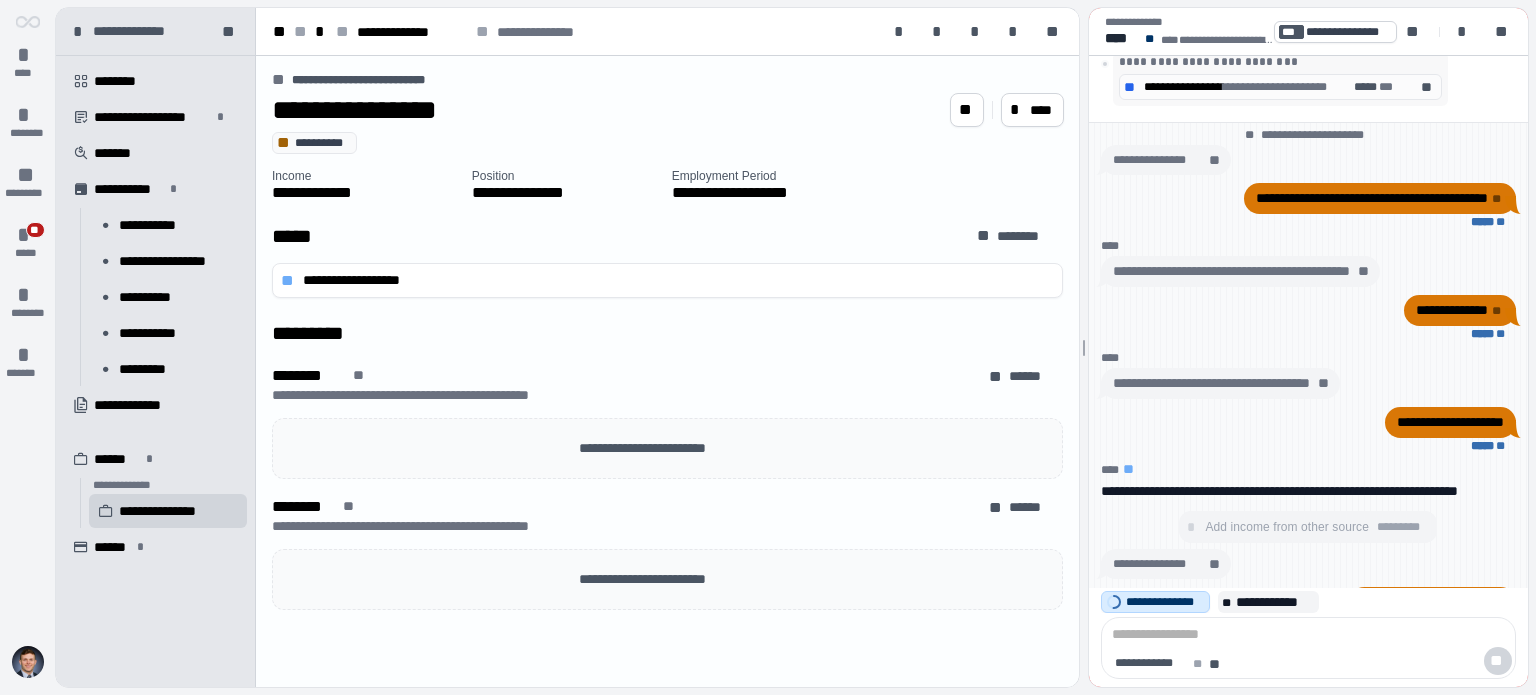 scroll, scrollTop: 0, scrollLeft: 0, axis: both 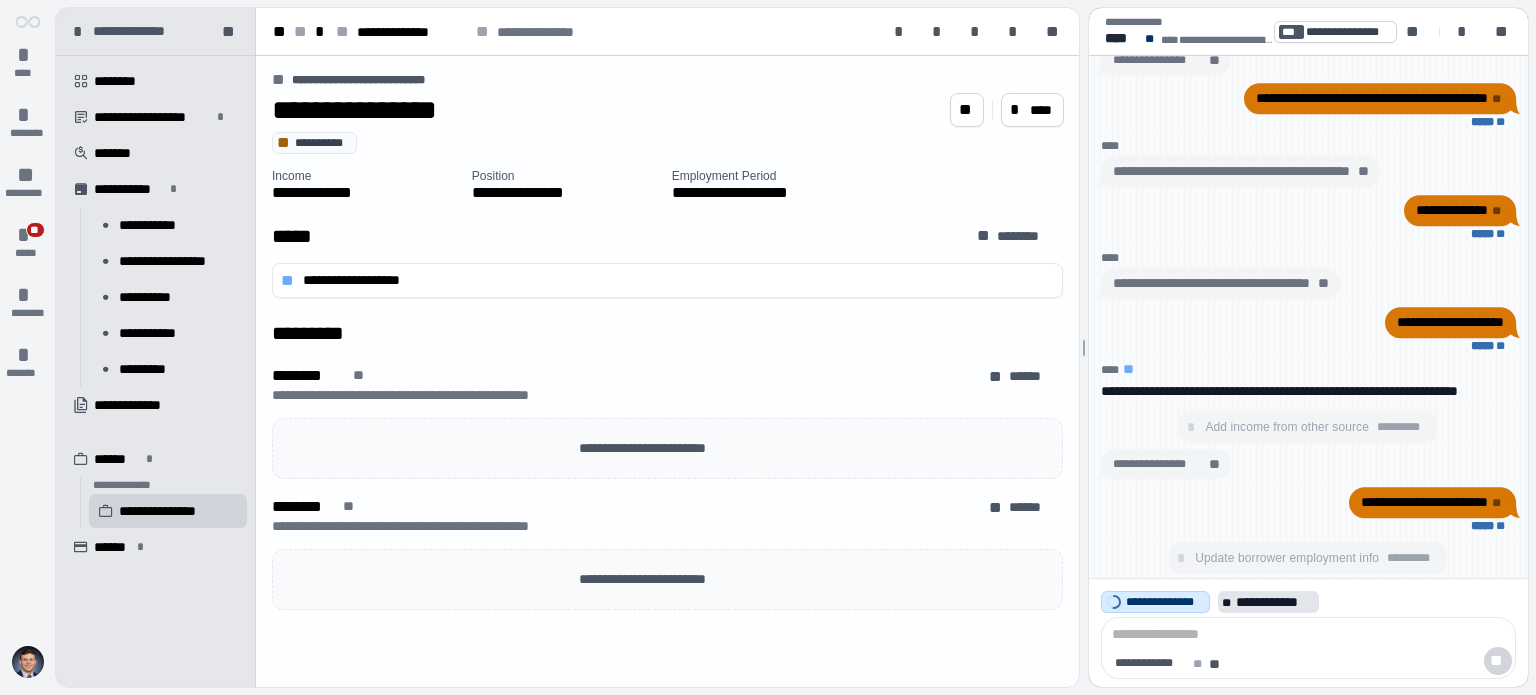 click on "**********" at bounding box center [1275, 602] 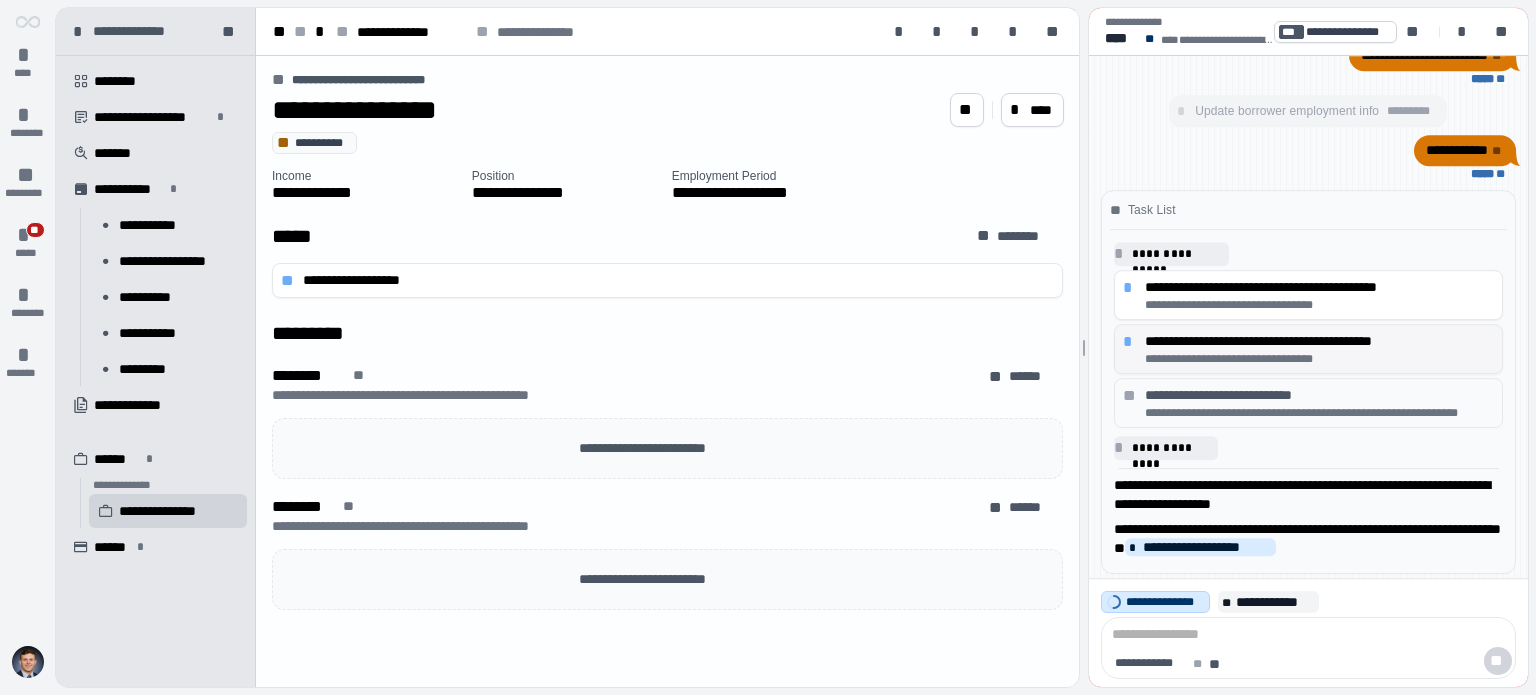 click on "**********" at bounding box center [1314, 359] 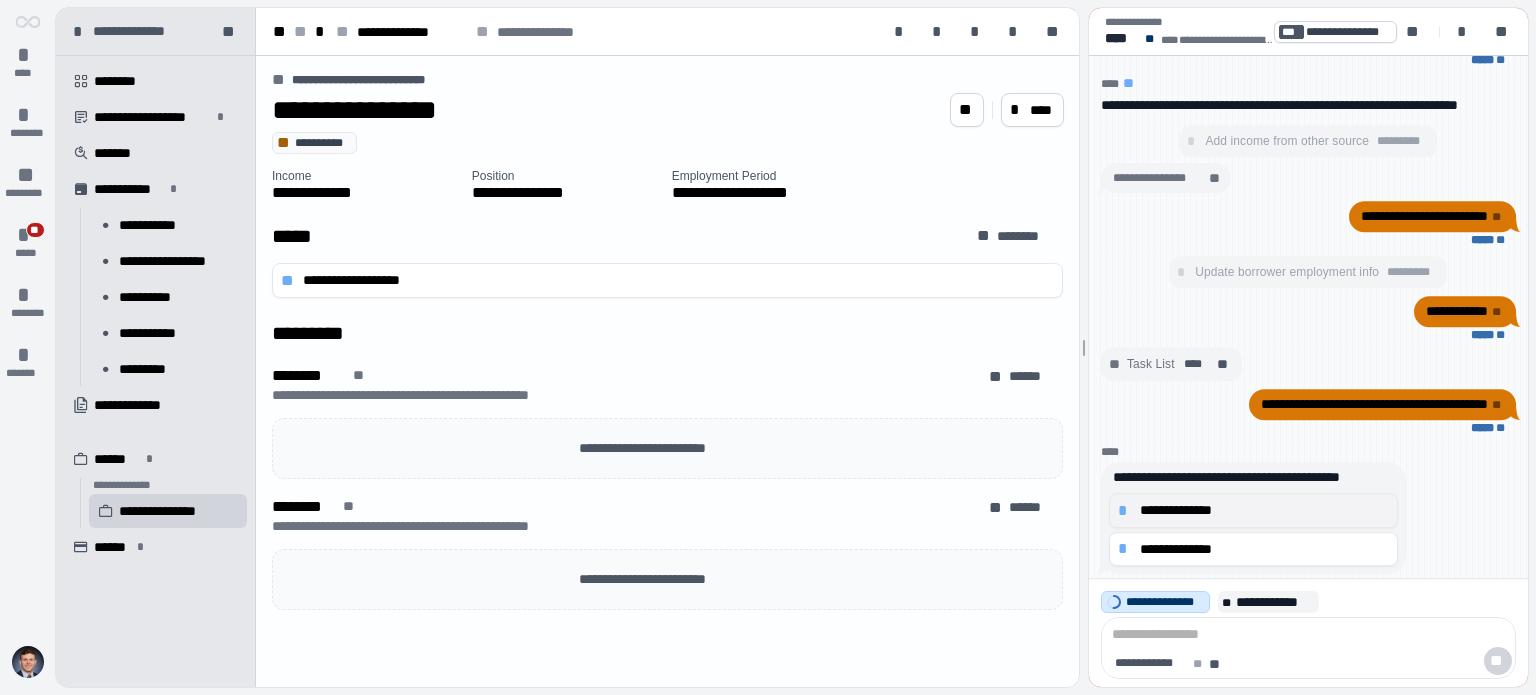click on "**********" at bounding box center (1264, 510) 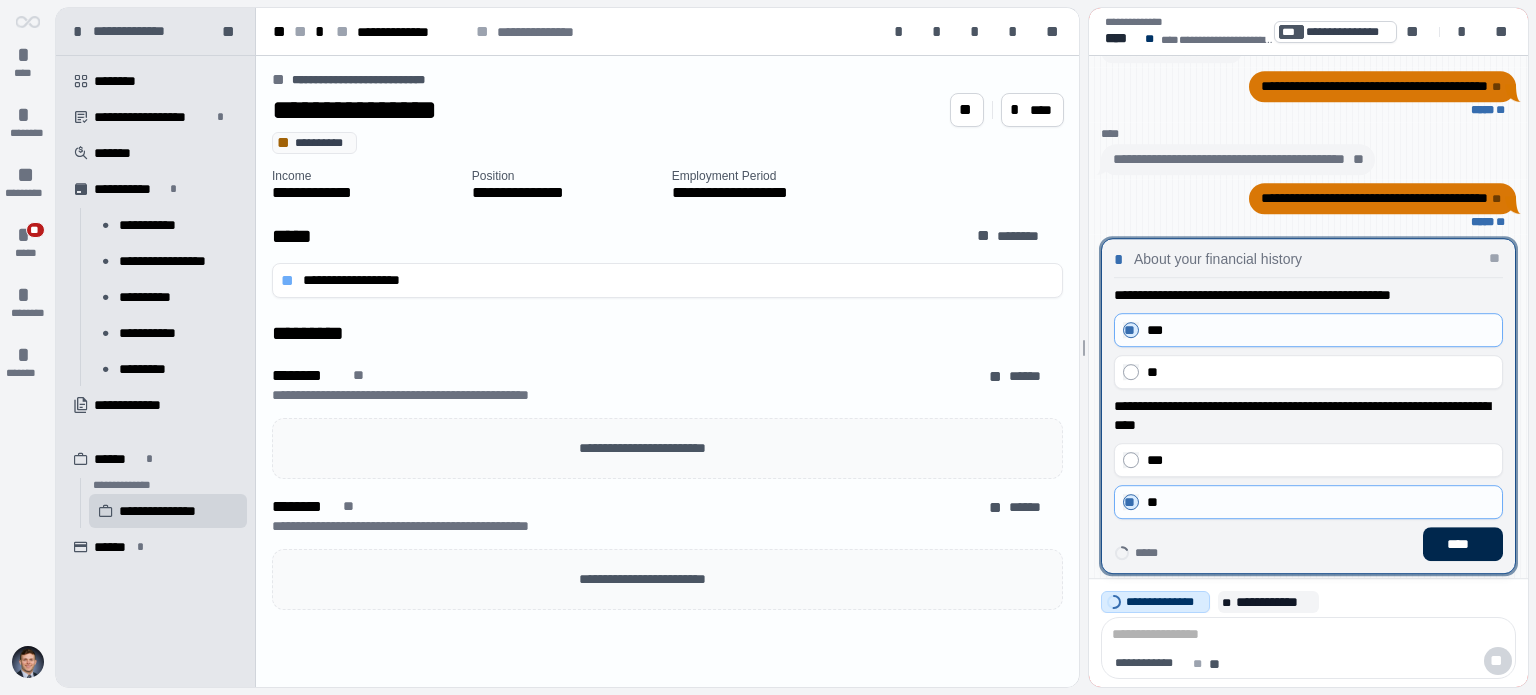 click on "****" at bounding box center [1463, 544] 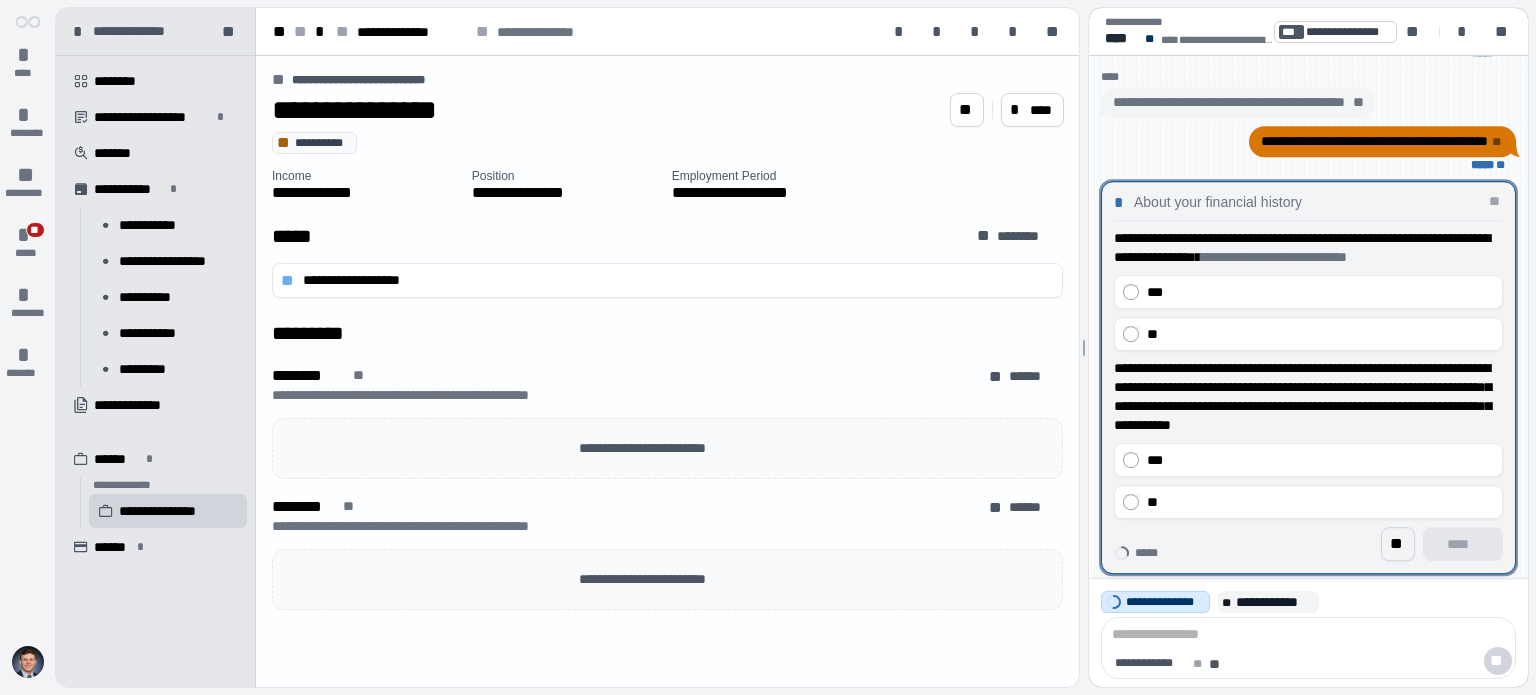 click on "**" at bounding box center [1398, 544] 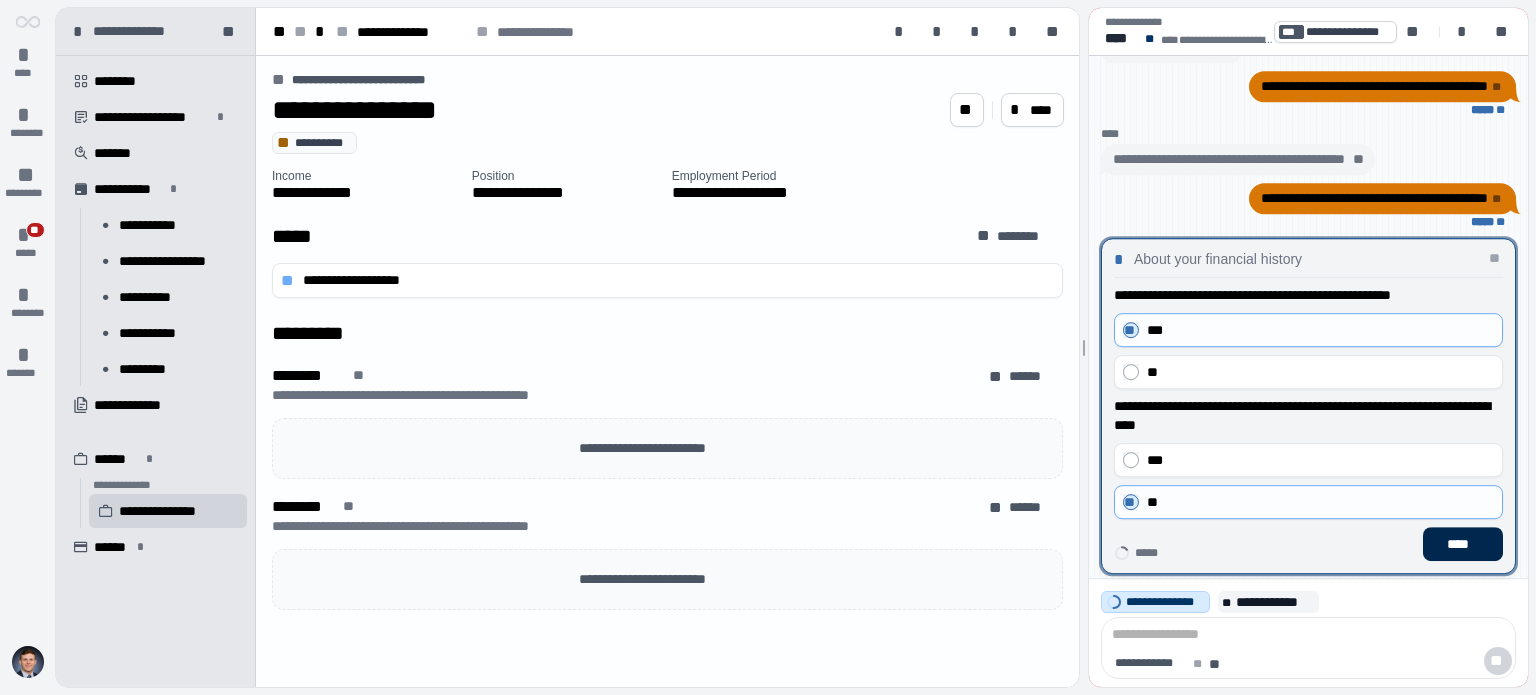 click on "****" at bounding box center (1463, 544) 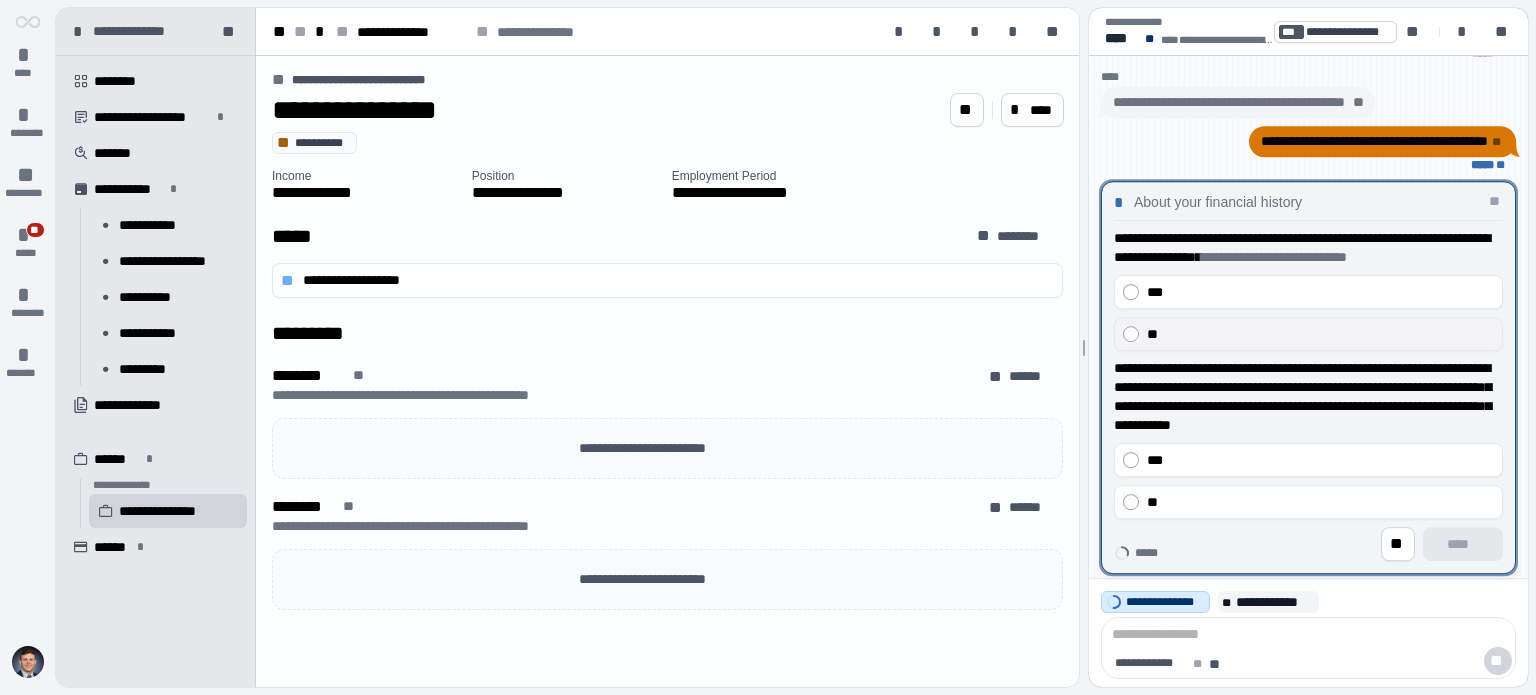 click on "**" at bounding box center [1320, 334] 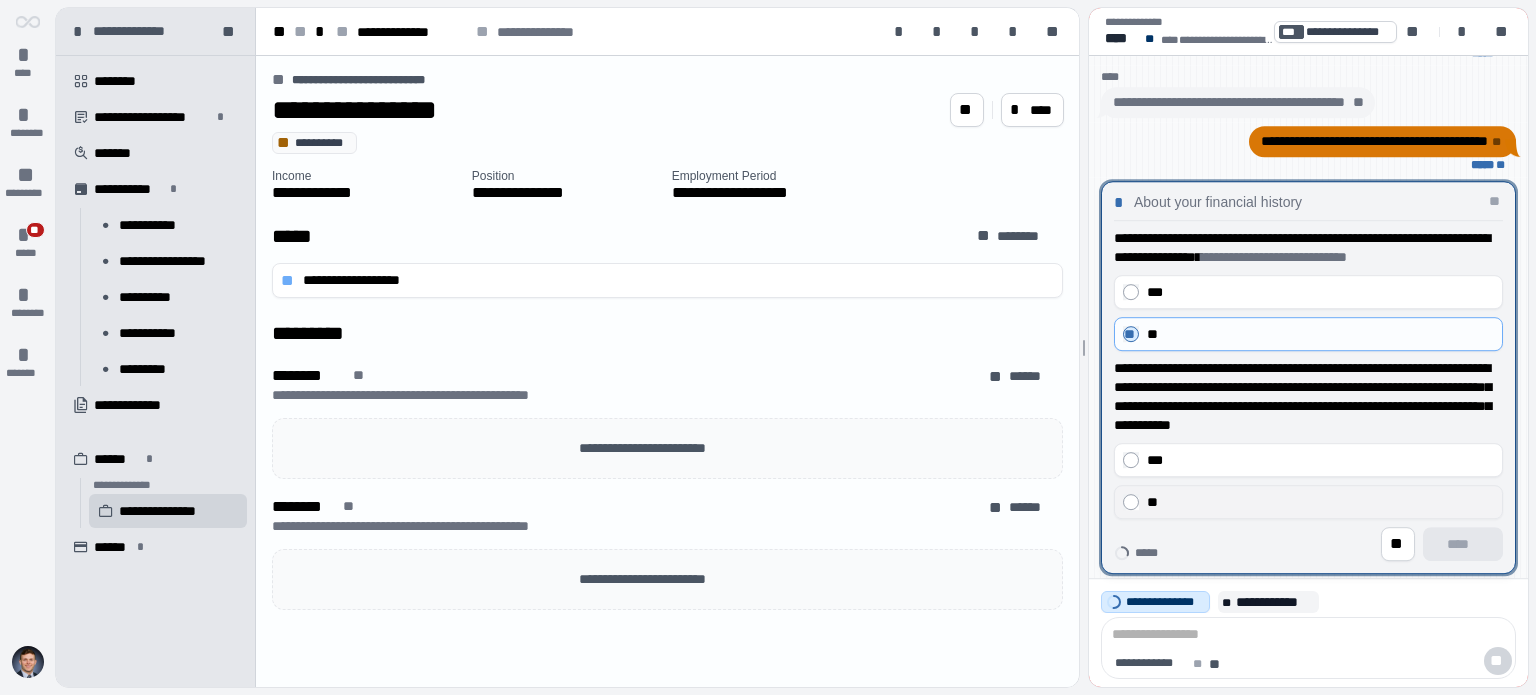 click on "**" at bounding box center (1320, 502) 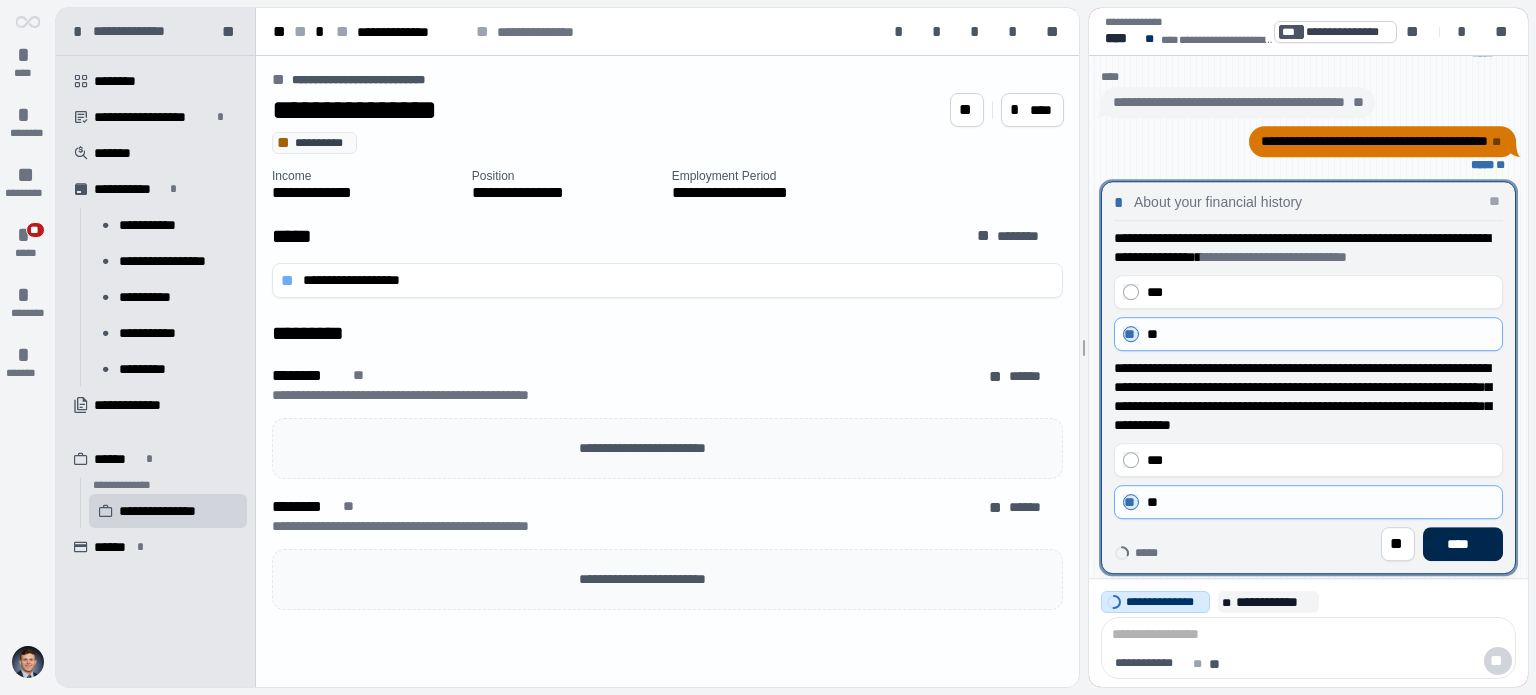 drag, startPoint x: 1480, startPoint y: 545, endPoint x: 1463, endPoint y: 543, distance: 17.117243 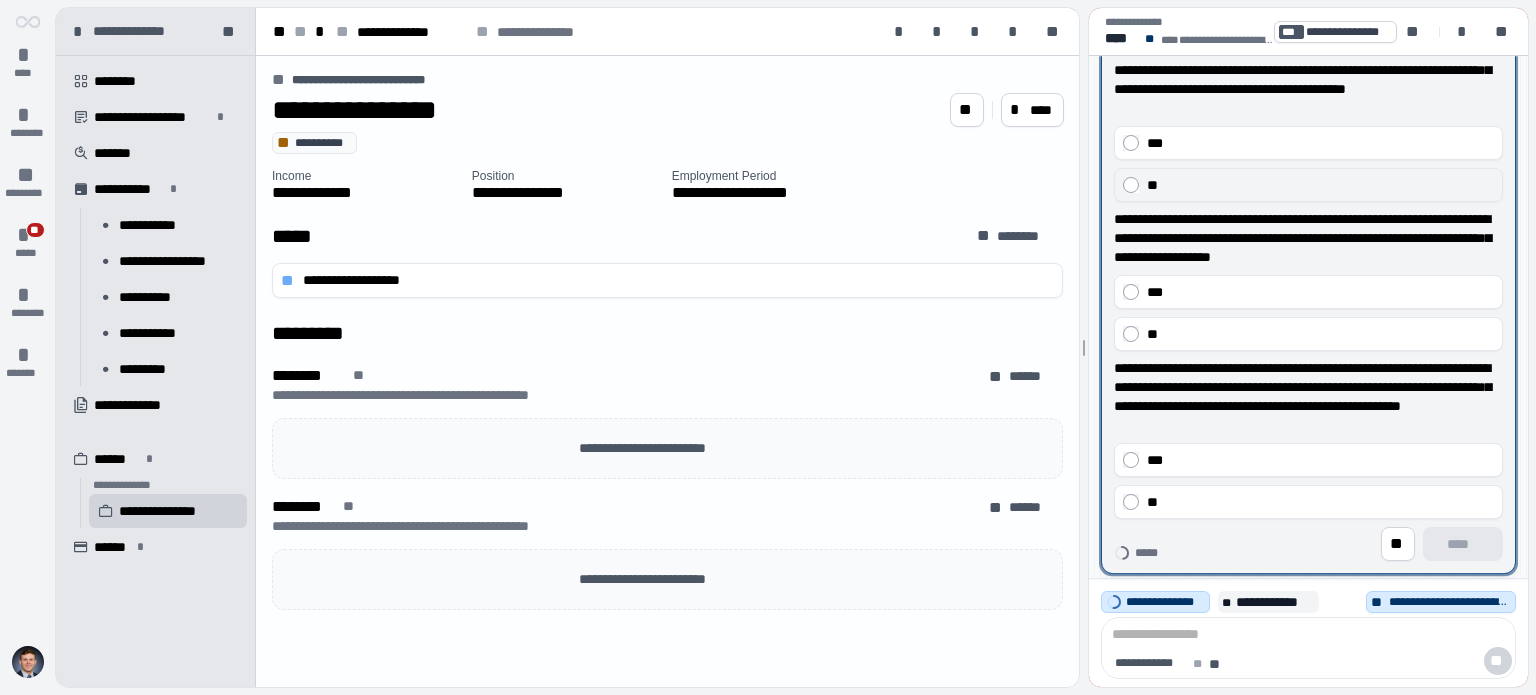 click on "**" at bounding box center (1308, 185) 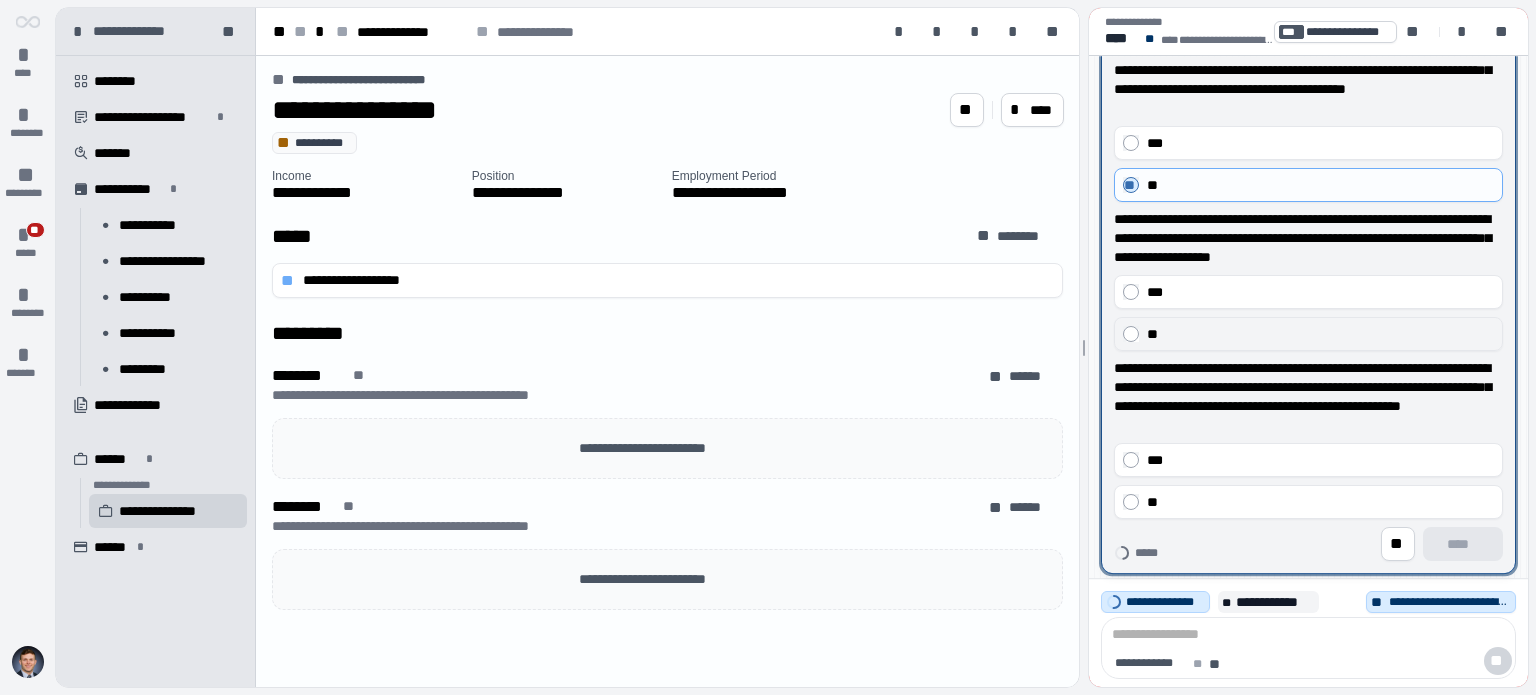 click on "**" at bounding box center [1320, 334] 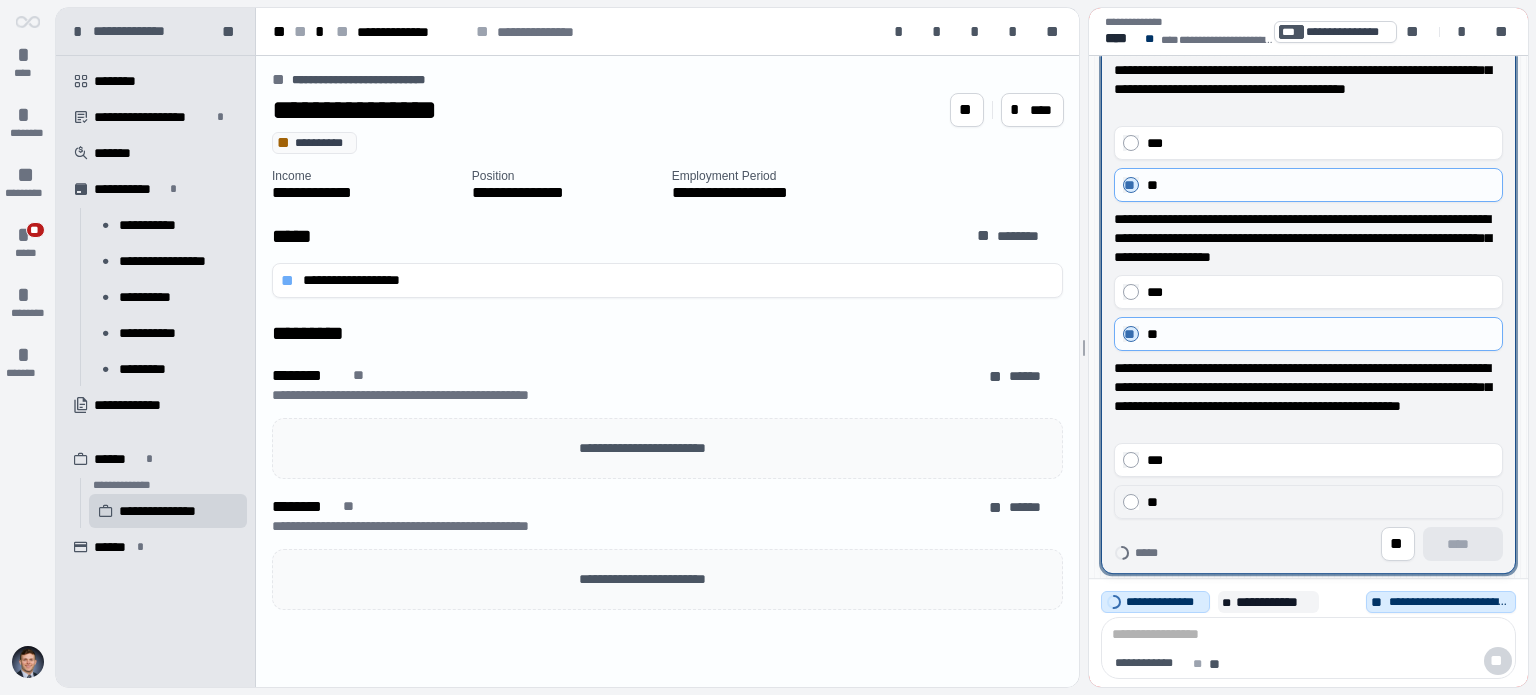 click on "**" at bounding box center (1320, 502) 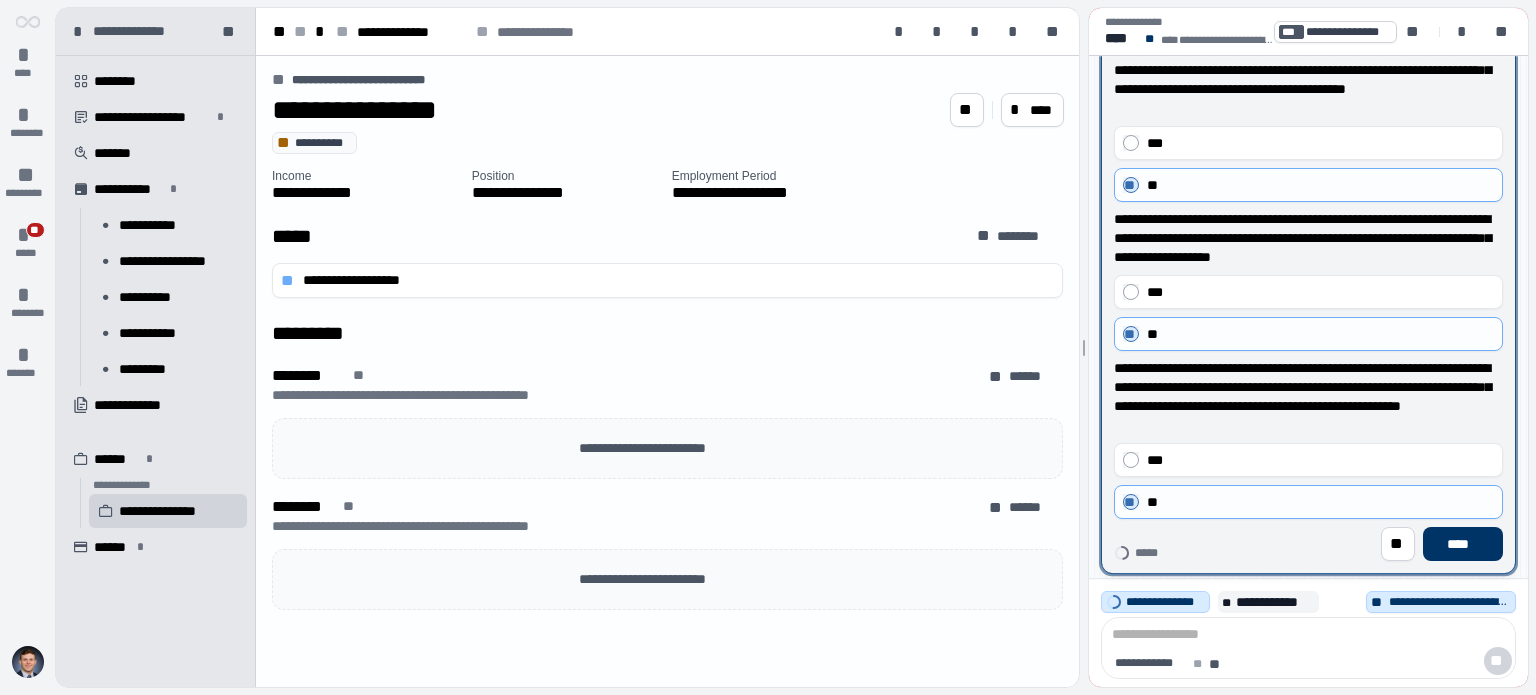click on "**********" at bounding box center [1308, 295] 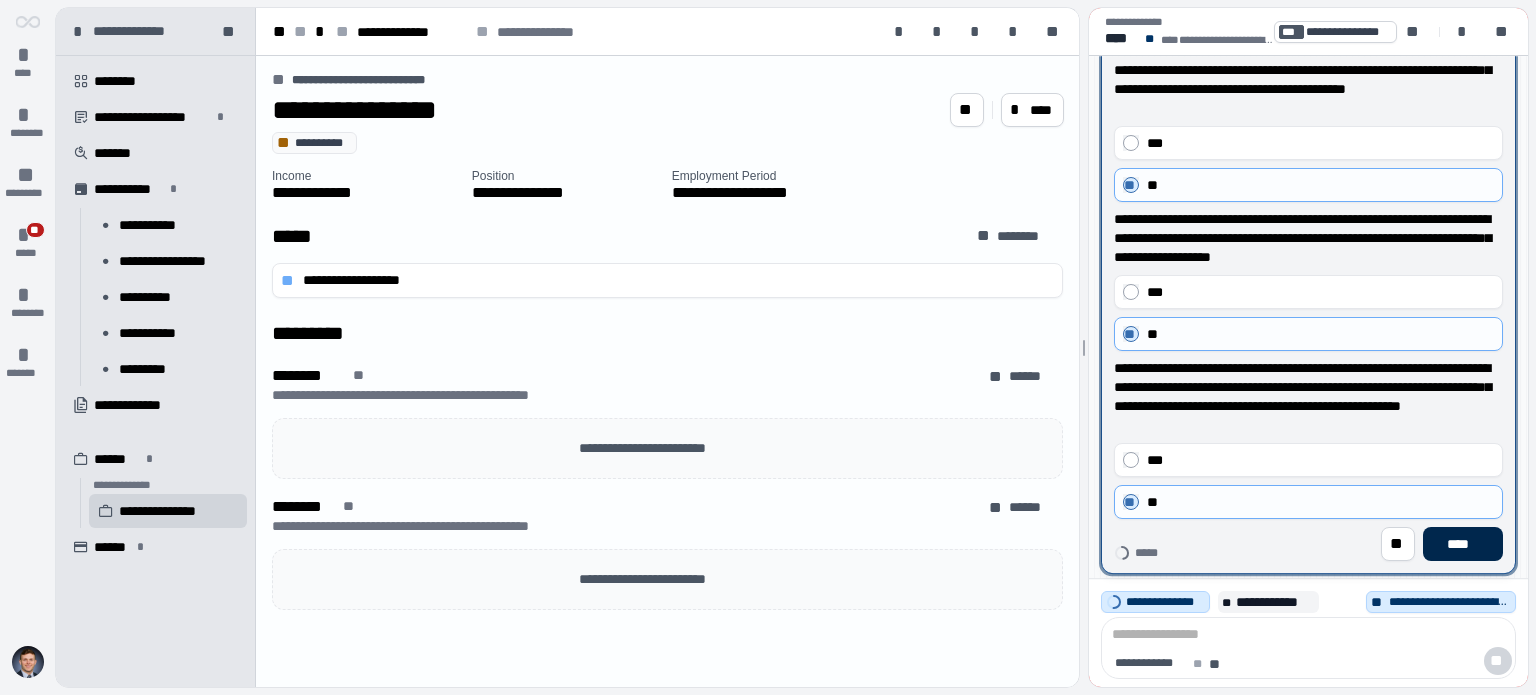 click on "****" at bounding box center (1463, 544) 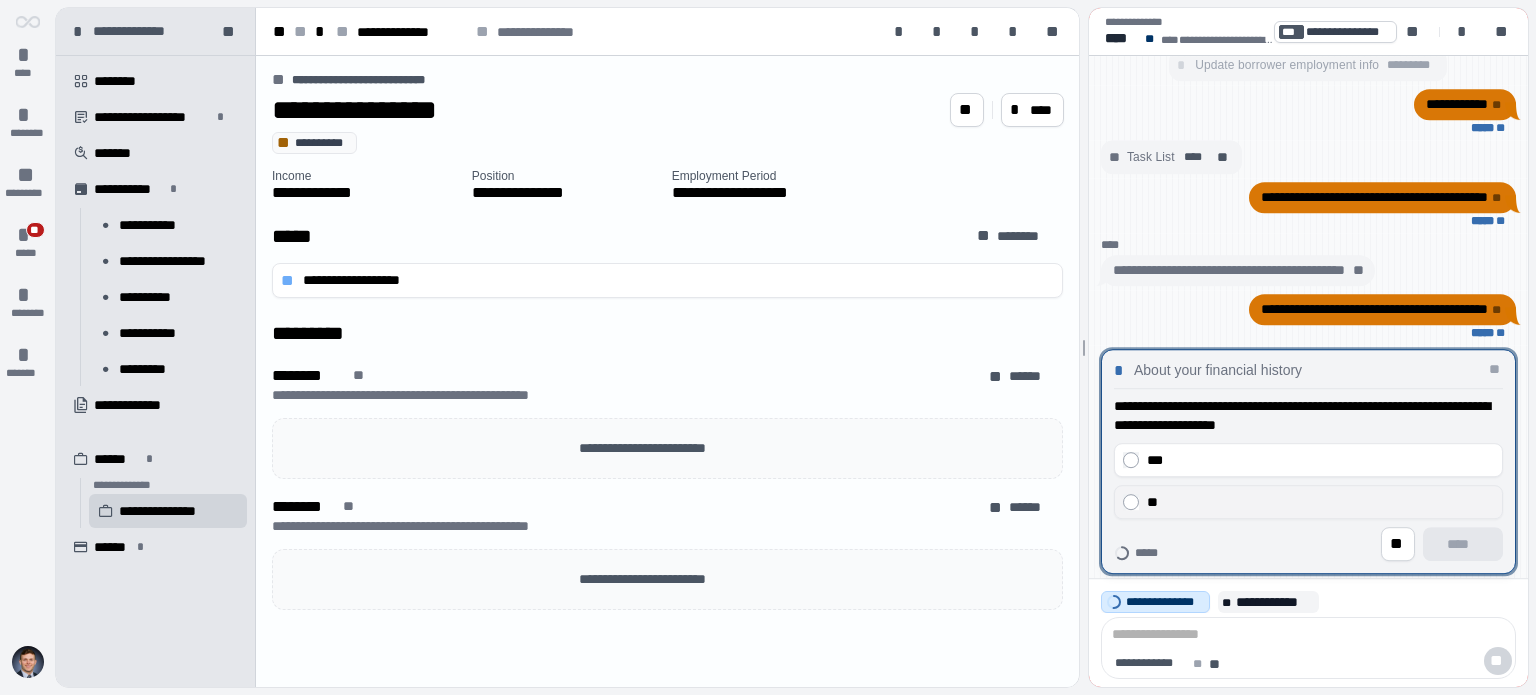 click on "**" at bounding box center (1320, 502) 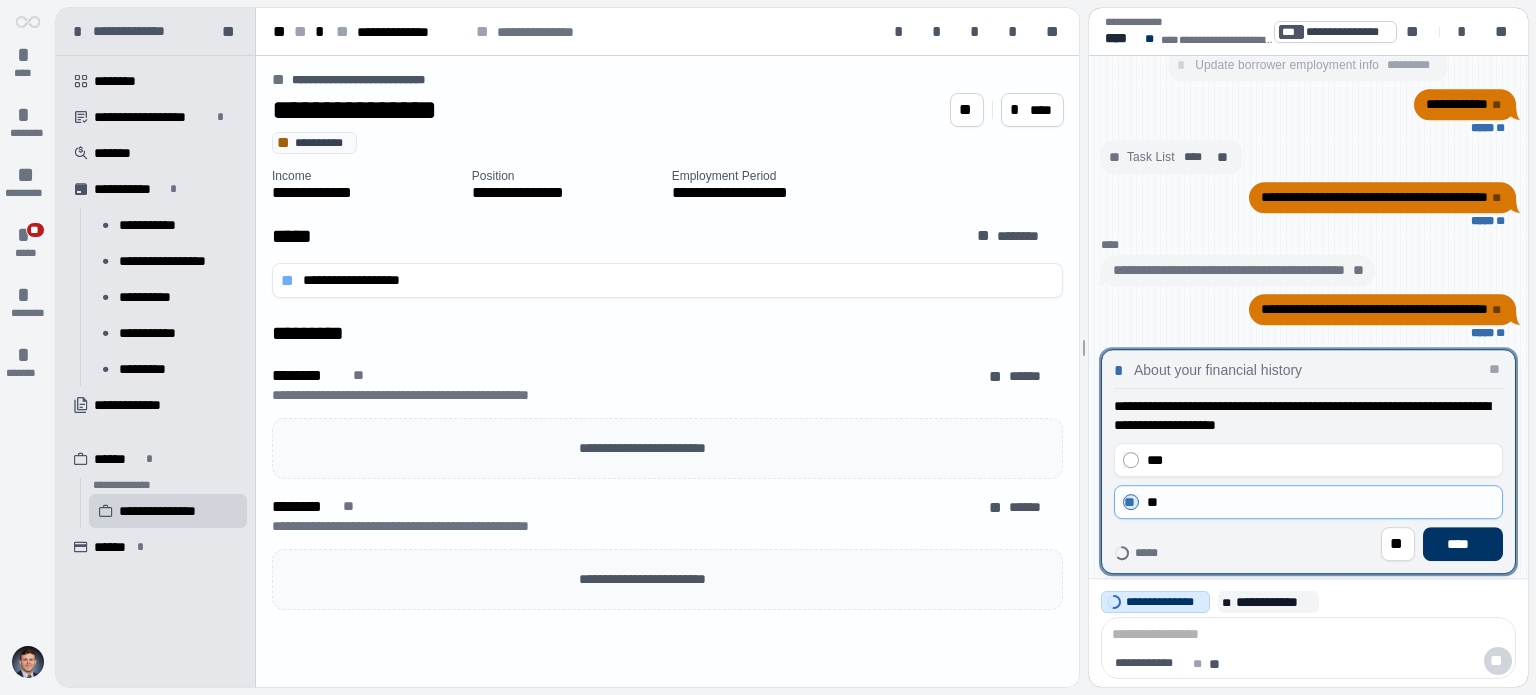 click on "****" at bounding box center [1463, 544] 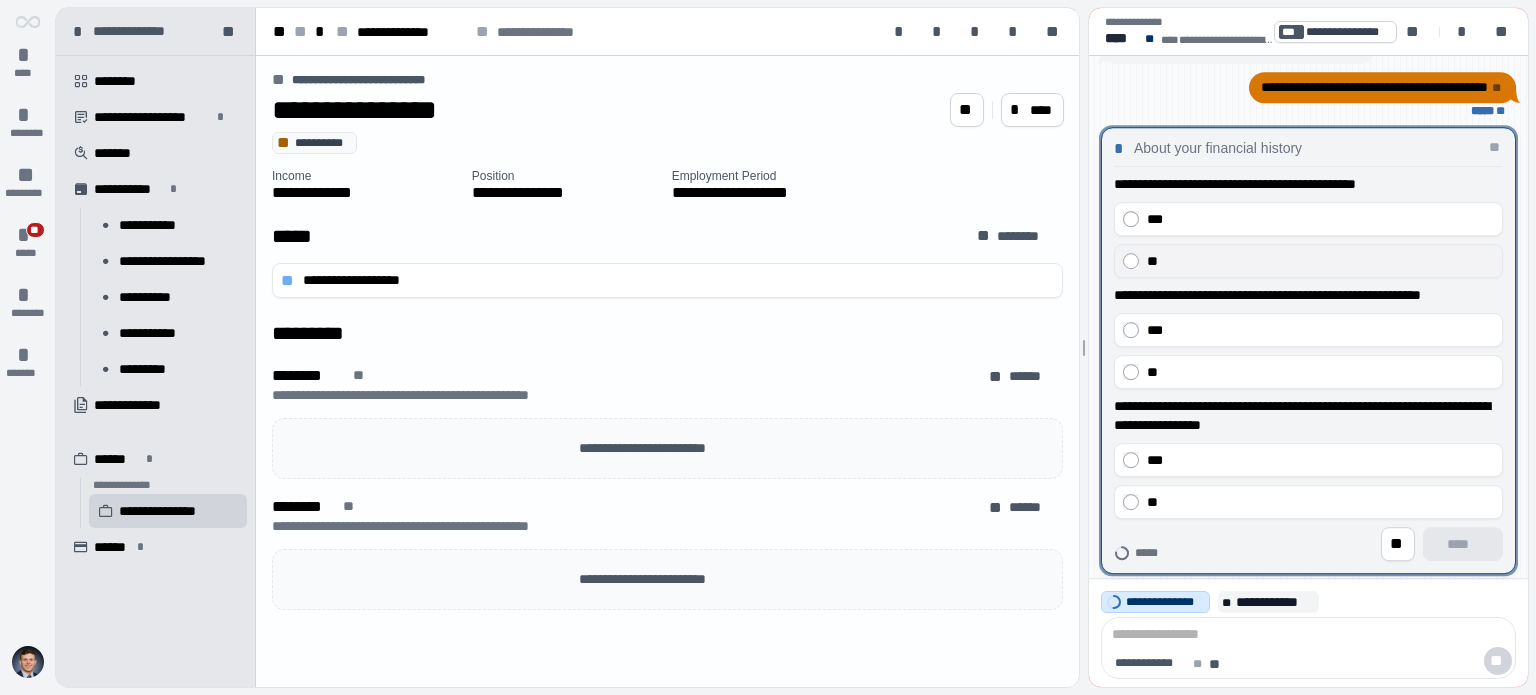 click on "**" at bounding box center [1308, 261] 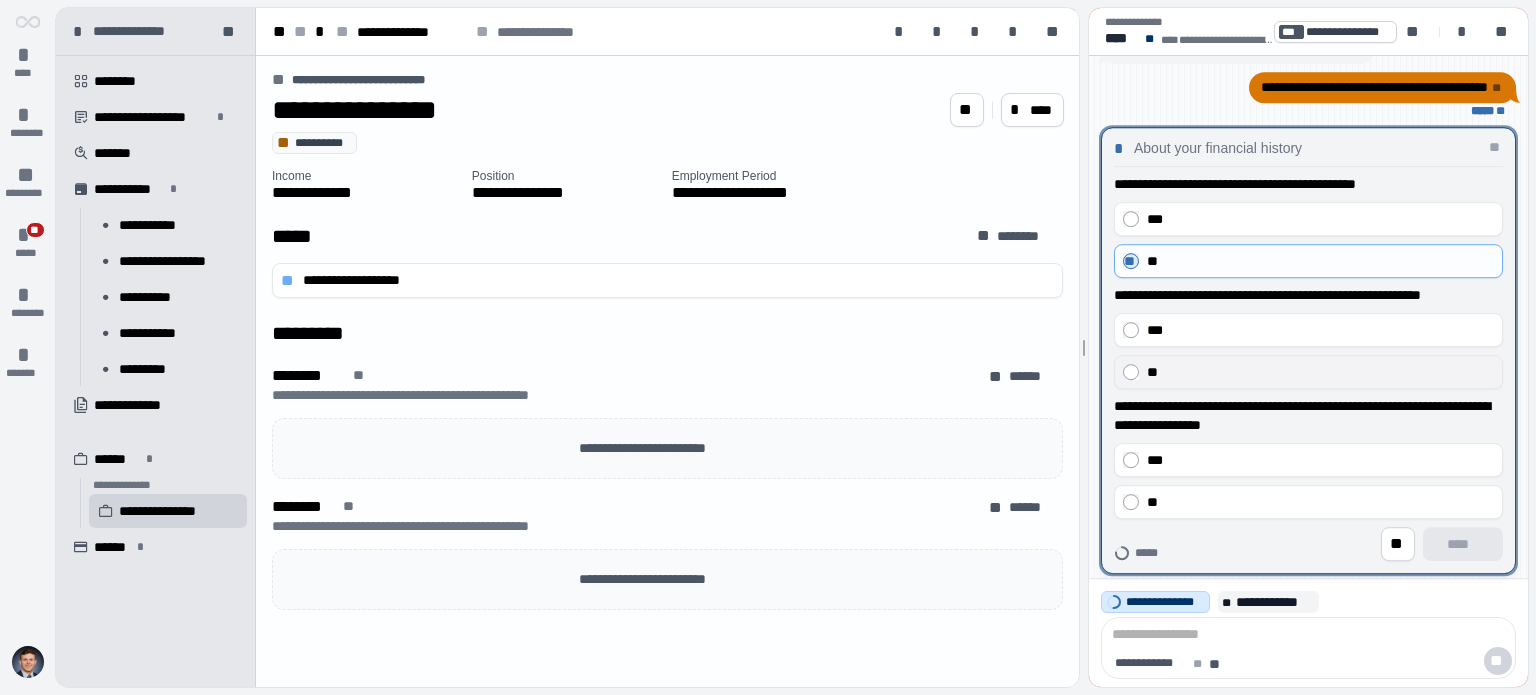 click on "**" at bounding box center [1308, 372] 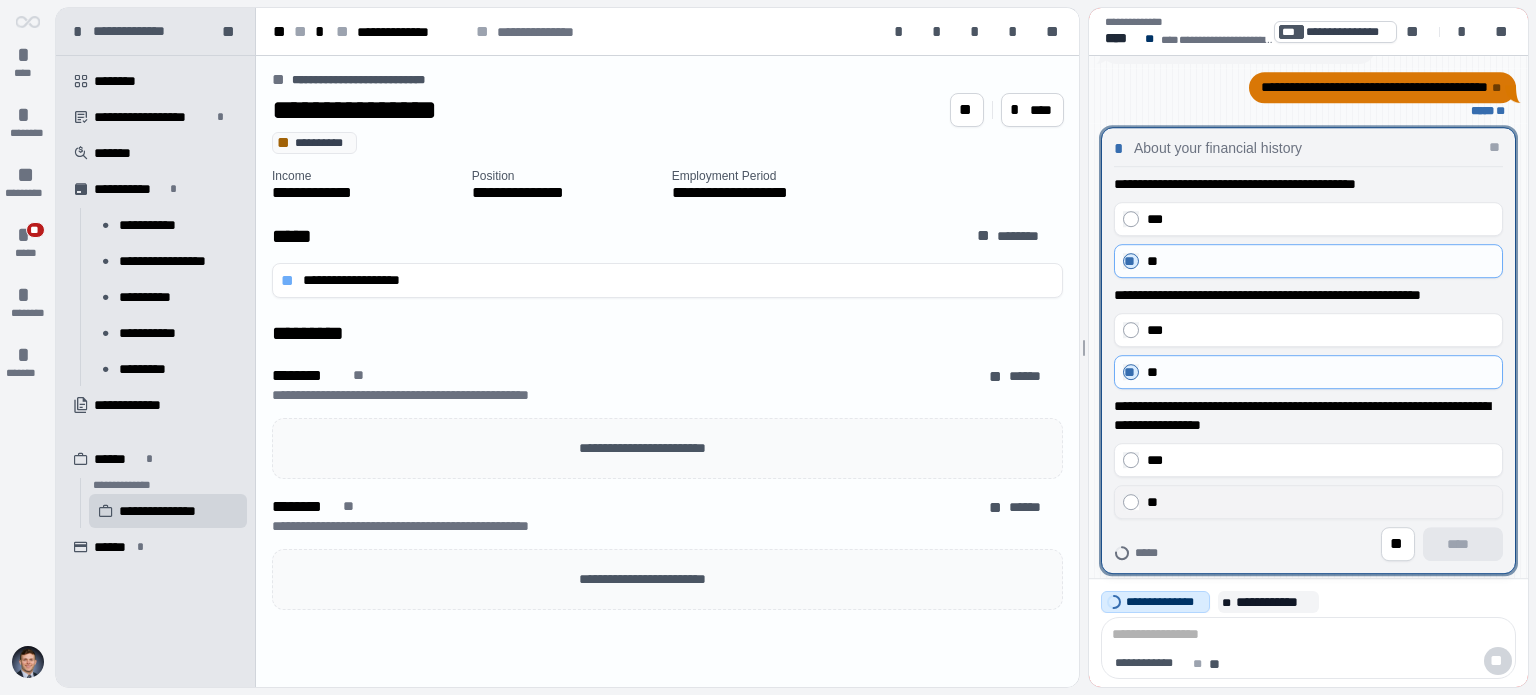 click on "**" at bounding box center [1320, 502] 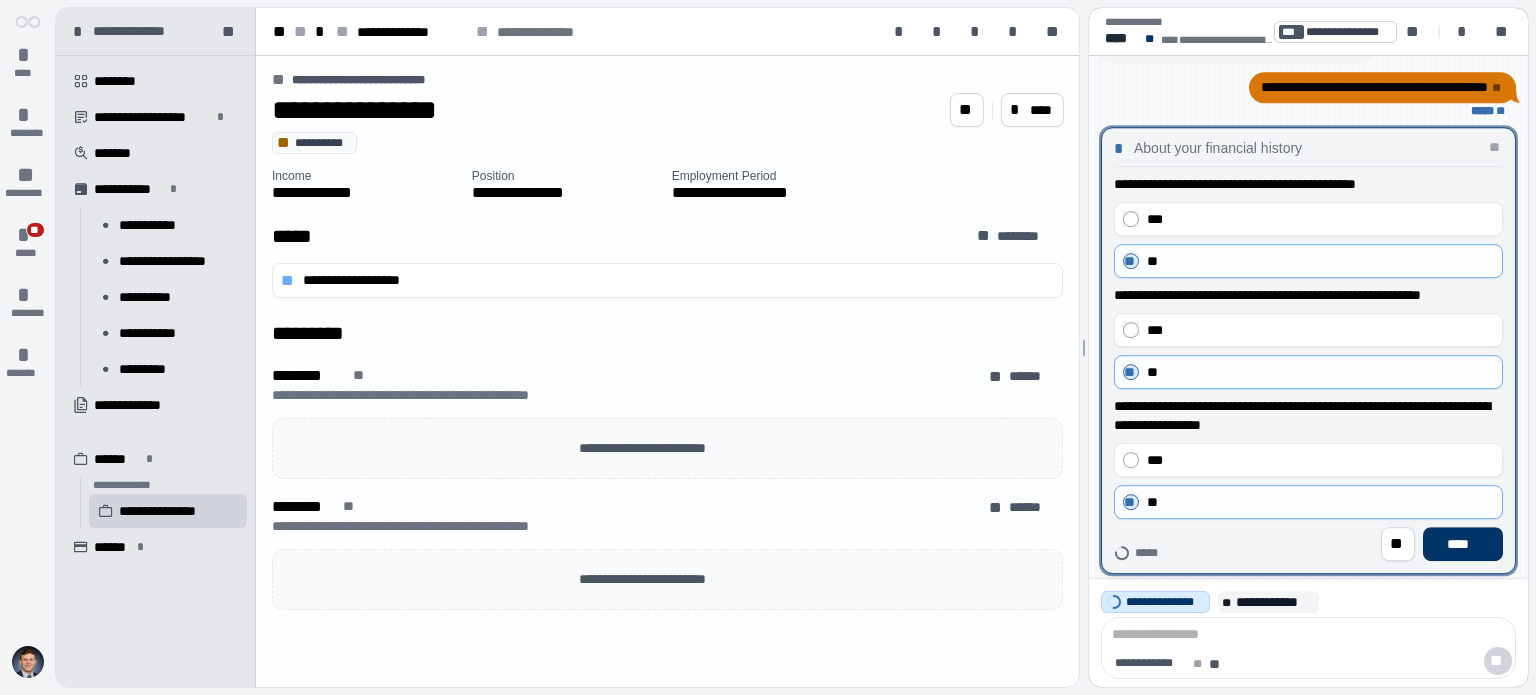 click on "**********" at bounding box center (1308, 351) 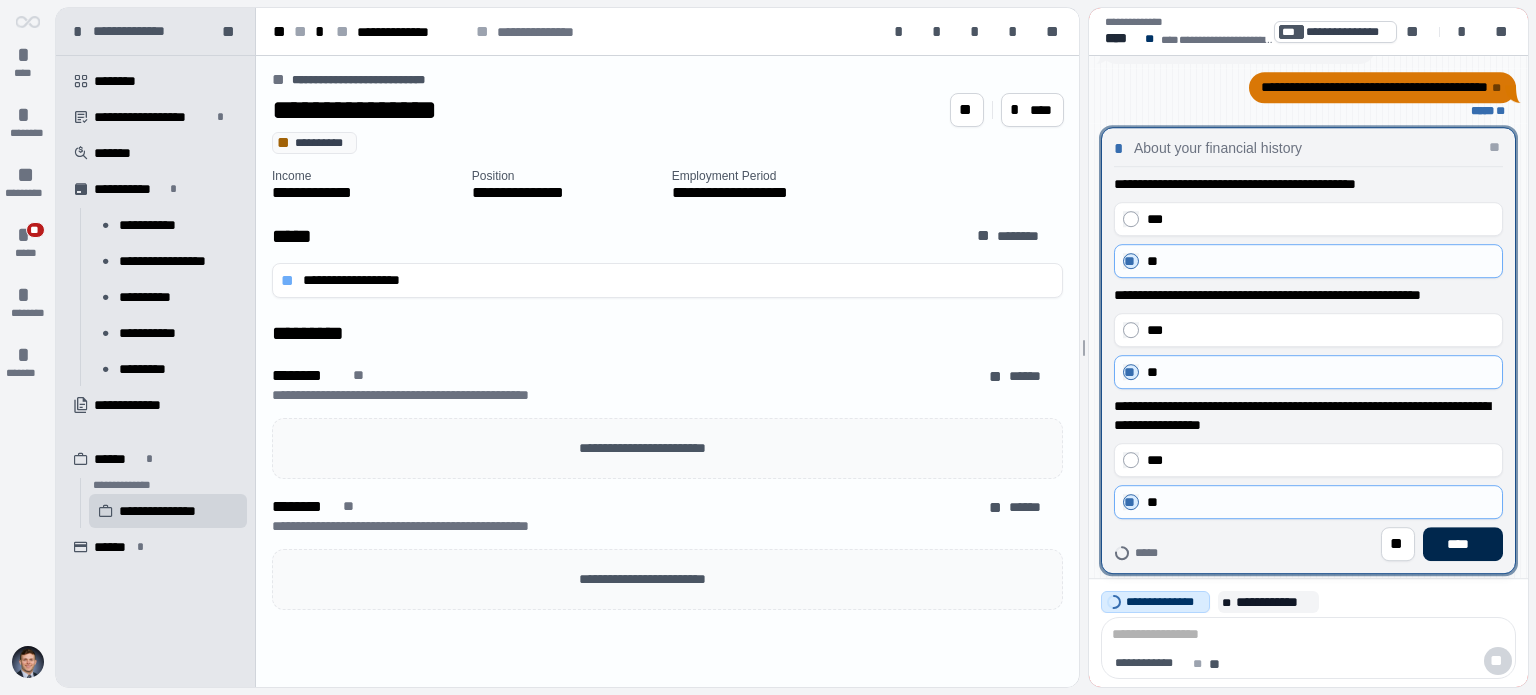 click on "****" at bounding box center (1463, 544) 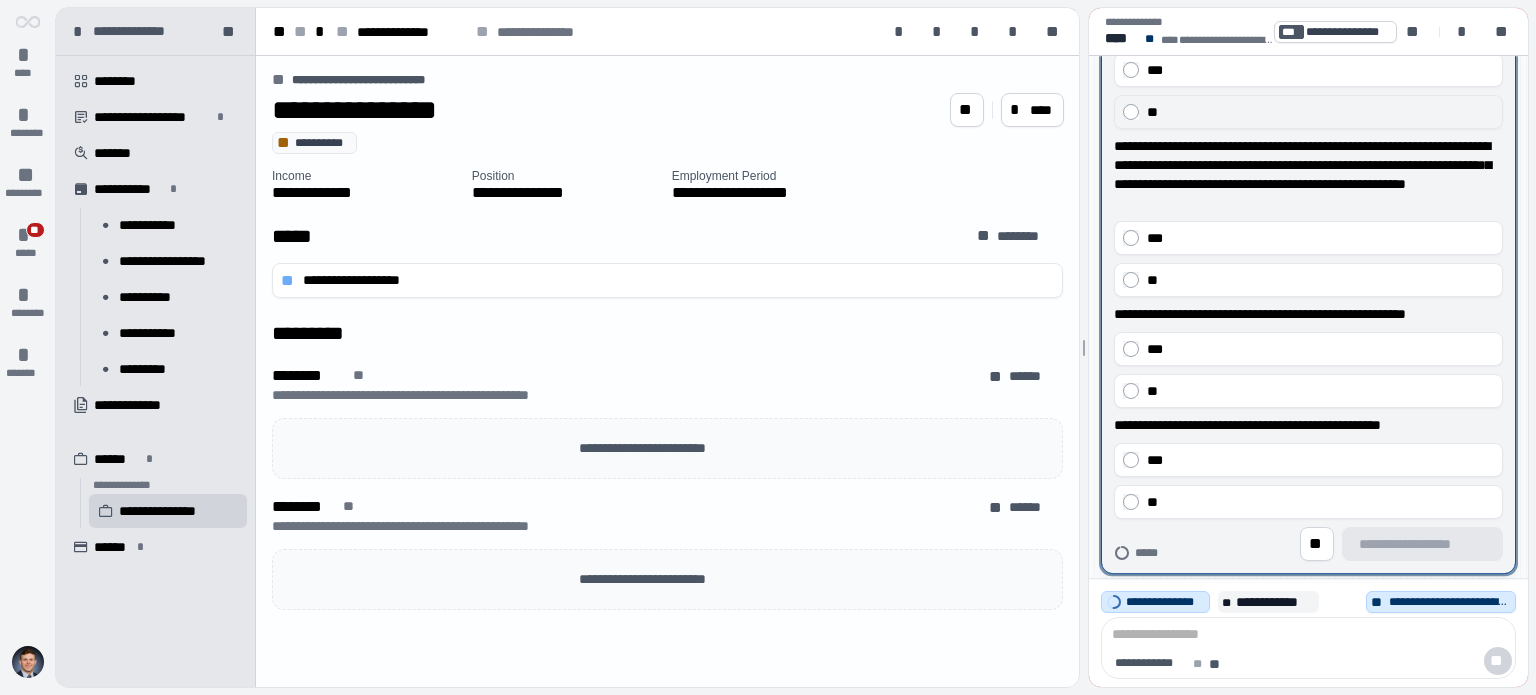 click on "**" at bounding box center (1320, 112) 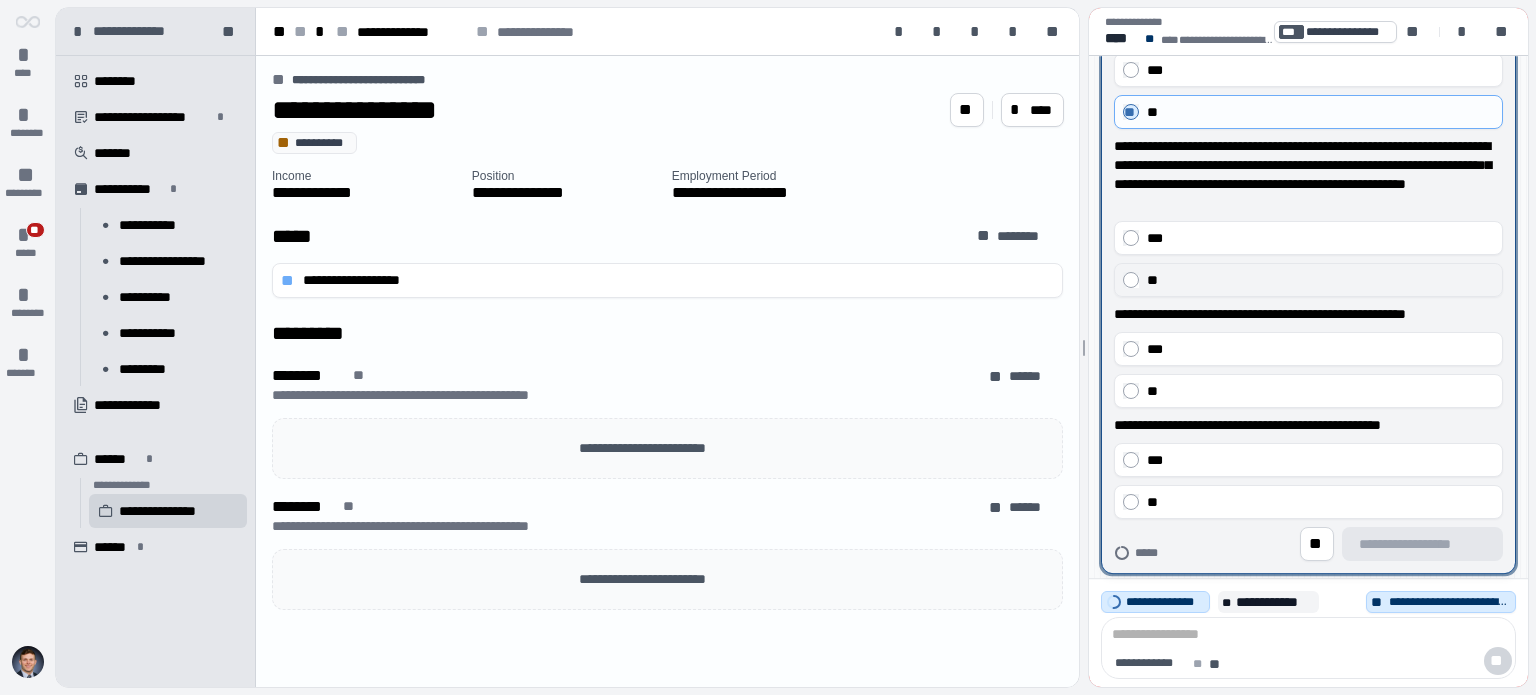 click on "**" at bounding box center (1320, 280) 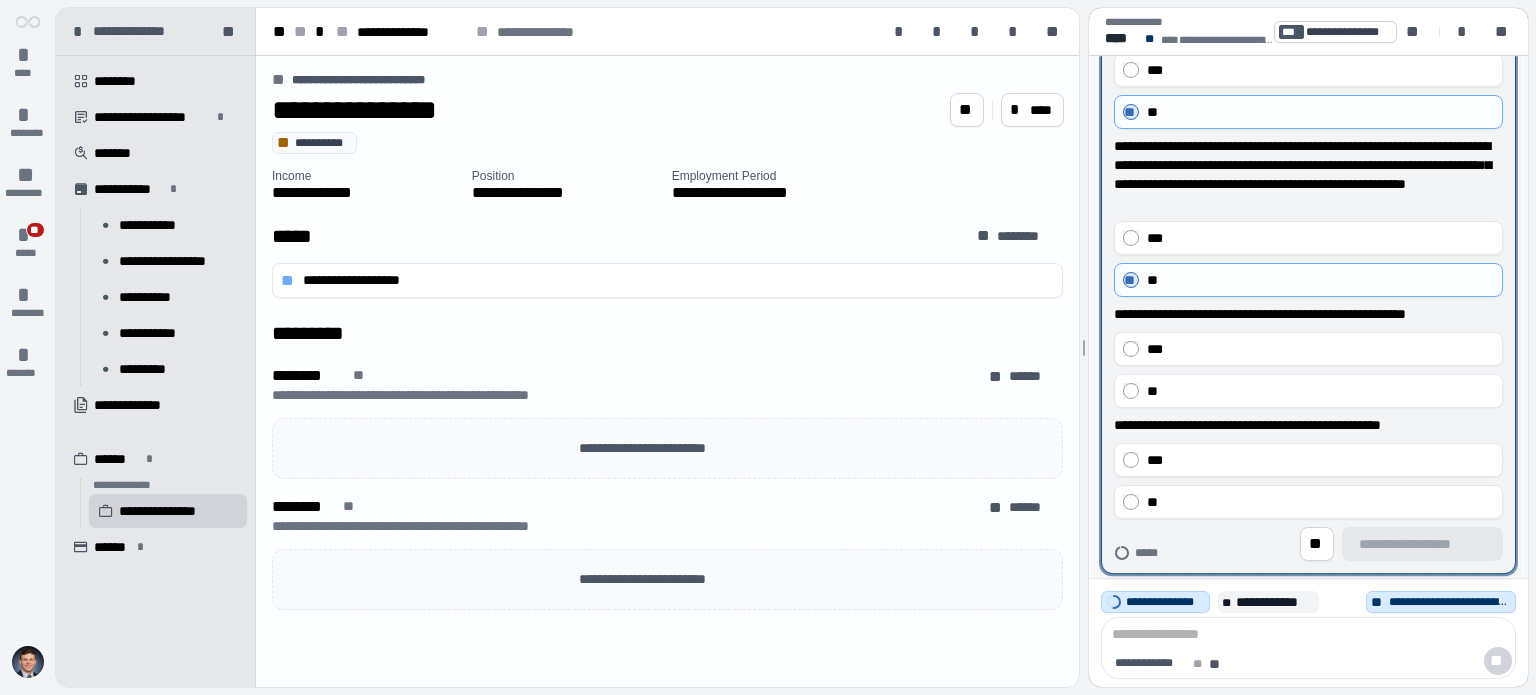 click on "**" at bounding box center [1308, 391] 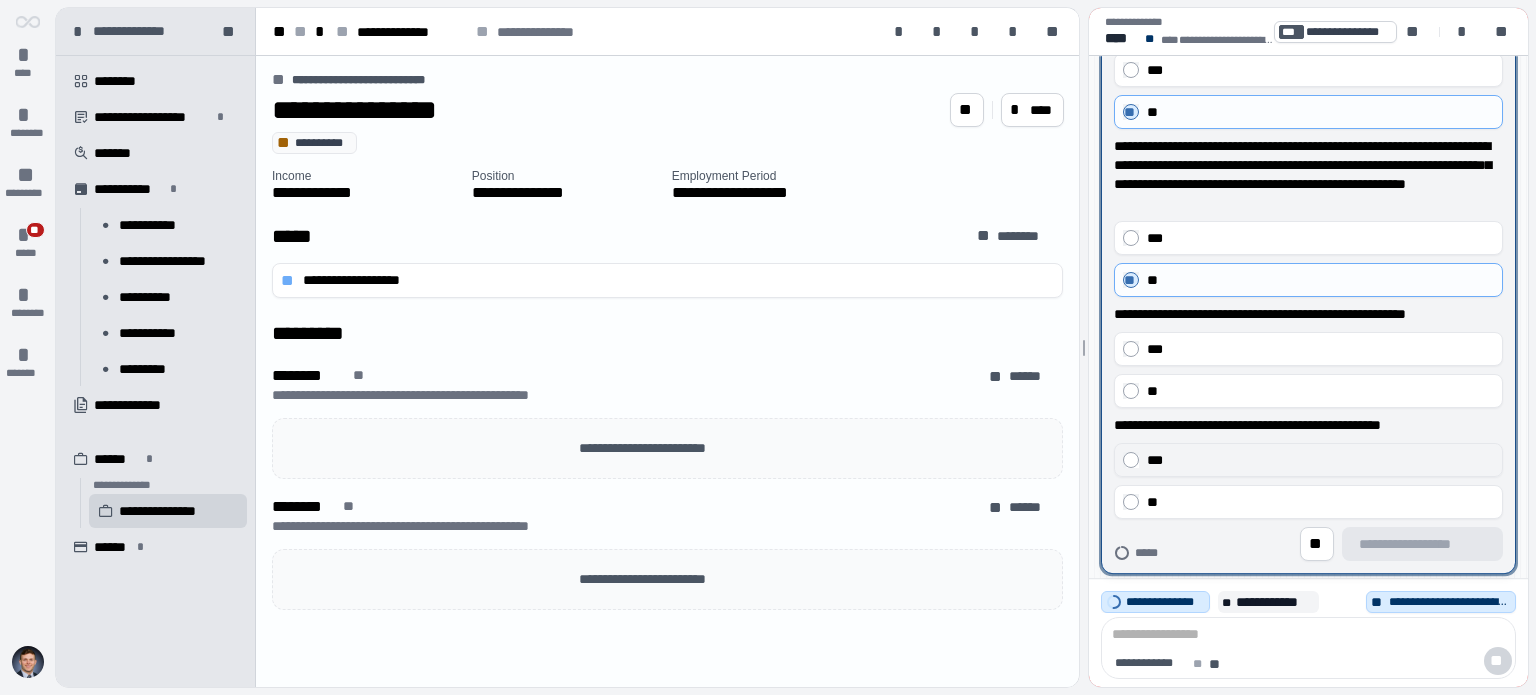 drag, startPoint x: 1213, startPoint y: 398, endPoint x: 1205, endPoint y: 459, distance: 61.522354 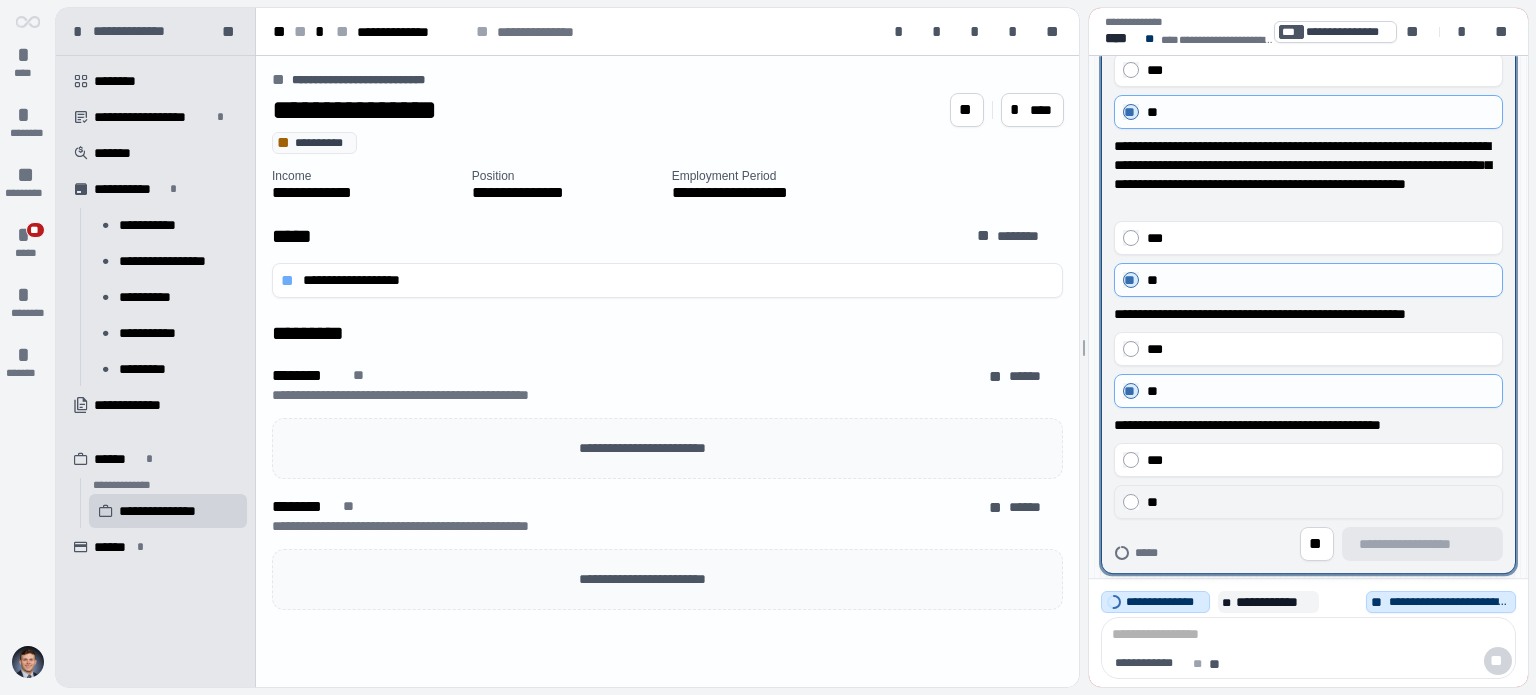 click on "**" at bounding box center [1308, 502] 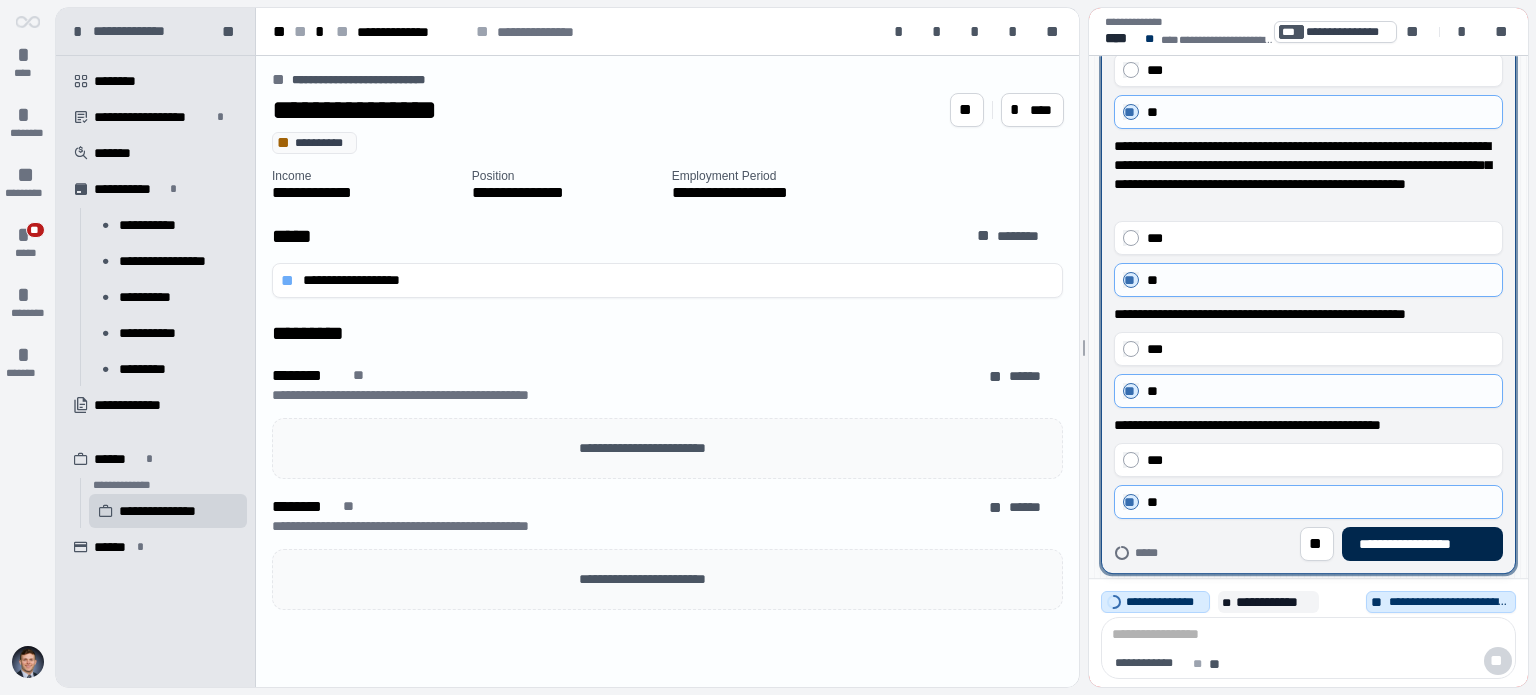 click on "**********" at bounding box center (1422, 544) 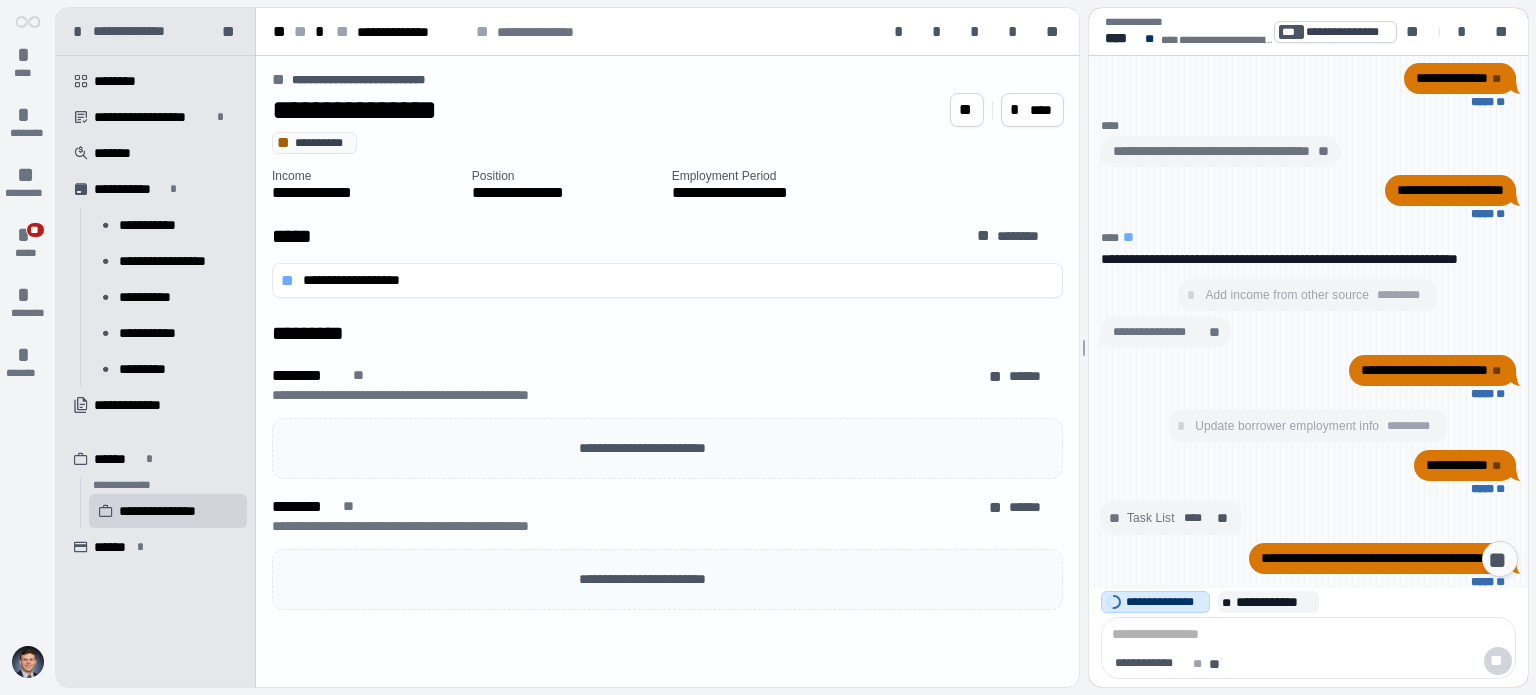 scroll, scrollTop: 900, scrollLeft: 0, axis: vertical 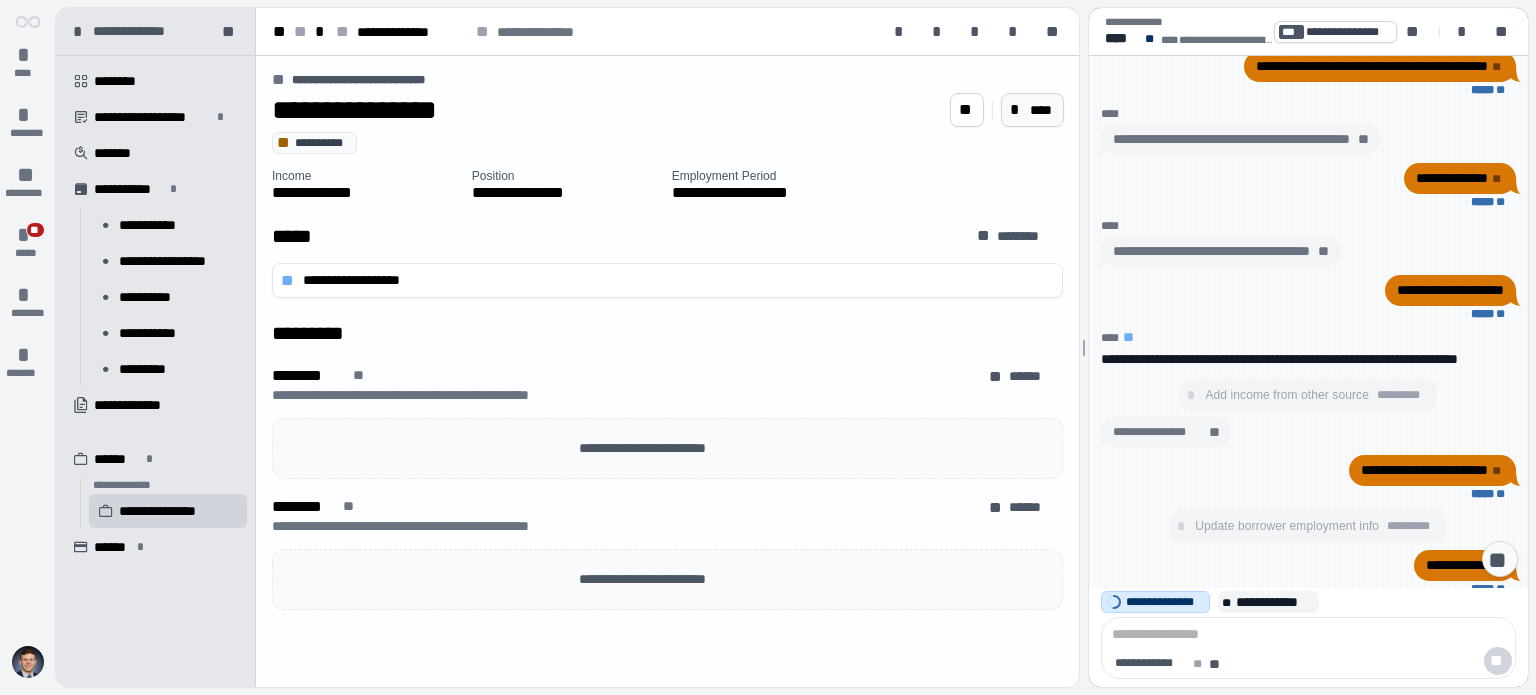 click on "****" at bounding box center [1042, 110] 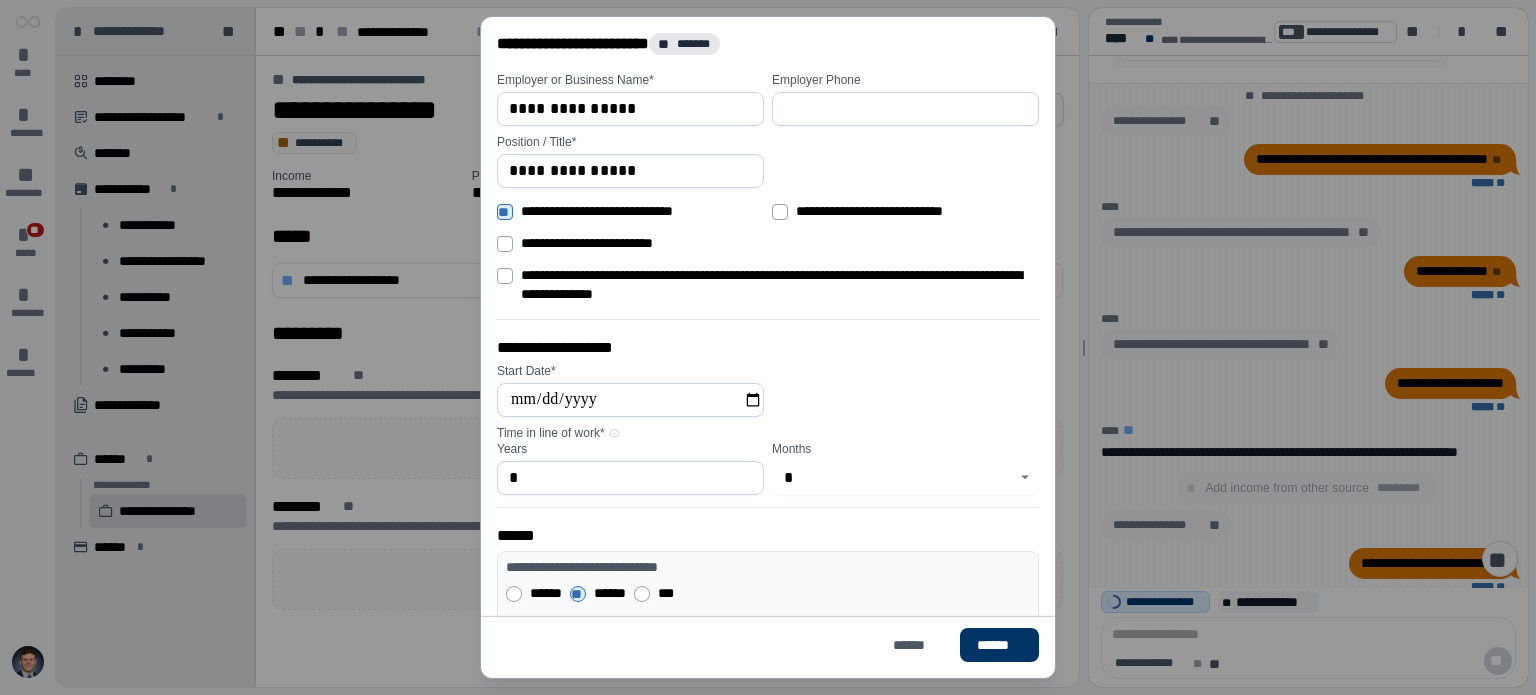 scroll, scrollTop: 806, scrollLeft: 0, axis: vertical 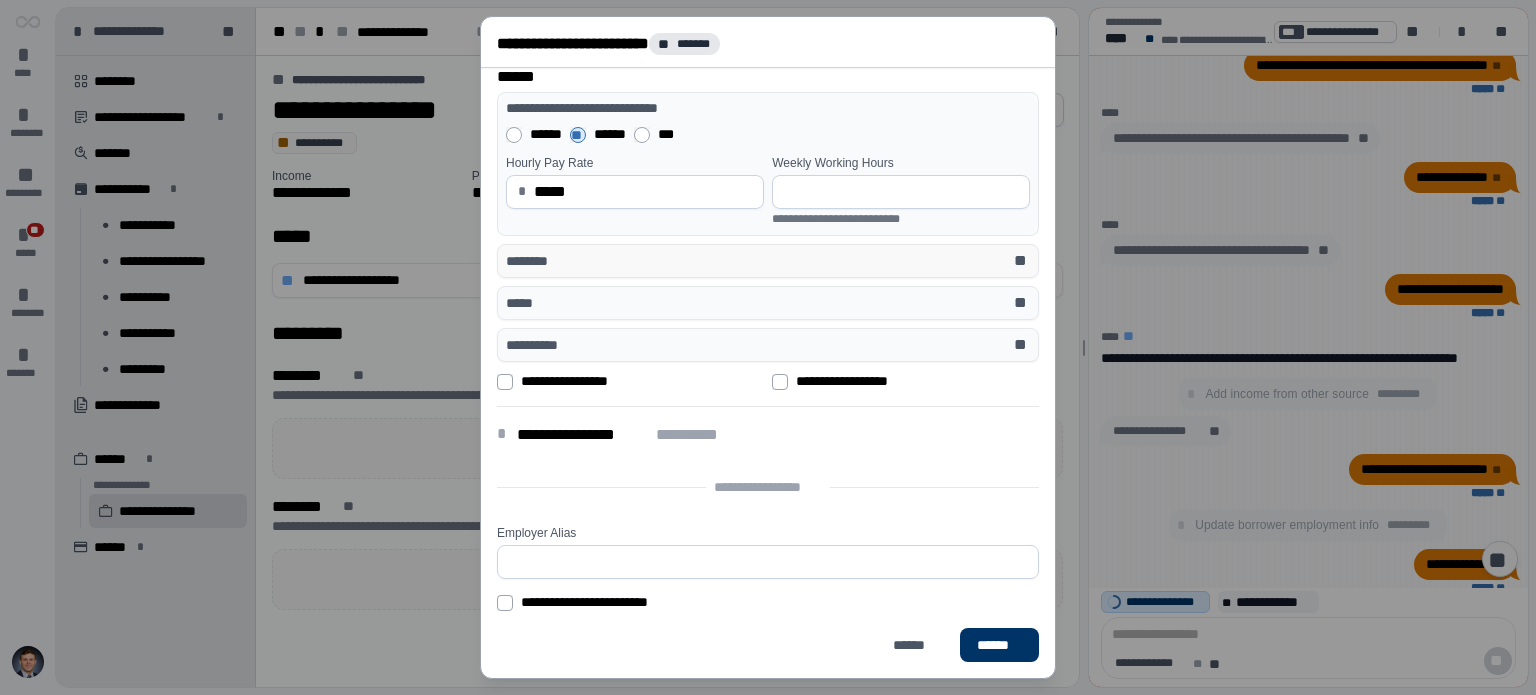 click on "******** **" at bounding box center [768, 261] 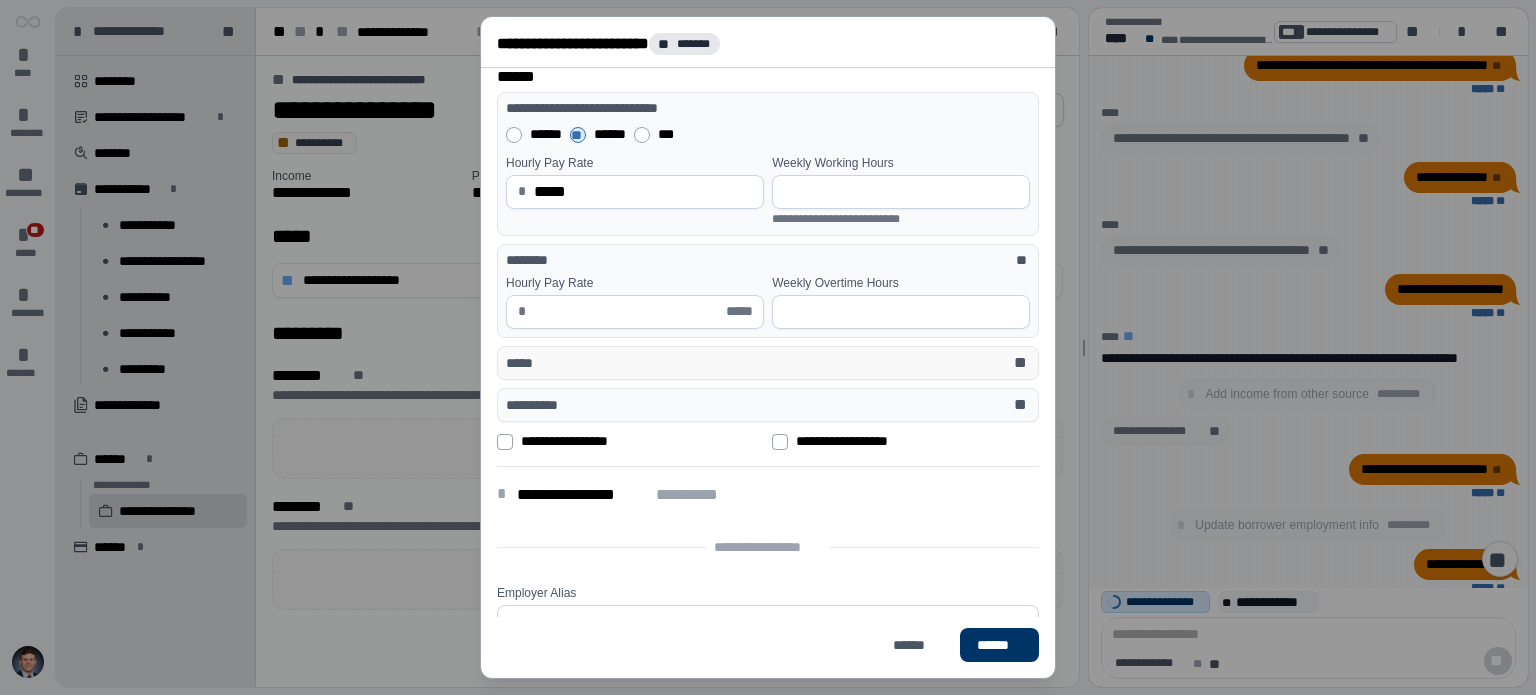 click on "***** **" at bounding box center (768, 363) 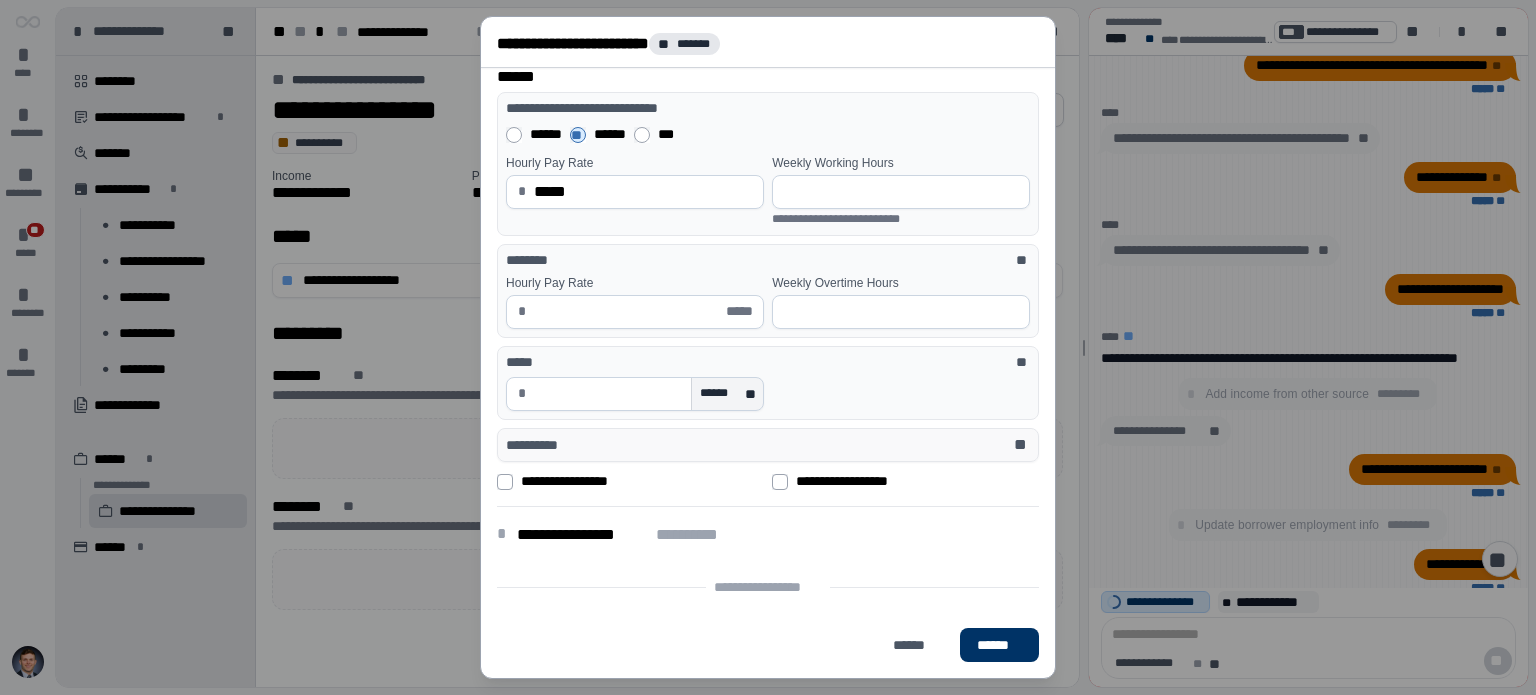 click on "**********" at bounding box center (768, 445) 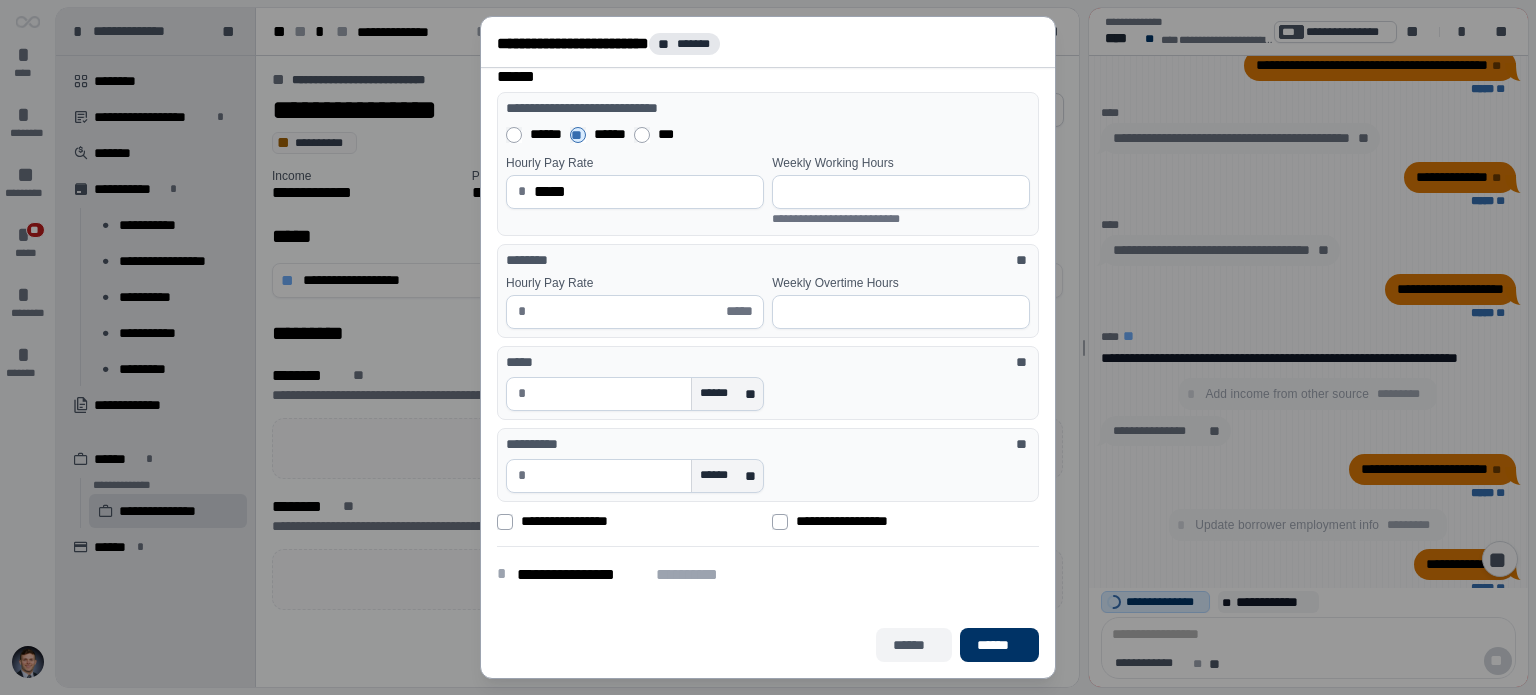 drag, startPoint x: 898, startPoint y: 640, endPoint x: 924, endPoint y: 643, distance: 26.172504 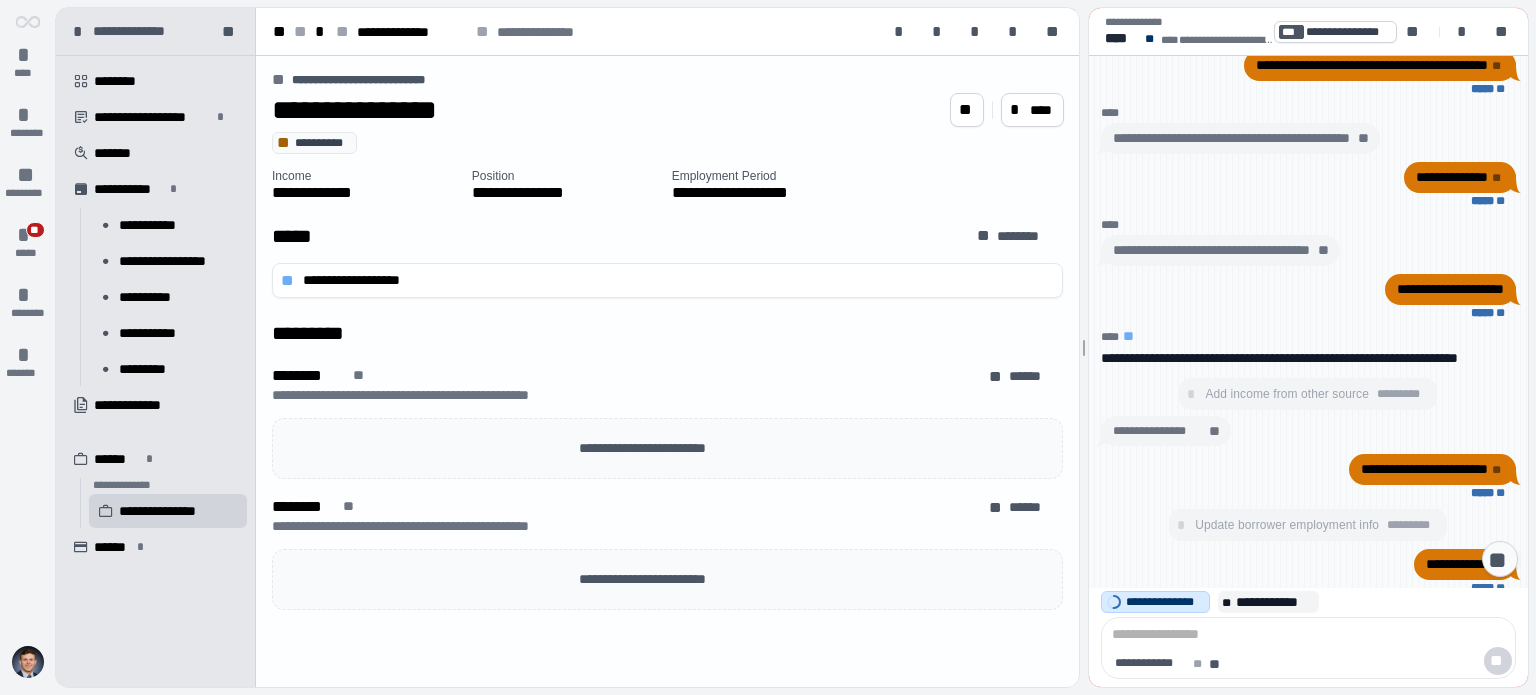 click at bounding box center (1308, 635) 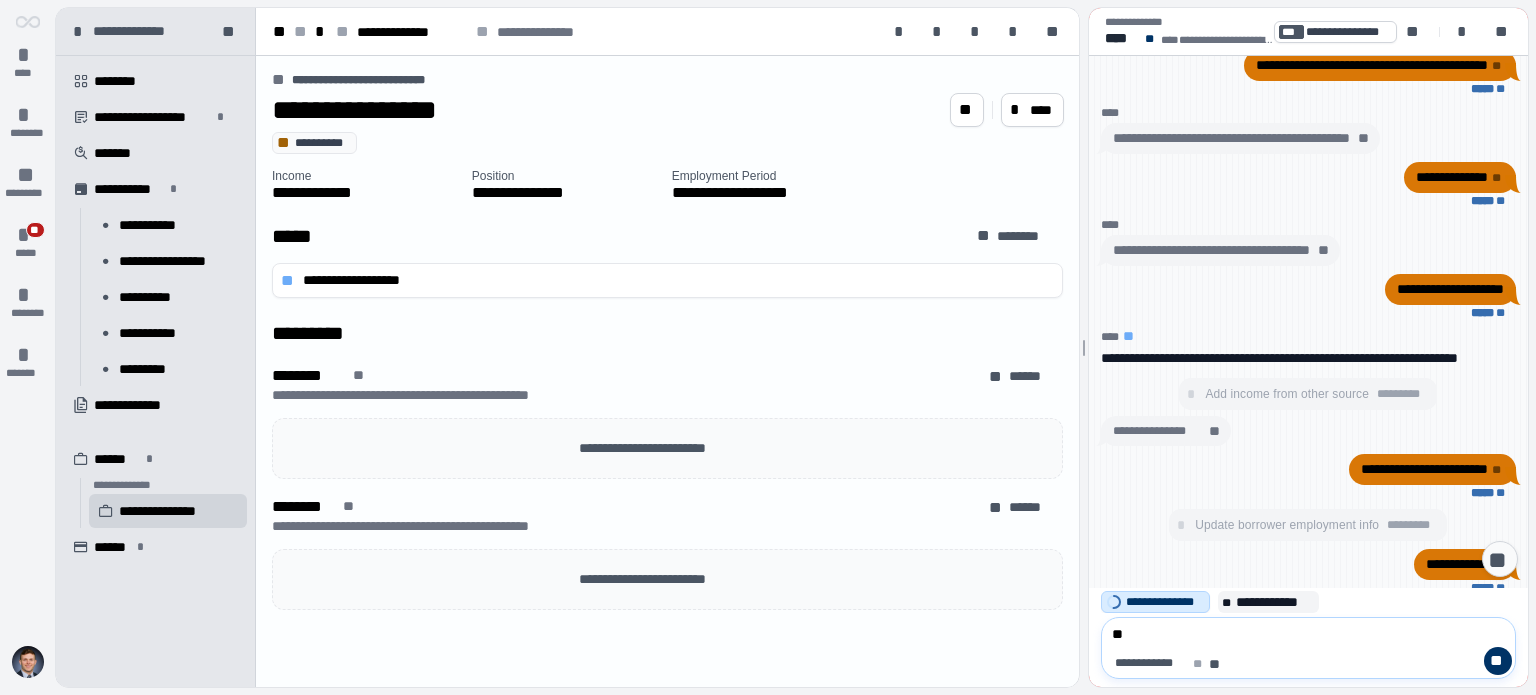 type on "*" 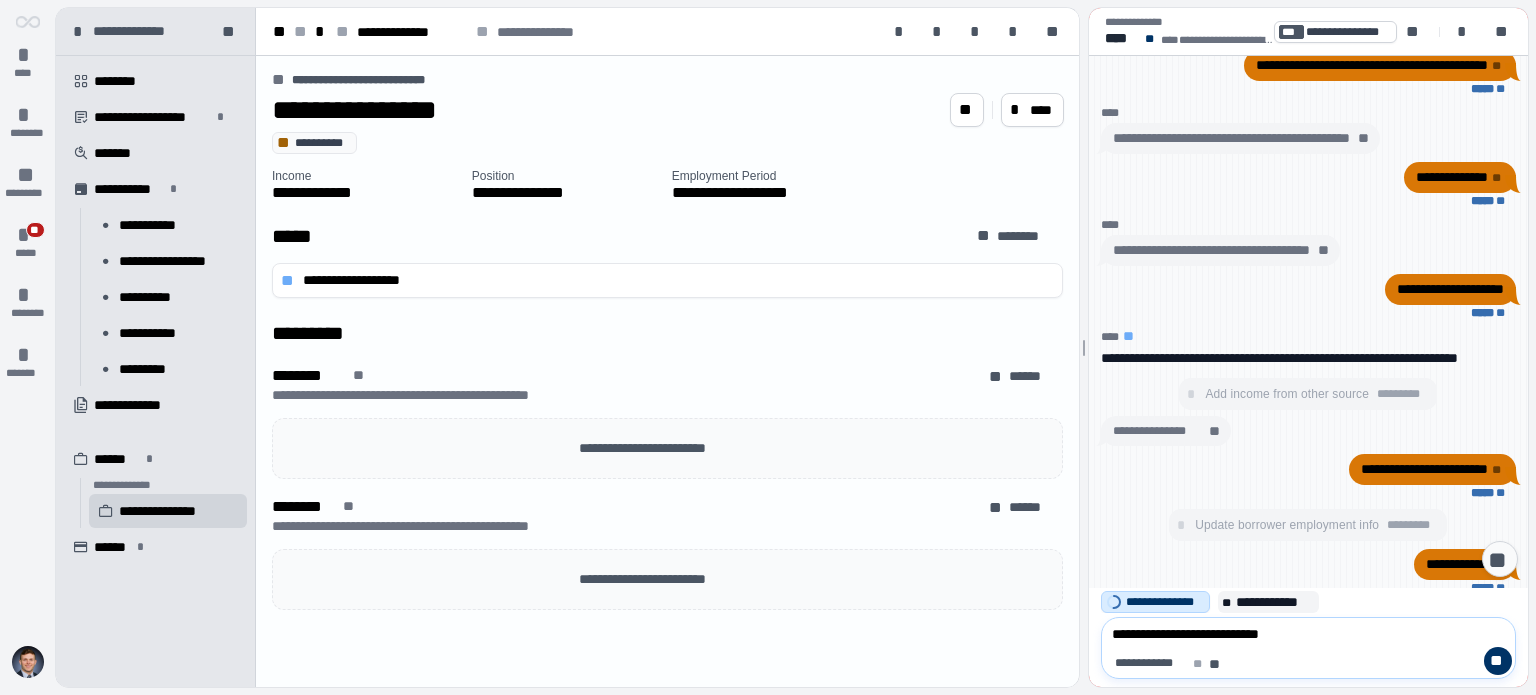 type on "**********" 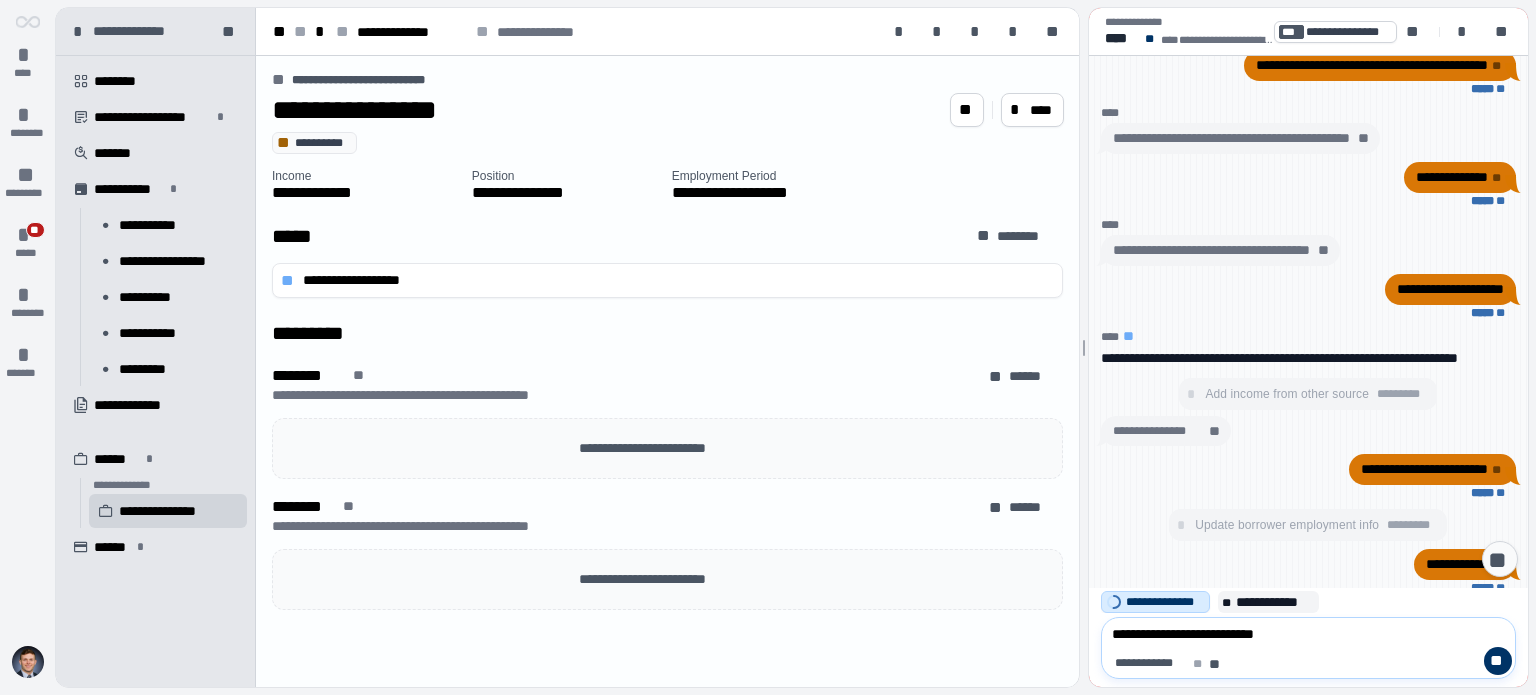 type 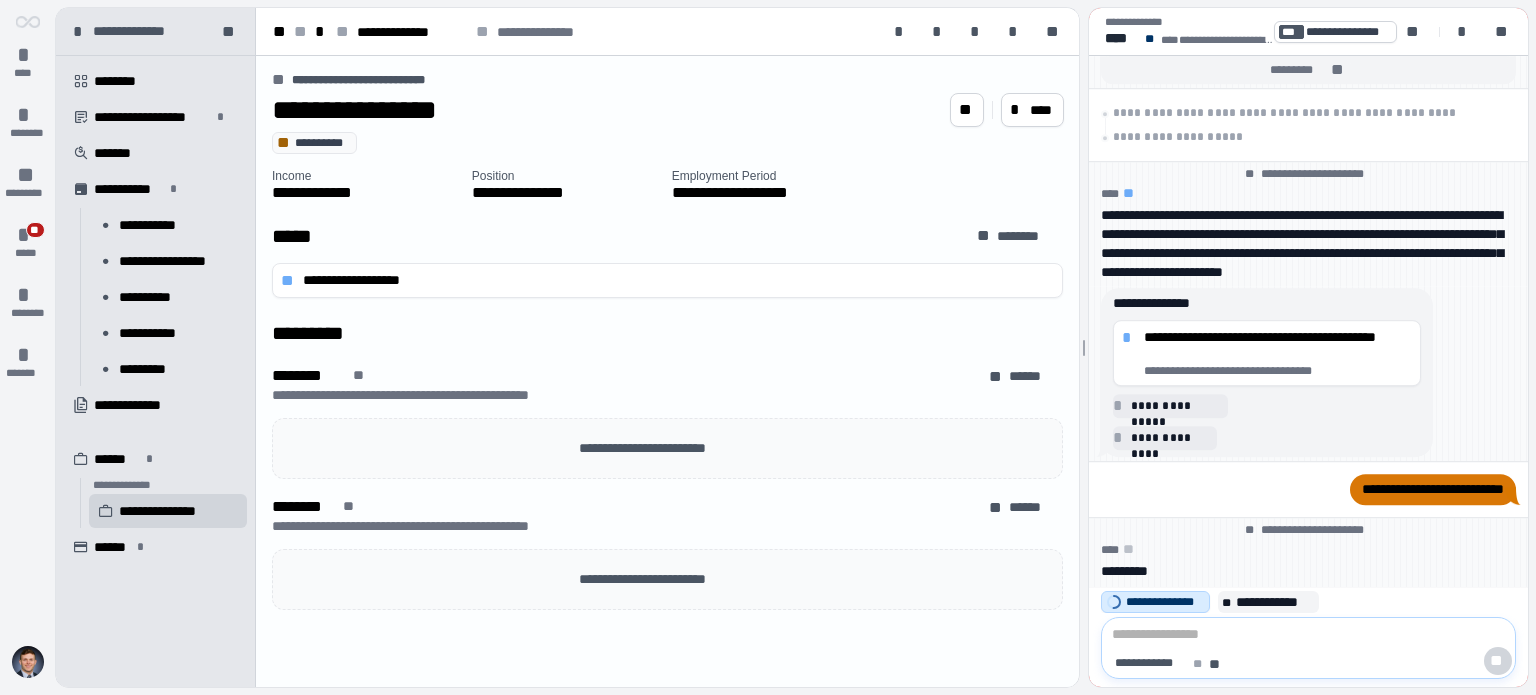 scroll, scrollTop: 0, scrollLeft: 0, axis: both 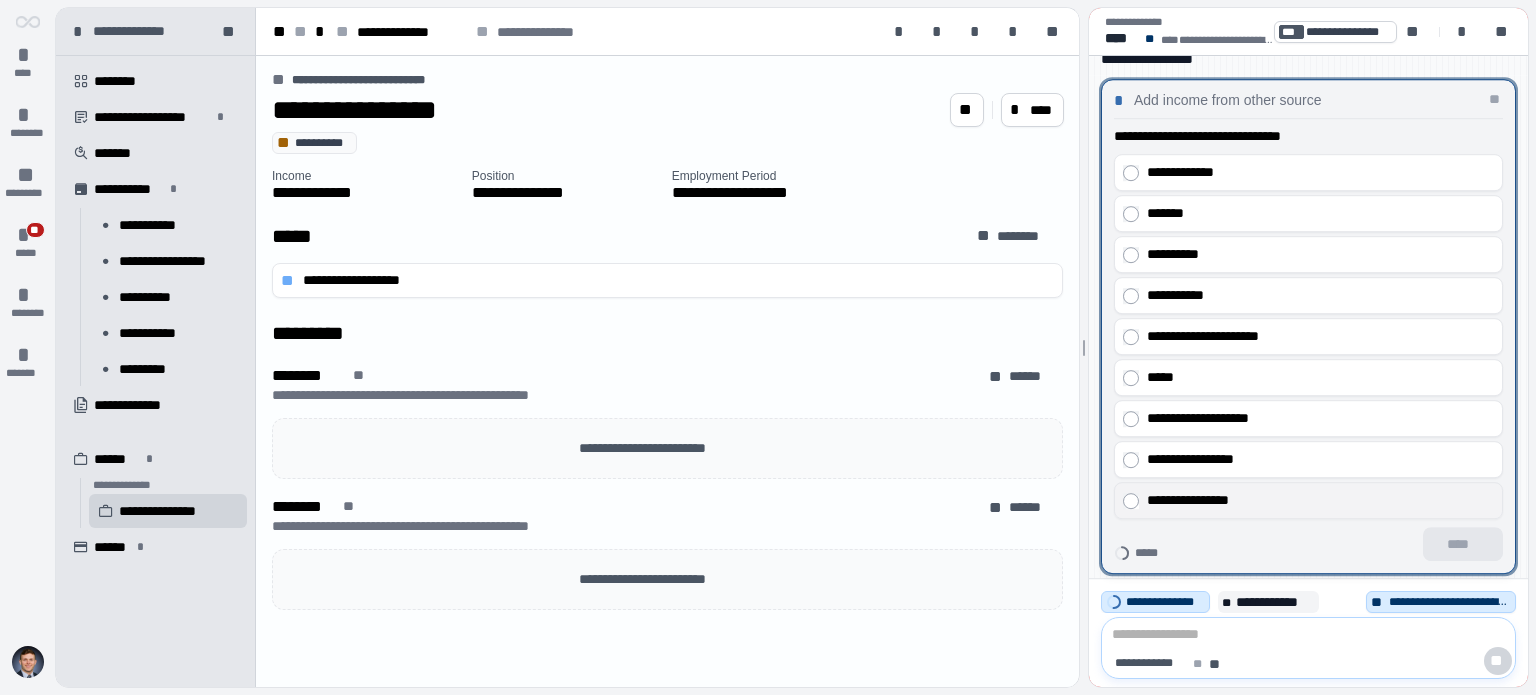 click on "**********" at bounding box center [1315, 500] 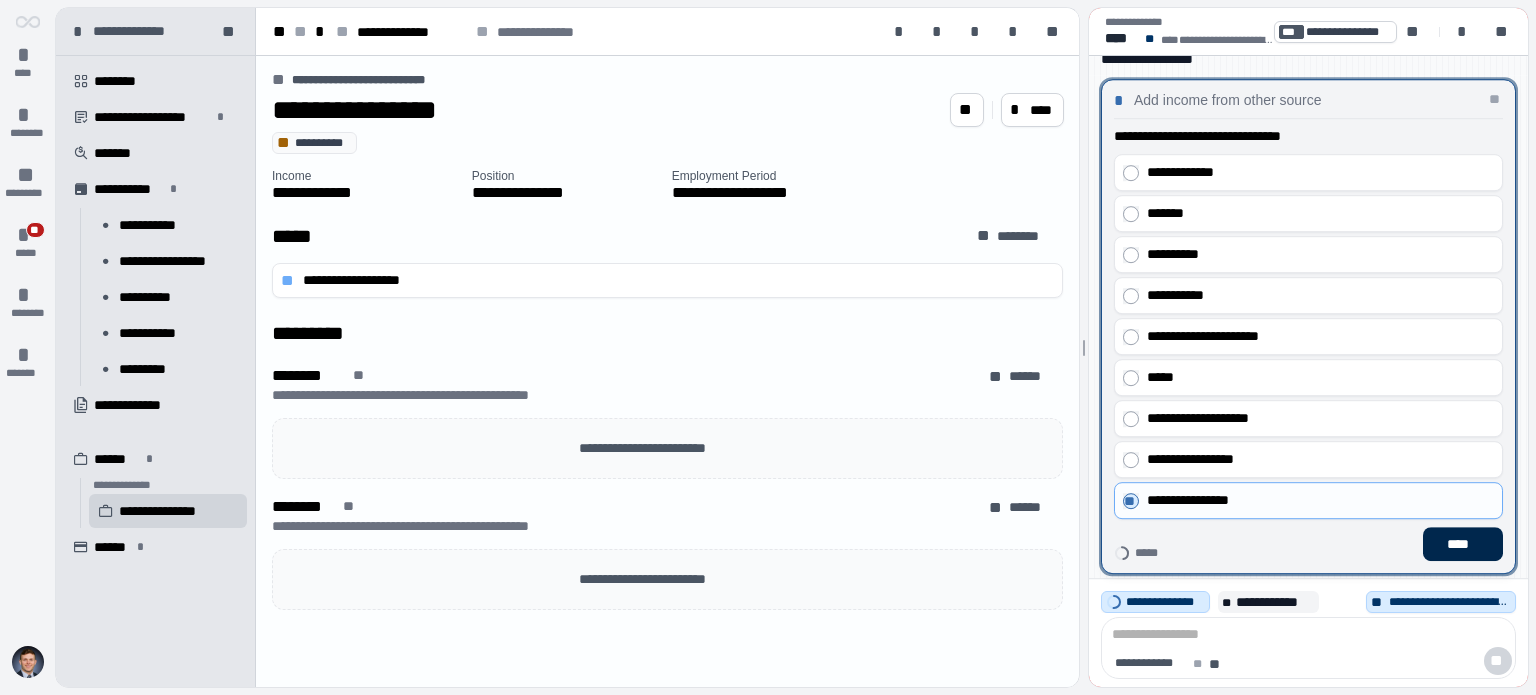 click on "****" at bounding box center [1463, 544] 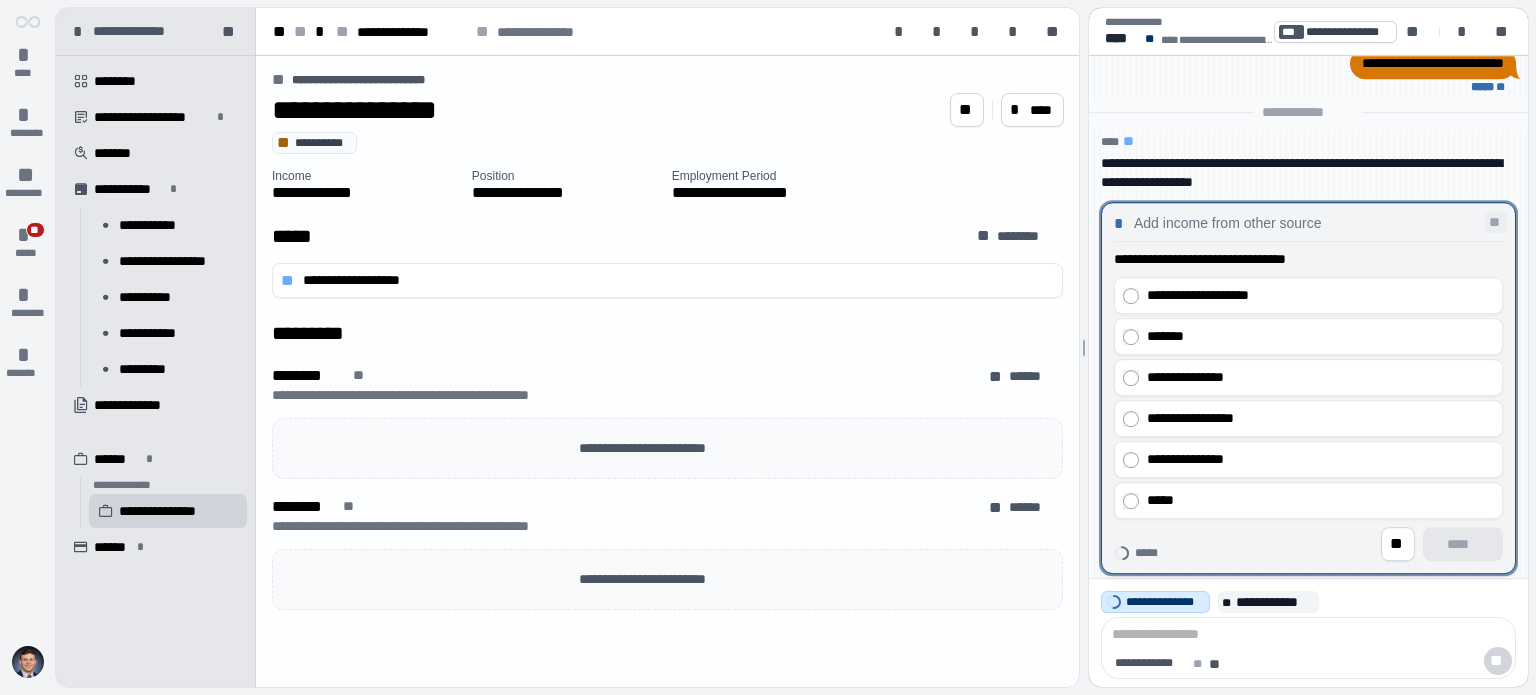 click on "**" at bounding box center [1496, 222] 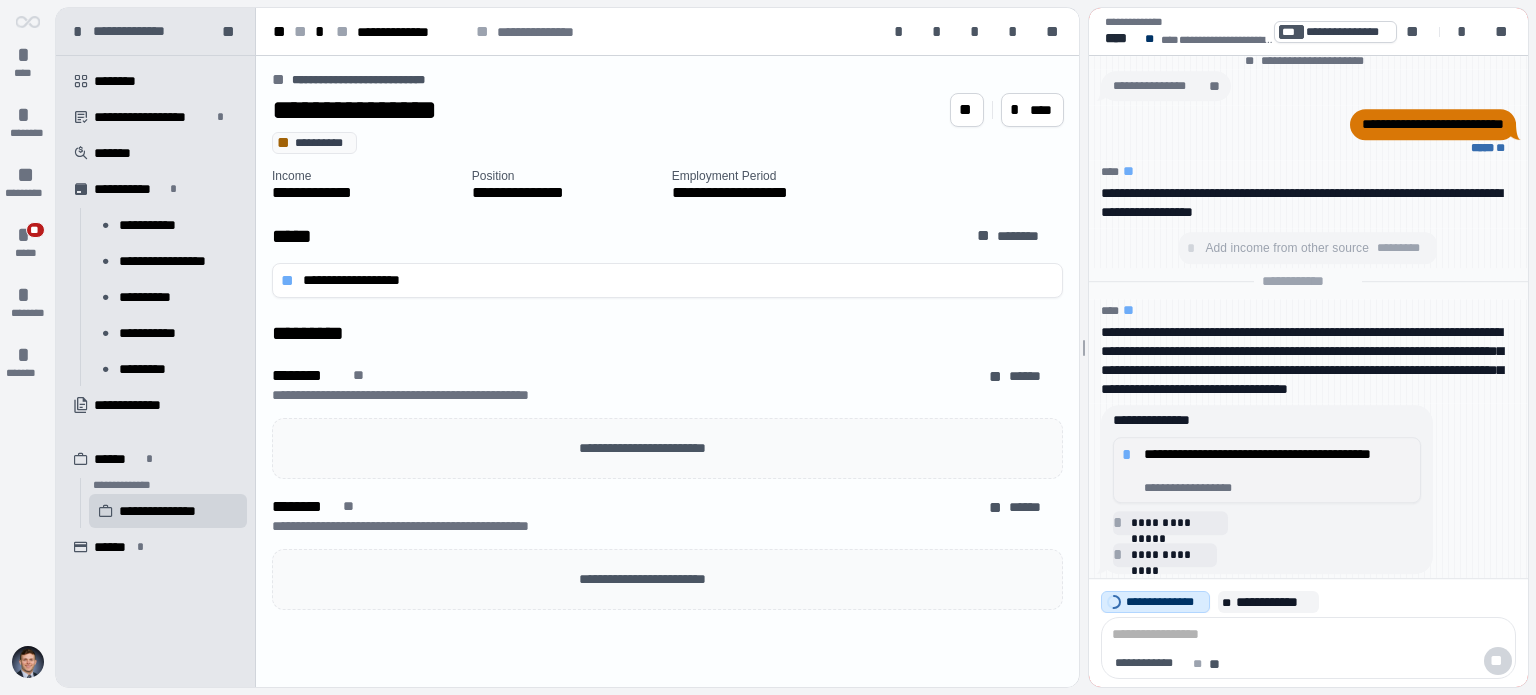 click on "**********" at bounding box center [1278, 462] 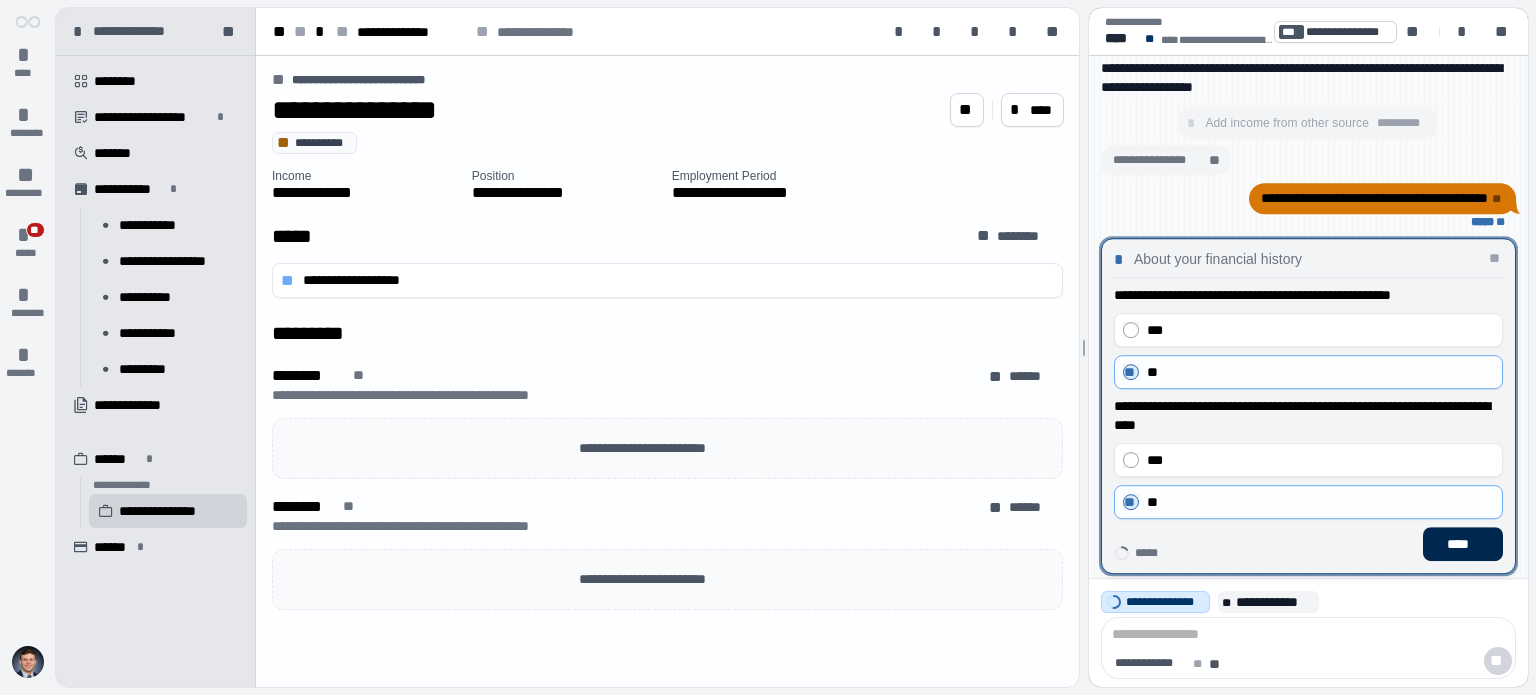 click on "****" at bounding box center (1463, 544) 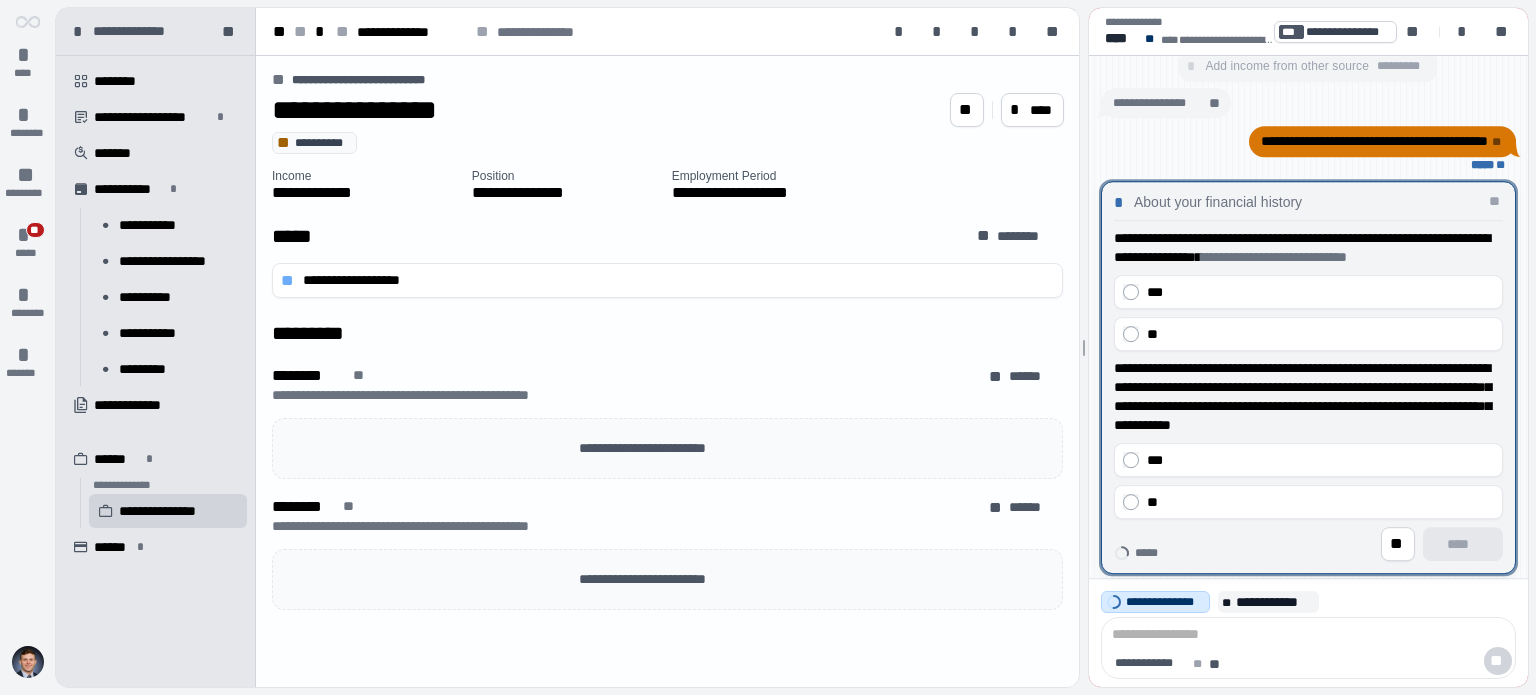 click on "**" at bounding box center (1308, 334) 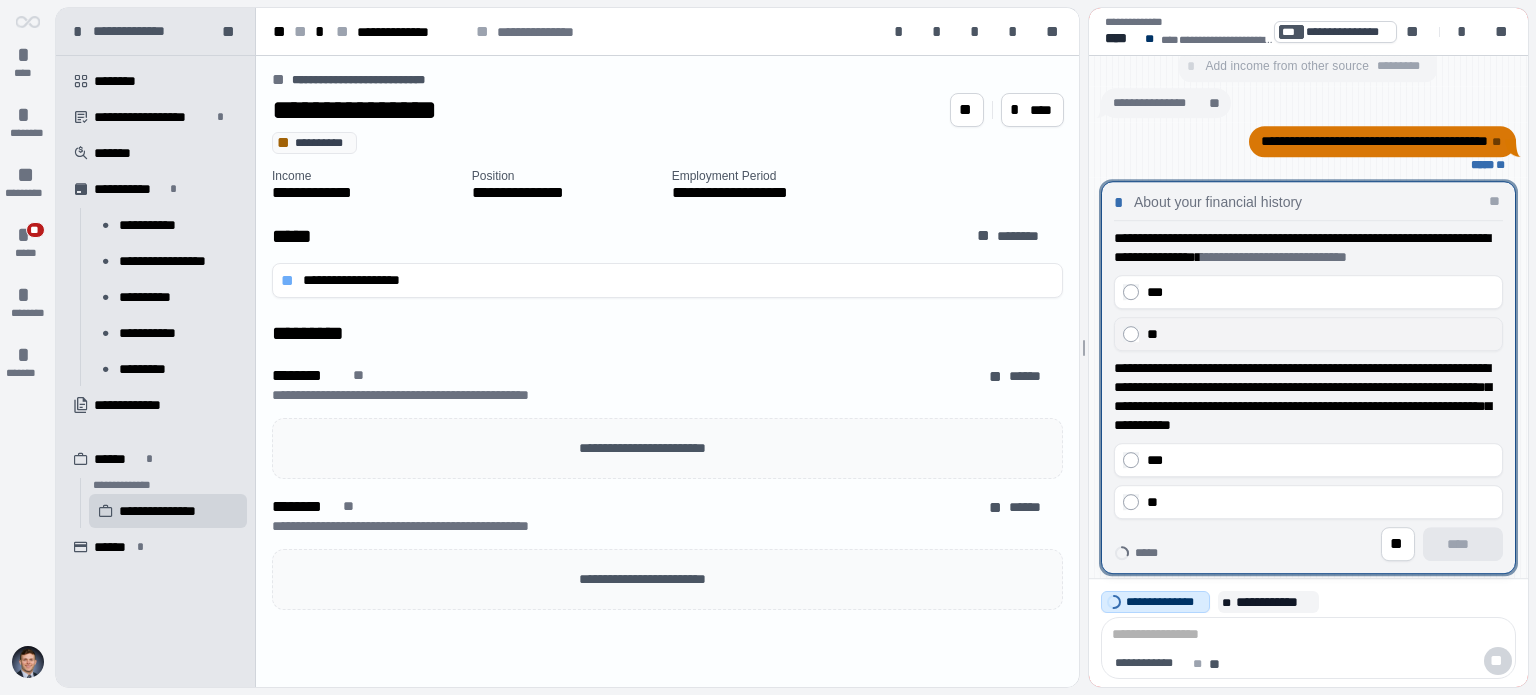click on "**" at bounding box center (1320, 334) 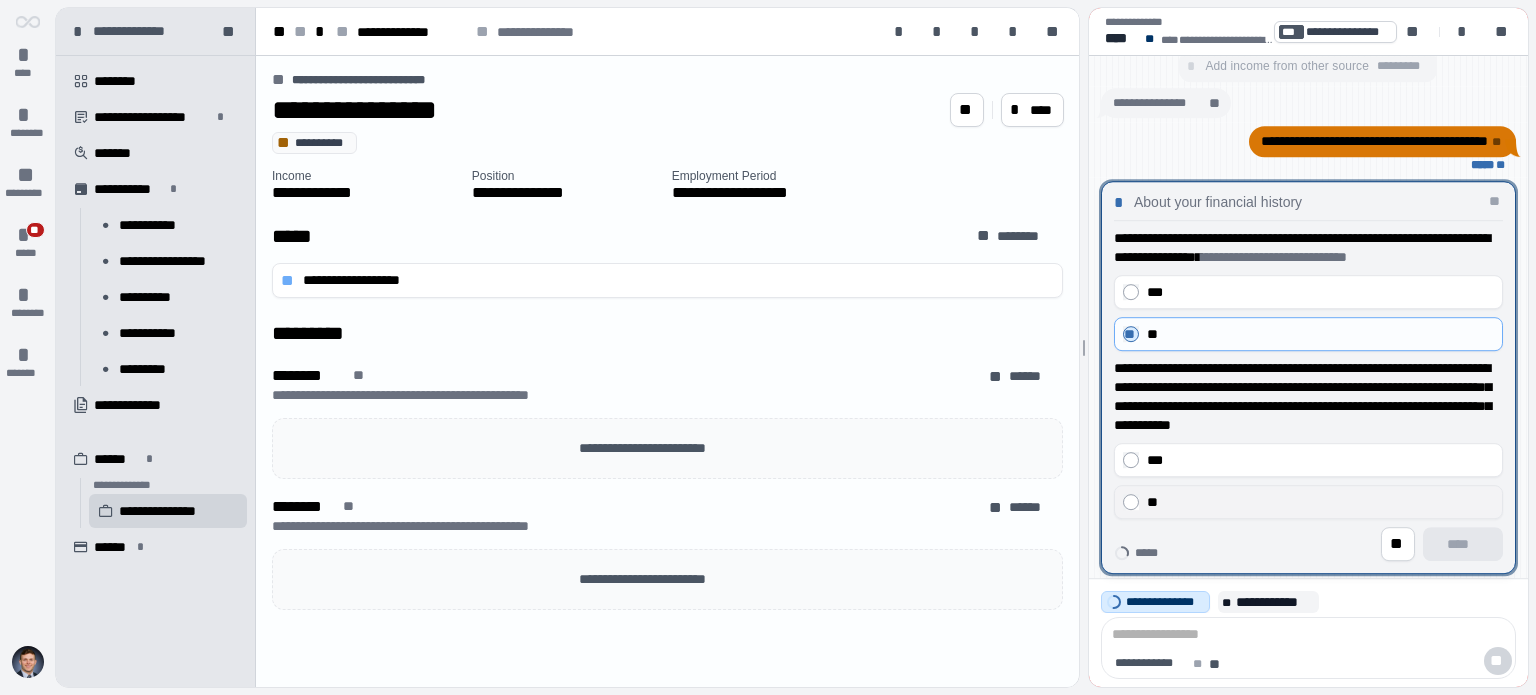 drag, startPoint x: 1270, startPoint y: 506, endPoint x: 1309, endPoint y: 506, distance: 39 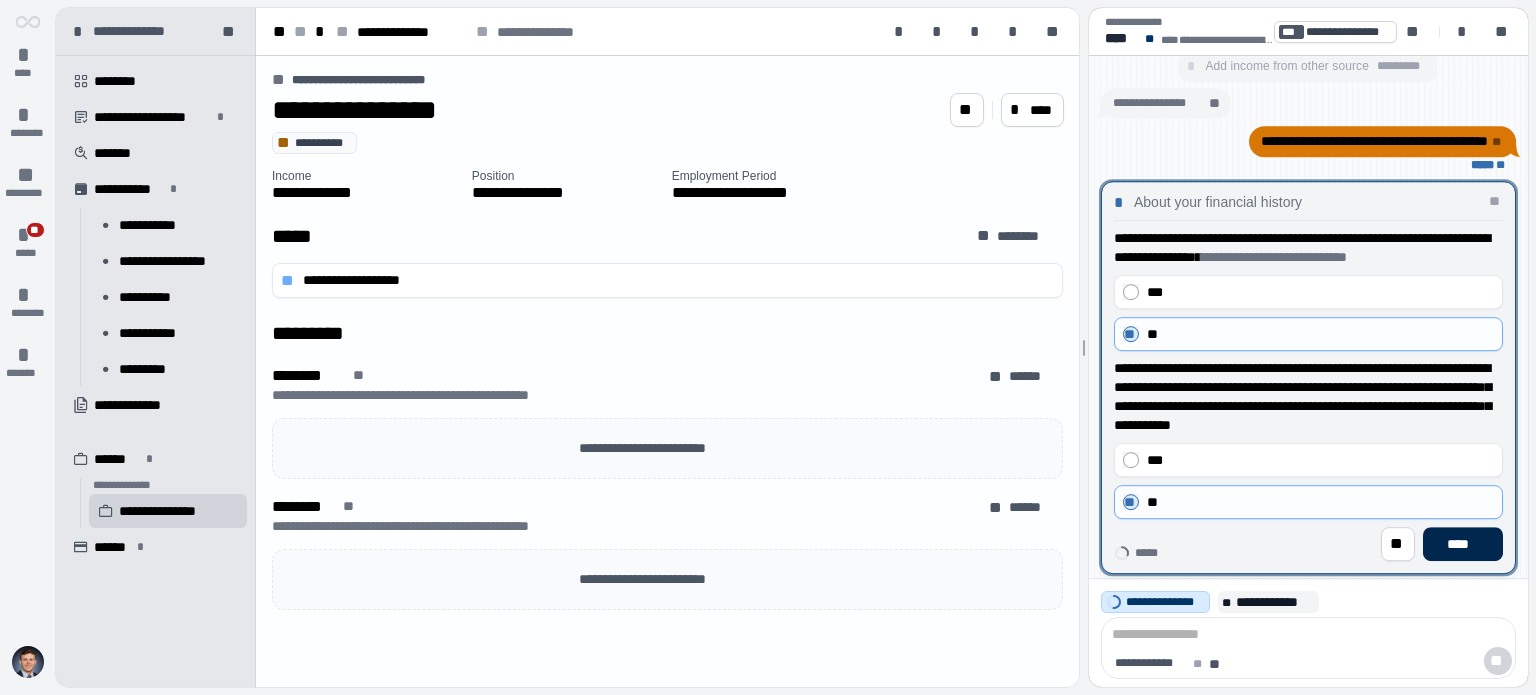 click on "****" at bounding box center [1463, 544] 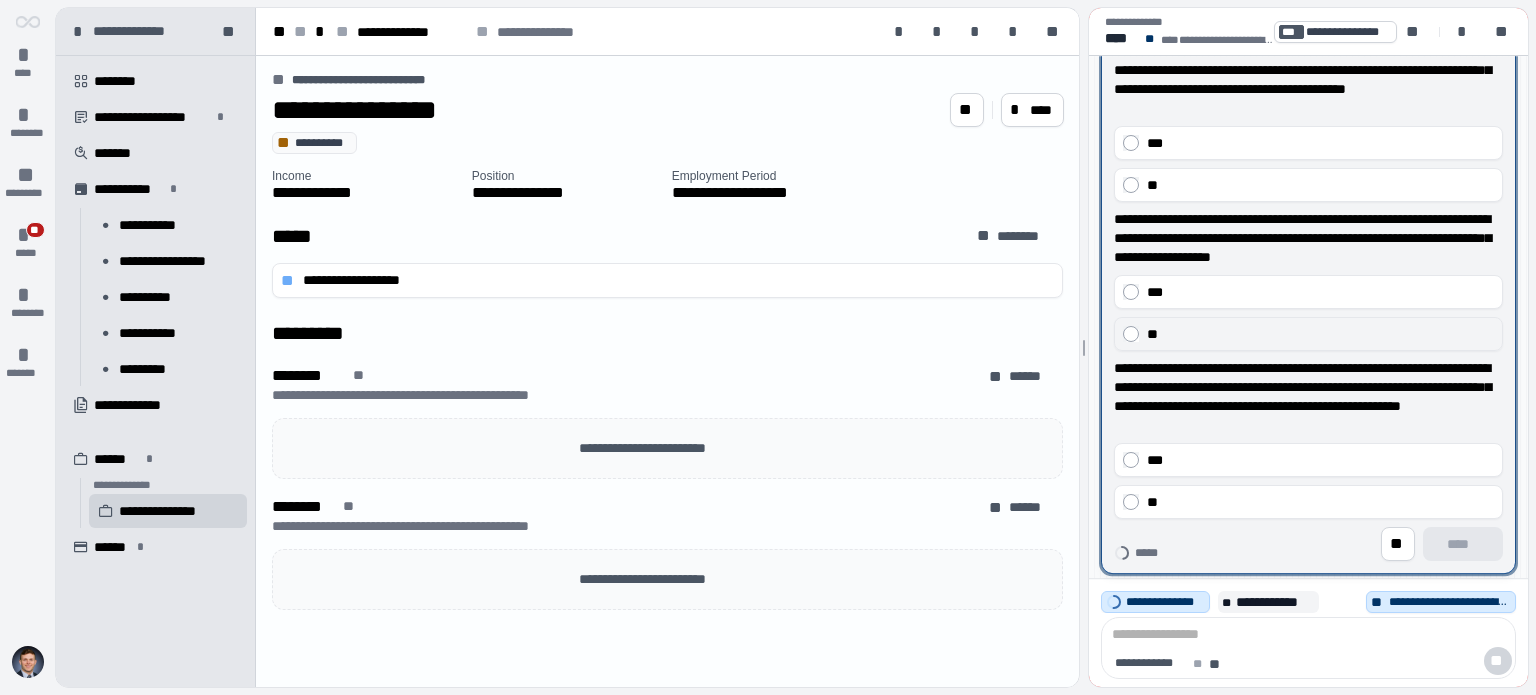 click on "**" at bounding box center [1320, 334] 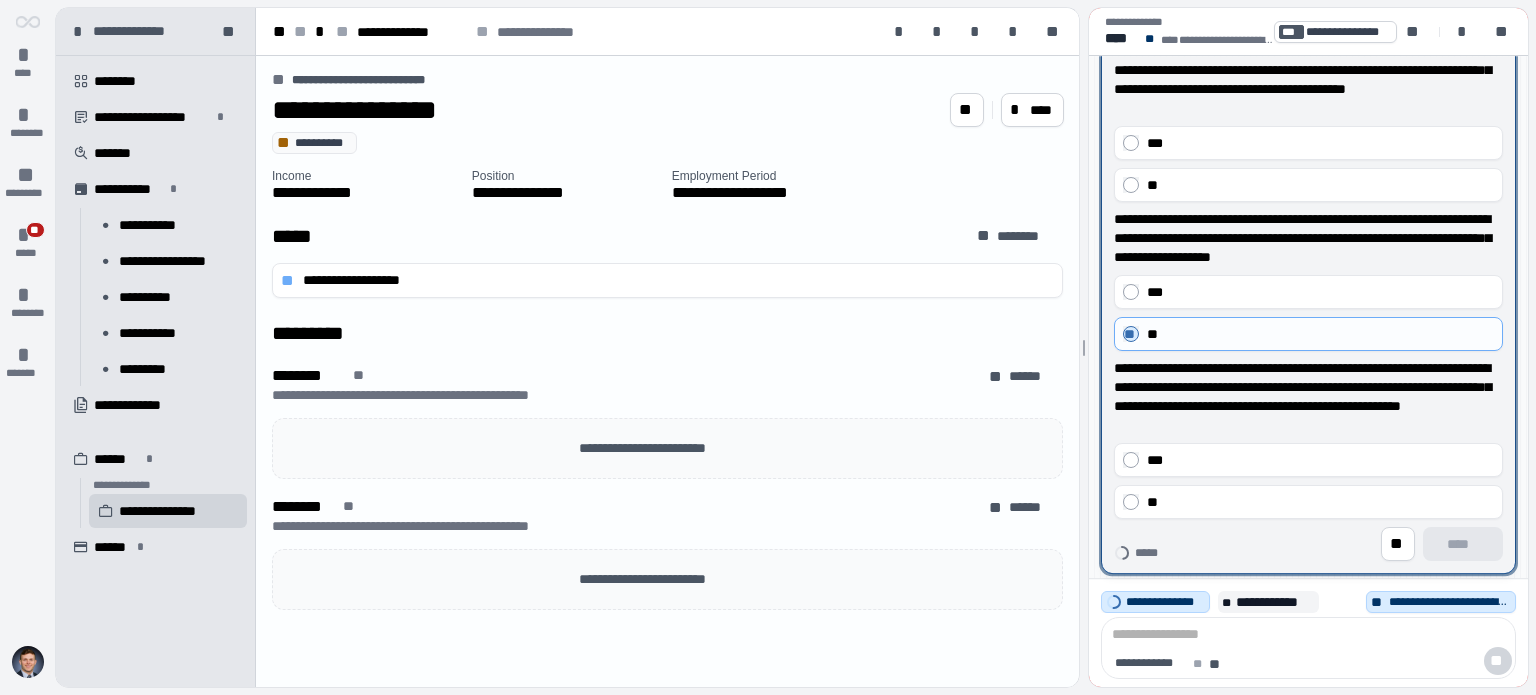 click on "**" at bounding box center (1308, 185) 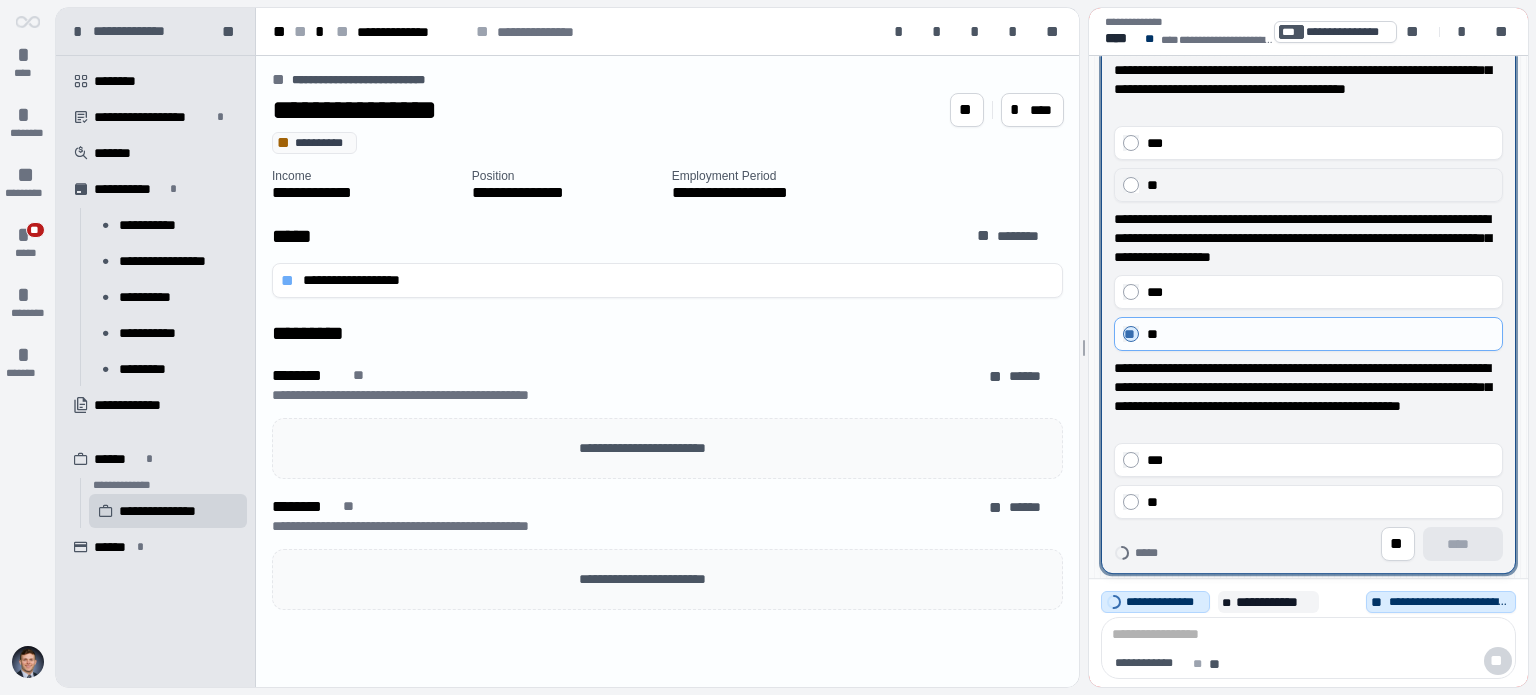 click on "**" at bounding box center [1320, 185] 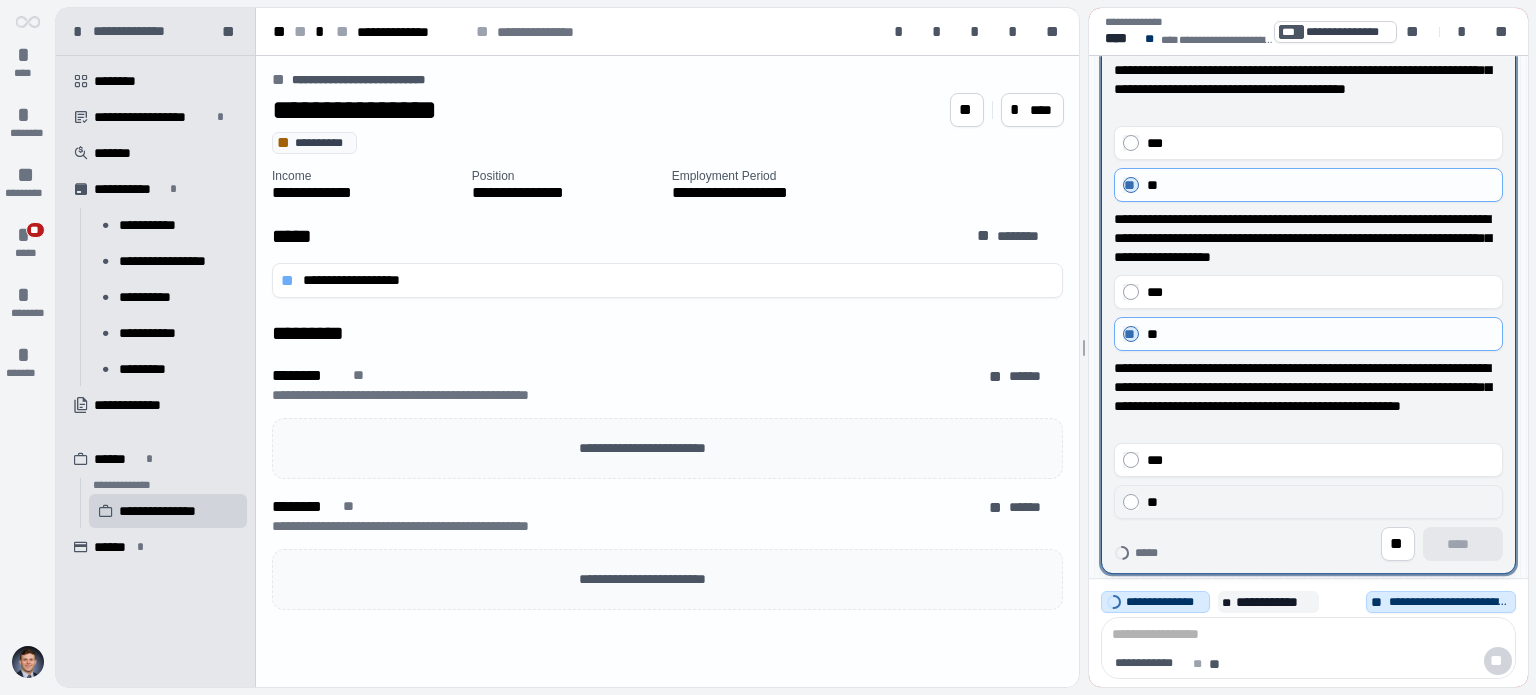 click on "**" at bounding box center (1320, 502) 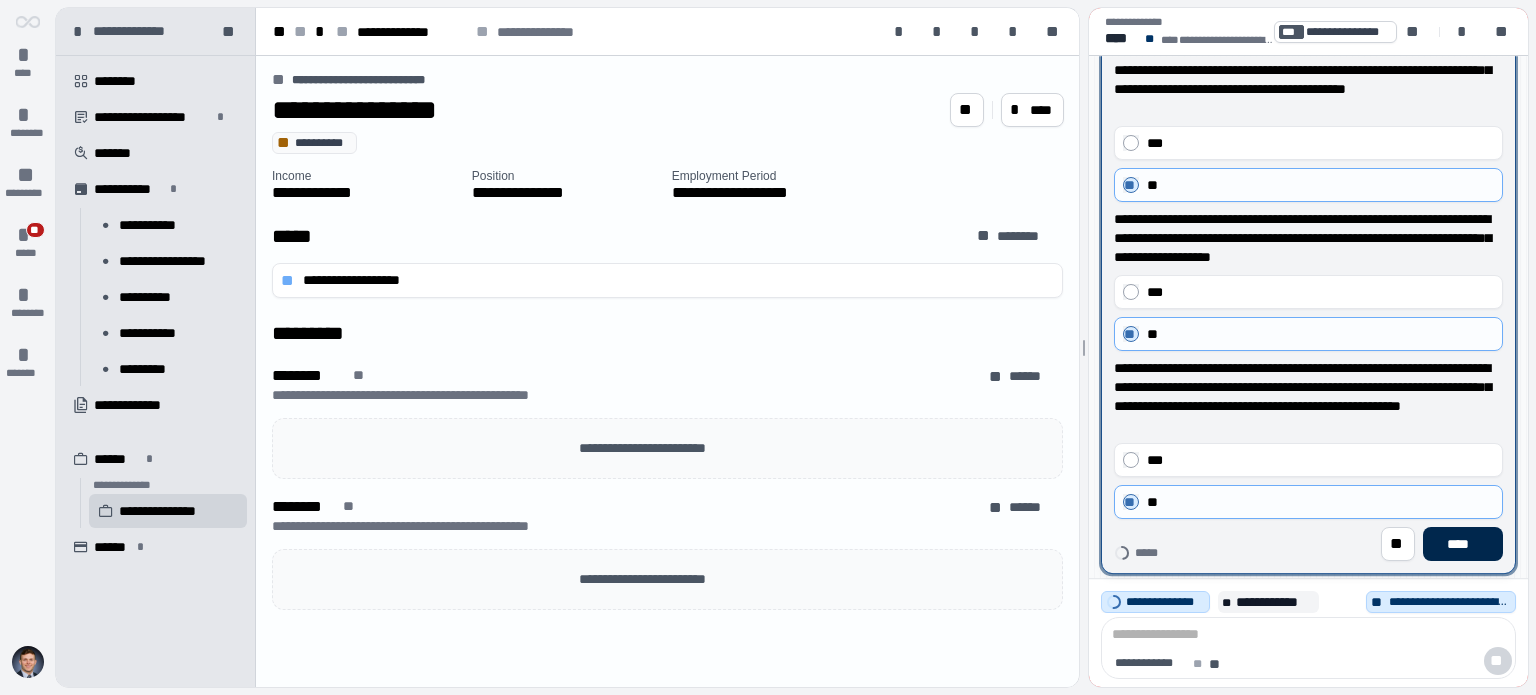 click on "****" at bounding box center [1463, 544] 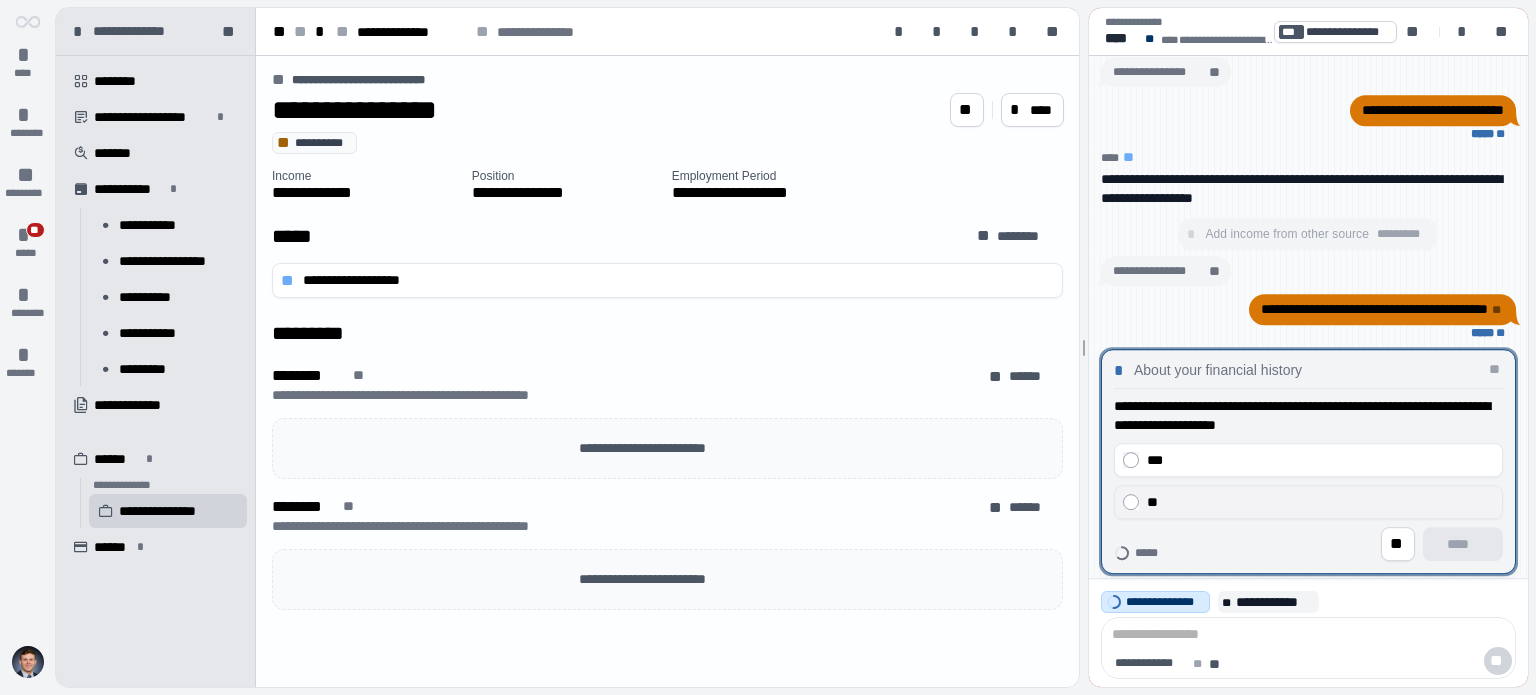 click on "**" at bounding box center (1308, 502) 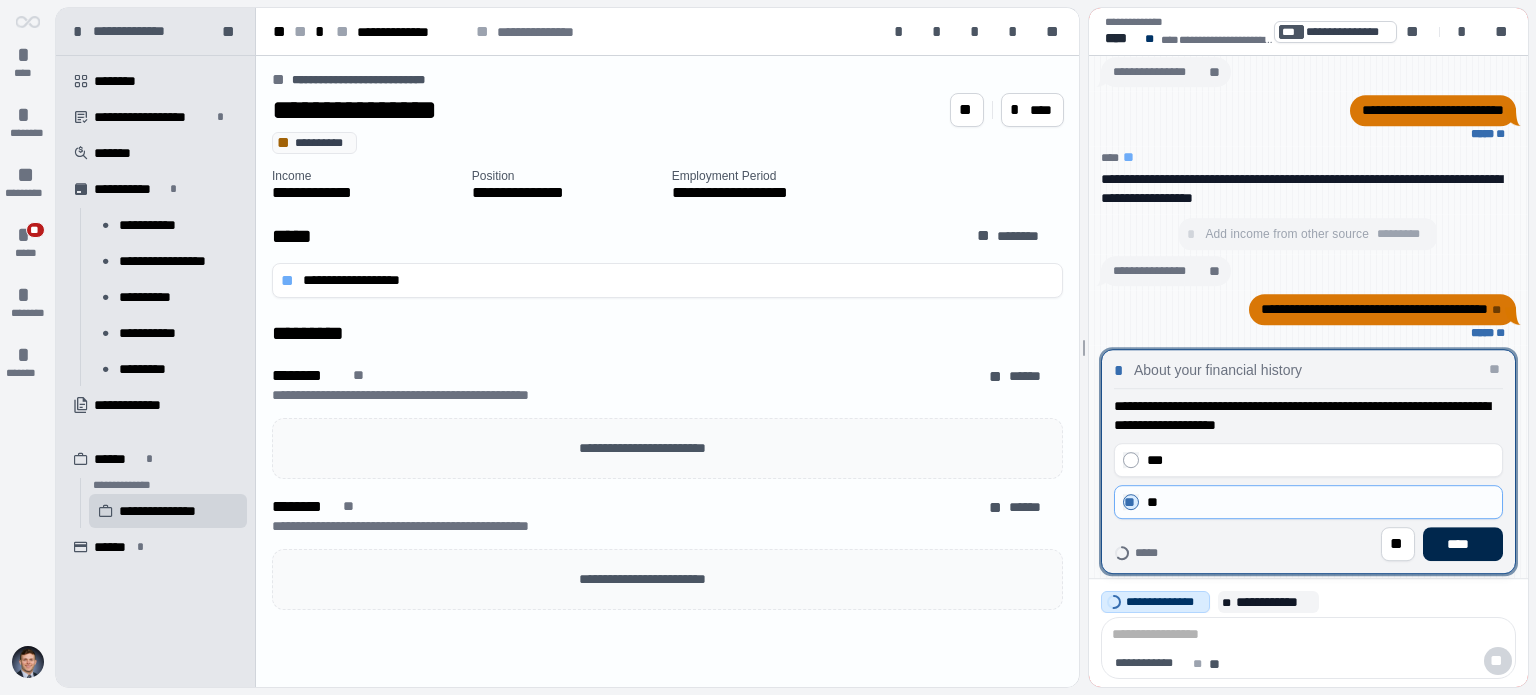 click on "****" at bounding box center [1463, 544] 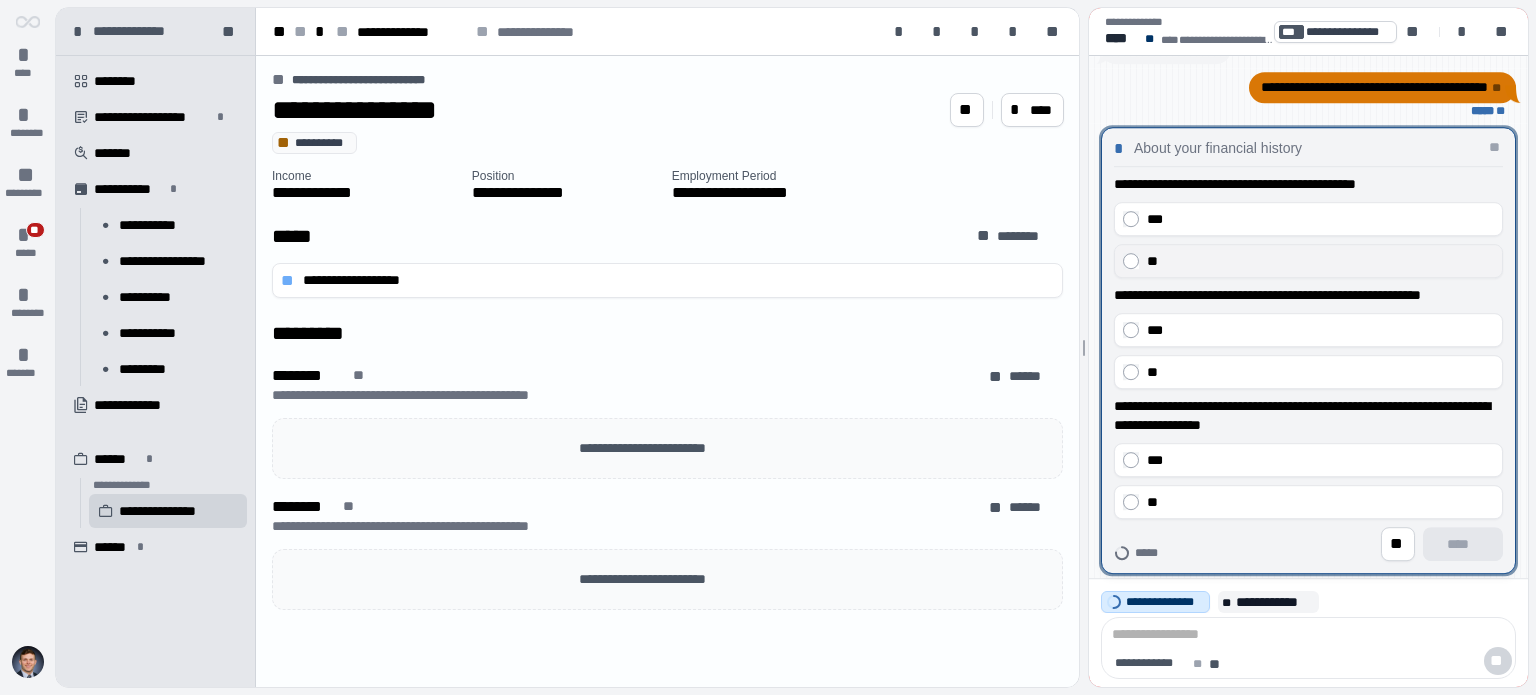 click on "**" at bounding box center (1320, 261) 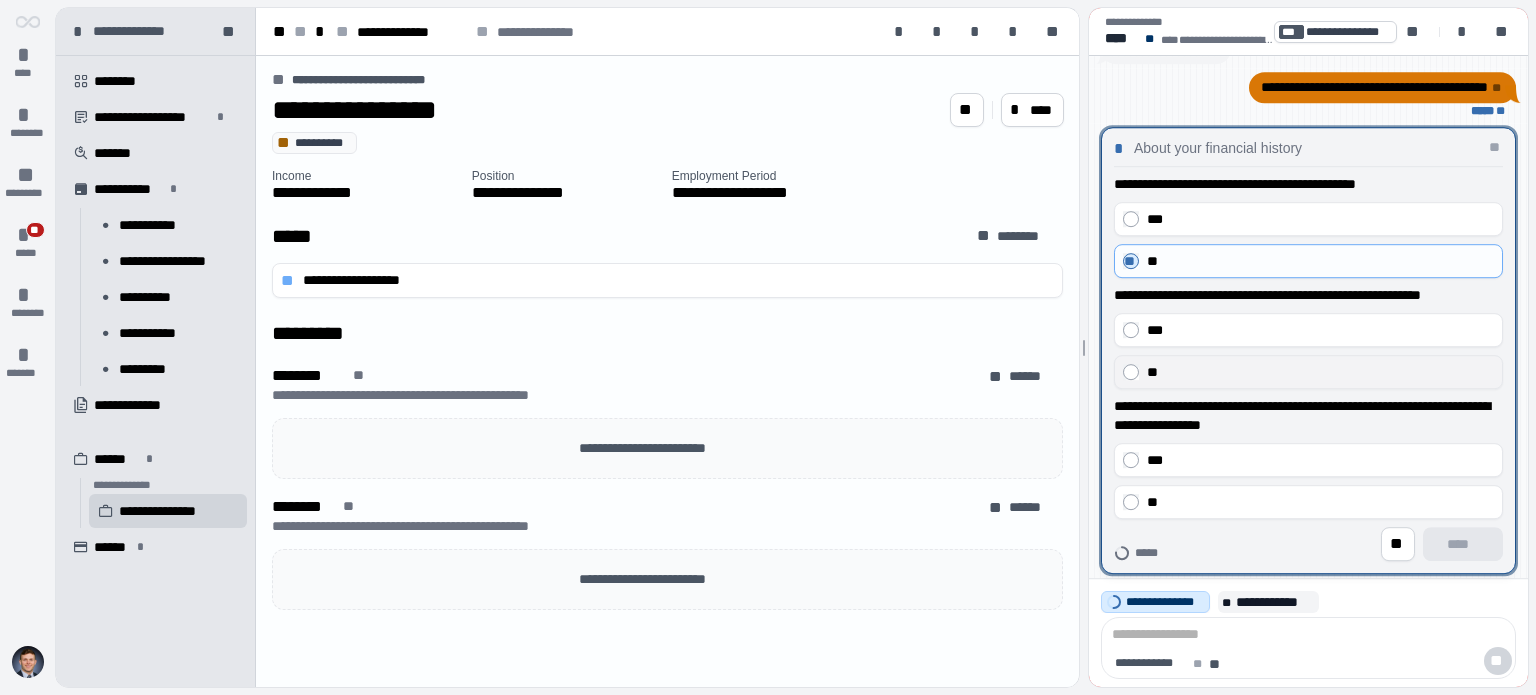 click on "**" at bounding box center [1308, 372] 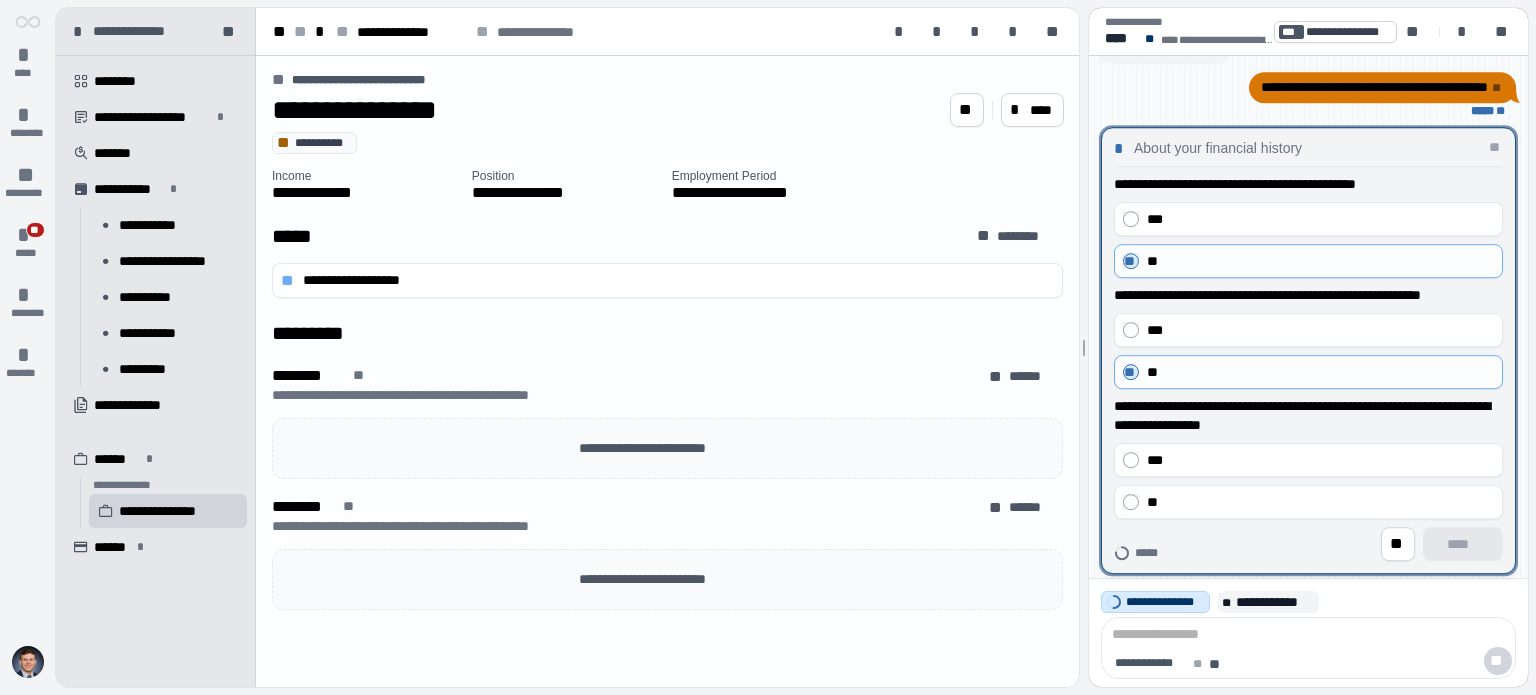 drag, startPoint x: 1288, startPoint y: 500, endPoint x: 1438, endPoint y: 550, distance: 158.11388 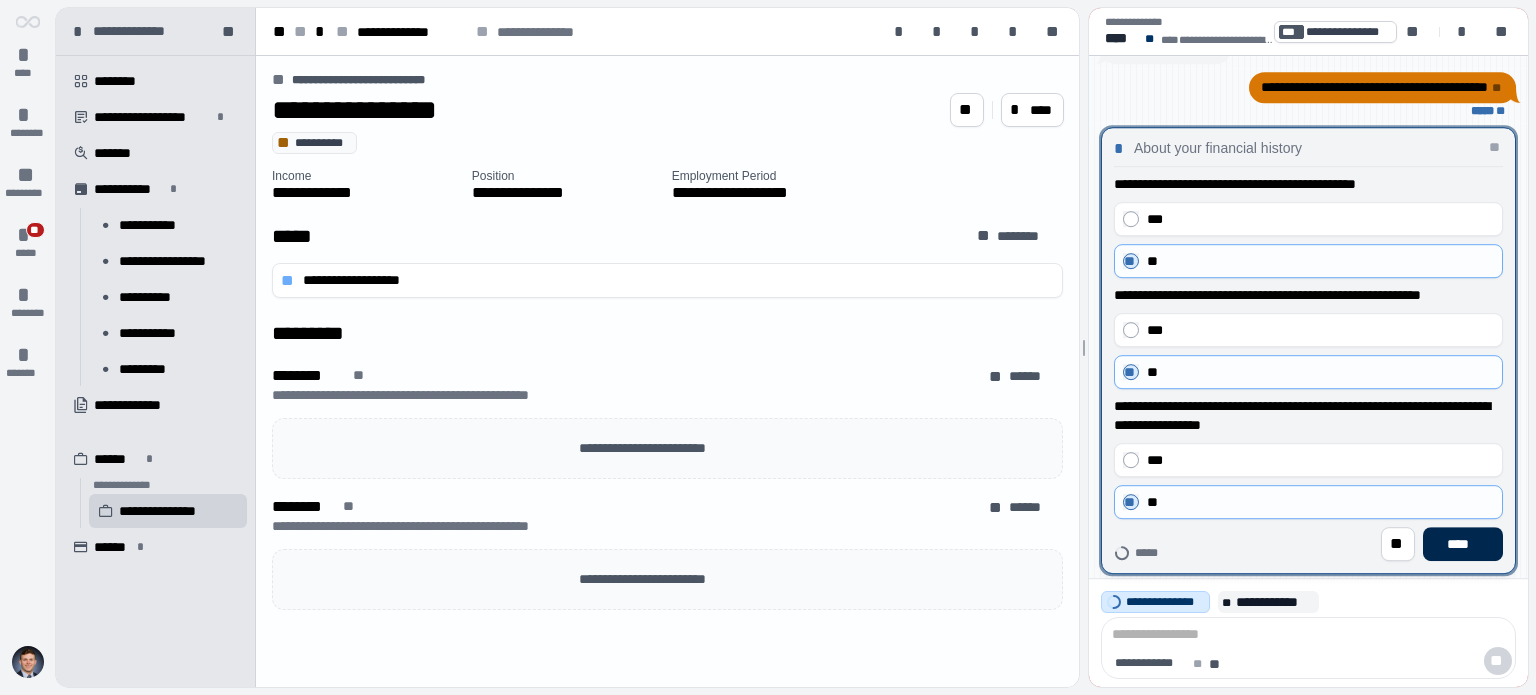 click on "****" at bounding box center [1463, 544] 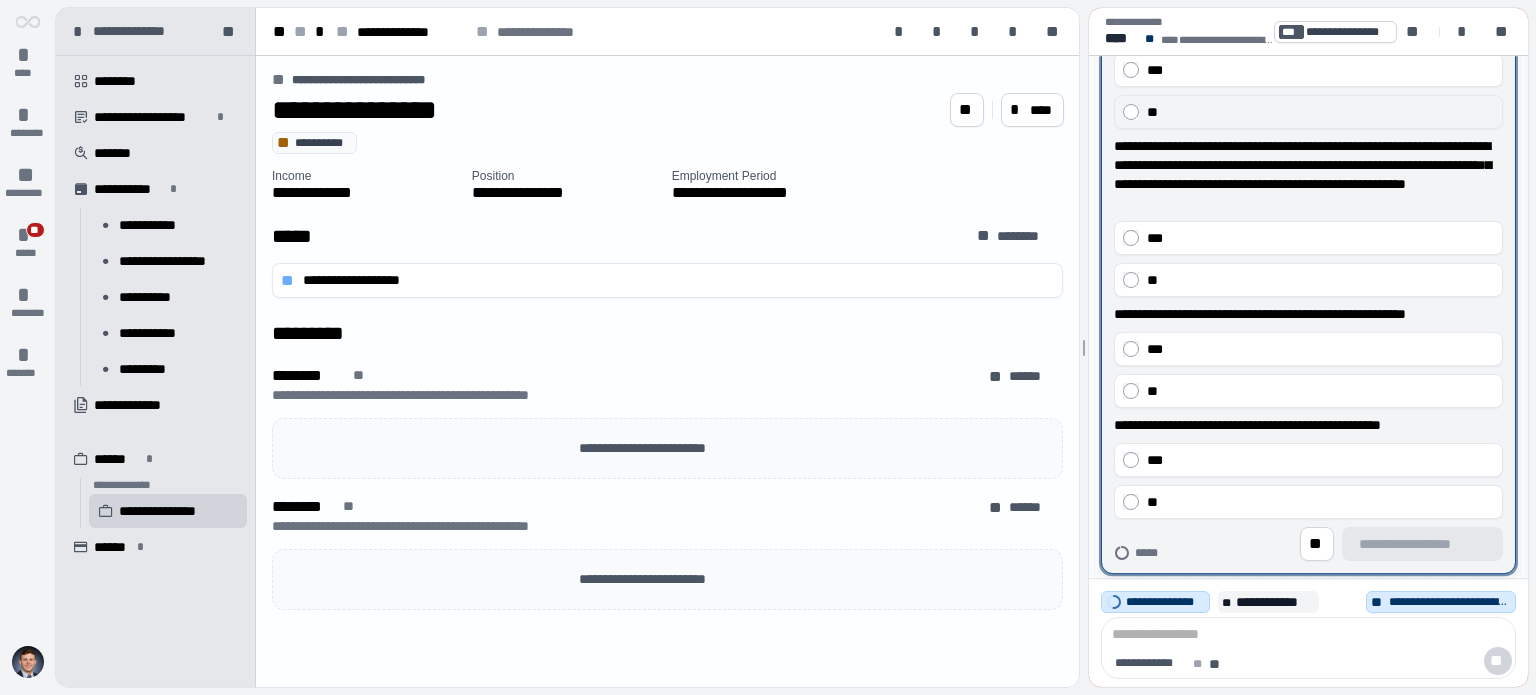 click on "**" at bounding box center (1320, 112) 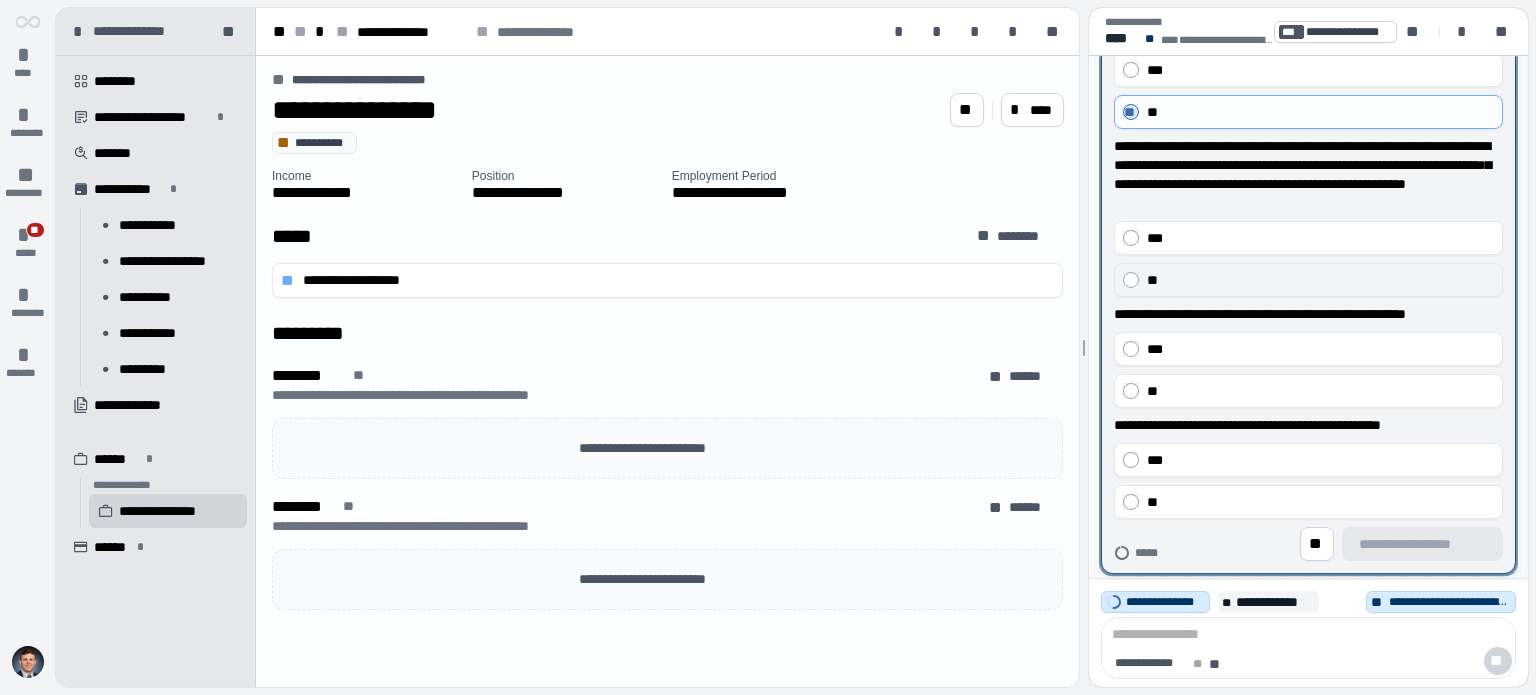 click on "**" at bounding box center [1320, 280] 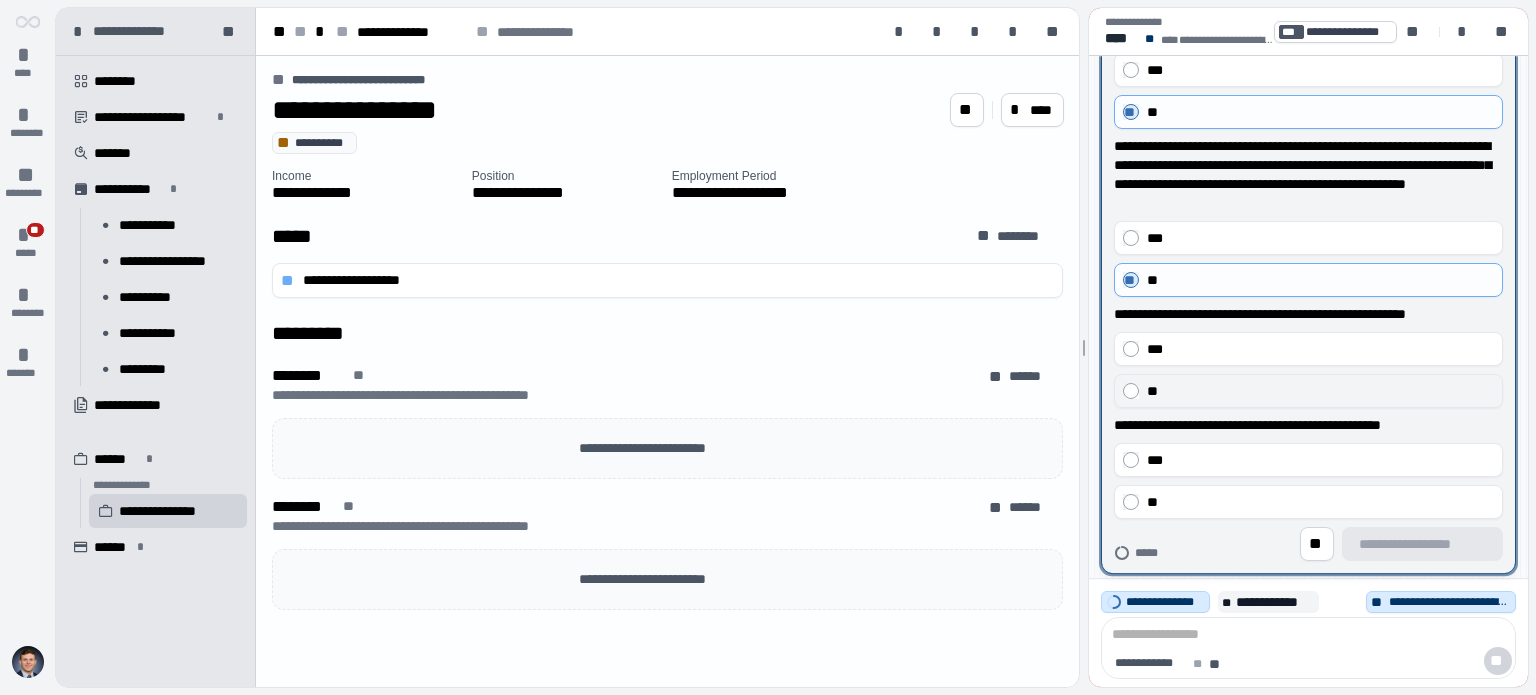 click on "**" at bounding box center (1308, 391) 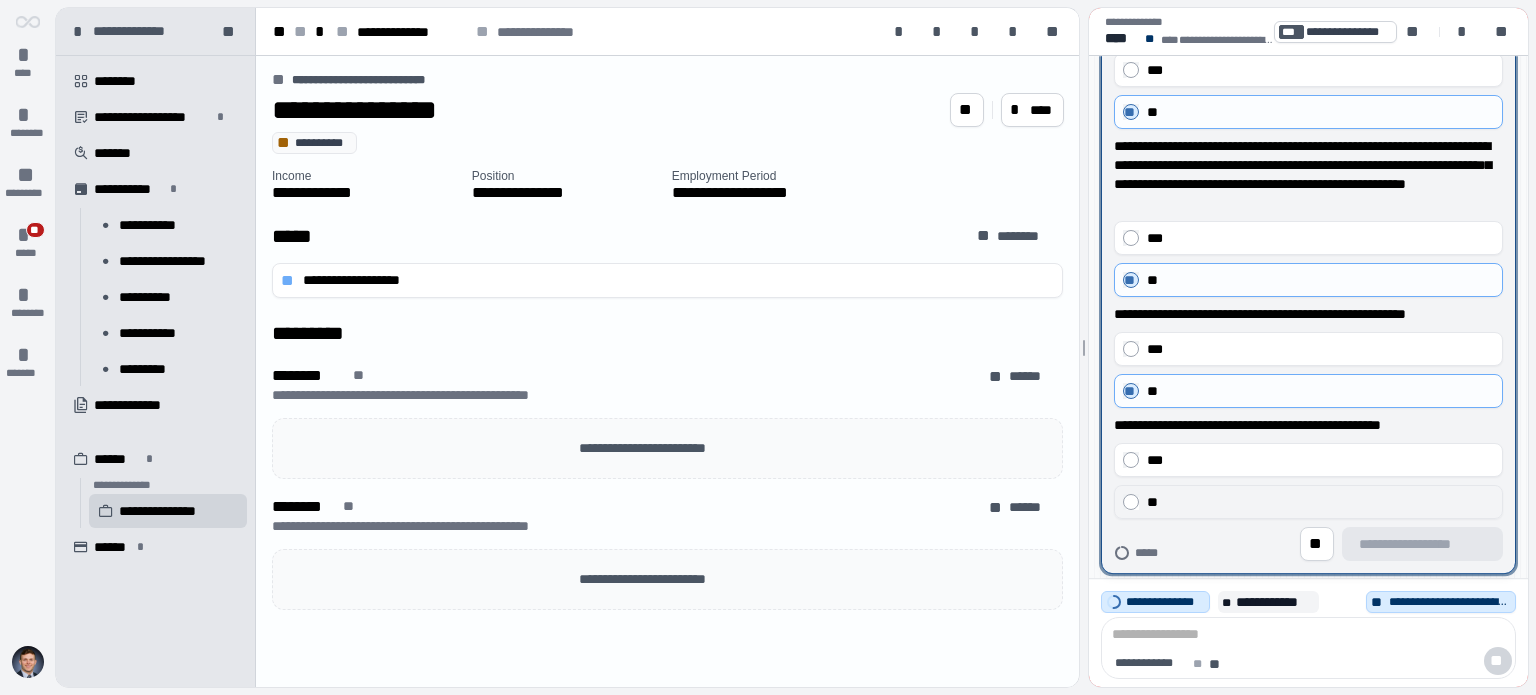 click on "**" at bounding box center [1308, 502] 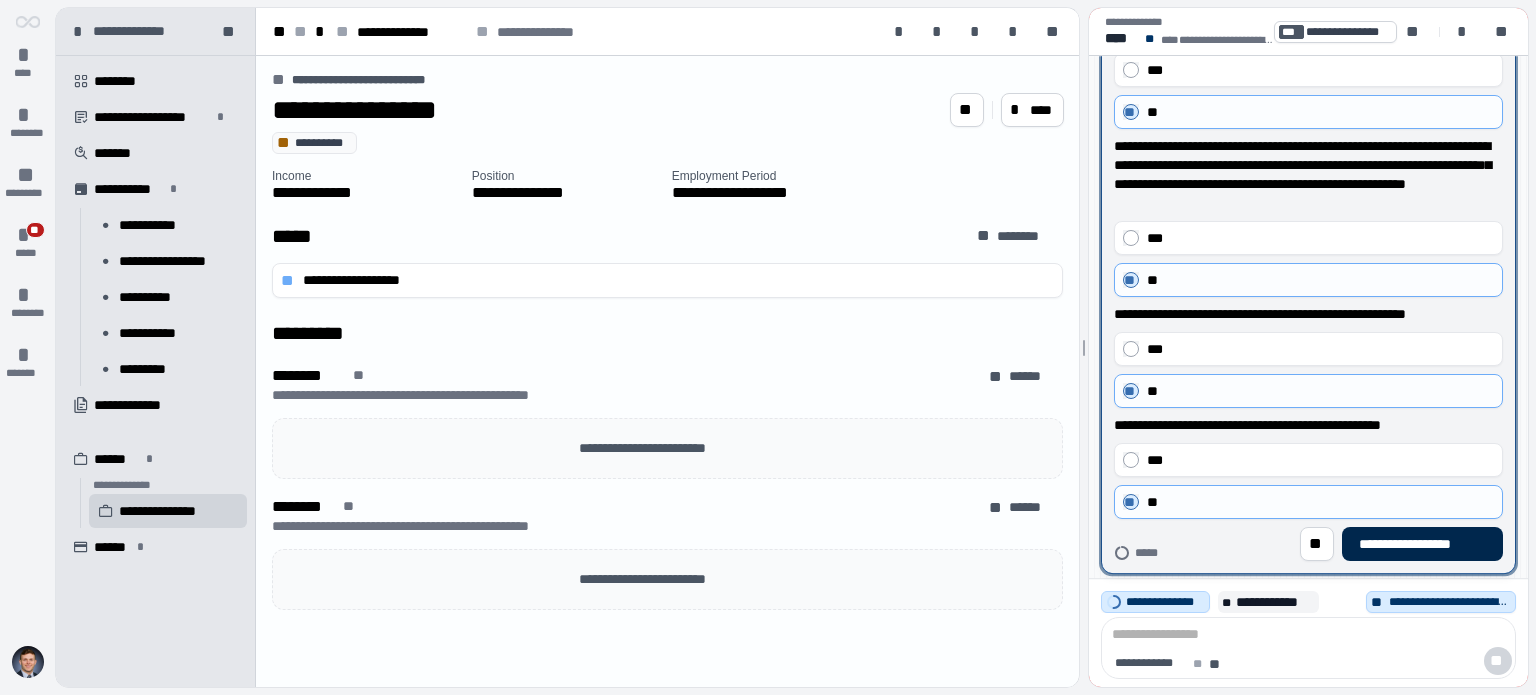 click on "**********" at bounding box center [1422, 544] 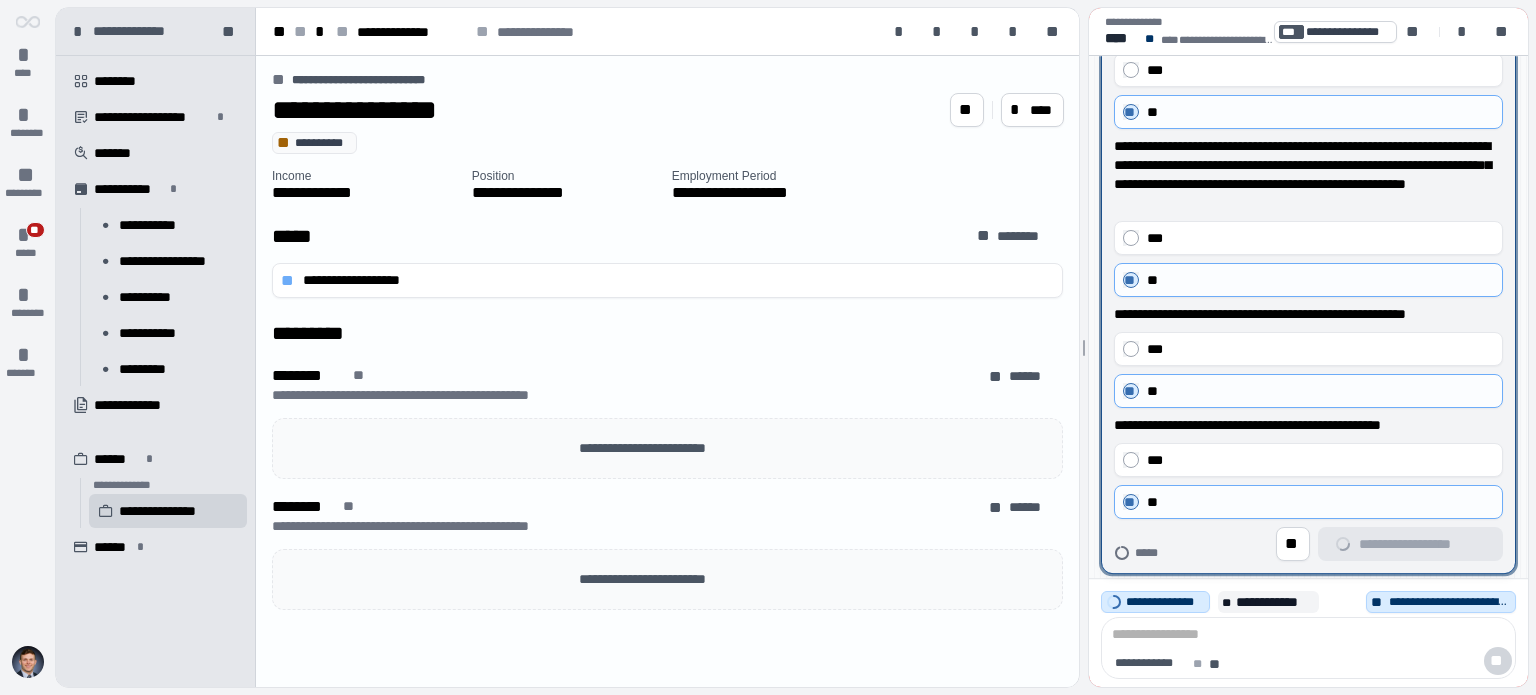 click on "**********" at bounding box center [1308, 544] 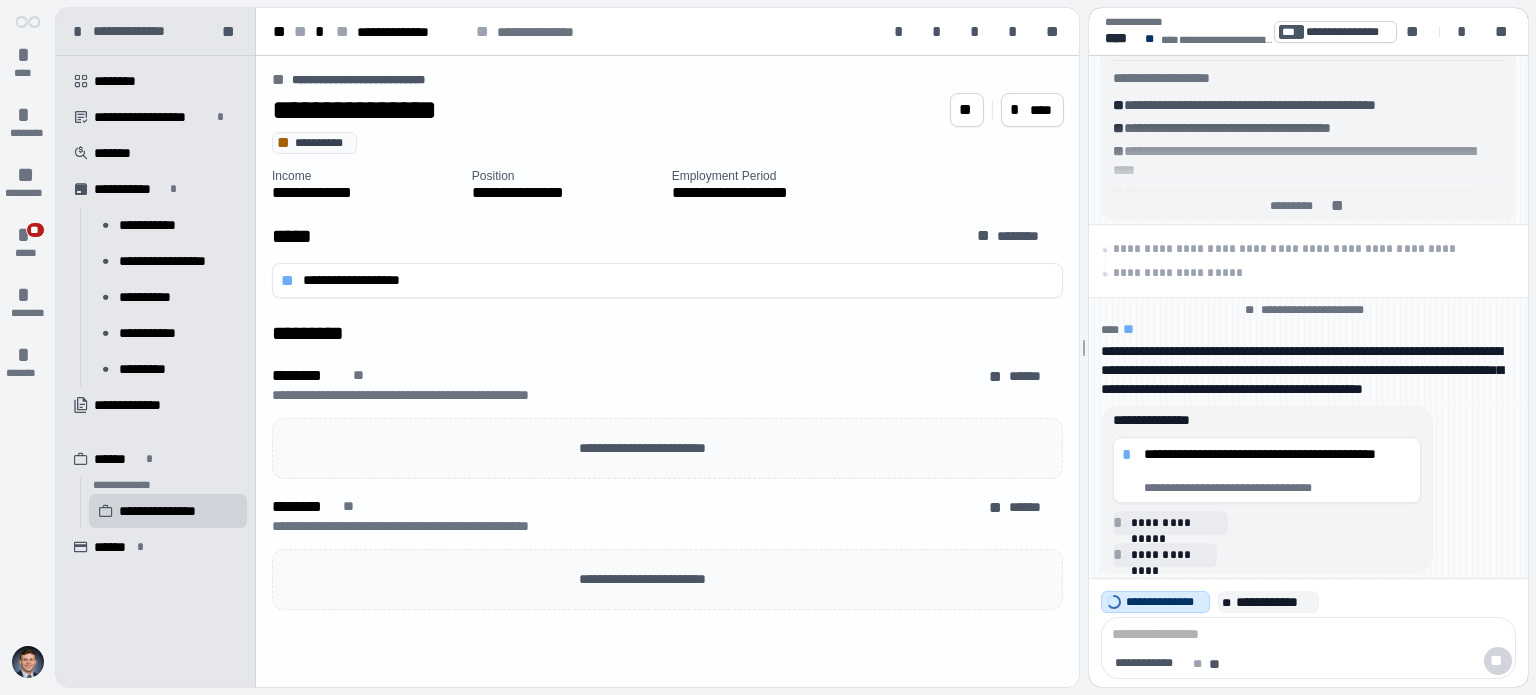 click on "**********" at bounding box center (667, 143) 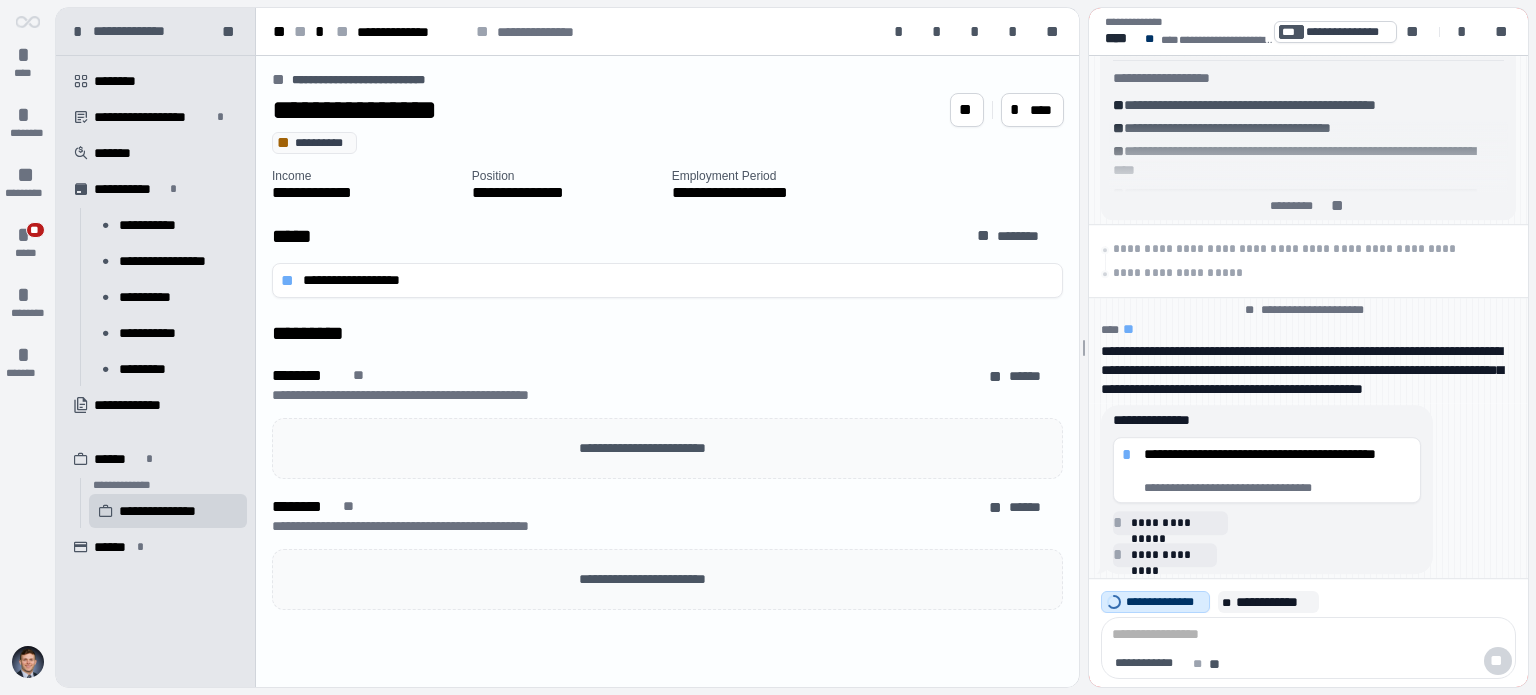 click on "**********" at bounding box center [667, 371] 